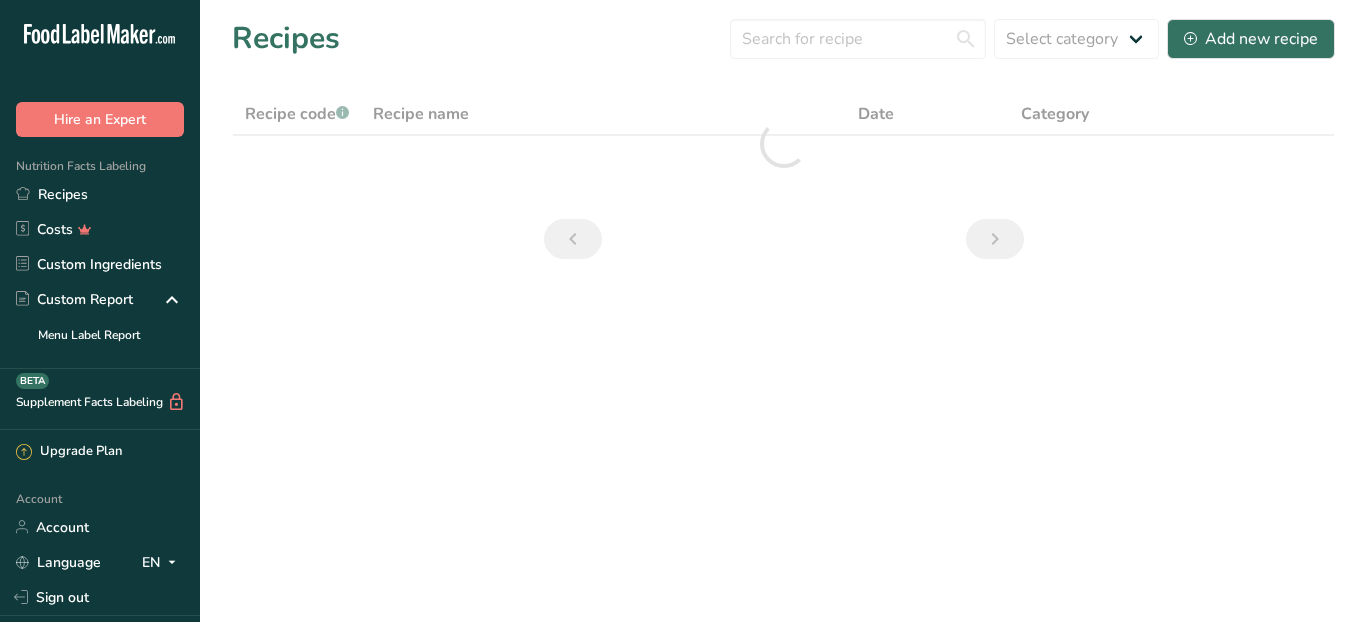 scroll, scrollTop: 0, scrollLeft: 0, axis: both 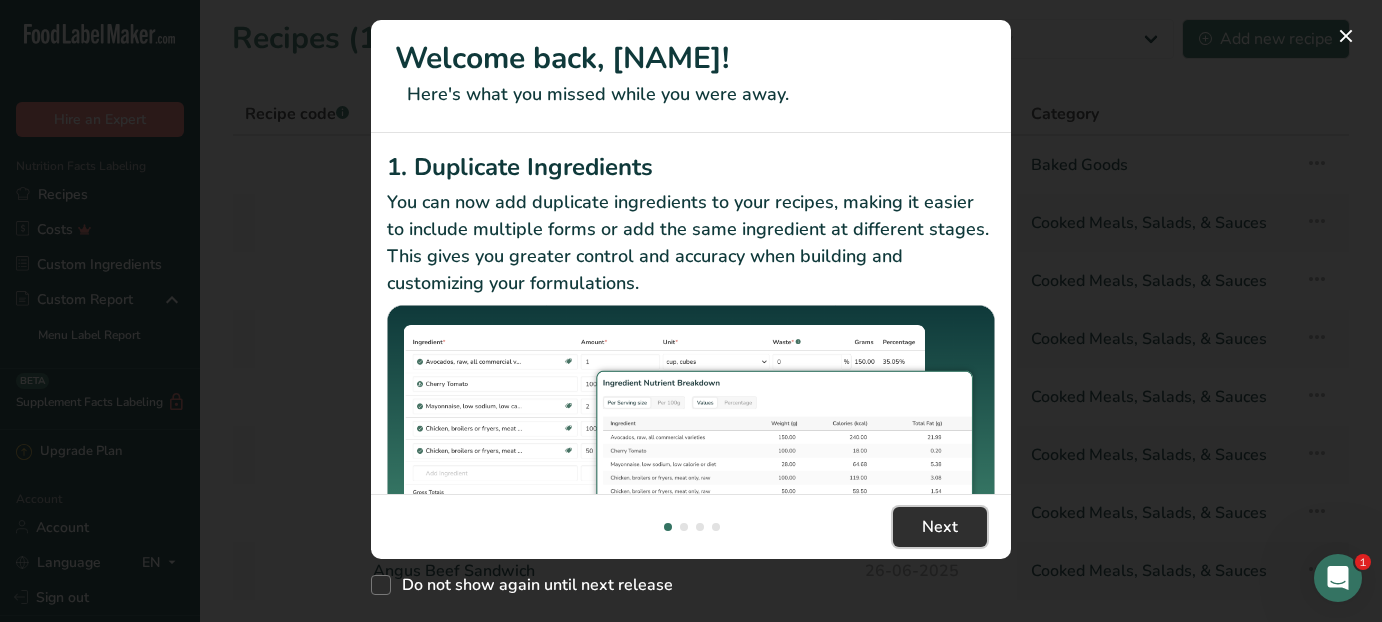 click on "Next" at bounding box center (940, 527) 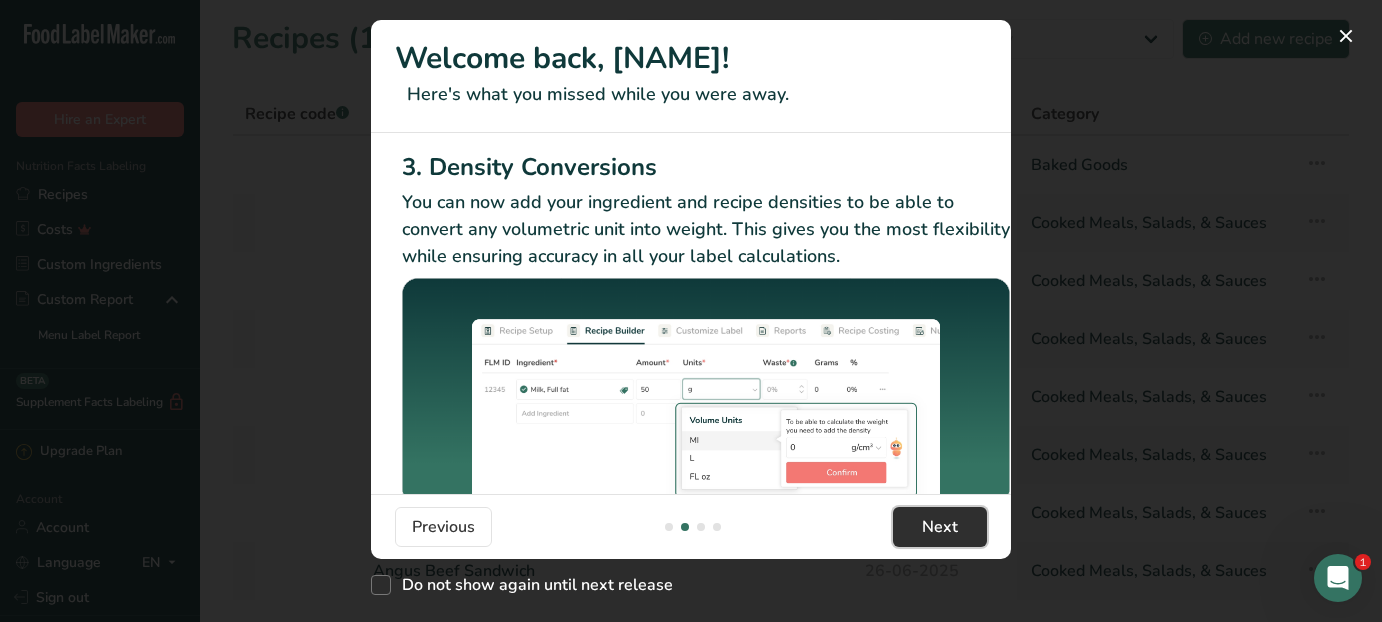 click on "Next" at bounding box center (940, 527) 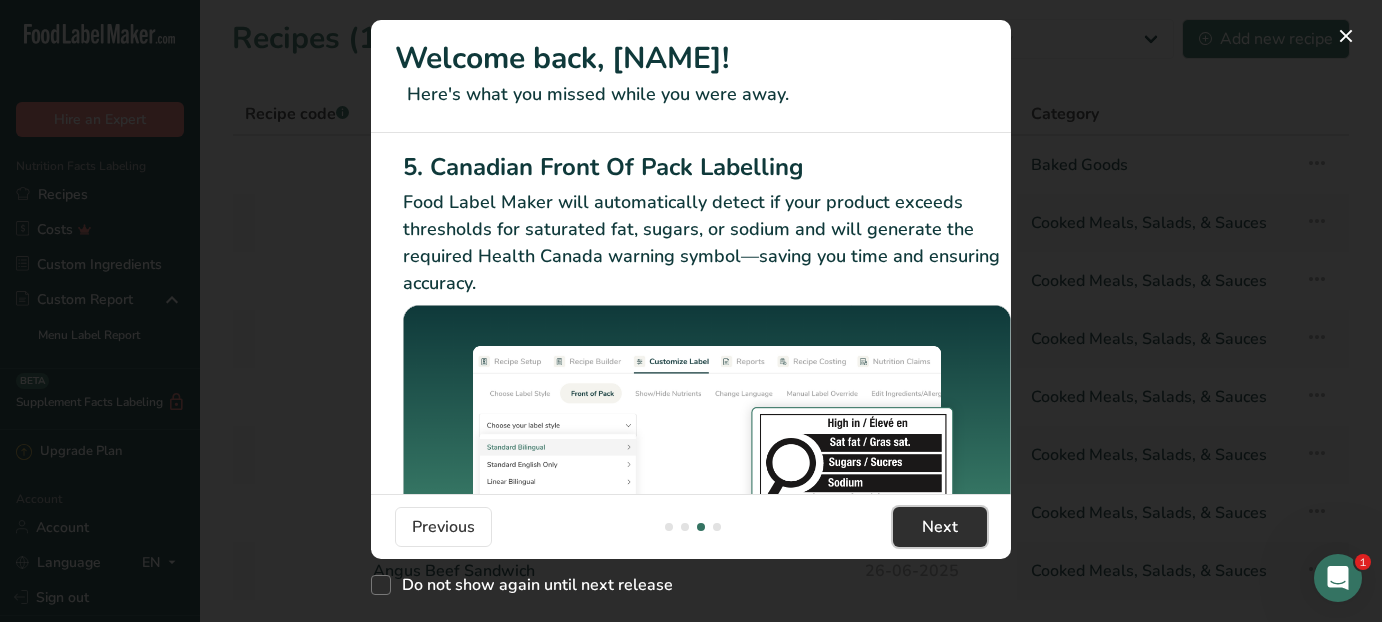 click on "Next" at bounding box center [940, 527] 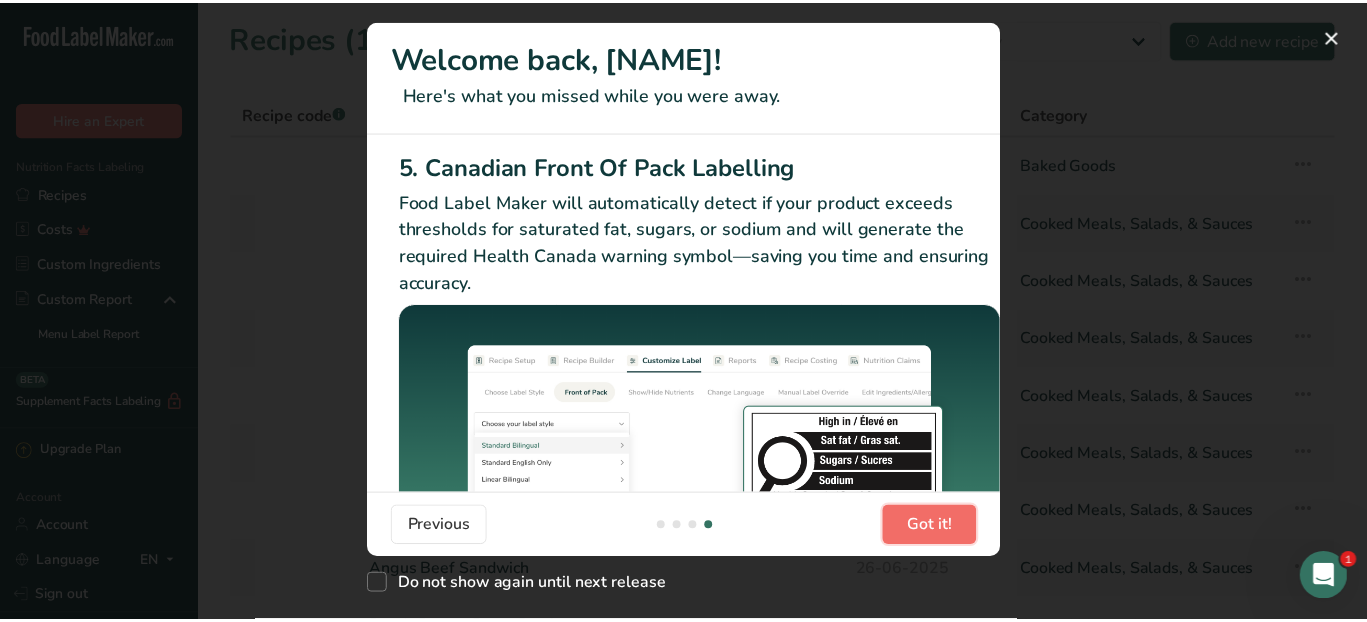 scroll, scrollTop: 0, scrollLeft: 1905, axis: horizontal 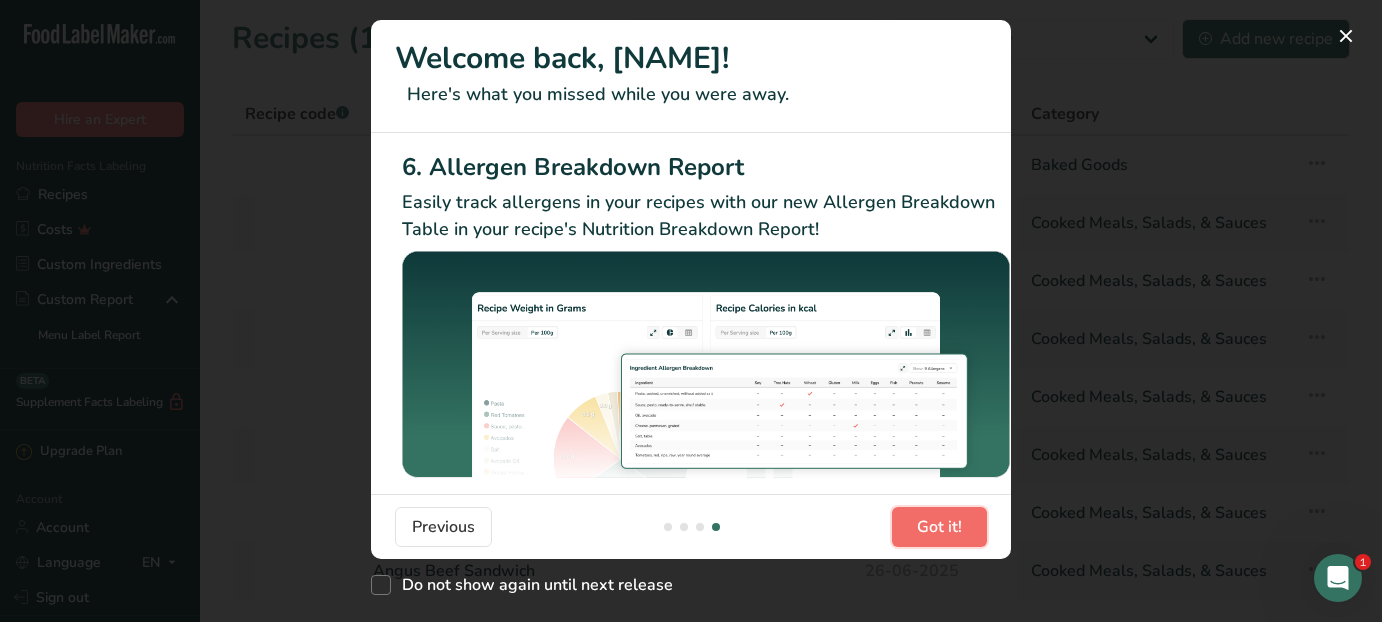 click on "Got it!" at bounding box center (939, 527) 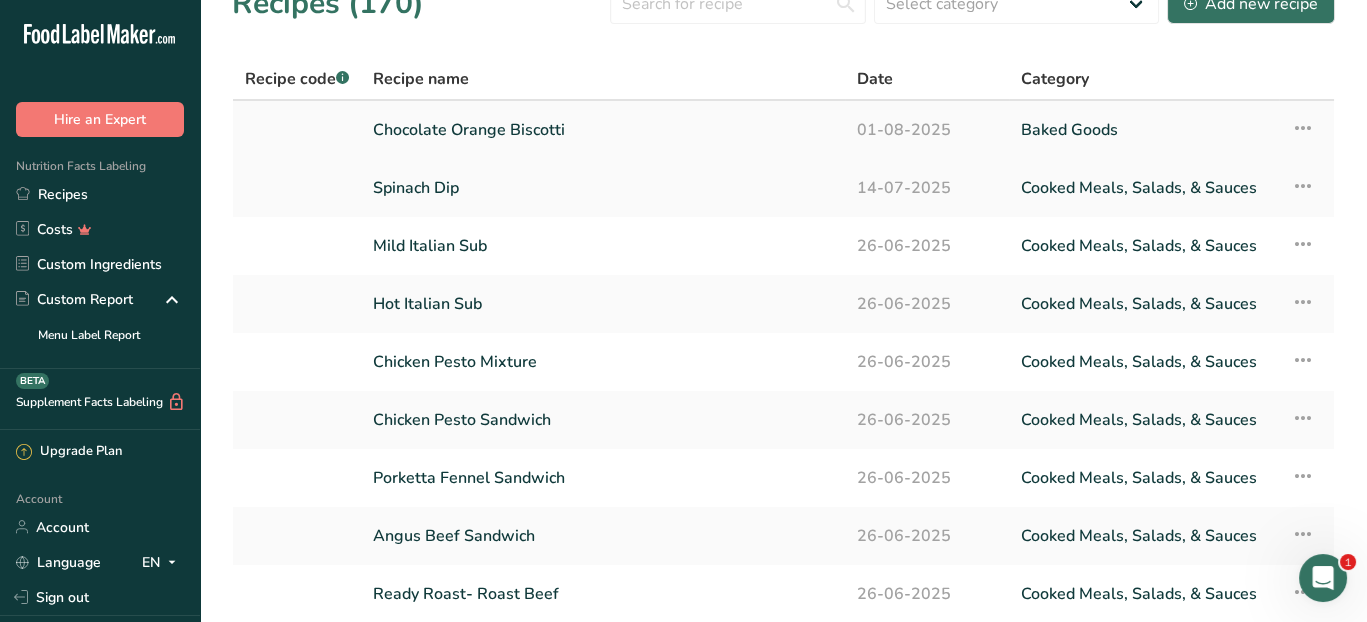 scroll, scrollTop: 0, scrollLeft: 0, axis: both 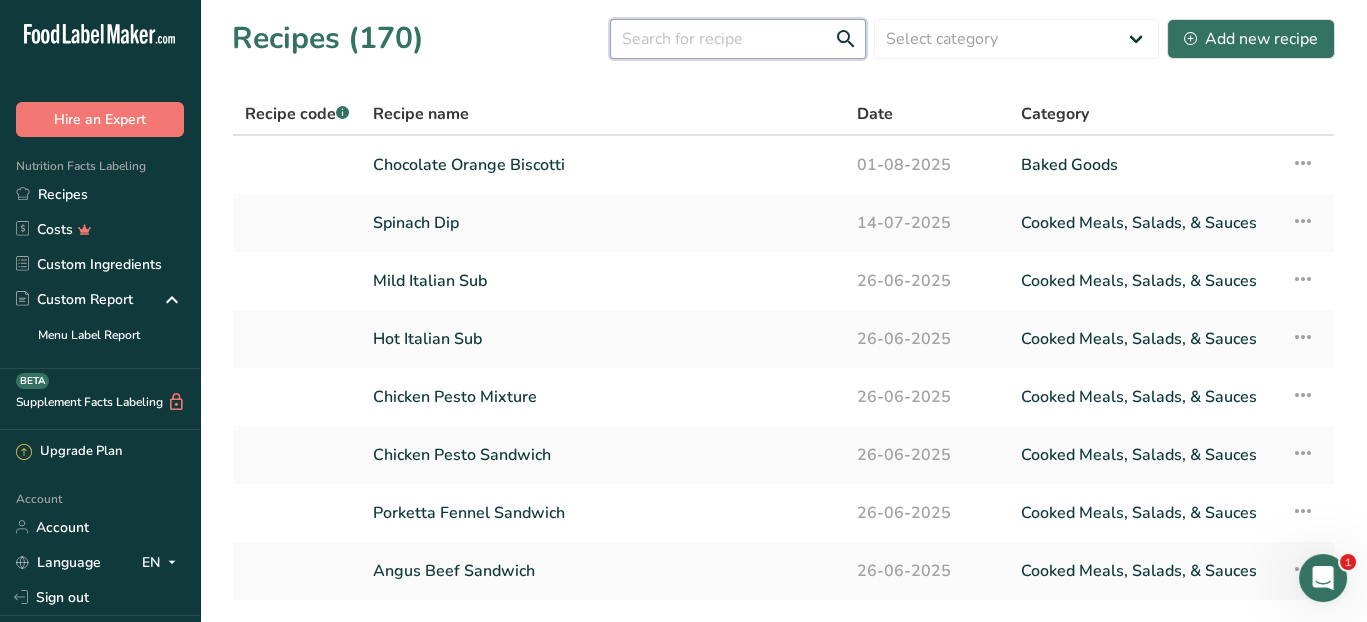 click at bounding box center (738, 39) 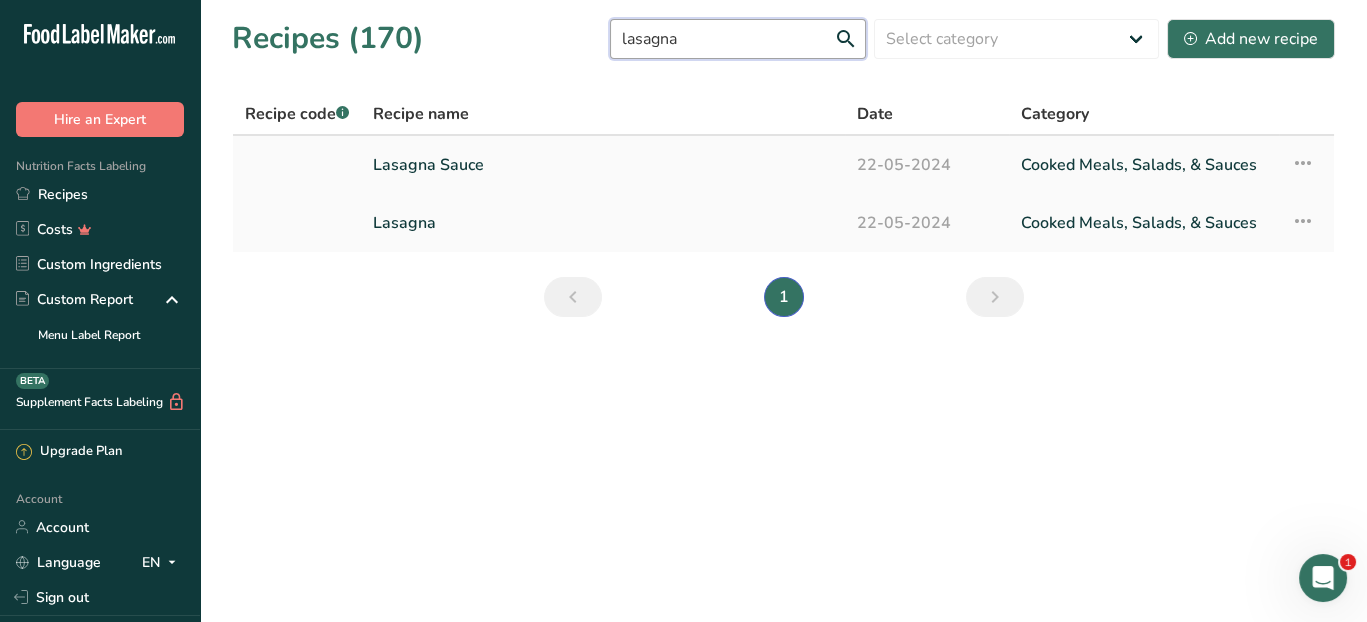 type on "lasagna" 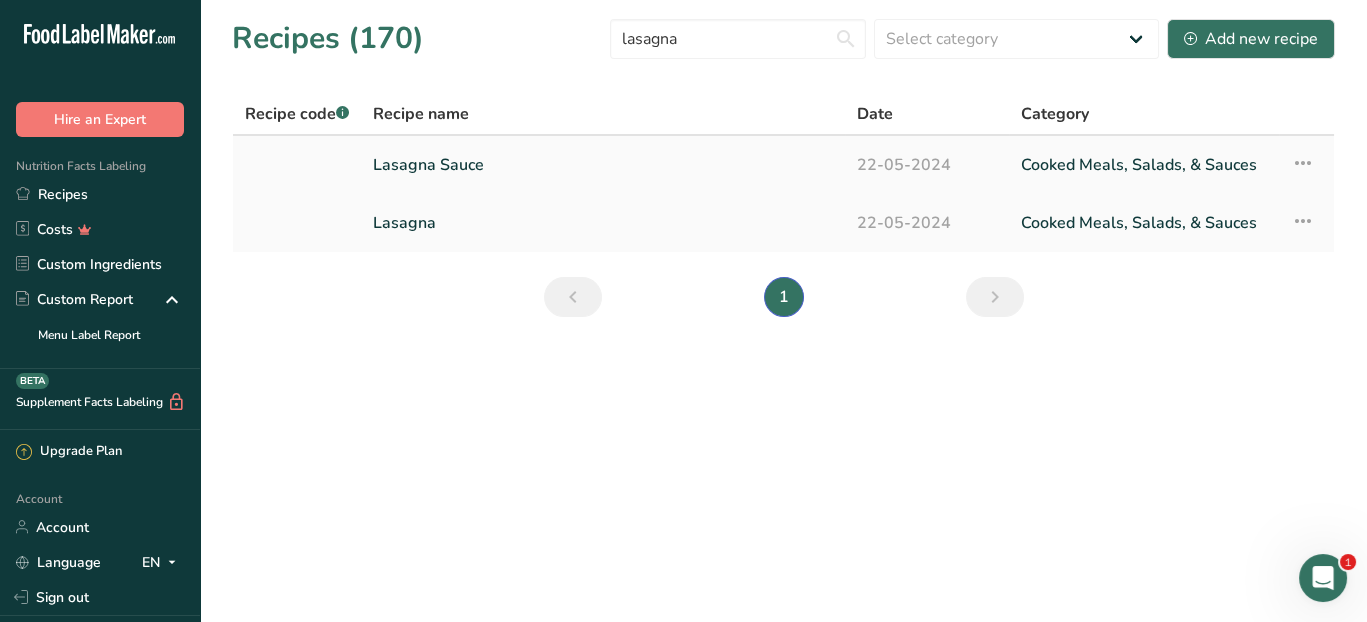 click on "Lasagna Sauce" at bounding box center (603, 165) 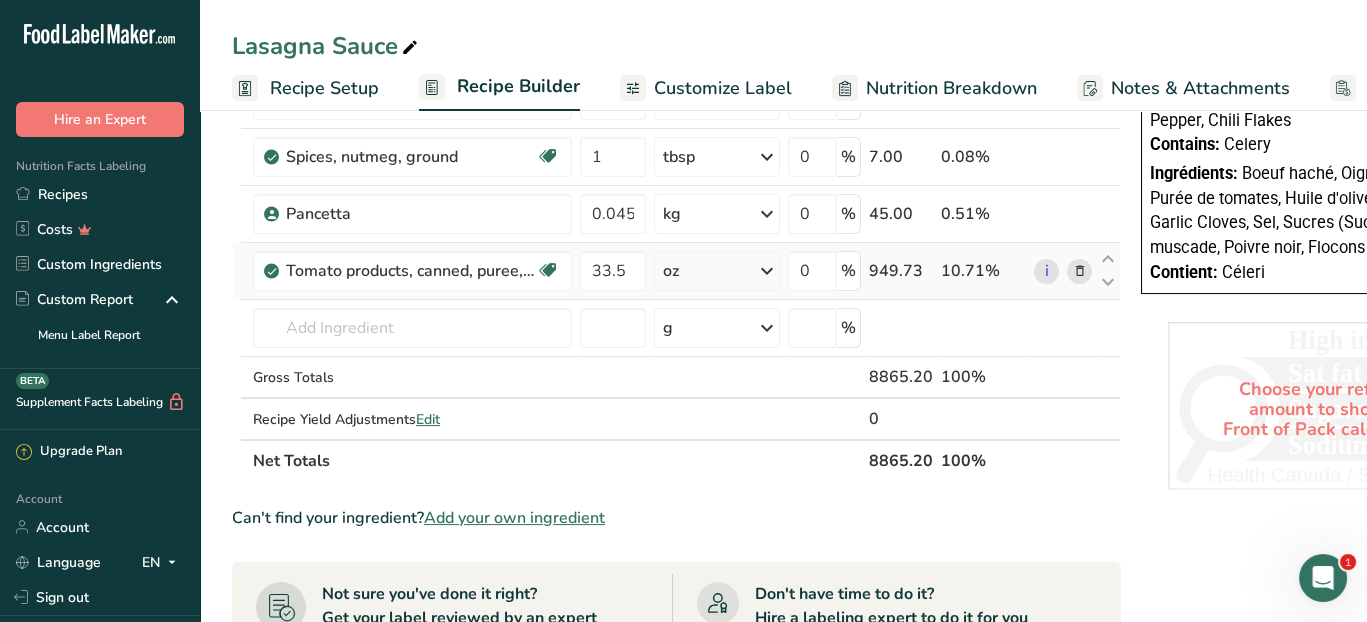 scroll, scrollTop: 700, scrollLeft: 0, axis: vertical 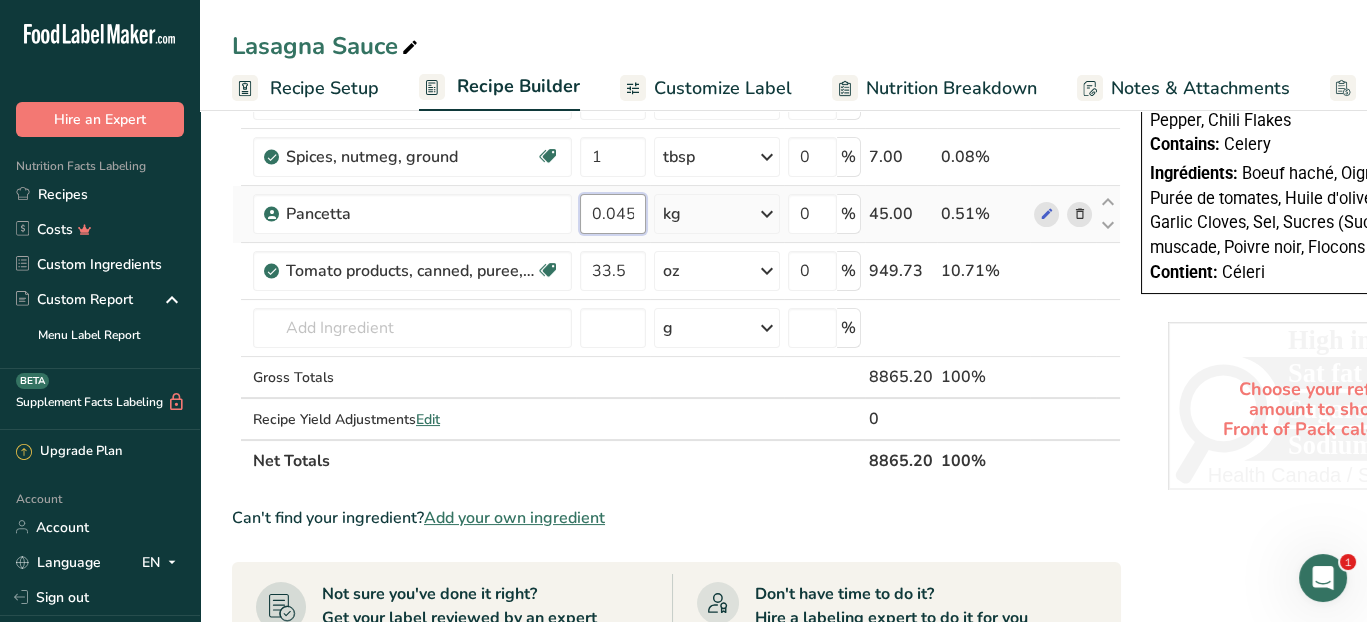 click on "0.045" at bounding box center [613, 214] 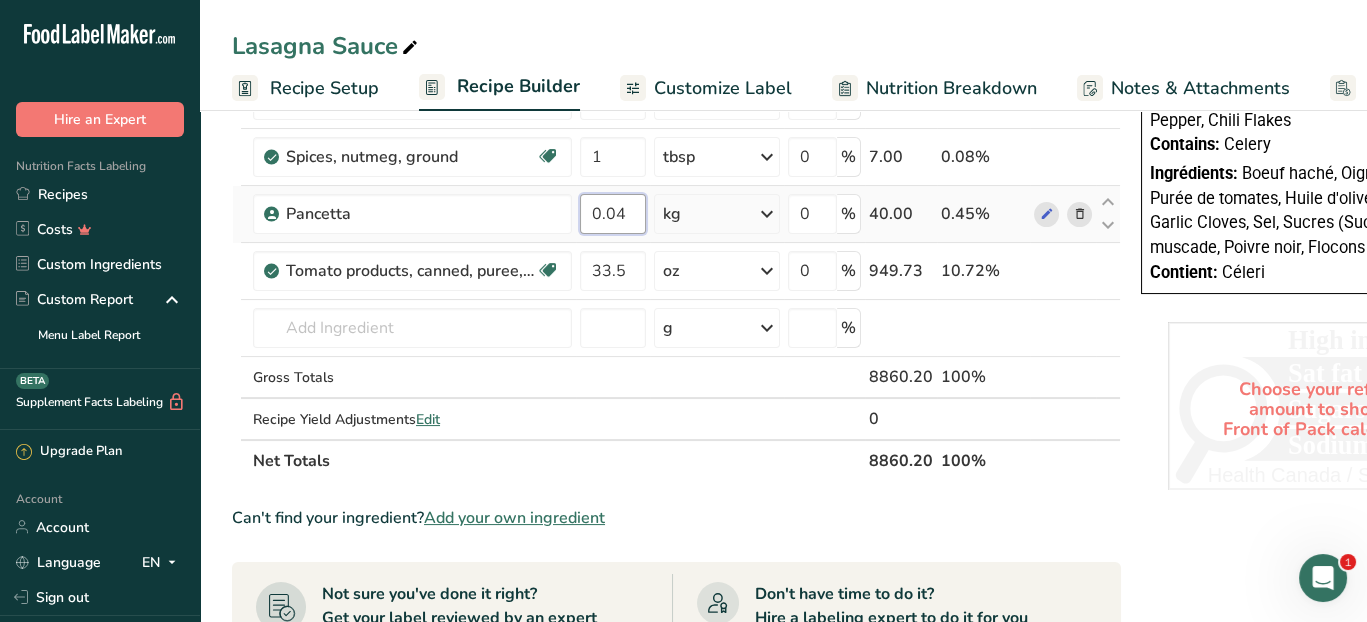 type on "0" 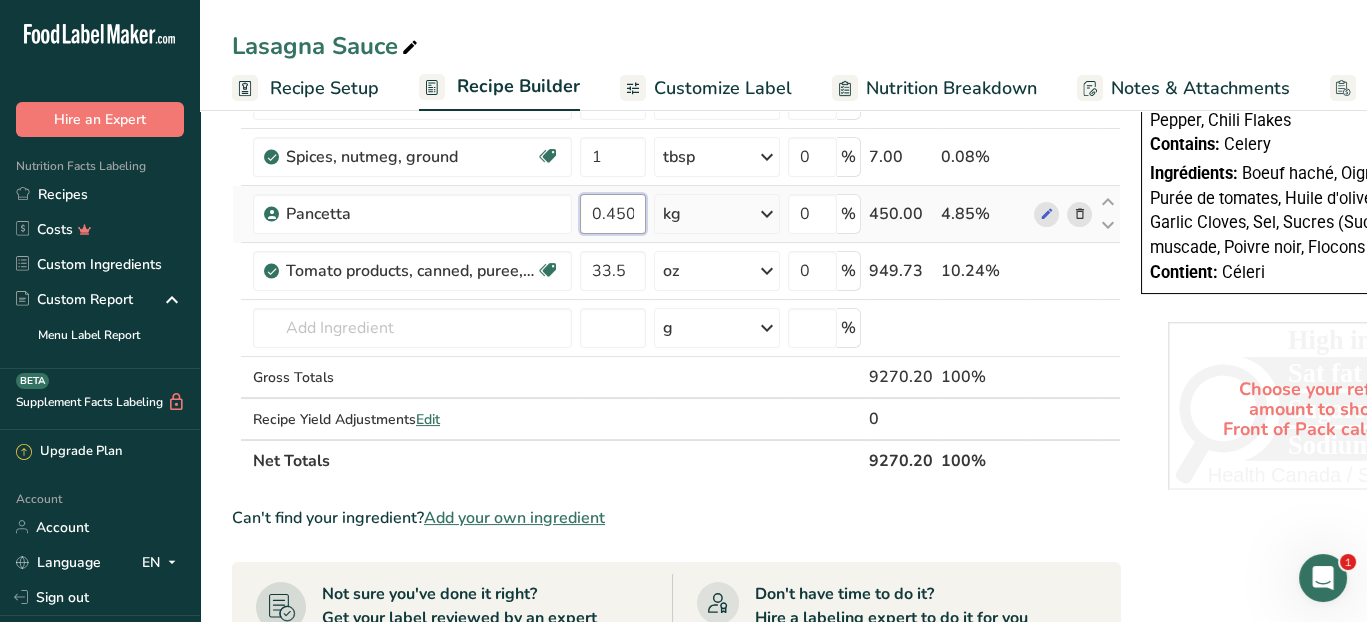 type on "0.450" 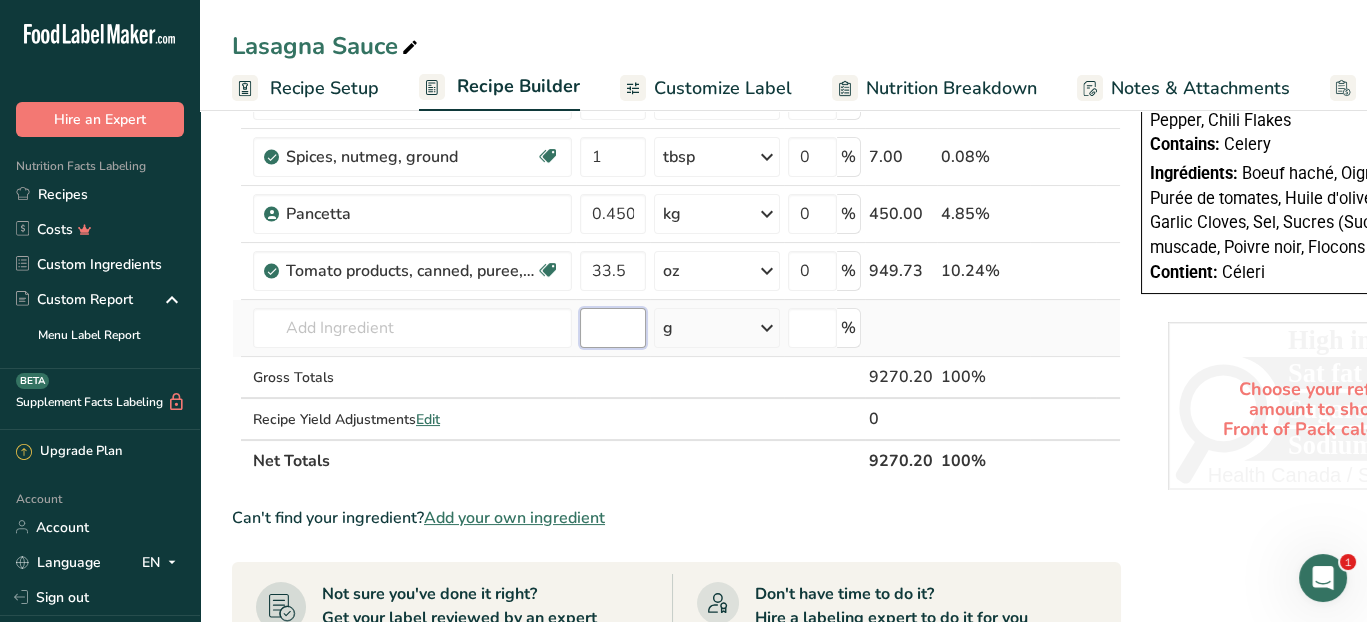 click on "Ingredient *
Amount *
Unit *
Waste *   .a-a{fill:#347362;}.b-a{fill:#fff;}          Grams
Percentage
Beef, ground, 70% lean meat / 30% fat, raw
Dairy free
Gluten free
Soy free
4.53
kg
Portions
4 oz
1 oz
Weight Units
g
kg
mg
See more
Volume Units
l
Volume units require a density conversion. If you know your ingredient's density enter it below. Otherwise, click on "RIA" our AI Regulatory bot - she will be able to help you
lb/ft3
g/cm3
Confirm
mL
lb/ft3
g/cm3" at bounding box center [676, -1] 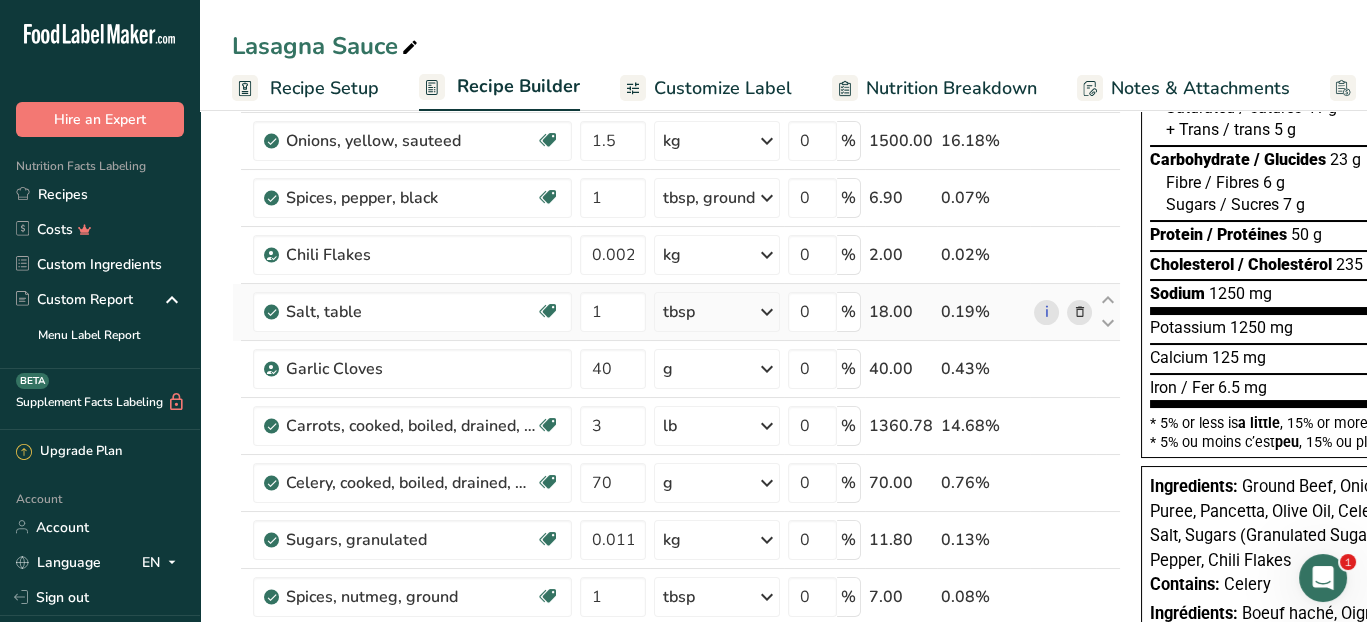 scroll, scrollTop: 0, scrollLeft: 0, axis: both 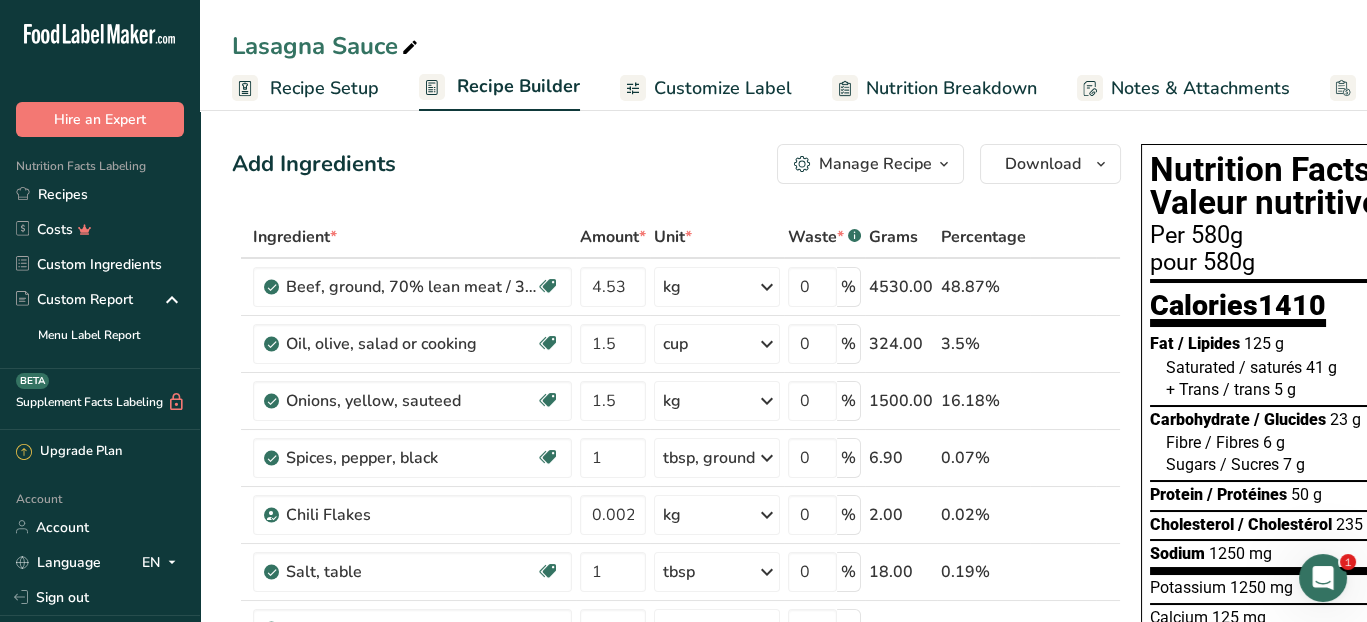 type on "0.000002" 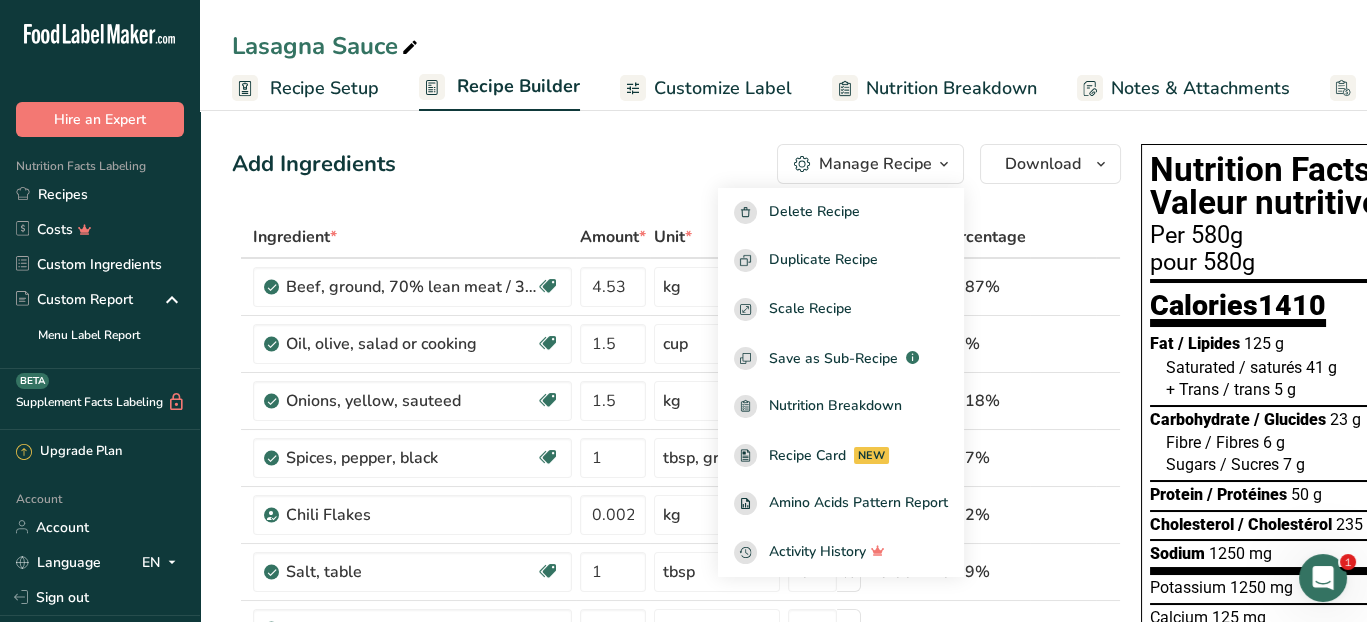 click on "Add Ingredients
Manage Recipe         Delete Recipe           Duplicate Recipe             Scale Recipe             Save as Sub-Recipe   .a-a{fill:#347362;}.b-a{fill:#fff;}                               Nutrition Breakdown                 Recipe Card
NEW
Amino Acids Pattern Report           Activity History
Download
Choose your preferred label style
Standard FDA label
Standard FDA label
The most common format for nutrition facts labels in compliance with the FDA's typeface, style and requirements
Tabular FDA label
A label format compliant with the FDA regulations presented in a tabular (horizontal) display.
Linear FDA label
A simple linear display for small sized packages.
Simplified FDA label" at bounding box center (676, 164) 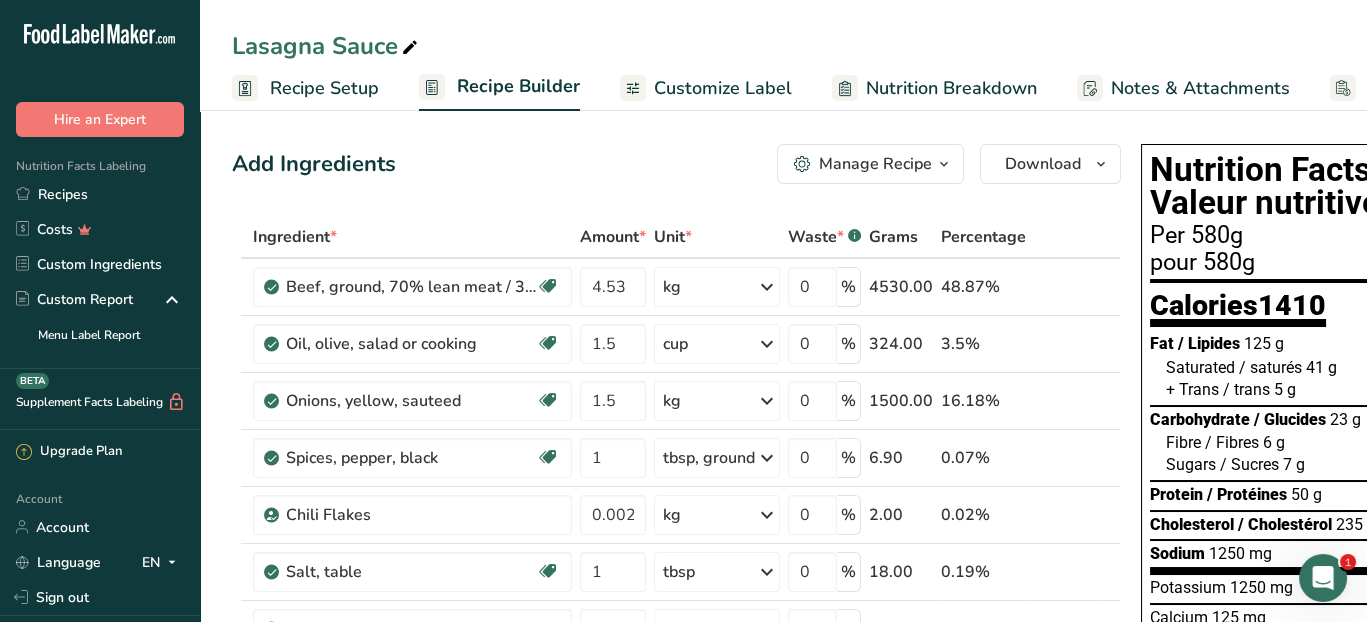 click on "Recipe Setup" at bounding box center [324, 88] 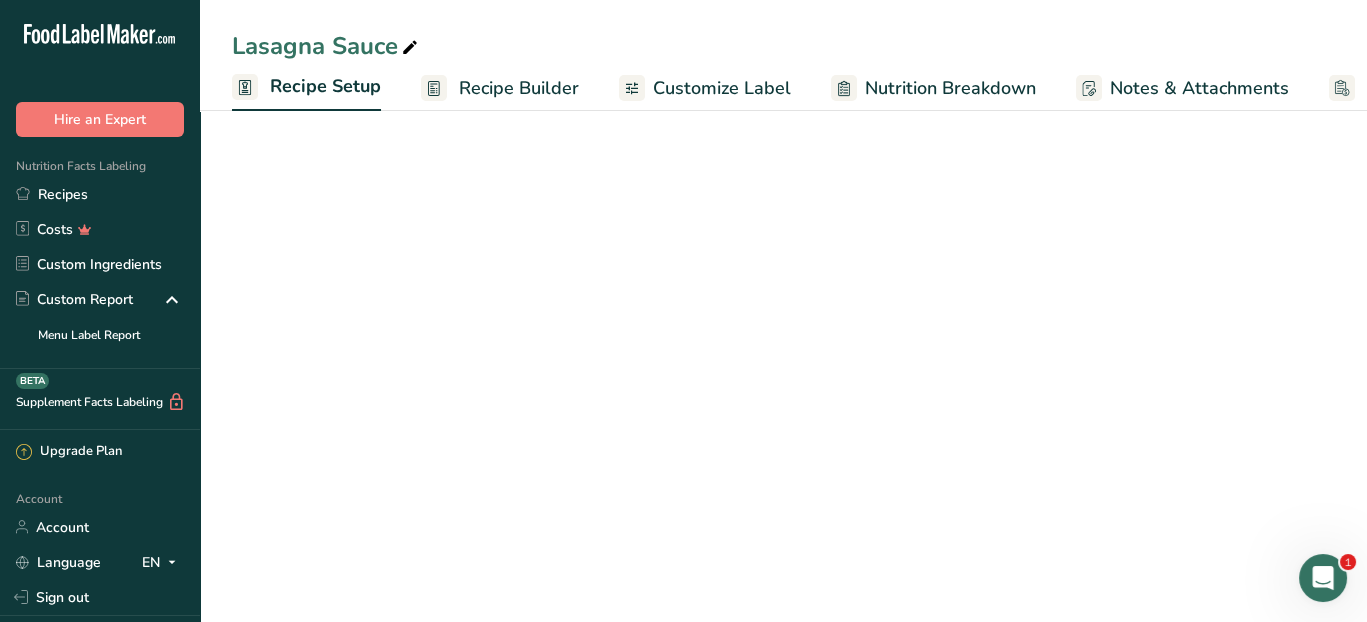 scroll, scrollTop: 0, scrollLeft: 7, axis: horizontal 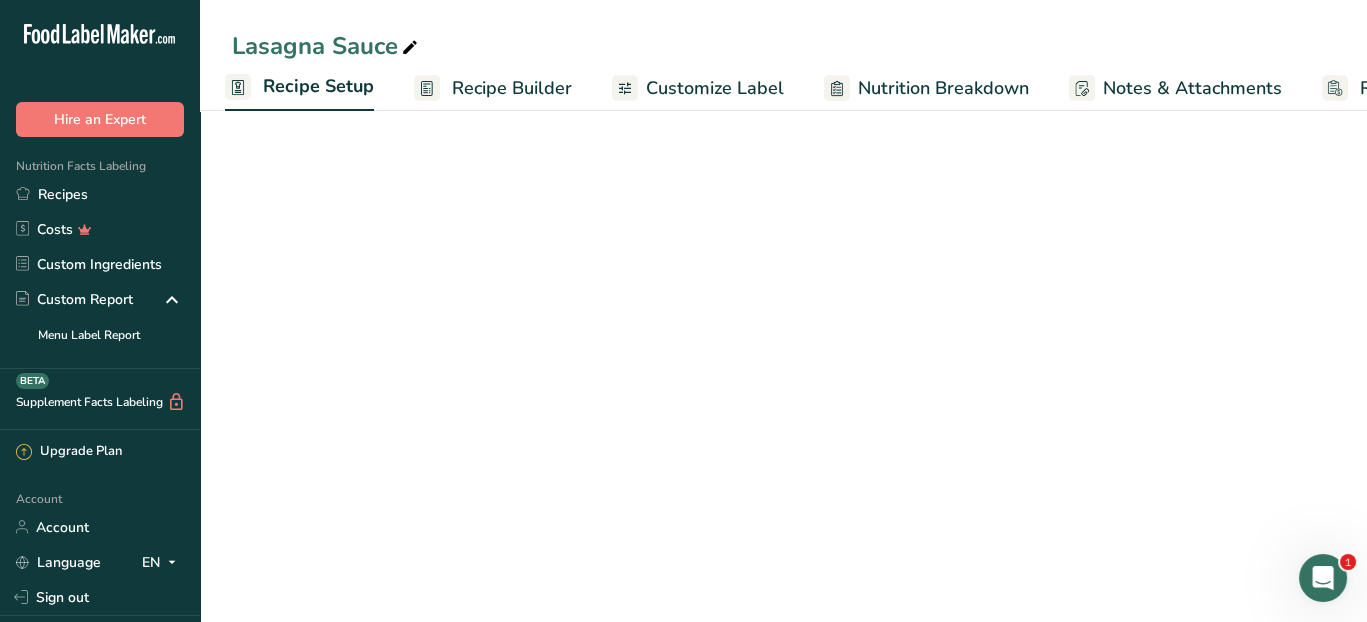 select on "1" 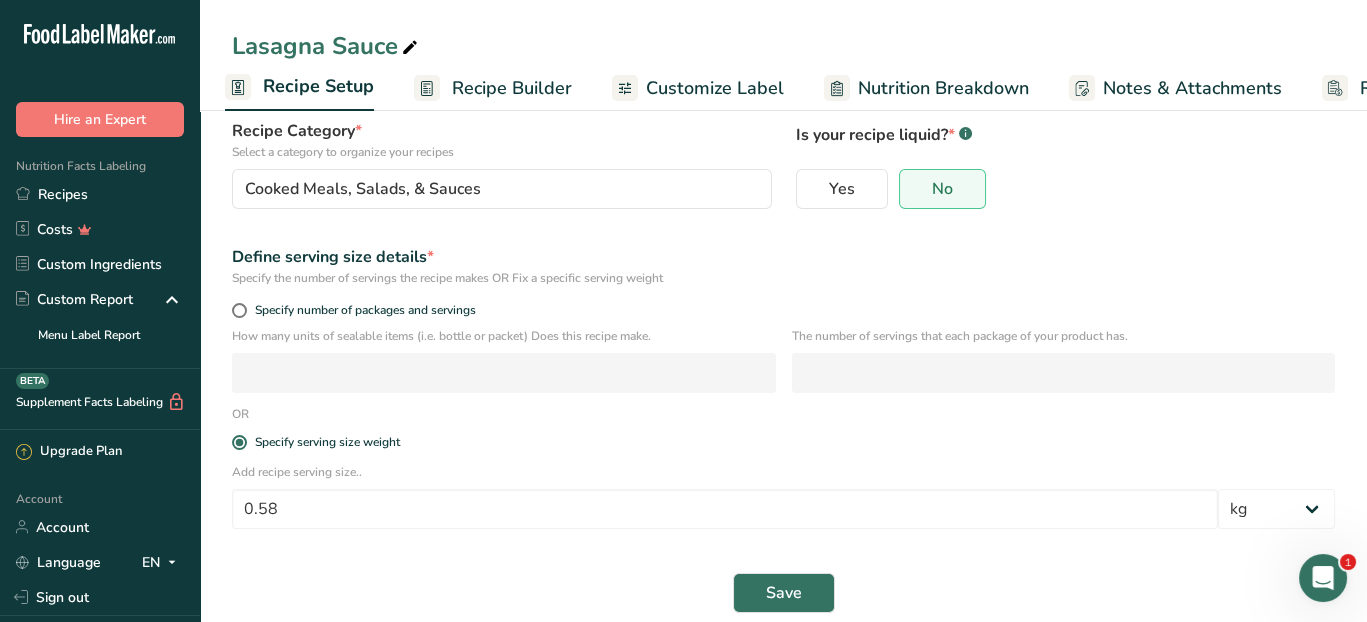scroll, scrollTop: 167, scrollLeft: 0, axis: vertical 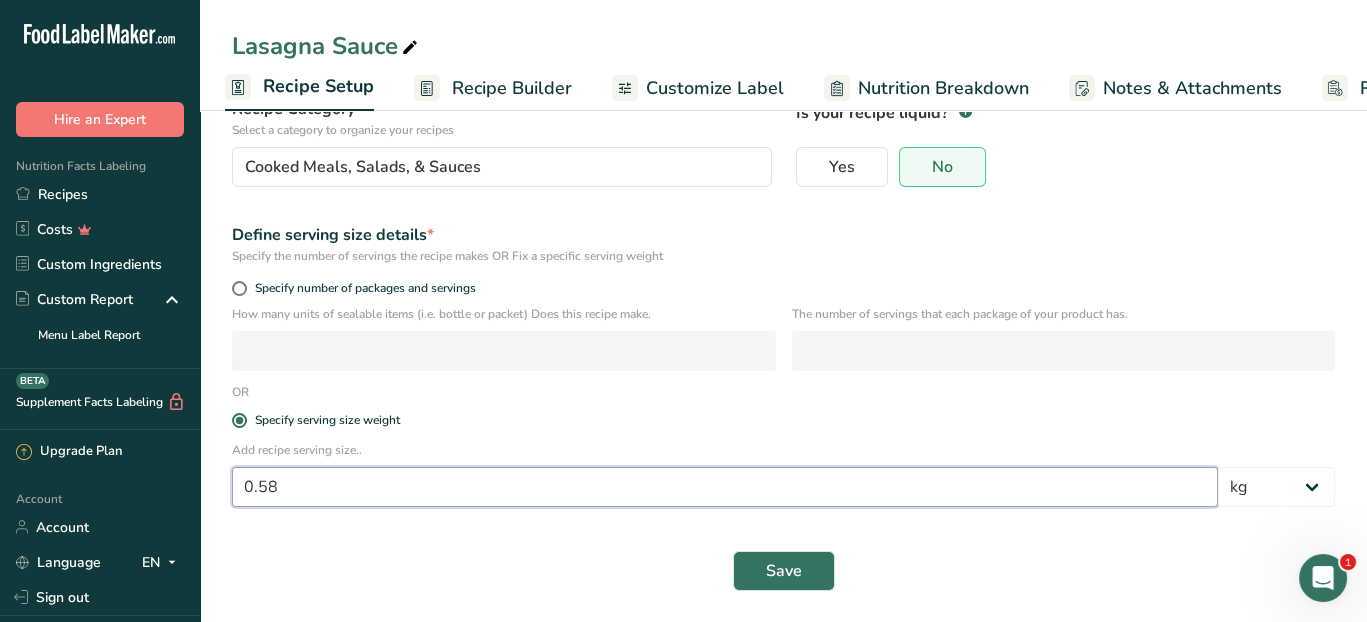 click on "0.58" at bounding box center (725, 487) 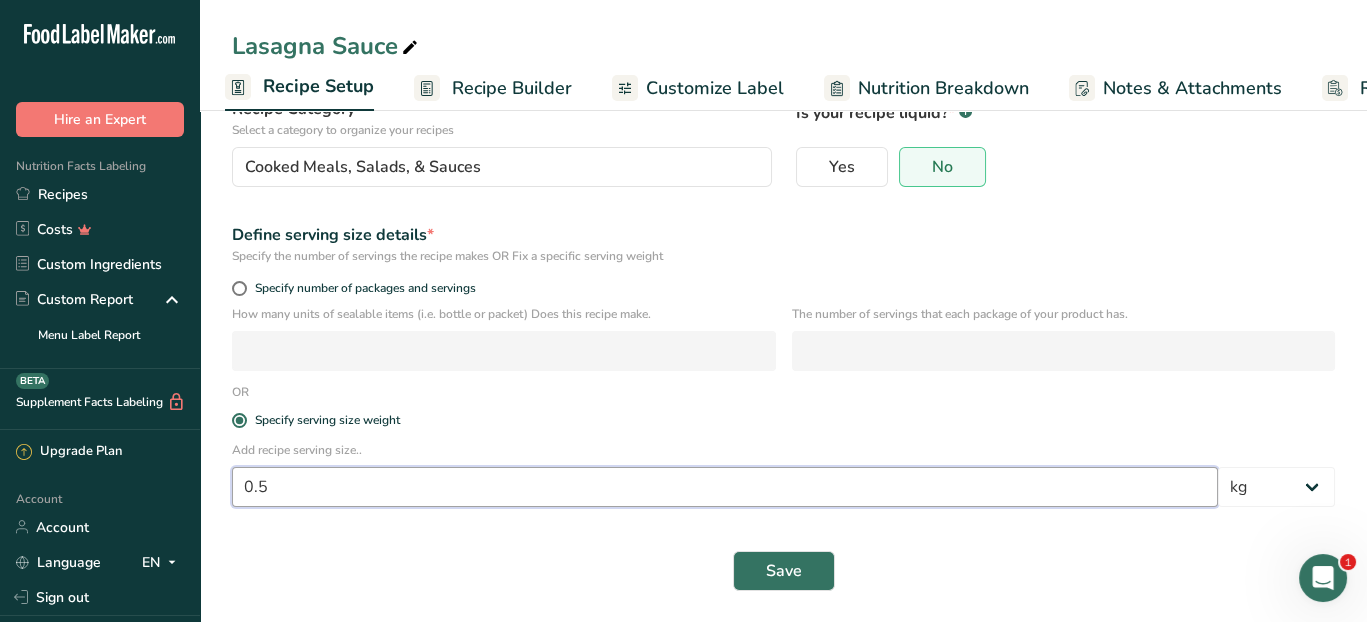 type on "0" 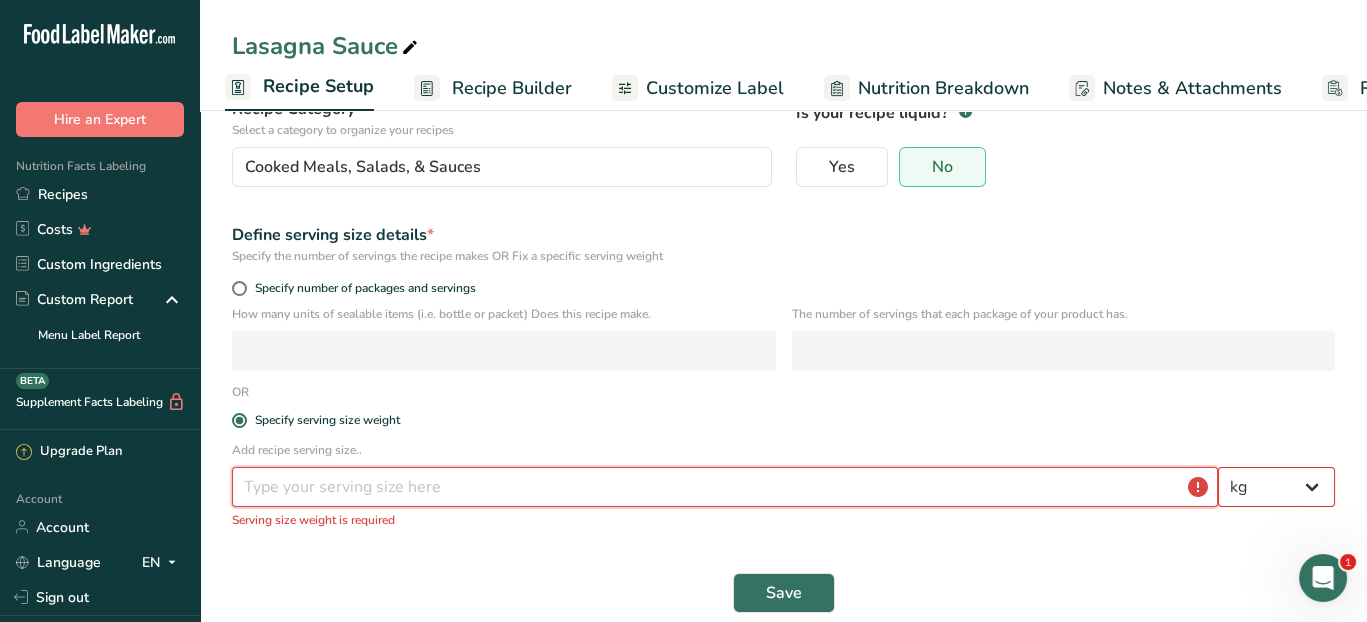 type 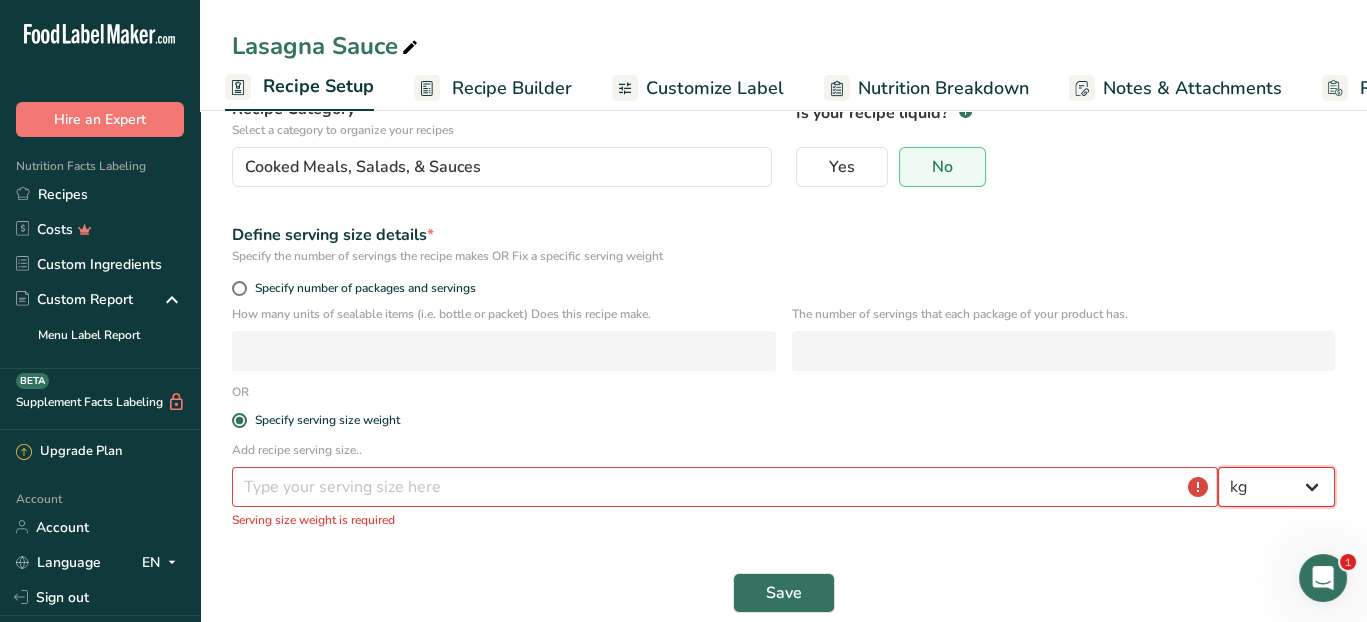 drag, startPoint x: 1316, startPoint y: 481, endPoint x: 1314, endPoint y: 491, distance: 10.198039 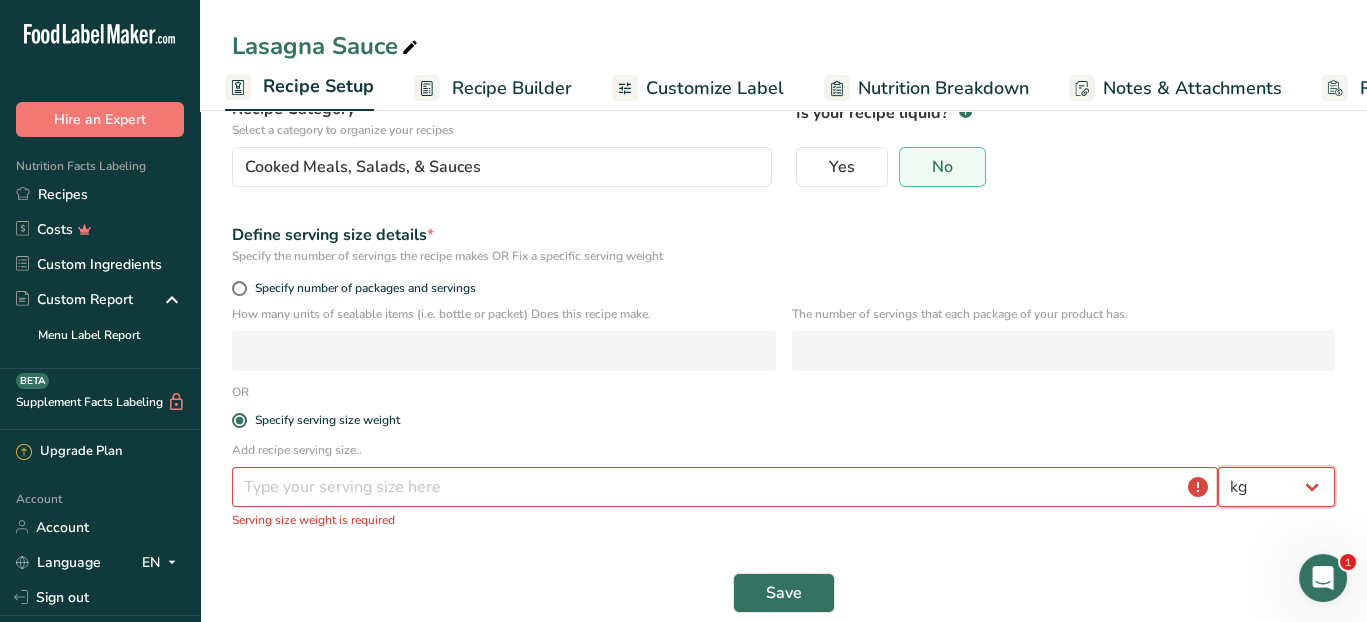 select on "0" 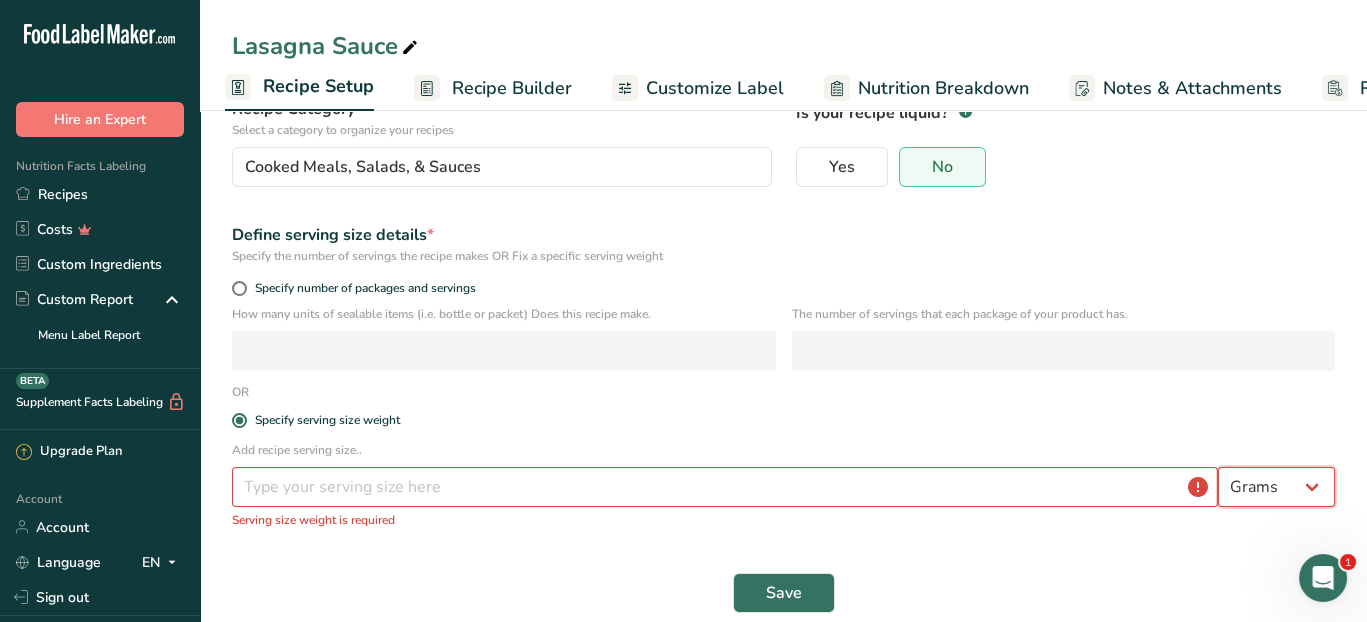 click on "Grams
kg
mg
mcg
lb
oz
l
mL
fl oz
tbsp
tsp
cup
qt
gallon" at bounding box center [1276, 487] 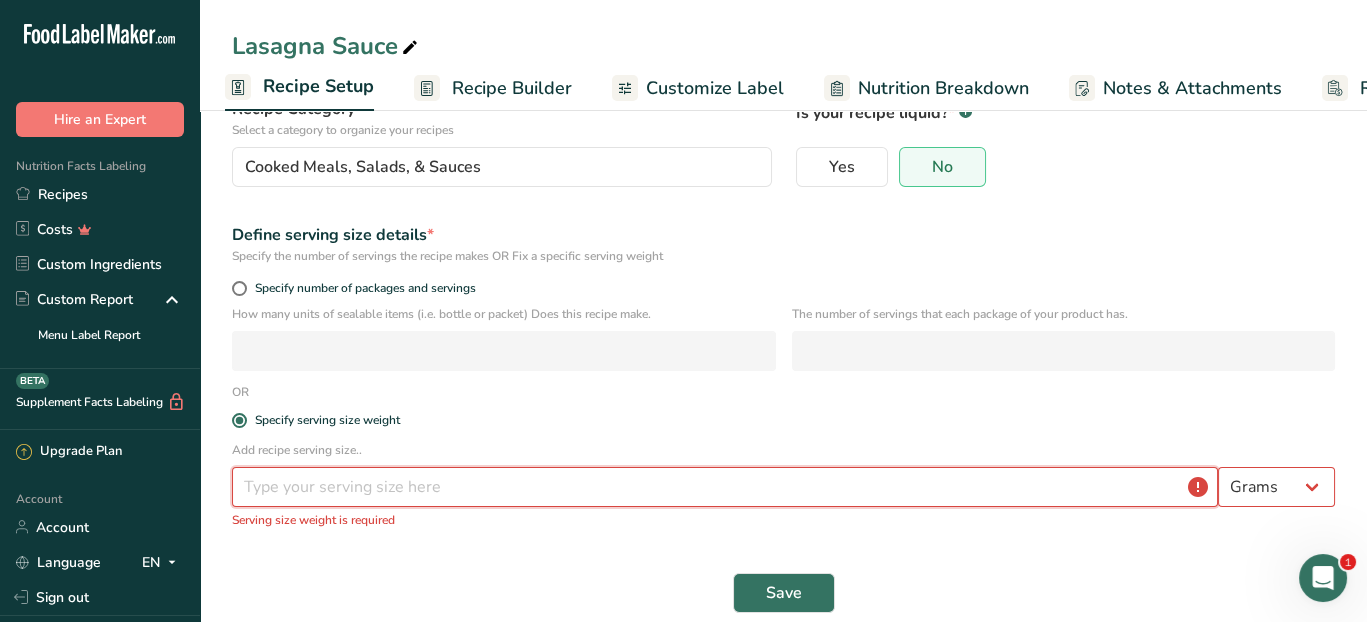 click at bounding box center [725, 487] 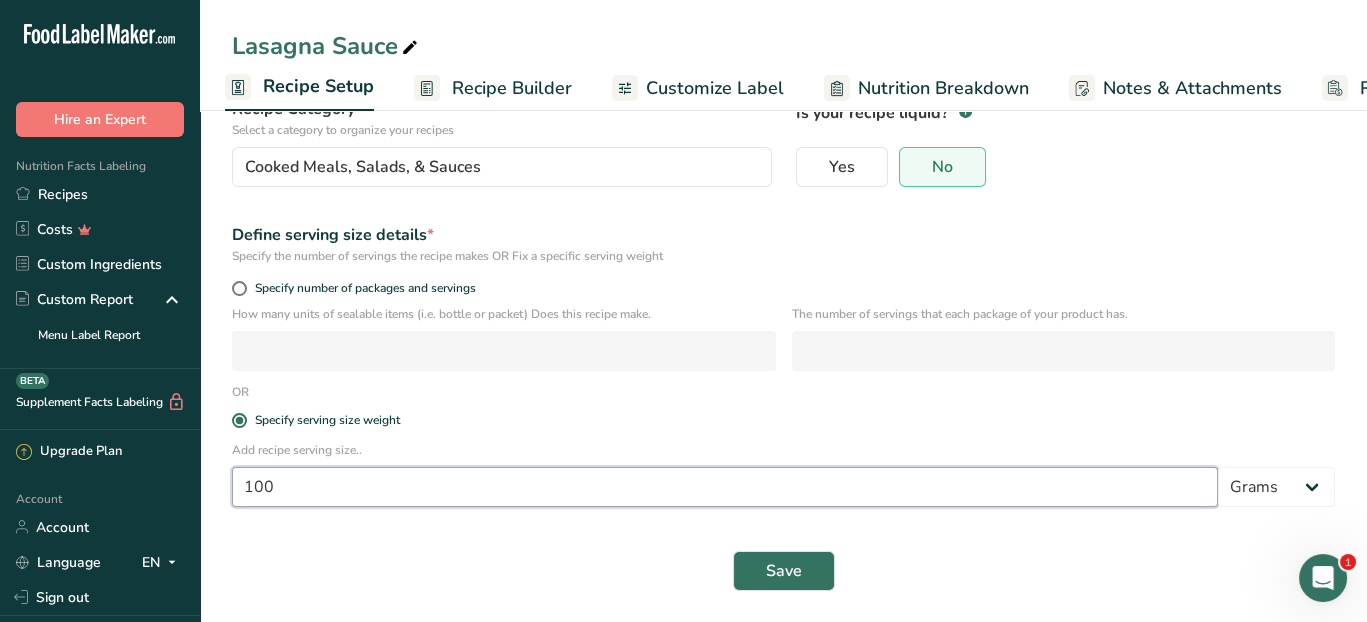 type on "100" 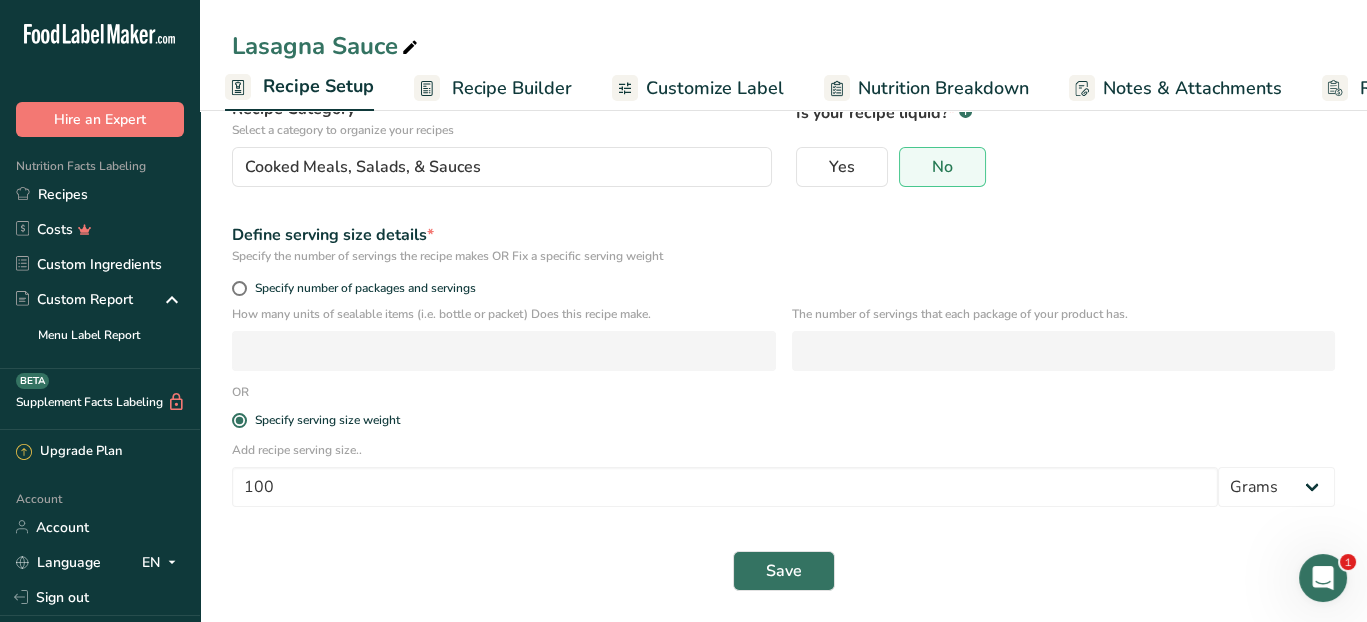 click on "Save" at bounding box center [783, 571] 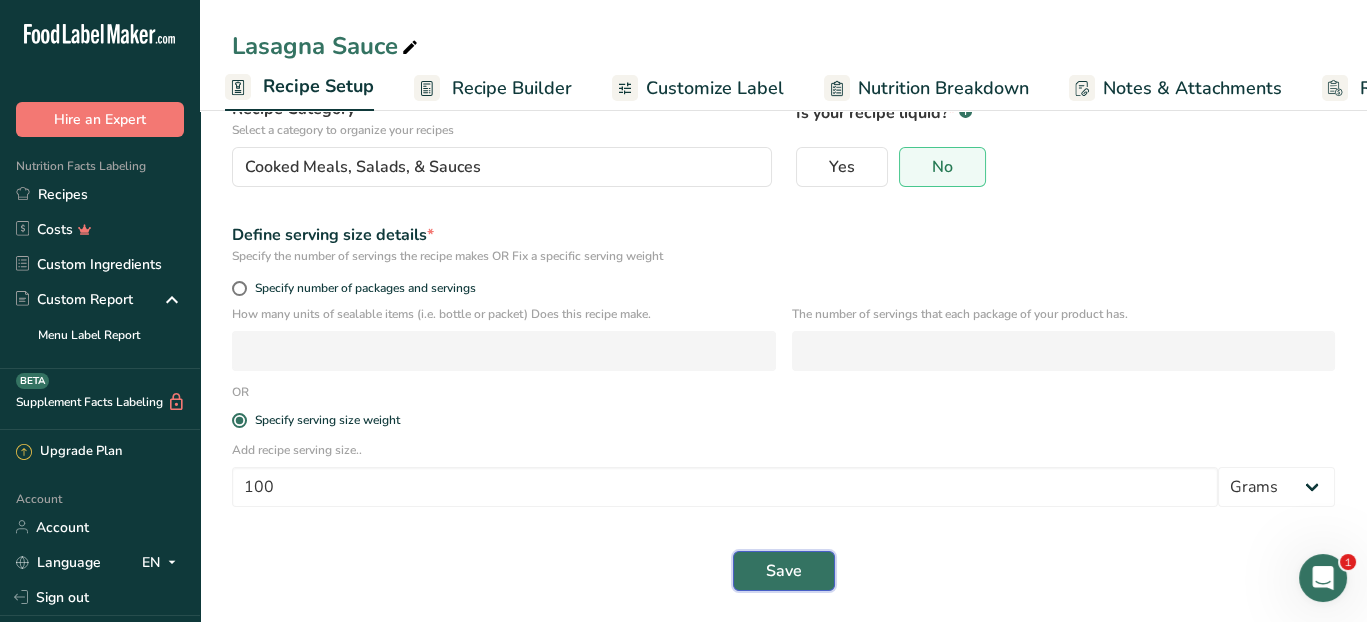 click on "Save" at bounding box center [784, 571] 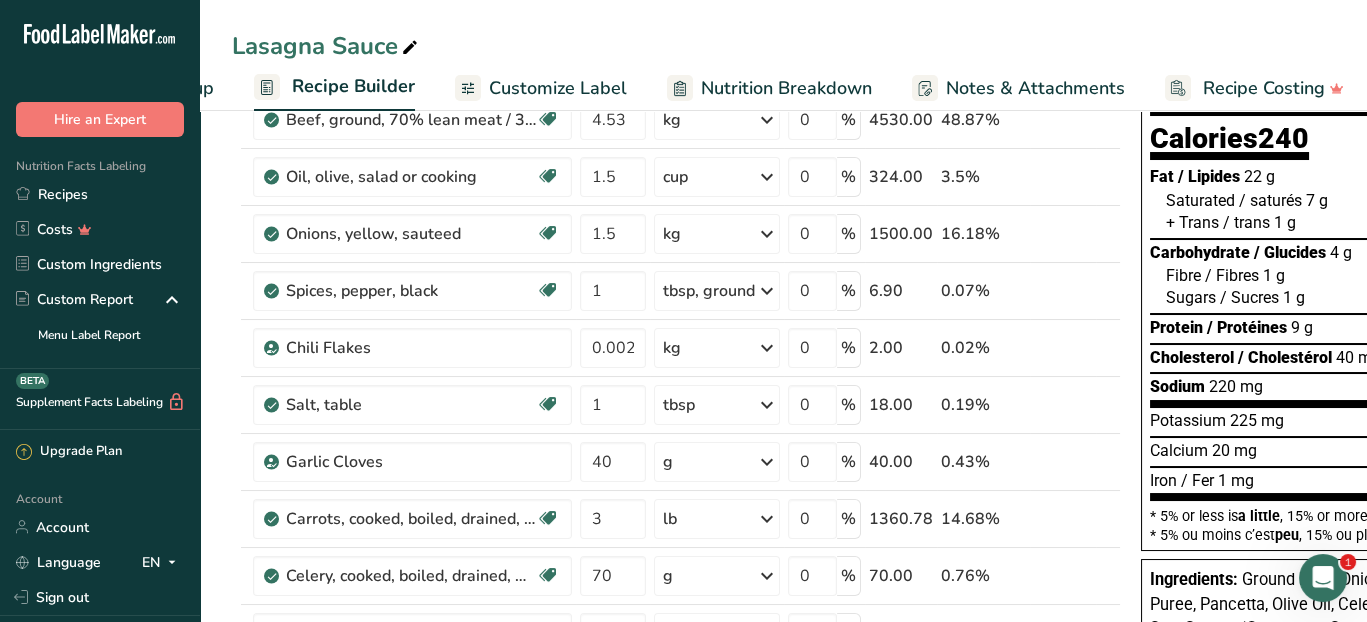 scroll, scrollTop: 0, scrollLeft: 173, axis: horizontal 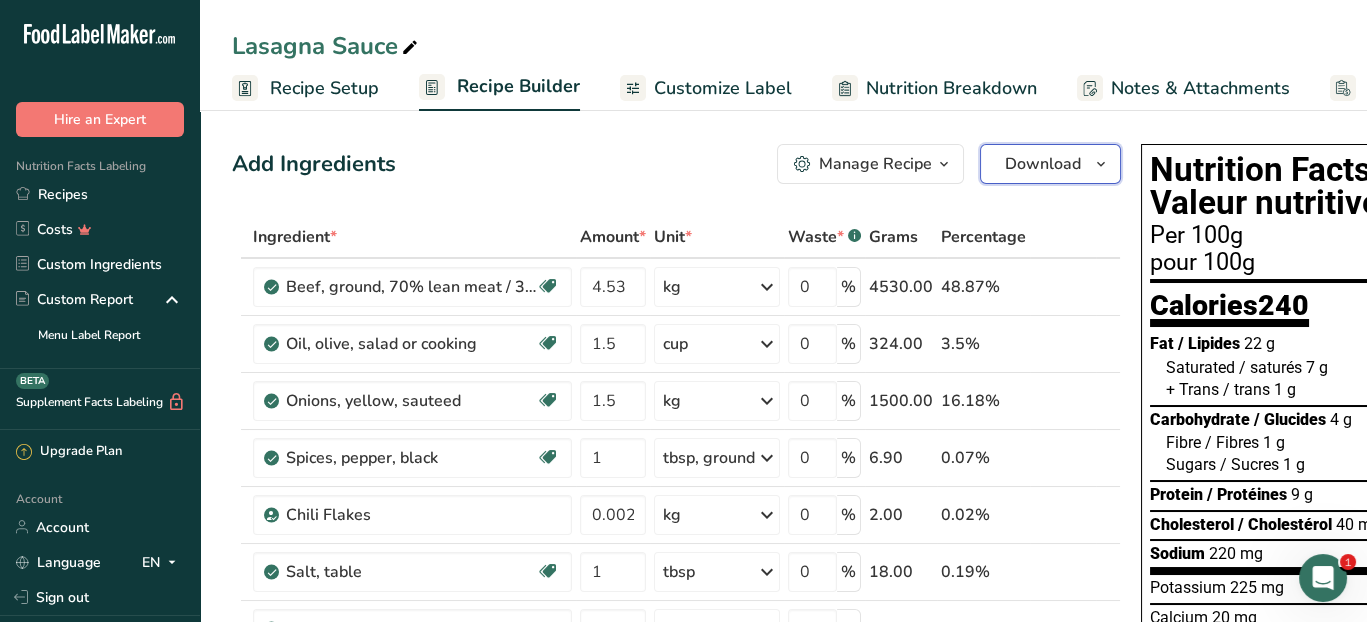 click at bounding box center (1101, 164) 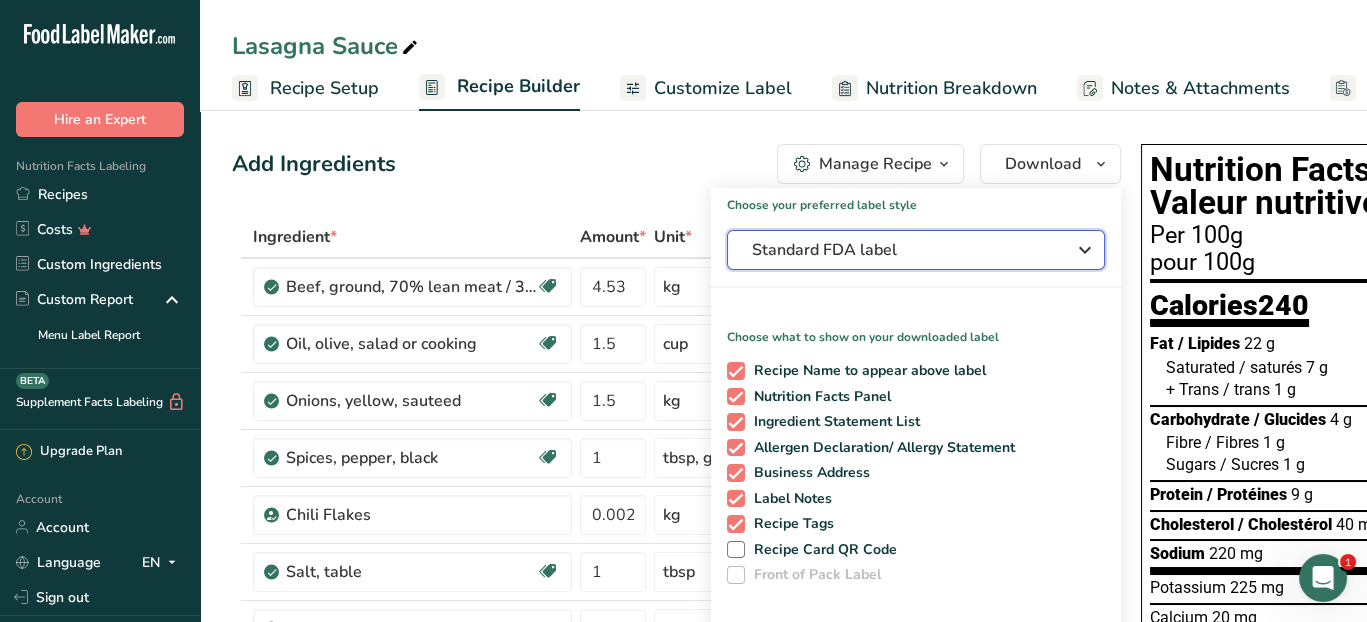 click at bounding box center [1085, 250] 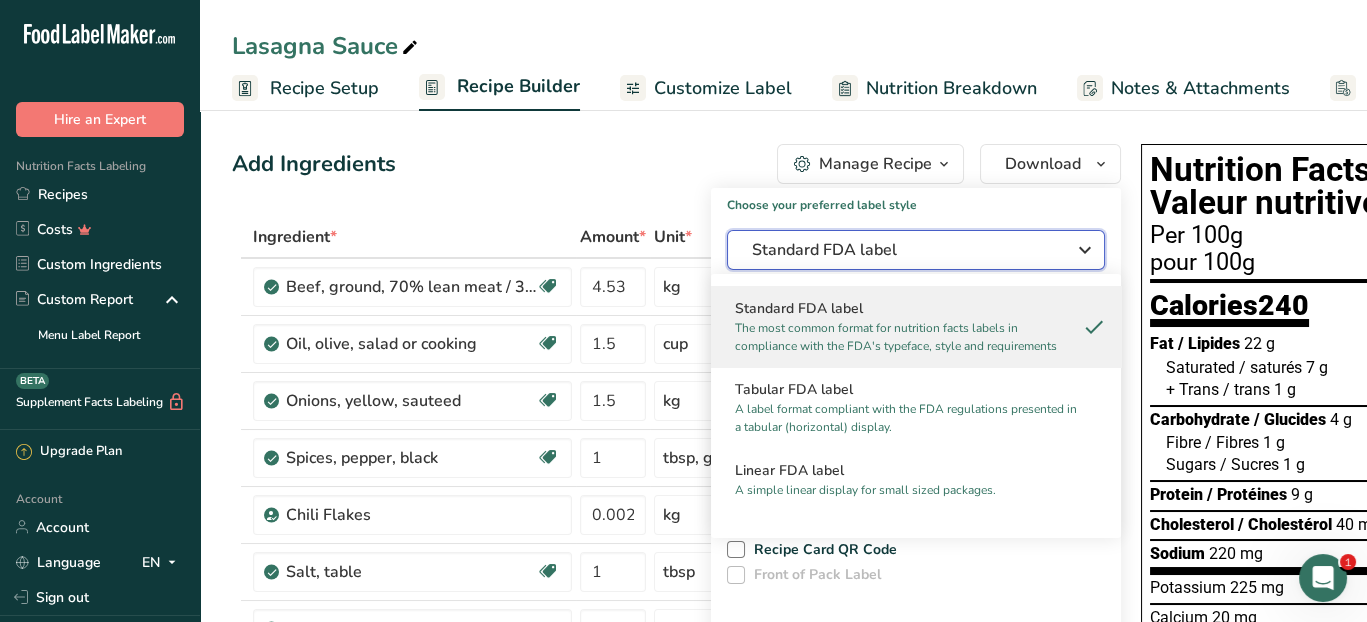 click at bounding box center (1085, 250) 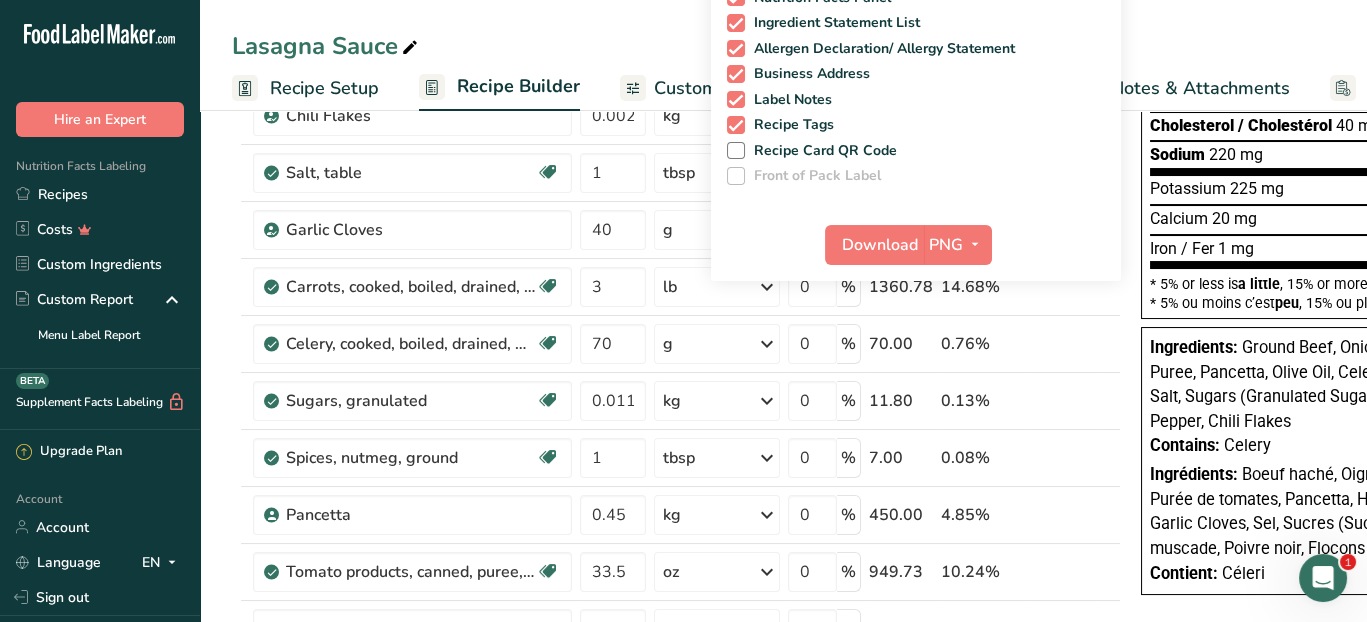 scroll, scrollTop: 400, scrollLeft: 0, axis: vertical 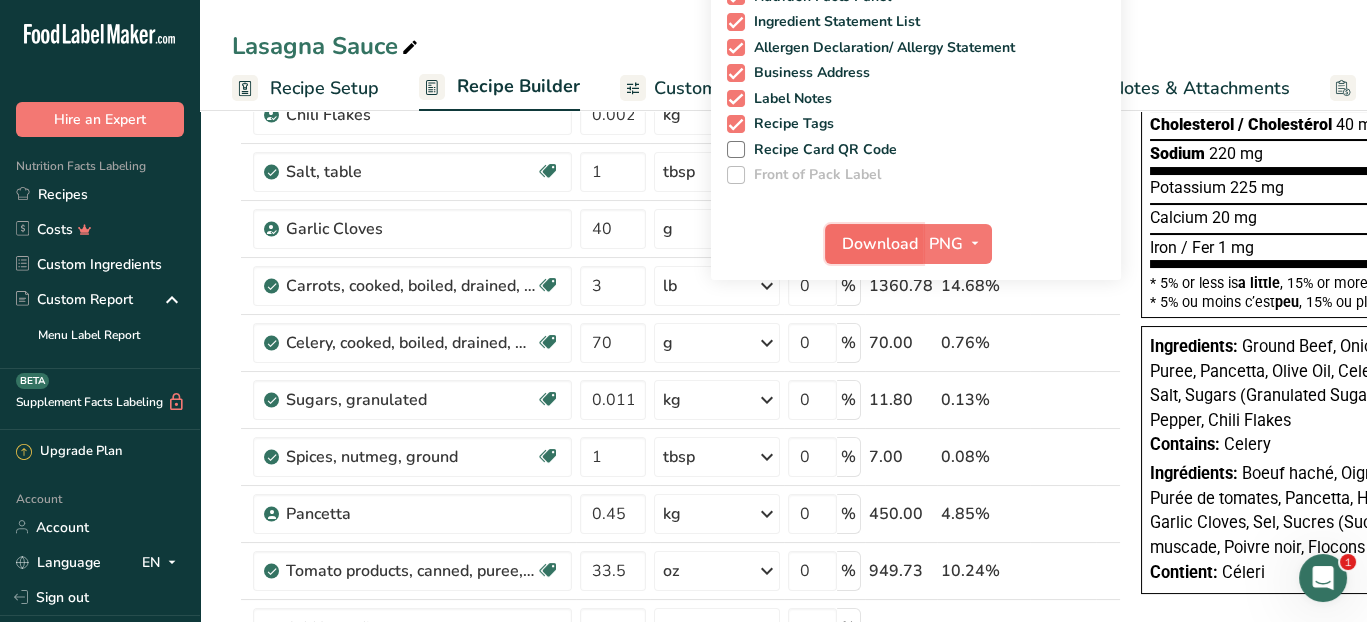 click on "Download" at bounding box center (880, 244) 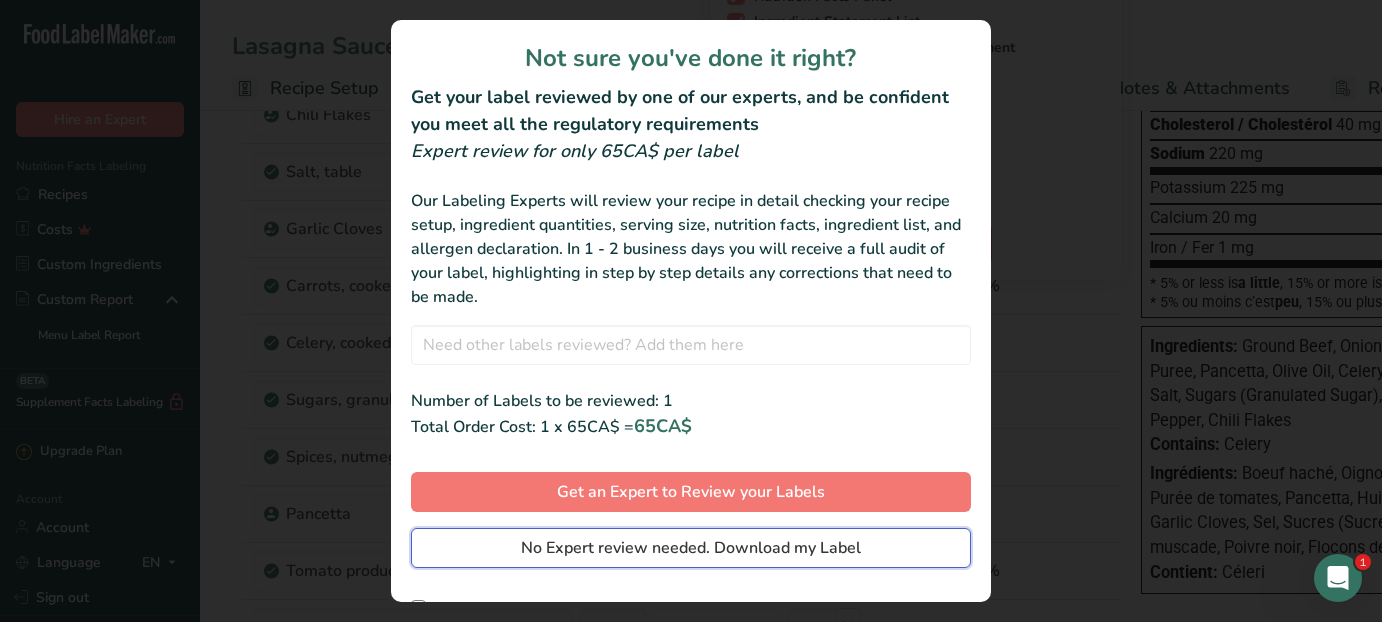 click on "No Expert review needed. Download my Label" at bounding box center (691, 548) 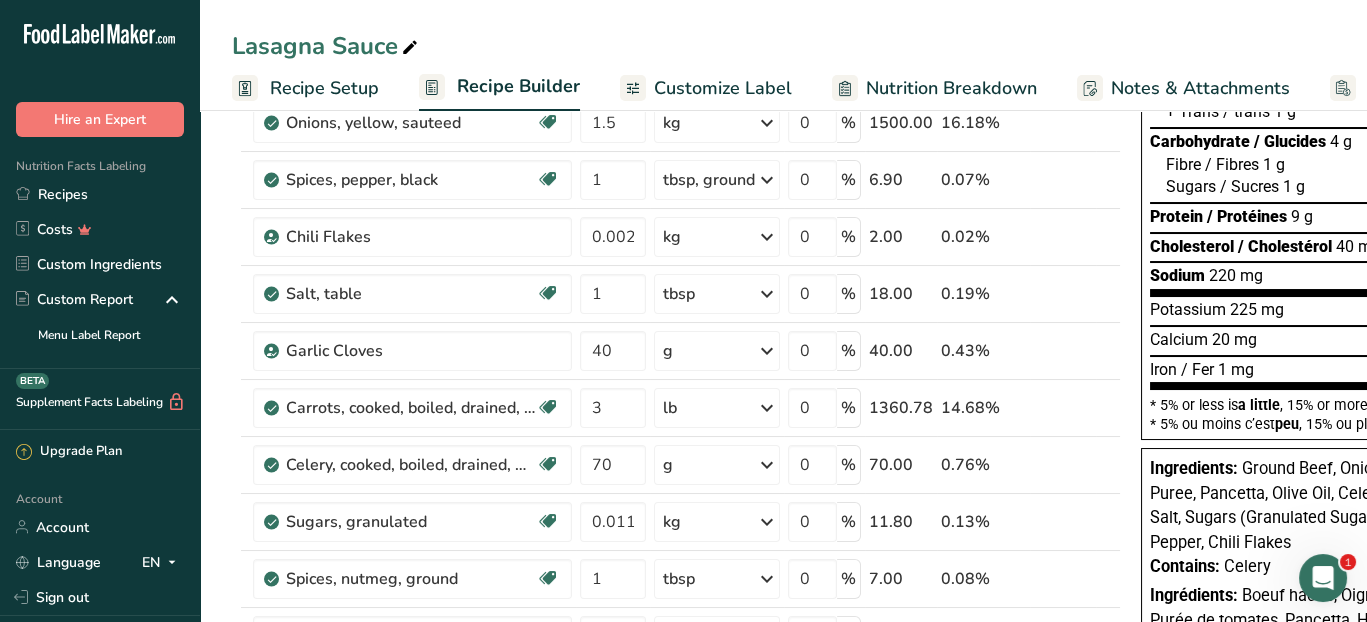 scroll, scrollTop: 0, scrollLeft: 0, axis: both 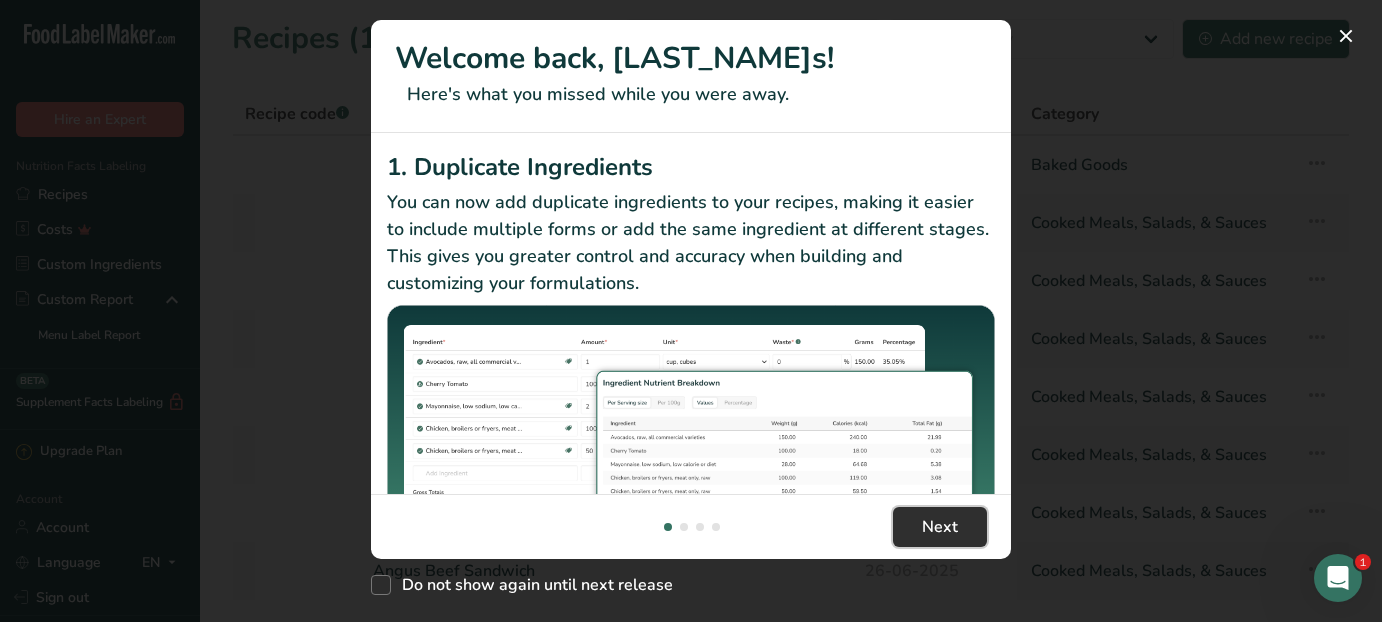 click on "Next" at bounding box center [940, 527] 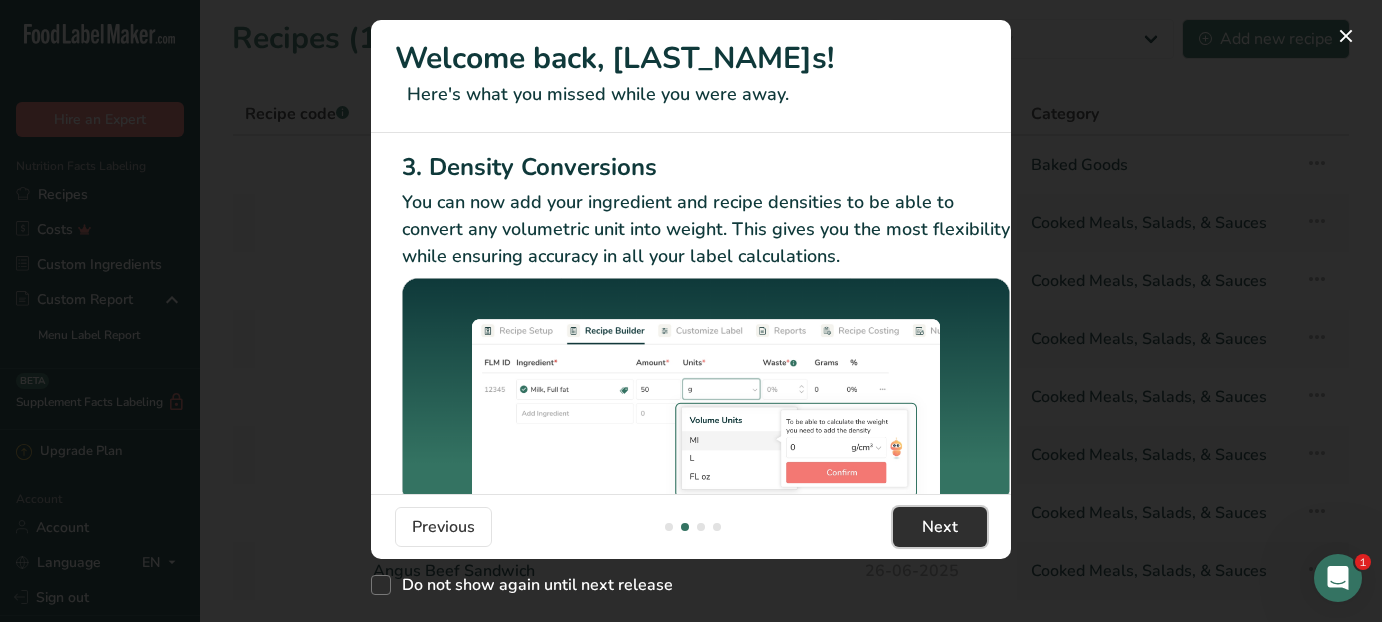 click on "Next" at bounding box center (940, 527) 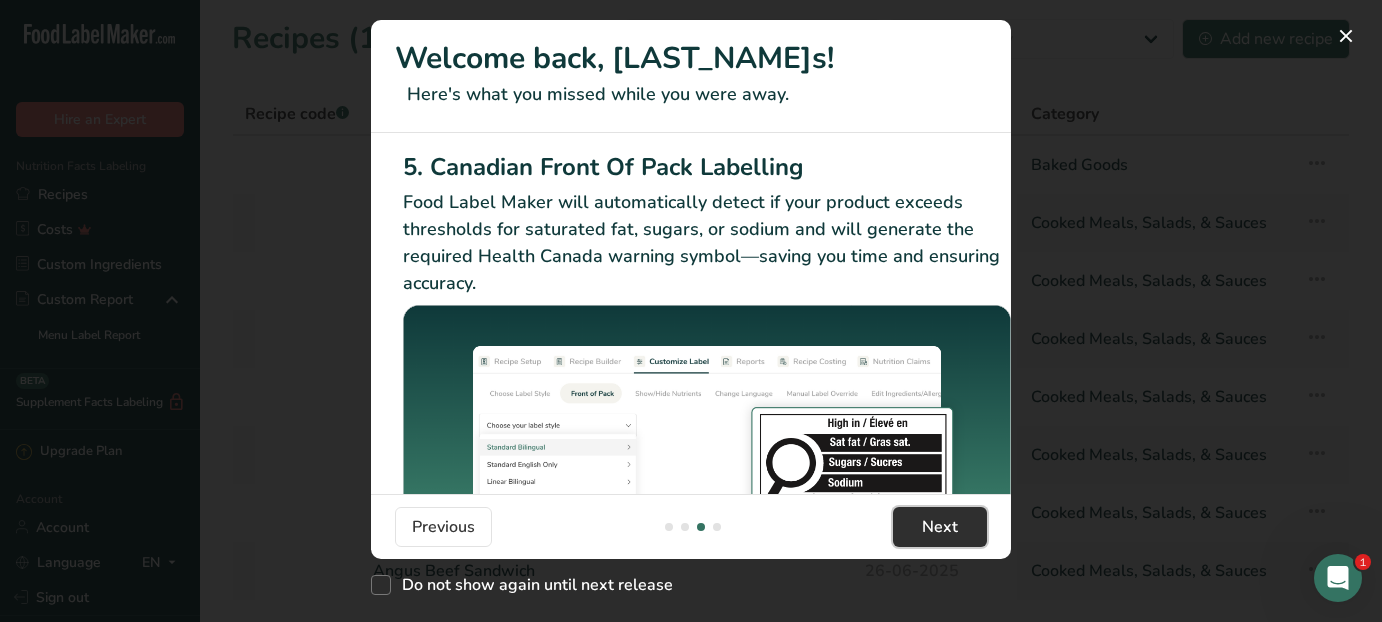 click on "Next" at bounding box center [940, 527] 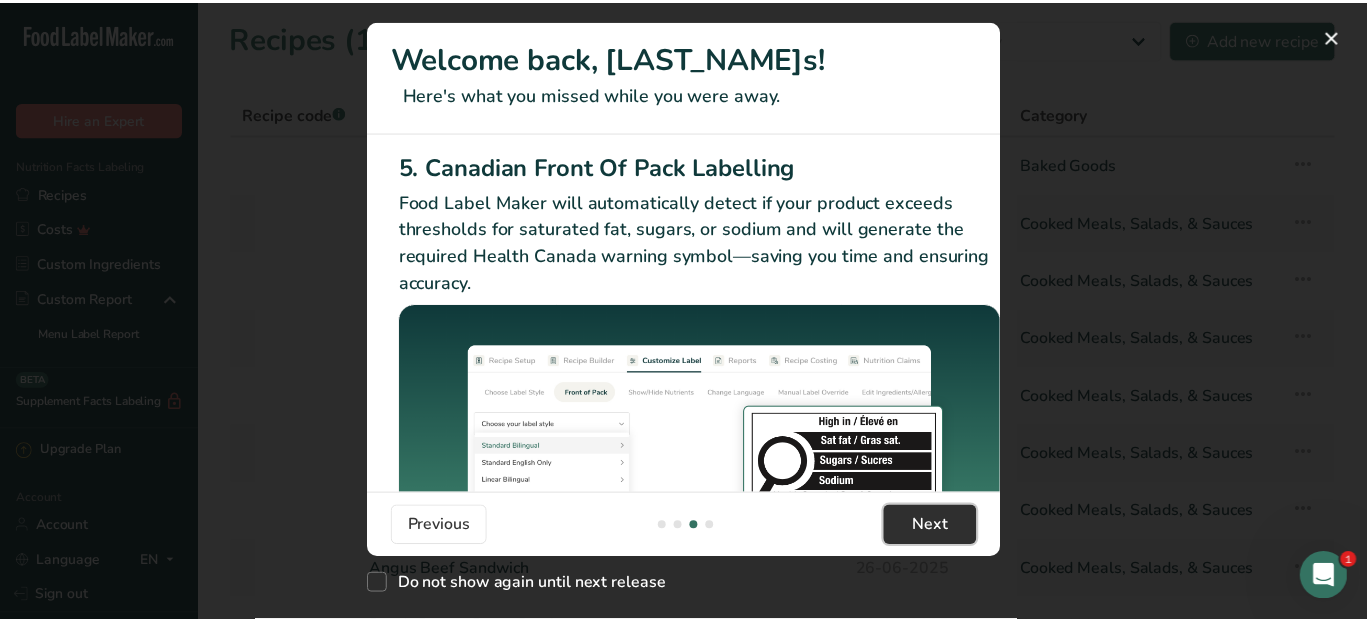 scroll, scrollTop: 0, scrollLeft: 1905, axis: horizontal 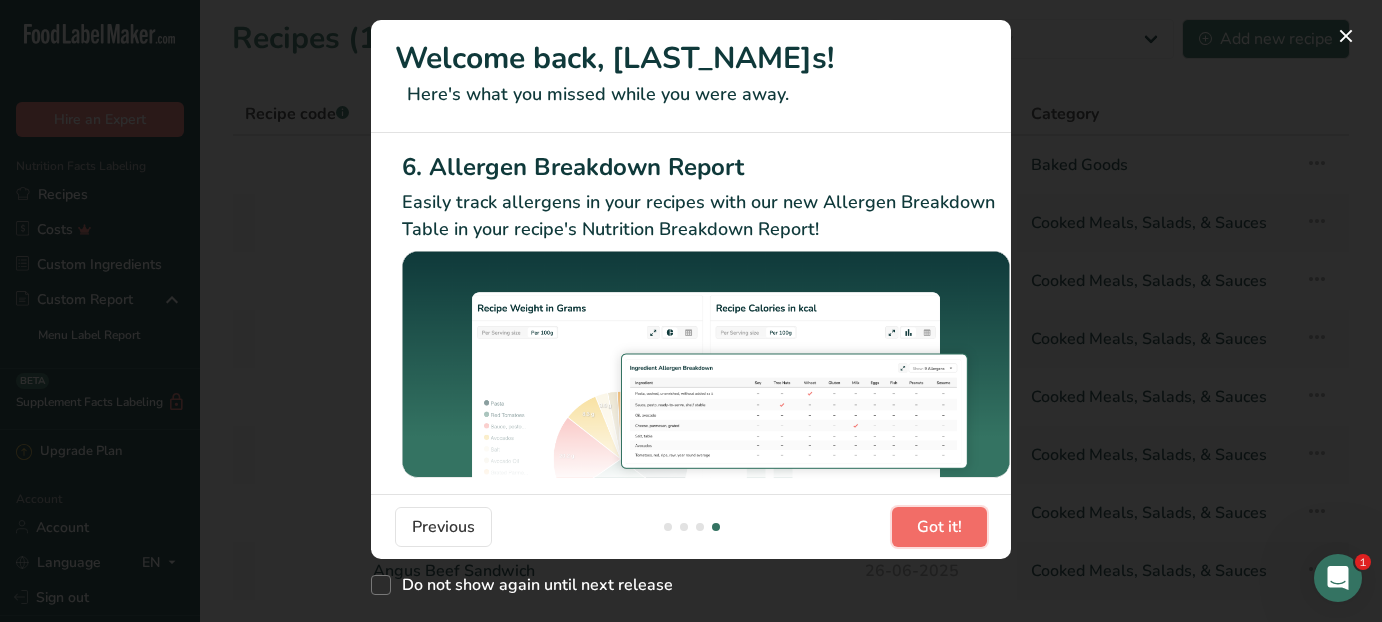 click on "Got it!" at bounding box center [939, 527] 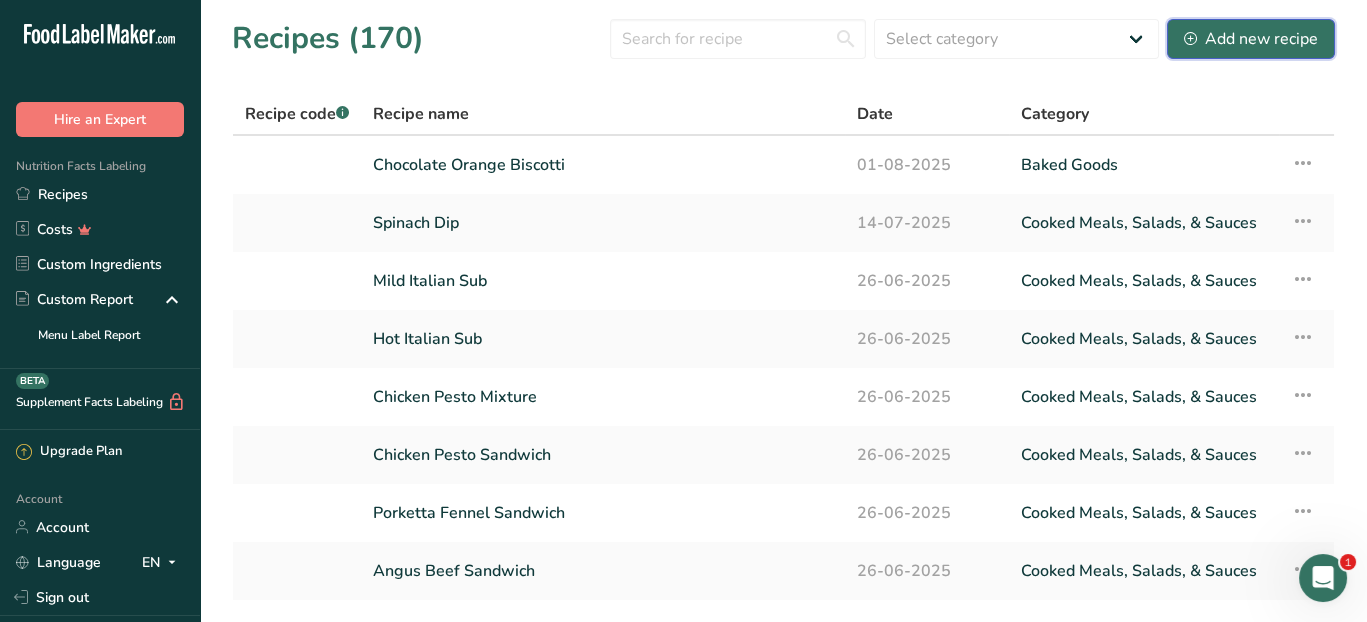 click on "Add new recipe" at bounding box center (1251, 39) 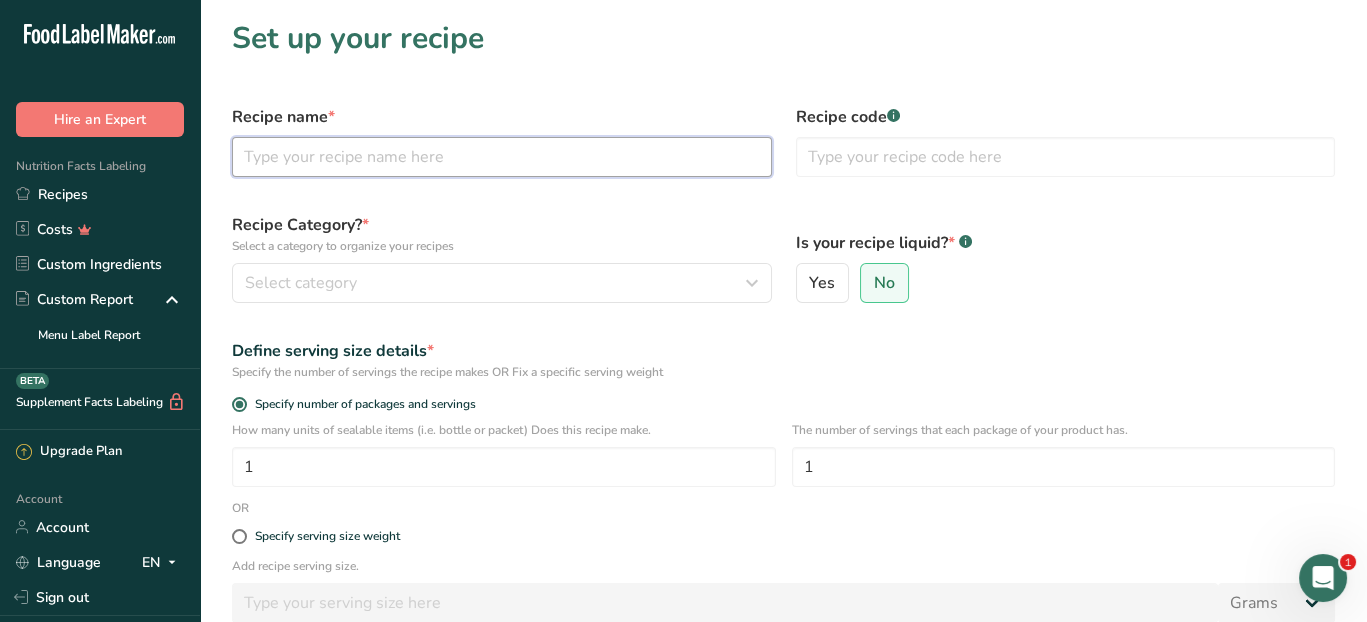 click at bounding box center [502, 157] 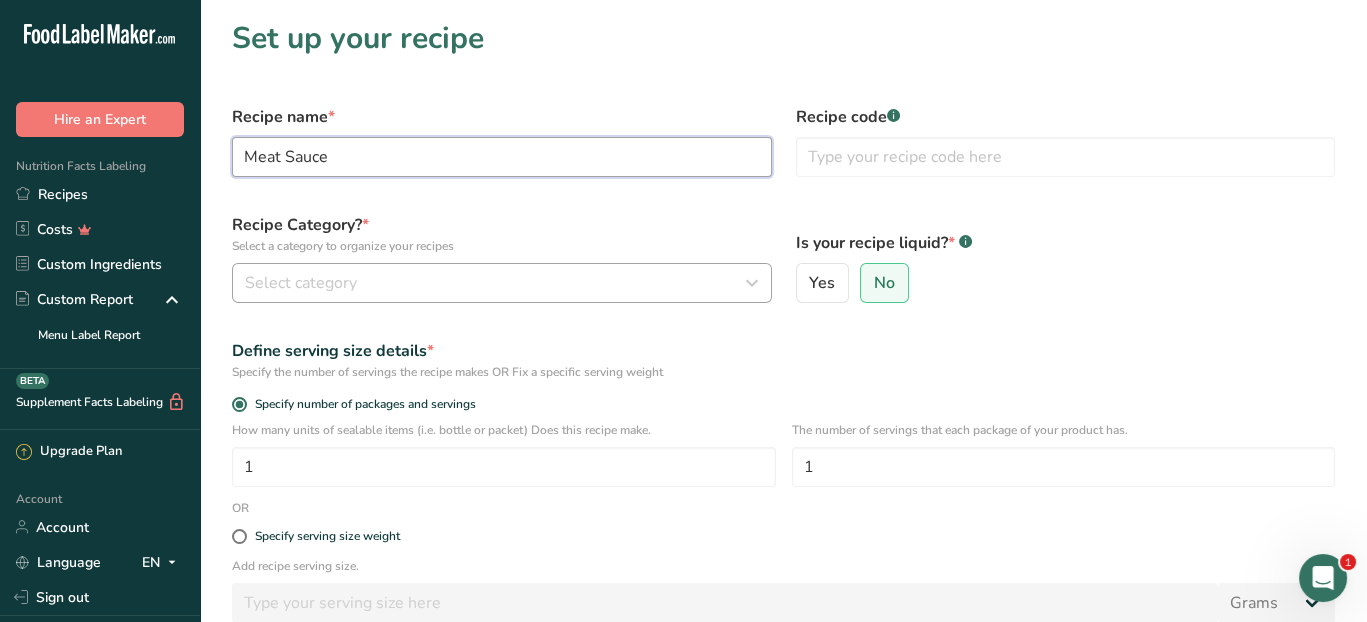 type on "Meat Sauce" 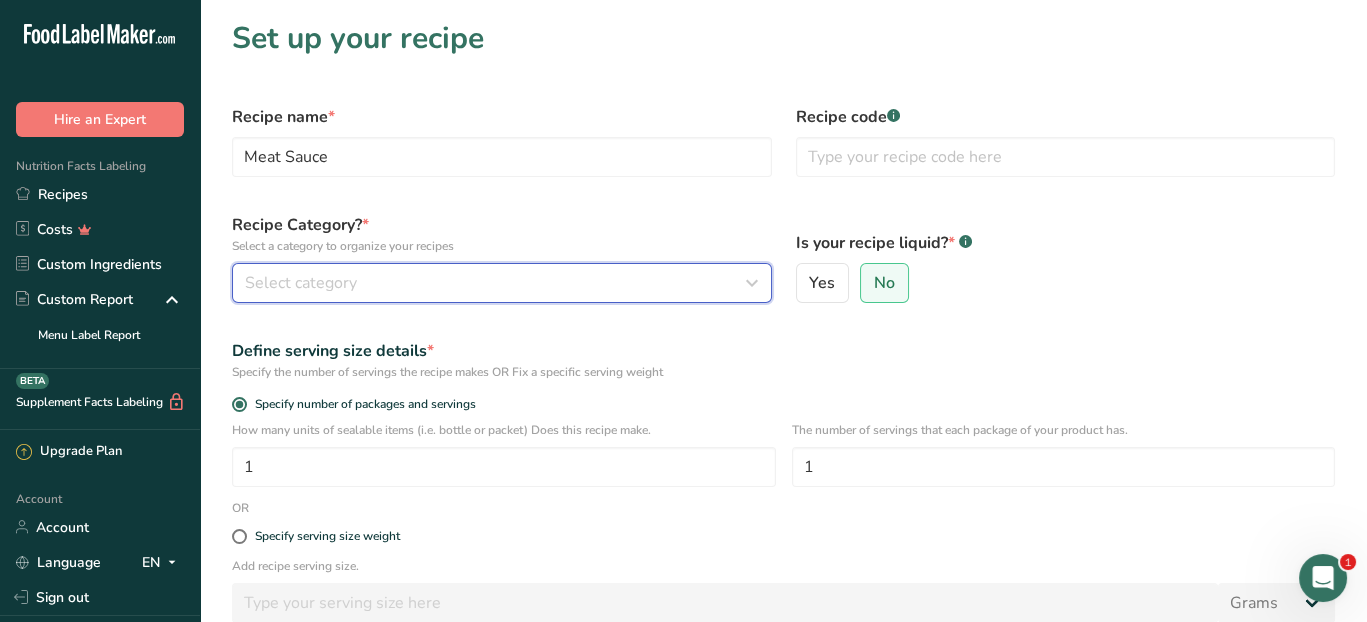 click on "Select category" at bounding box center [496, 283] 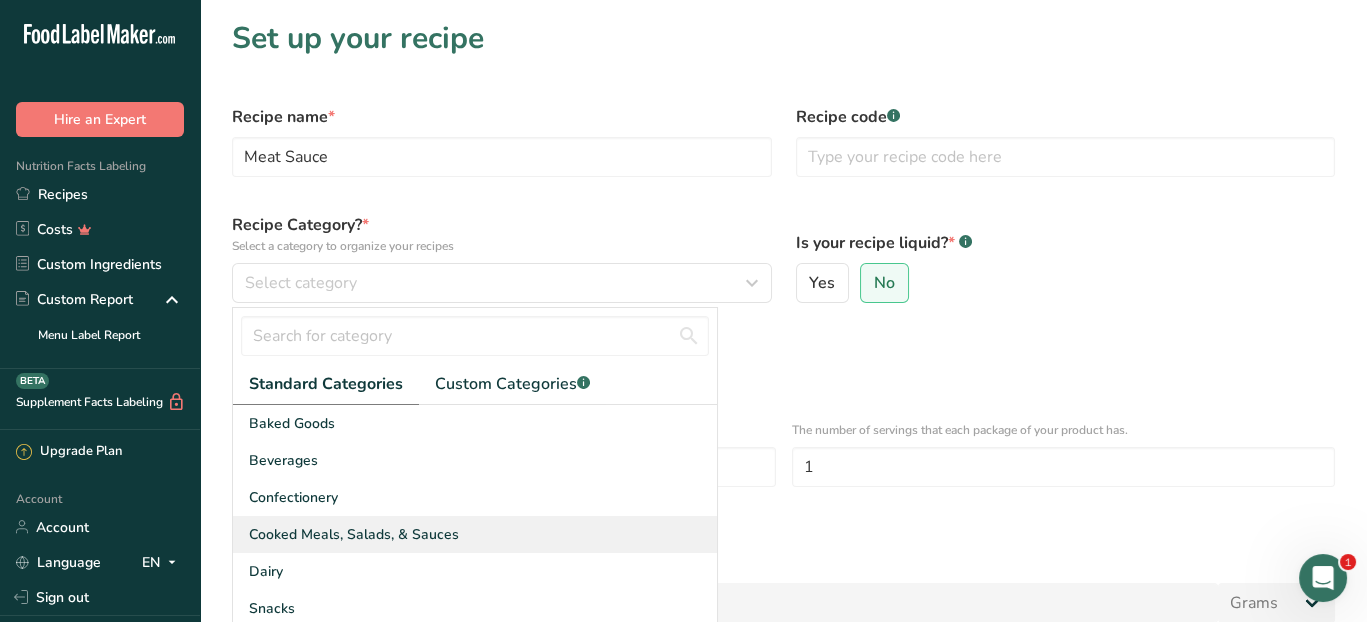 click on "Cooked Meals, Salads, & Sauces" at bounding box center (354, 534) 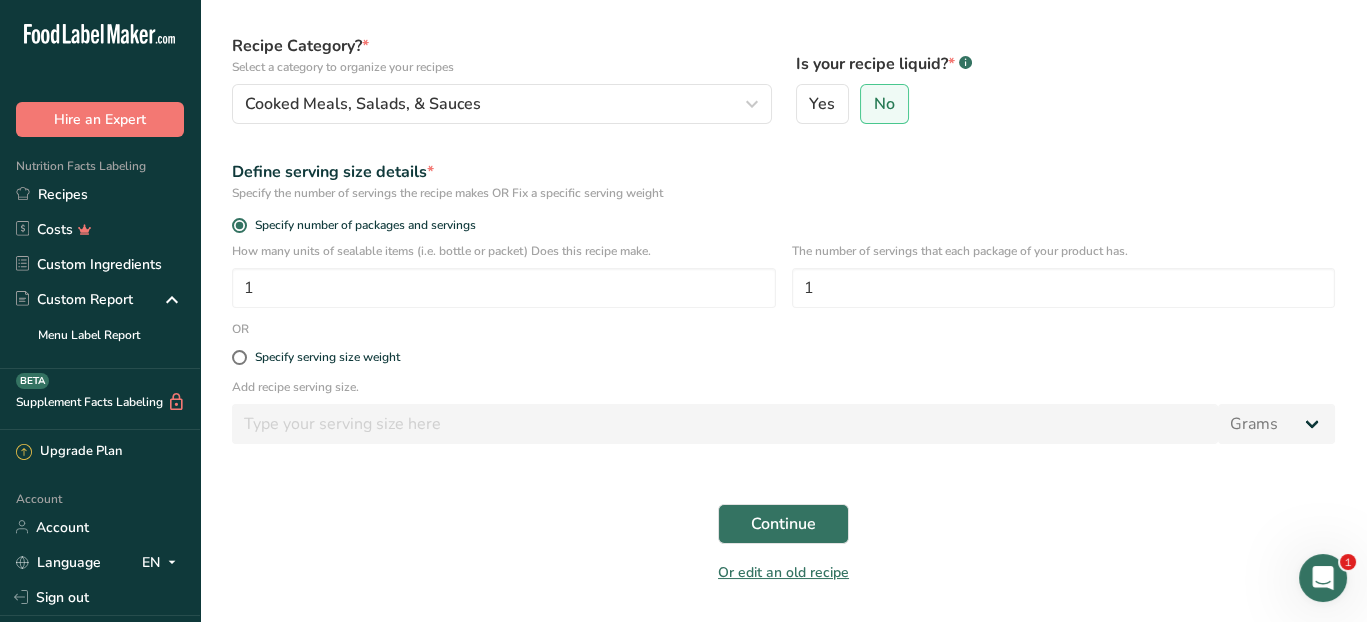 scroll, scrollTop: 200, scrollLeft: 0, axis: vertical 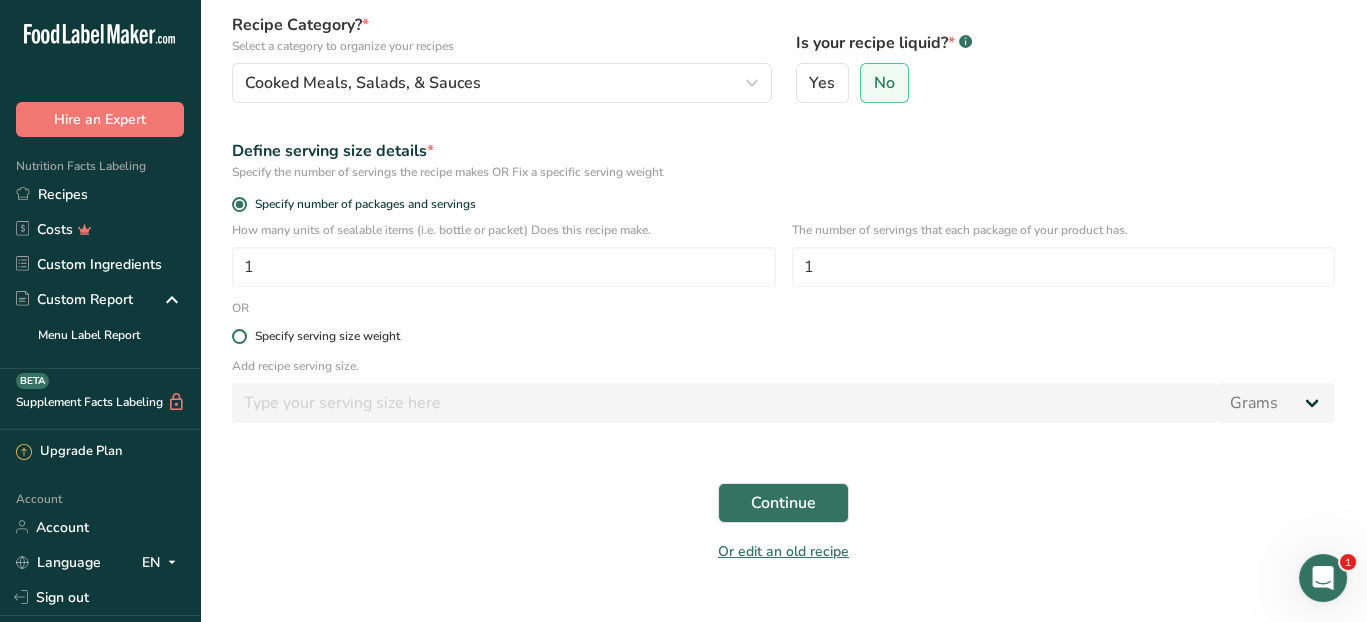click at bounding box center (239, 336) 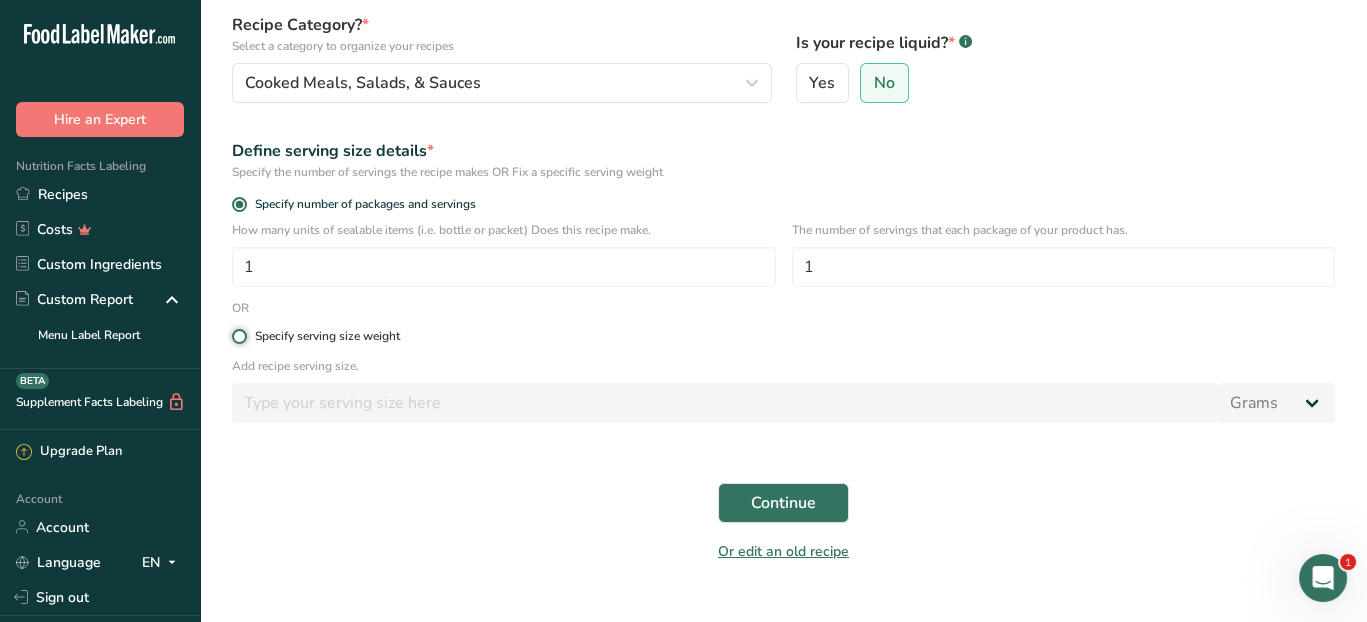 radio on "true" 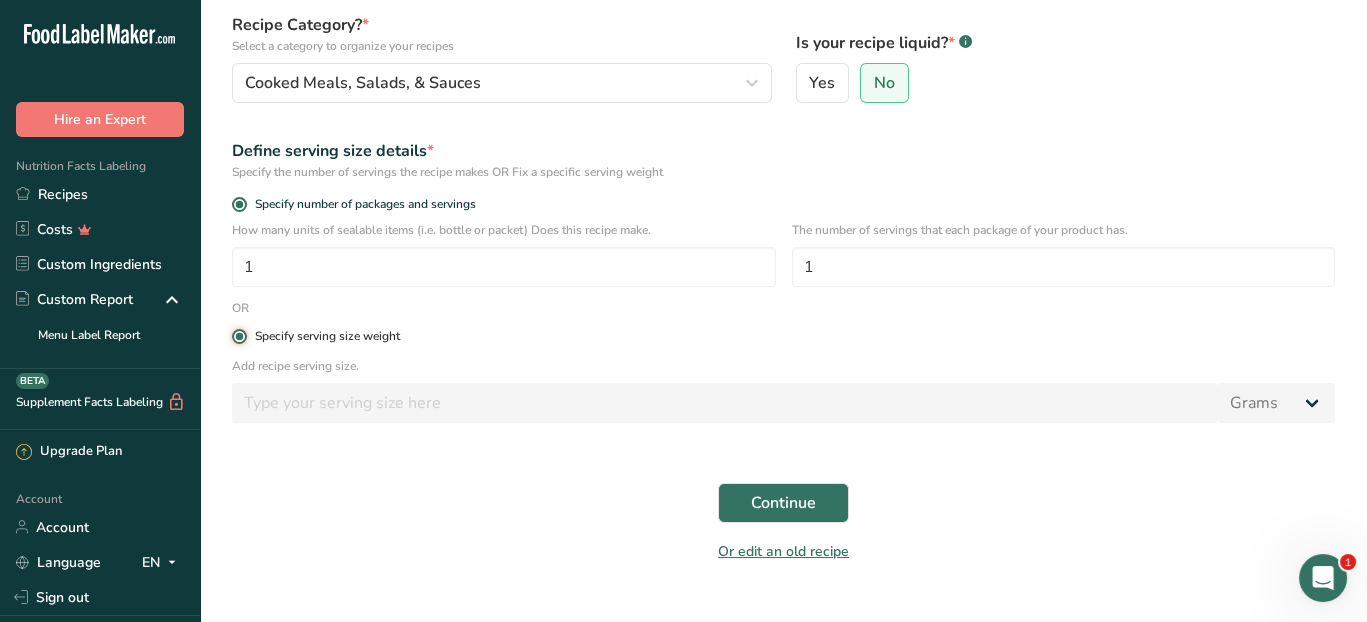 radio on "false" 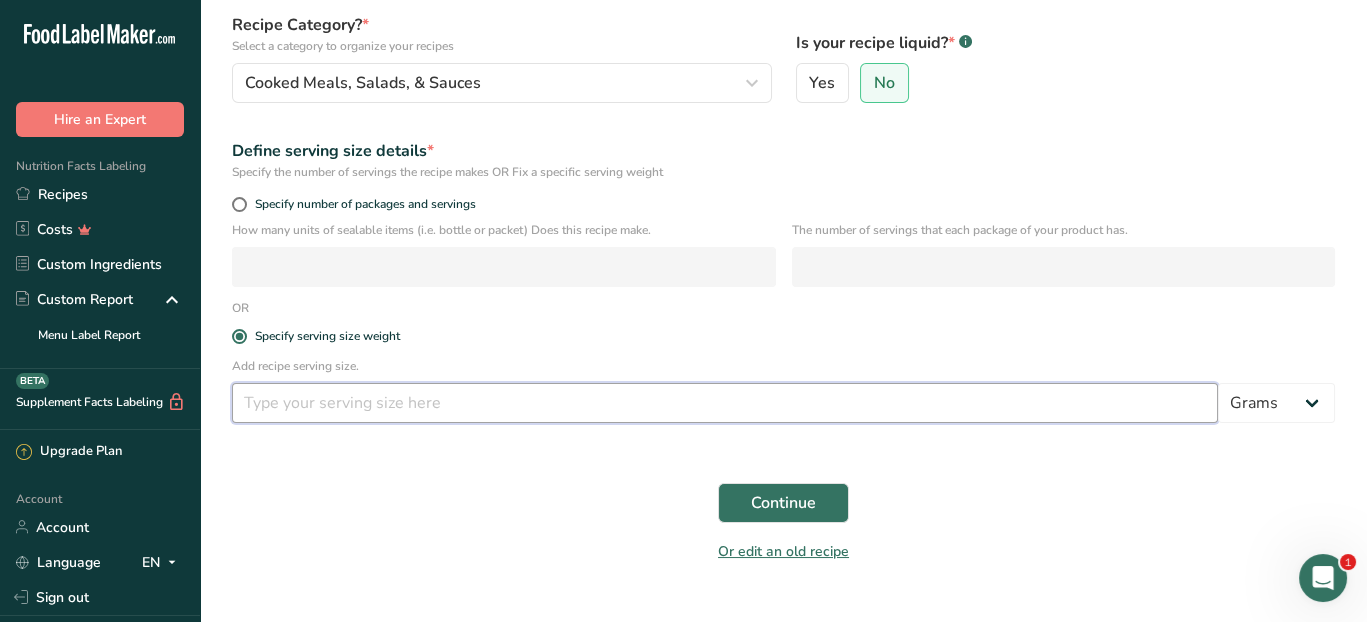 click at bounding box center [725, 403] 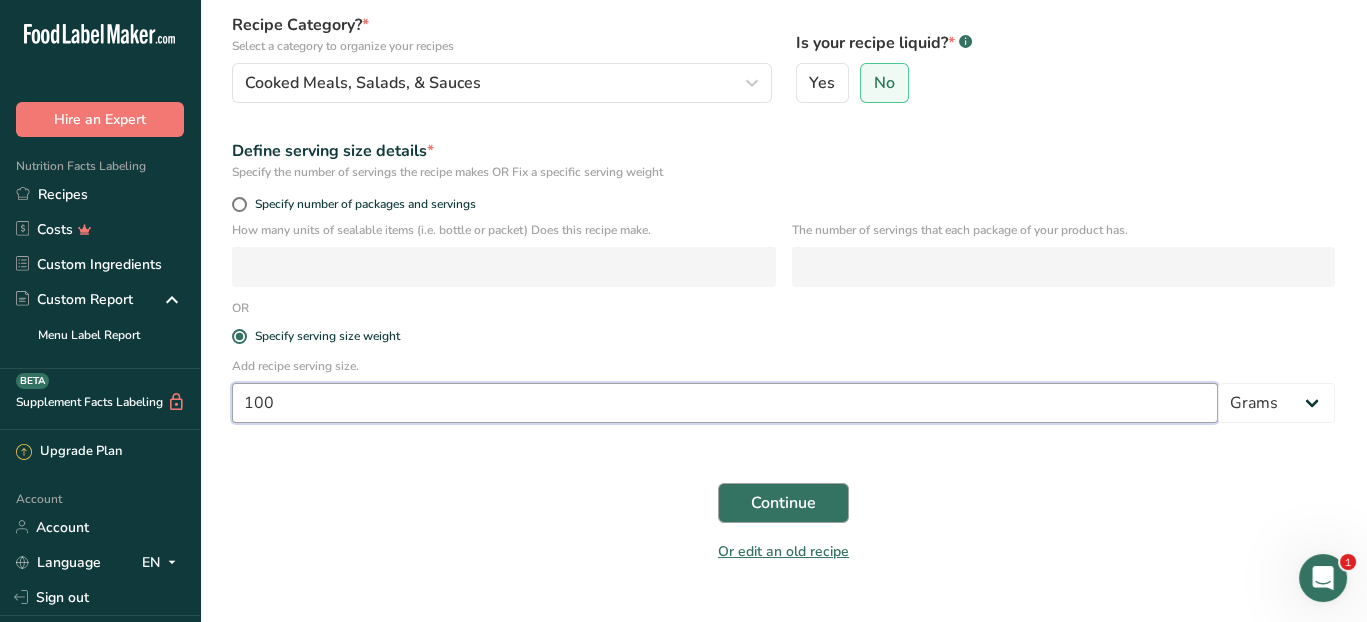 type on "100" 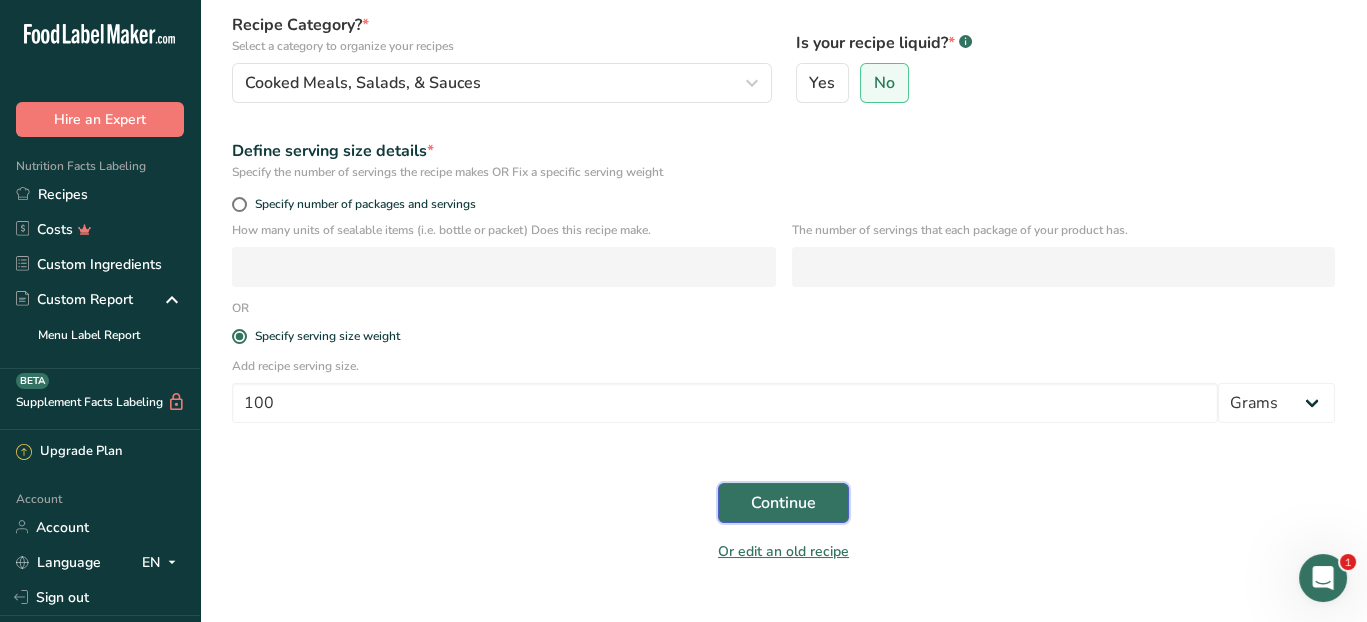 click on "Continue" at bounding box center (783, 503) 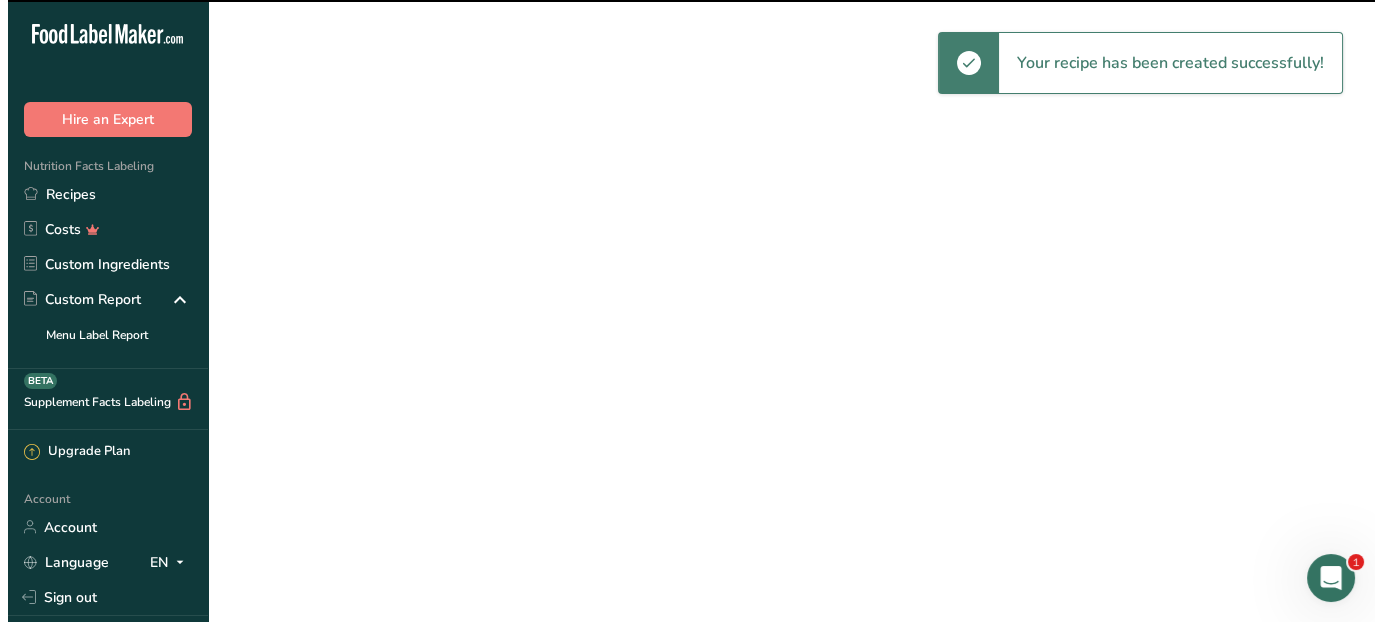 scroll, scrollTop: 0, scrollLeft: 0, axis: both 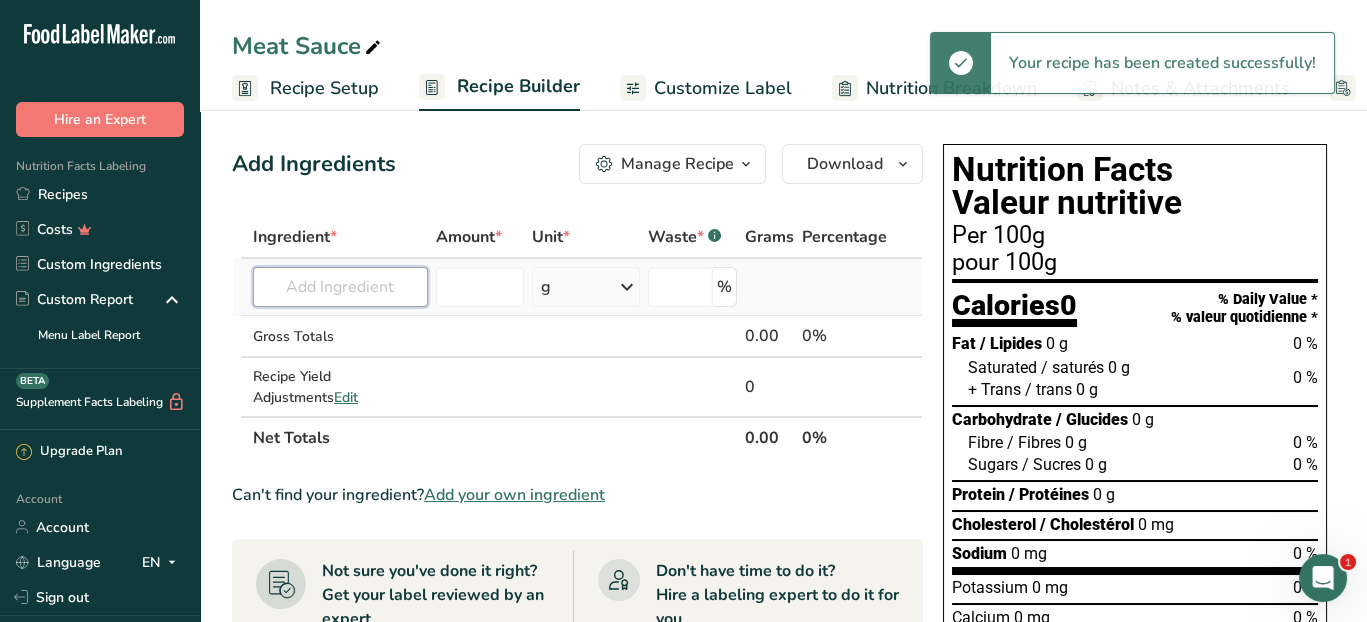 click at bounding box center [340, 287] 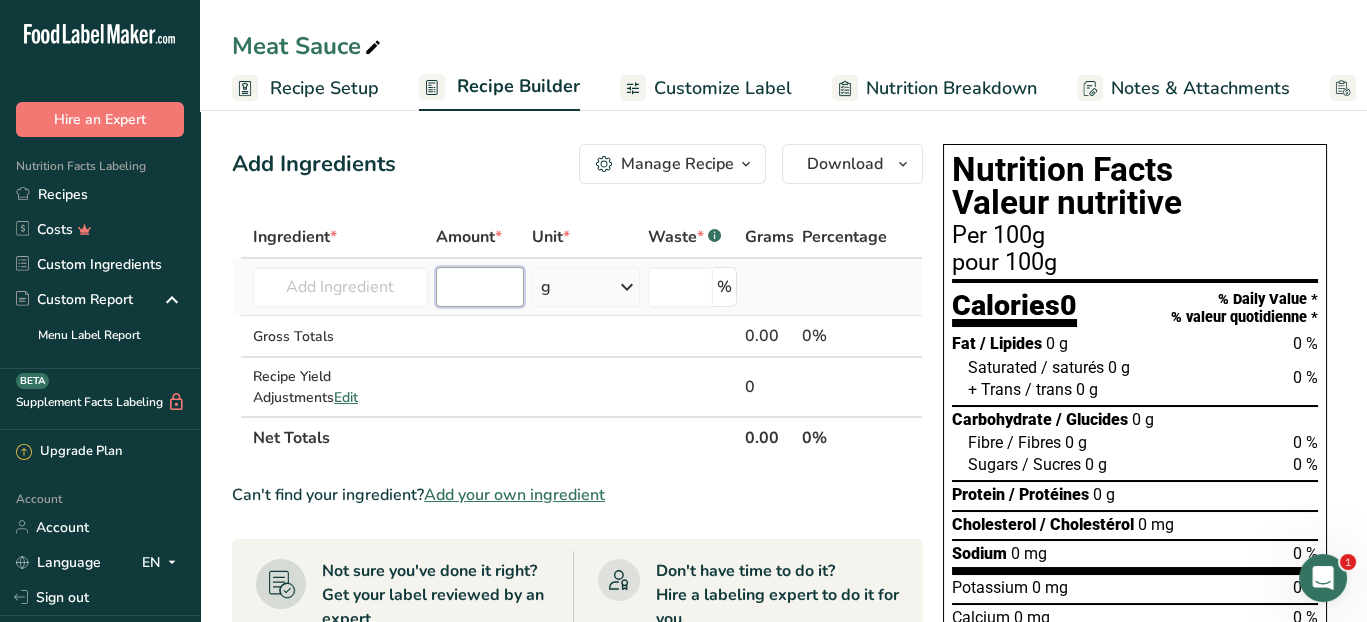 click at bounding box center [480, 287] 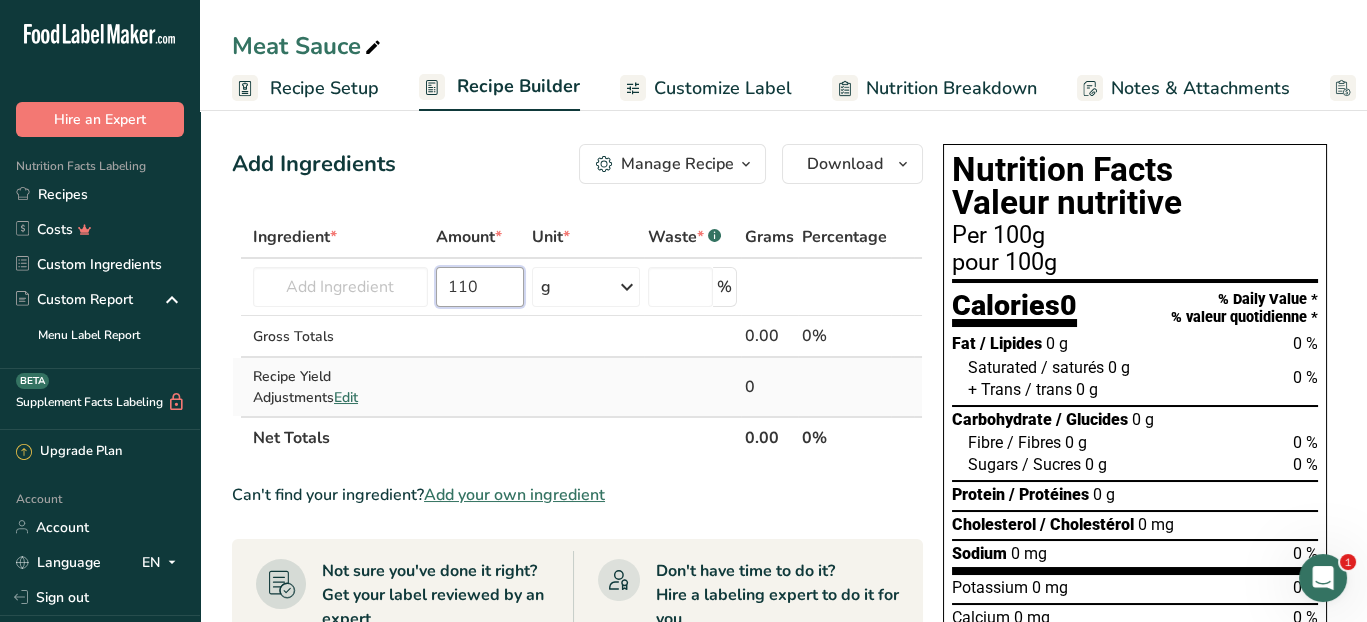 type on "110" 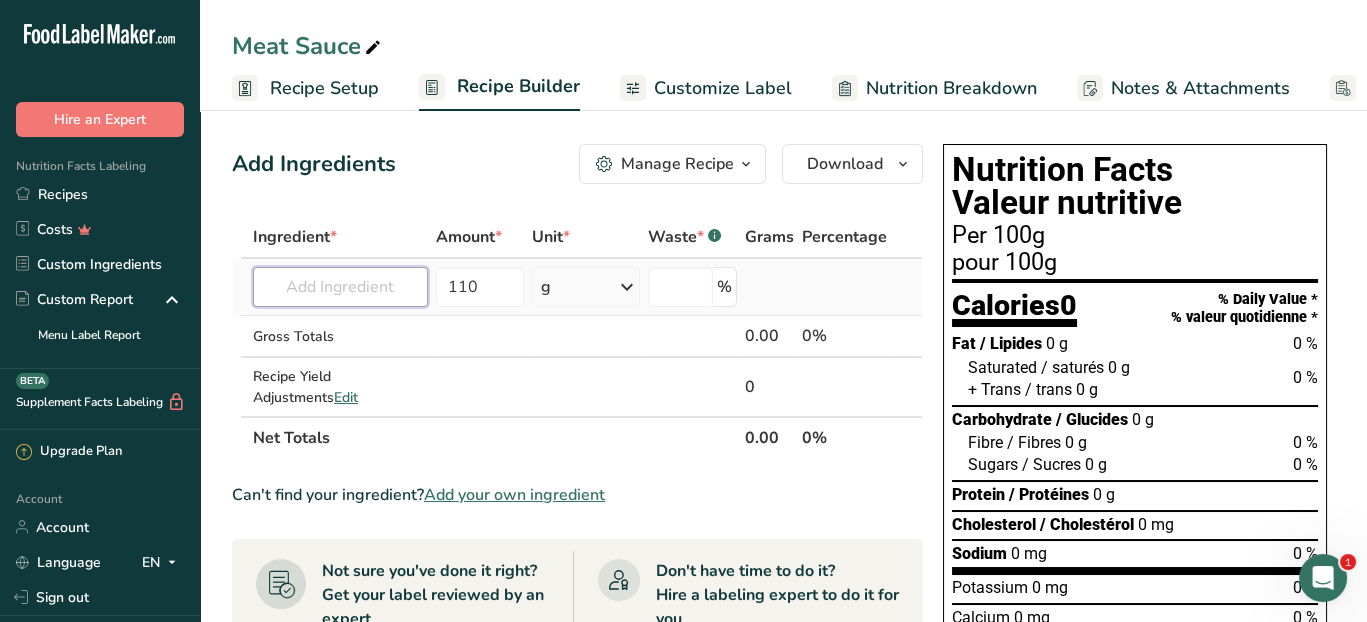 click at bounding box center (340, 287) 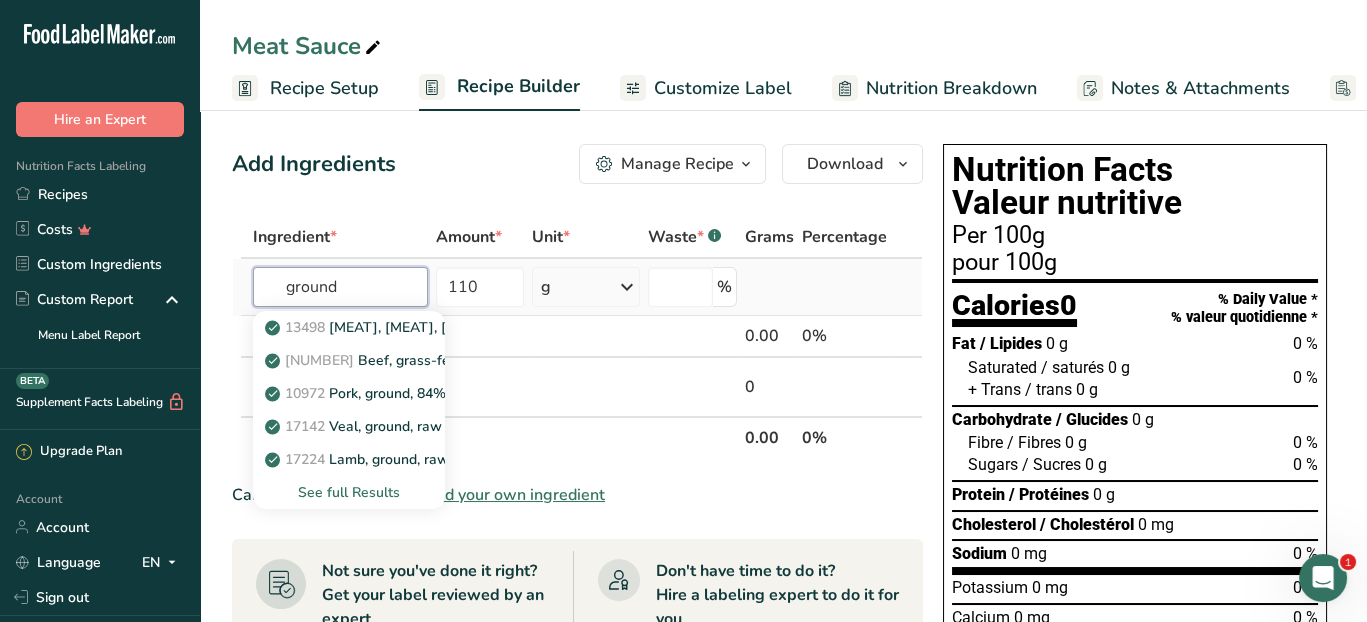 type on "ground" 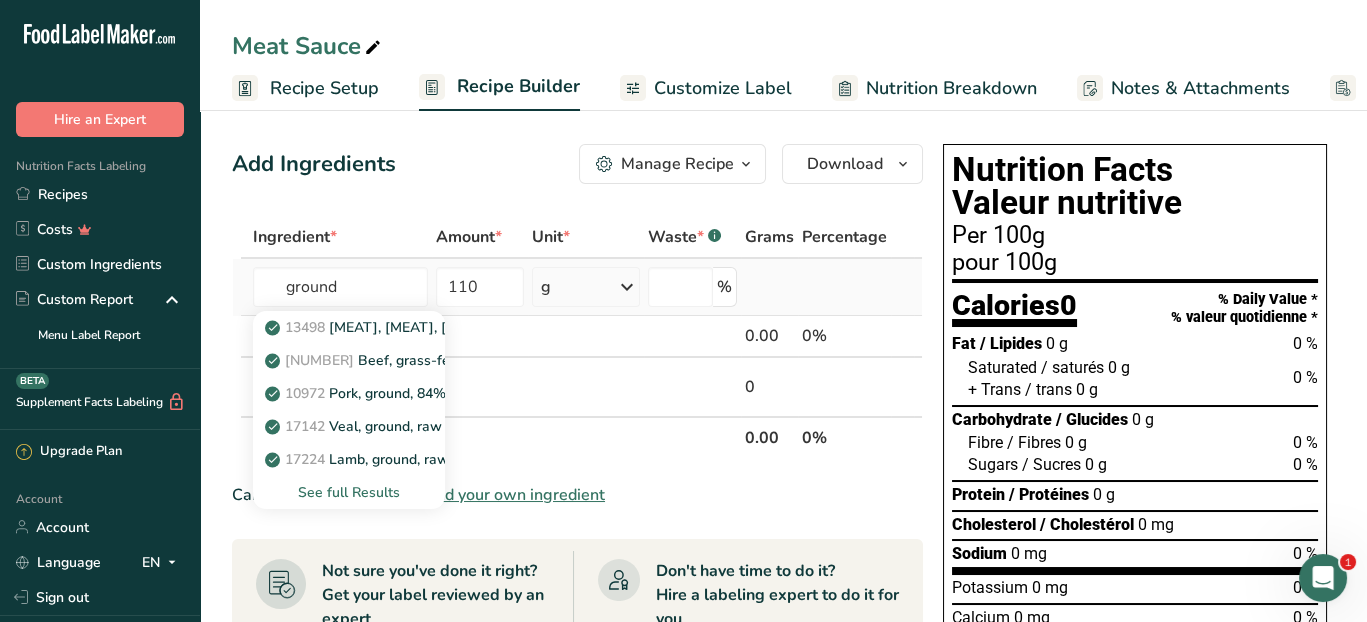 type 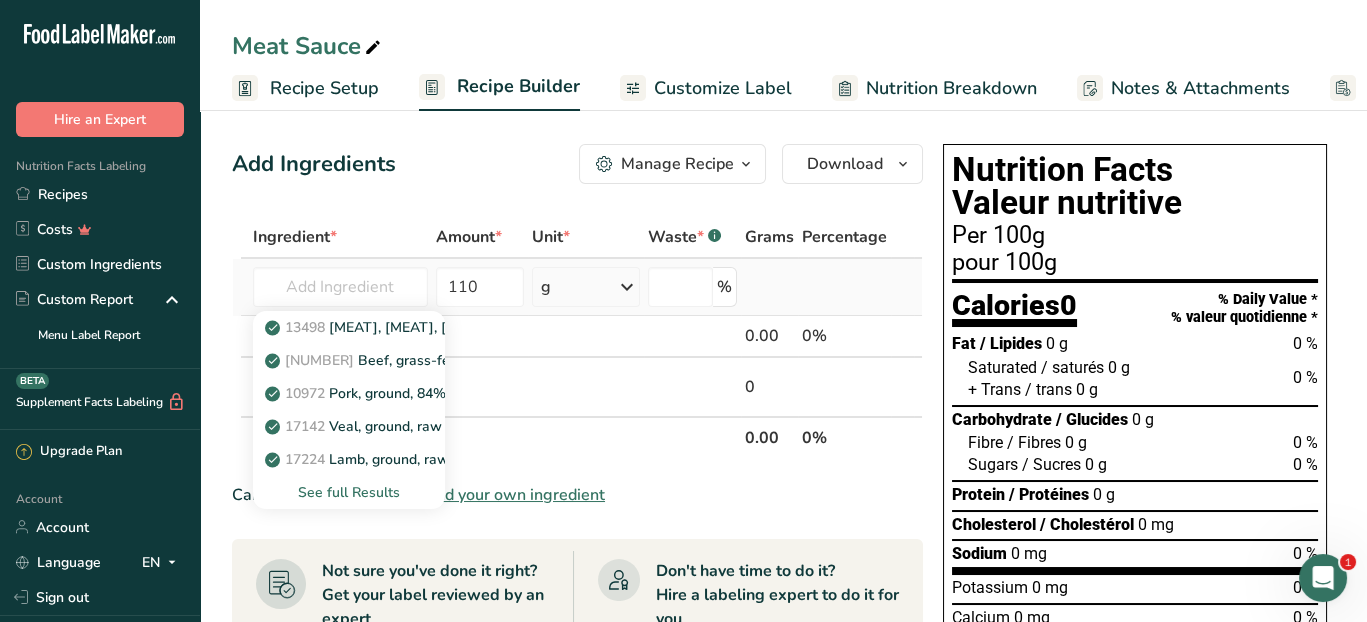 click on "See full Results" at bounding box center [349, 492] 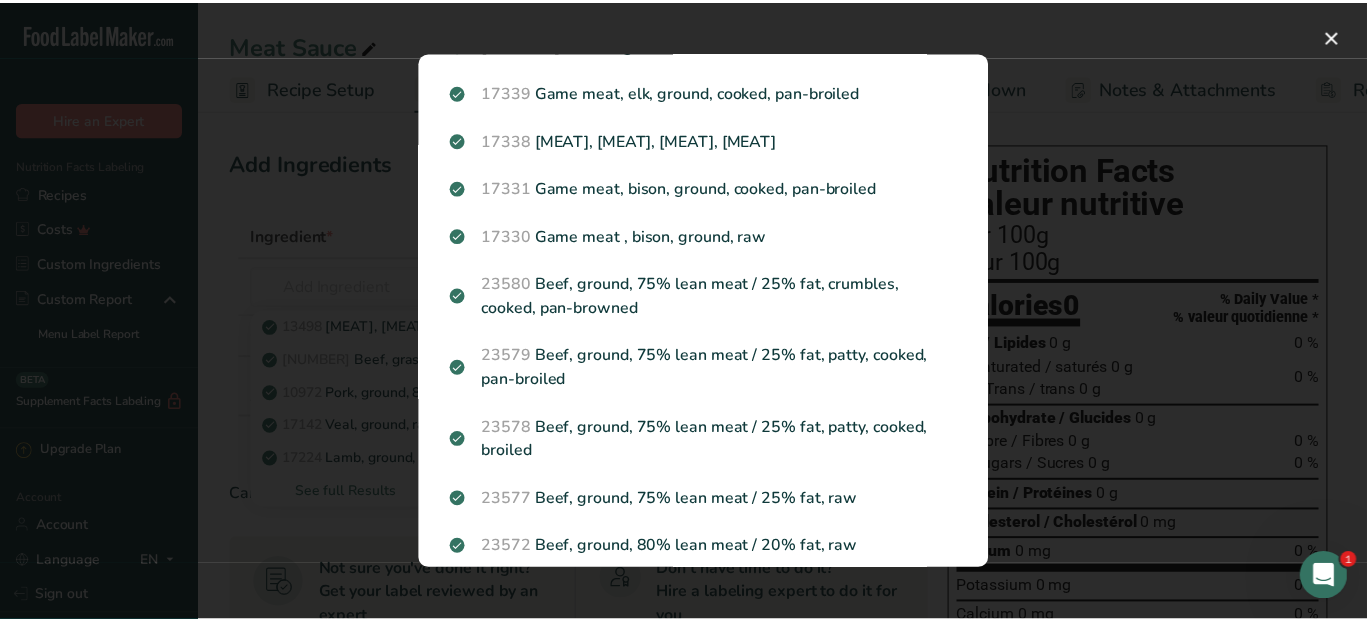 scroll, scrollTop: 1984, scrollLeft: 0, axis: vertical 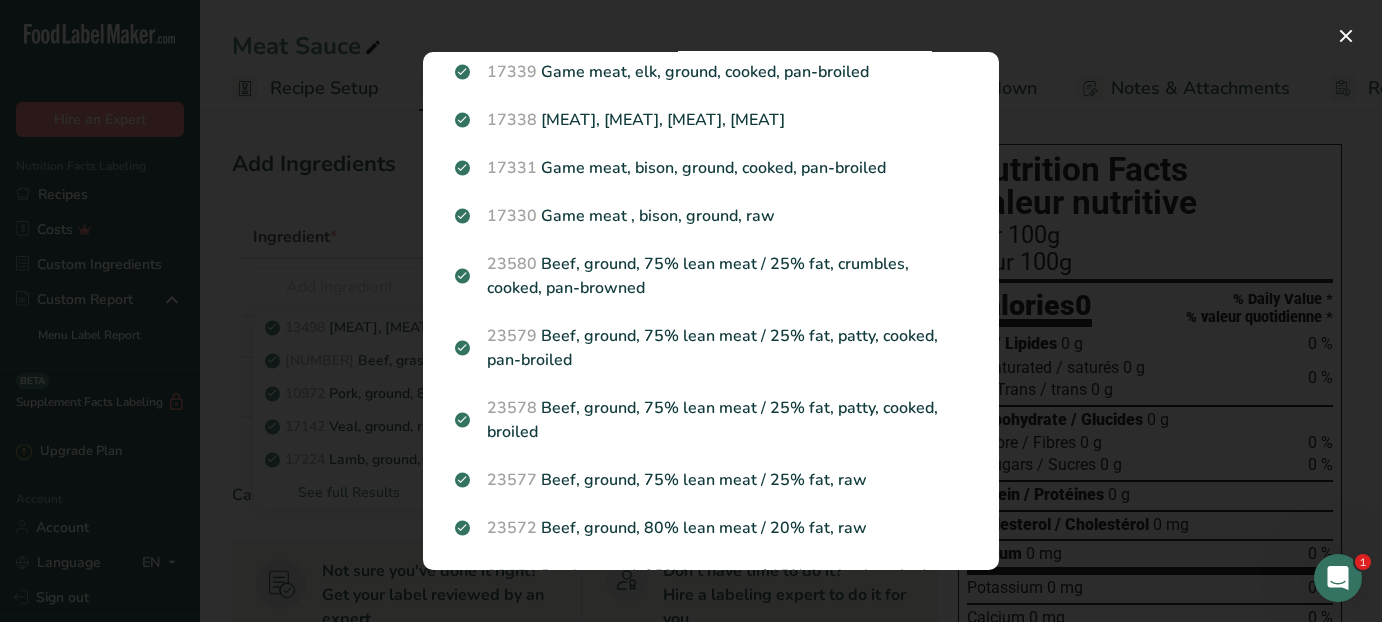 click on "23580
Beef, ground, 75% lean meat / 25% fat, crumbles, cooked, pan-browned" at bounding box center (711, 276) 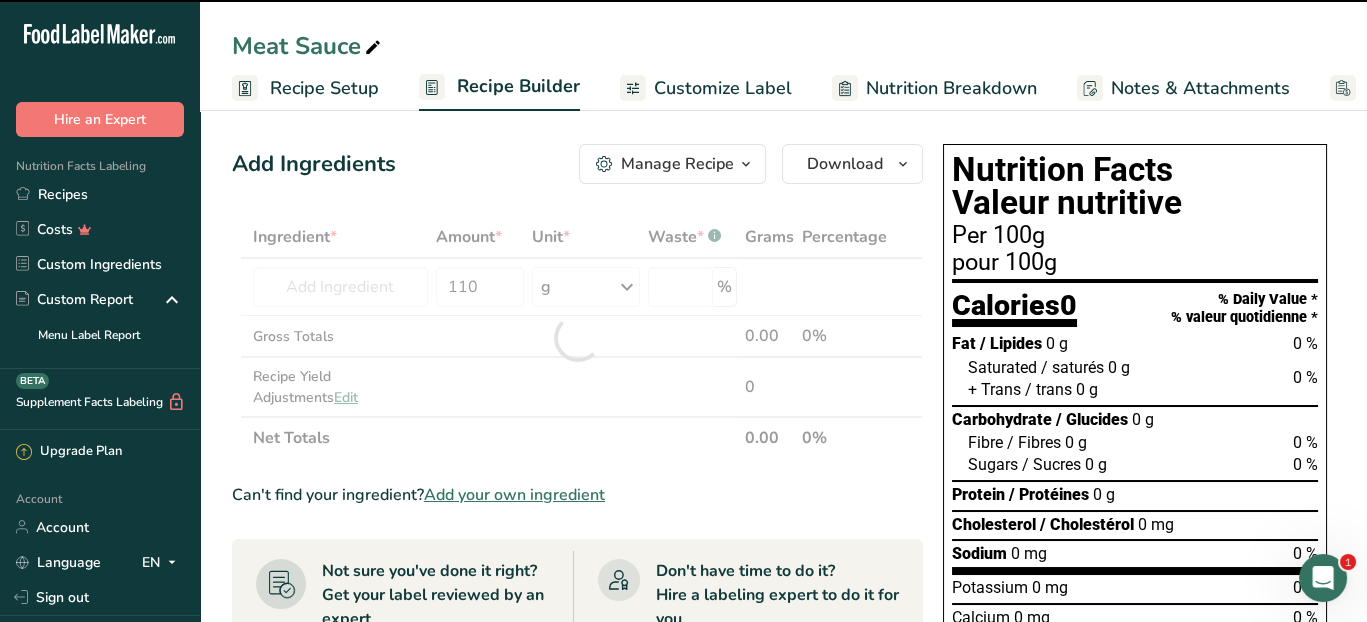 type on "0" 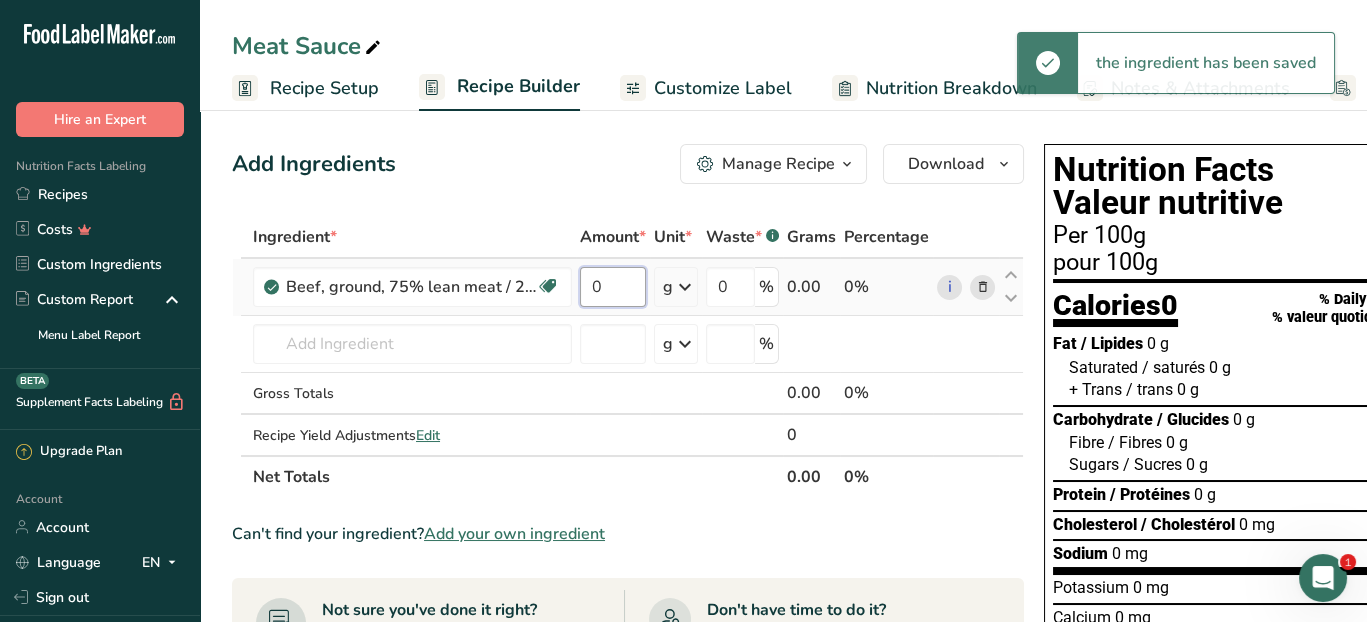 click on "0" at bounding box center (613, 287) 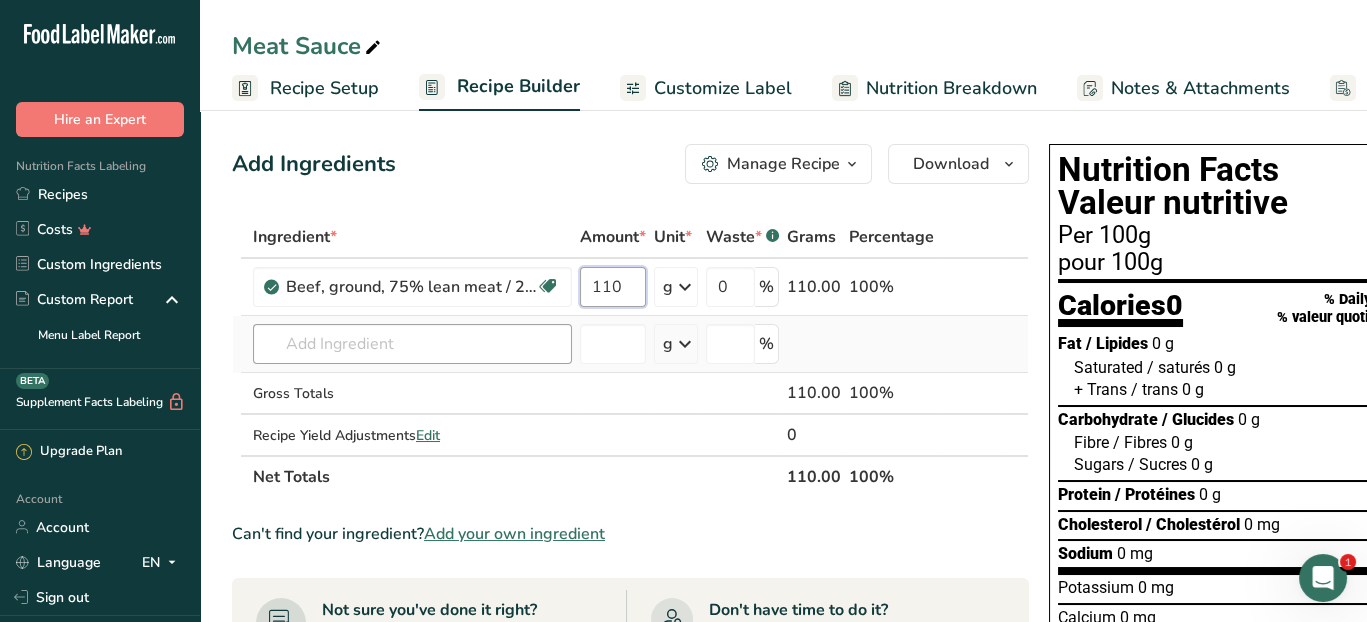 type on "110" 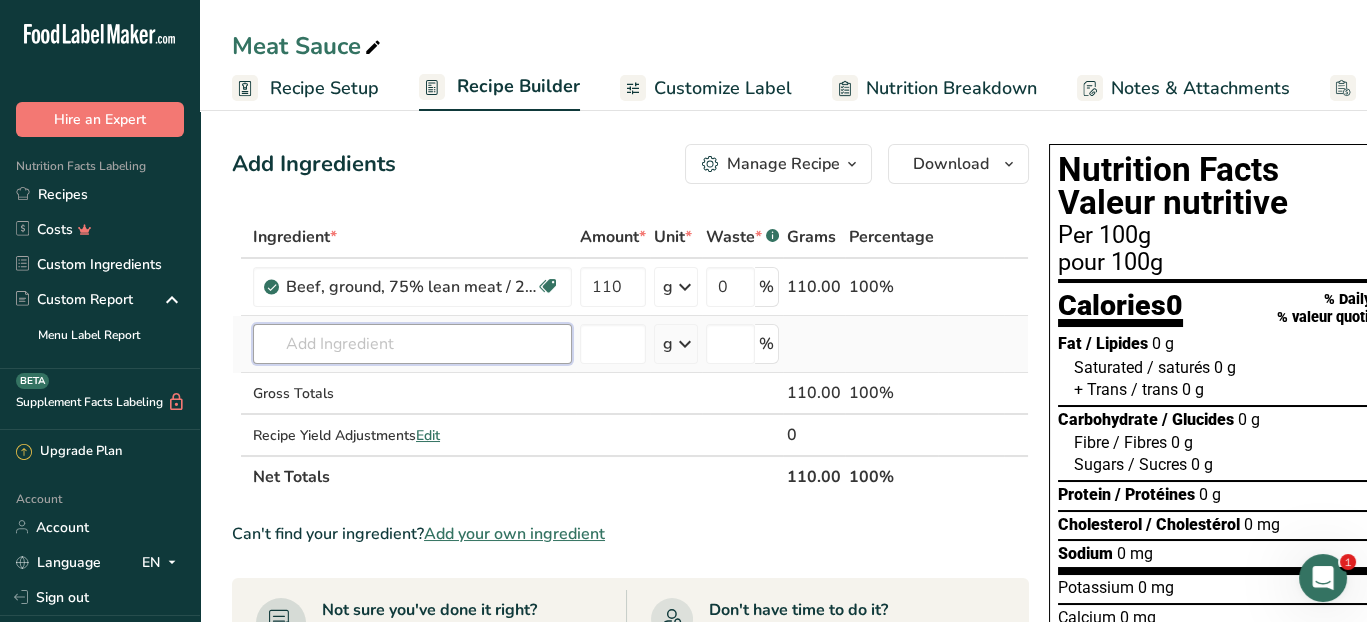 click on "Ingredient *
Amount *
Unit *
Waste *   .a-a{fill:#347362;}.b-a{fill:#fff;}          Grams
Percentage
Beef, ground, 75% lean meat / 25% fat, crumbles, cooked, pan-browned
Dairy free
Gluten free
Soy free
110
g
Portions
3 oz
Weight Units
g
kg
mg
See more
Volume Units
l
Volume units require a density conversion. If you know your ingredient's density enter it below. Otherwise, click on "RIA" our AI Regulatory bot - she will be able to help you
lb/ft3
g/cm3
Confirm
mL
lb/ft3
fl oz" at bounding box center (630, 357) 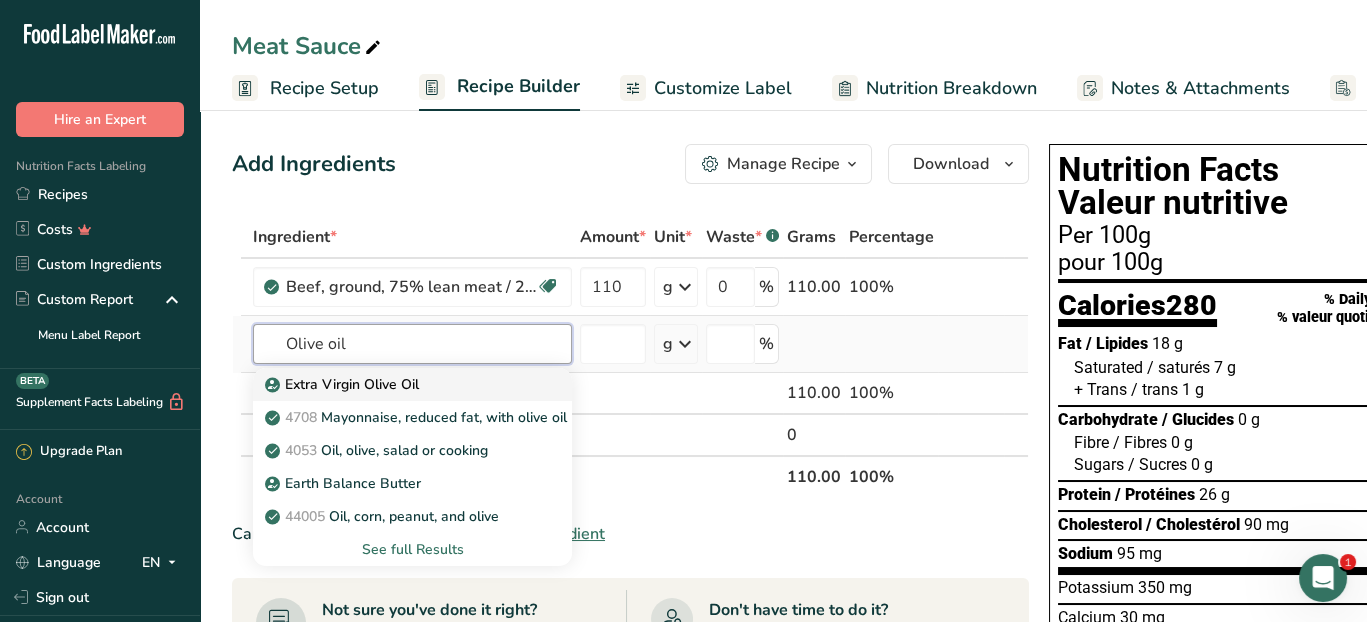 type on "Olive oil" 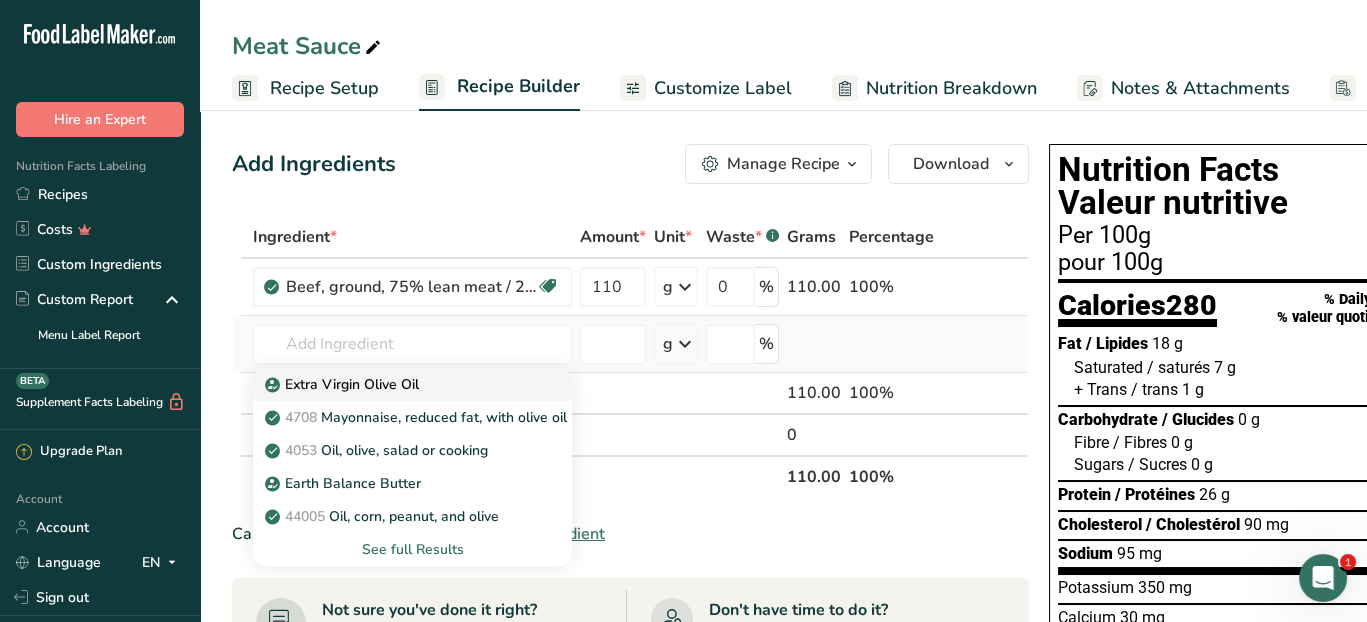 click on "Extra Virgin Olive Oil" at bounding box center (344, 384) 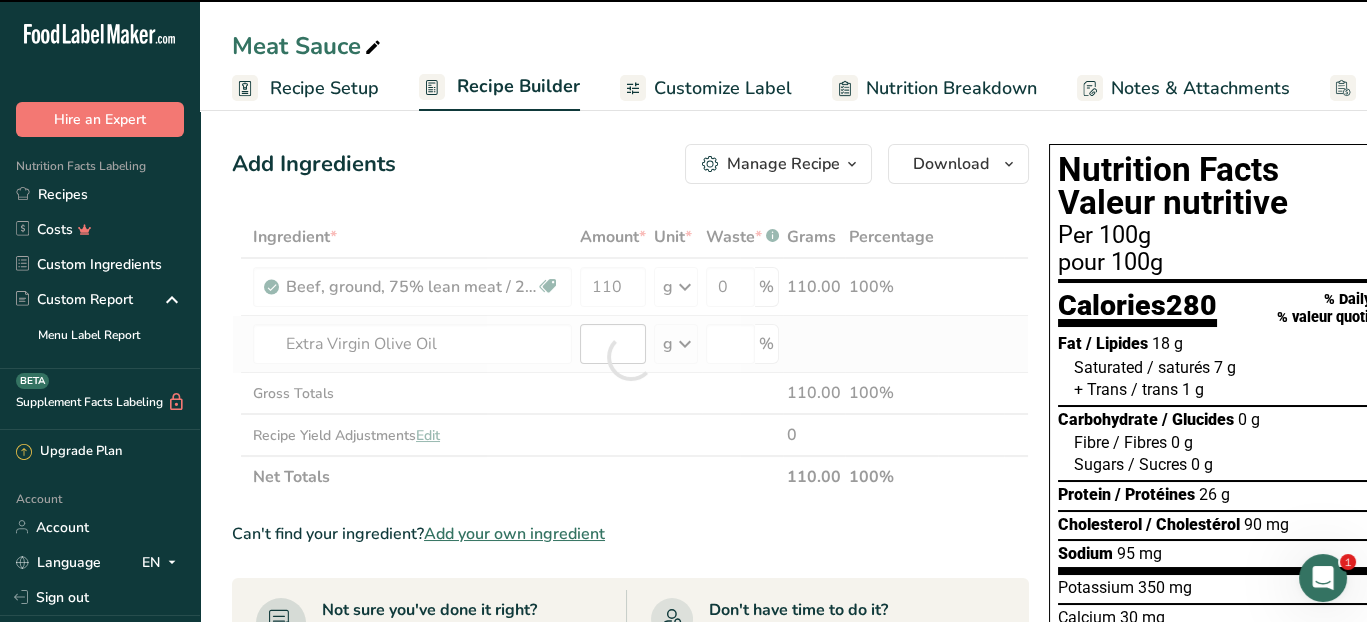 type on "0" 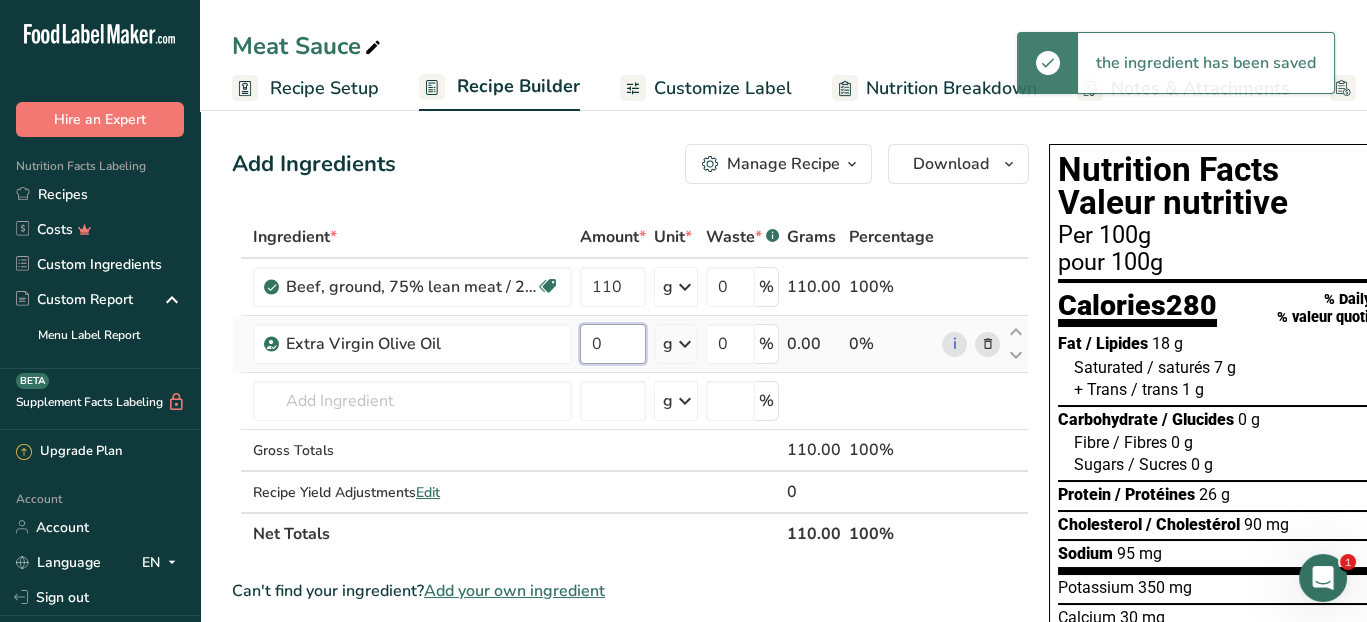 click on "0" at bounding box center (613, 344) 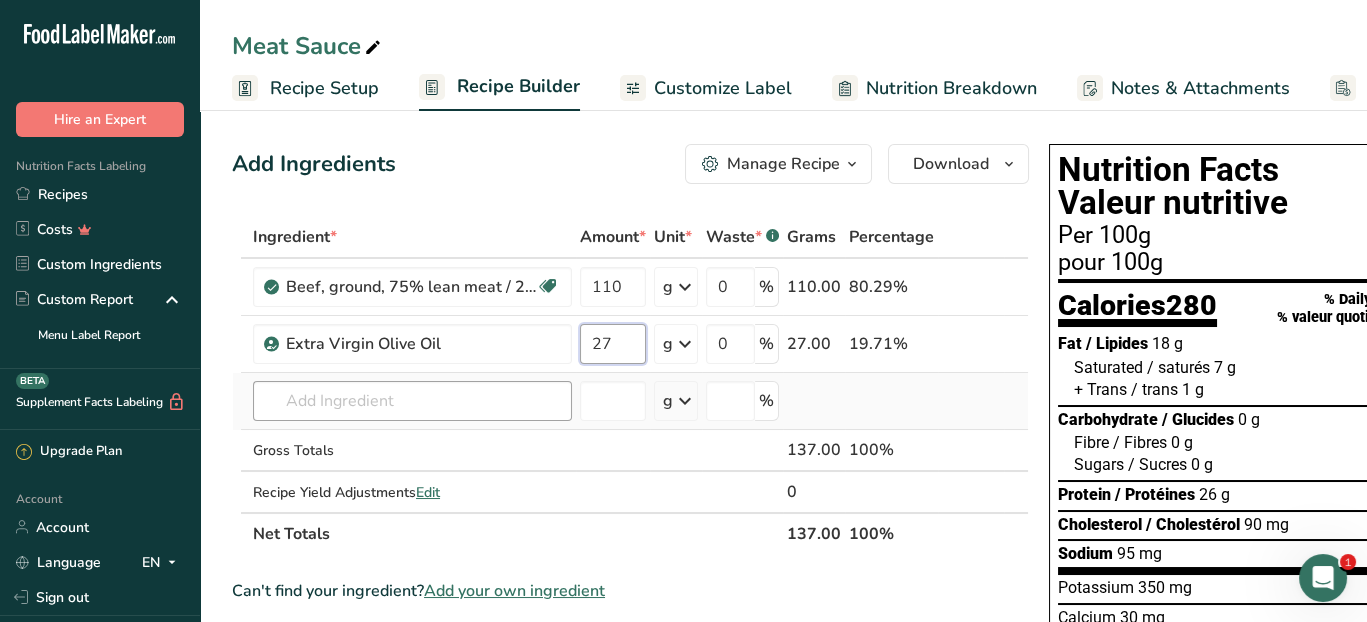 type on "27" 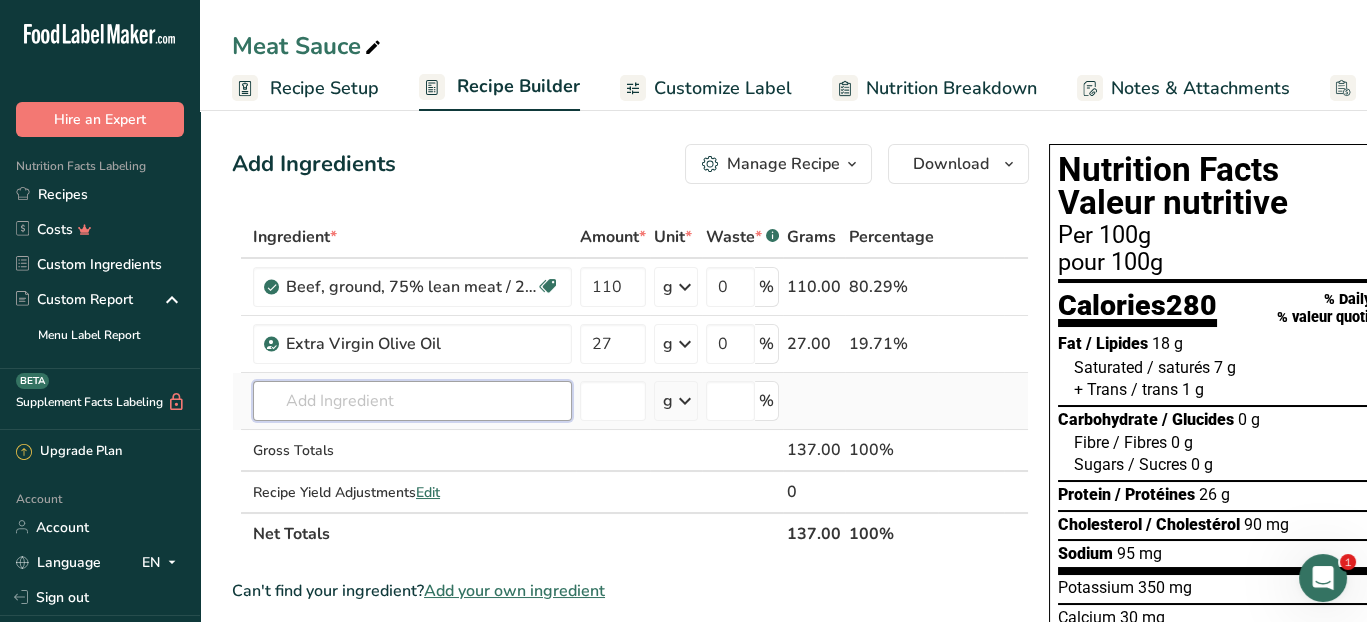 click on "Ingredient *
Amount *
Unit *
Waste *   .a-a{fill:#347362;}.b-a{fill:#fff;}          Grams
Percentage
Beef, ground, 75% lean meat / 25% fat, crumbles, cooked, pan-browned
Dairy free
Gluten free
Soy free
110
g
Portions
3 oz
Weight Units
g
kg
mg
See more
Volume Units
l
Volume units require a density conversion. If you know your ingredient's density enter it below. Otherwise, click on "RIA" our AI Regulatory bot - she will be able to help you
lb/ft3
g/cm3
Confirm
mL
lb/ft3
fl oz" at bounding box center (630, 385) 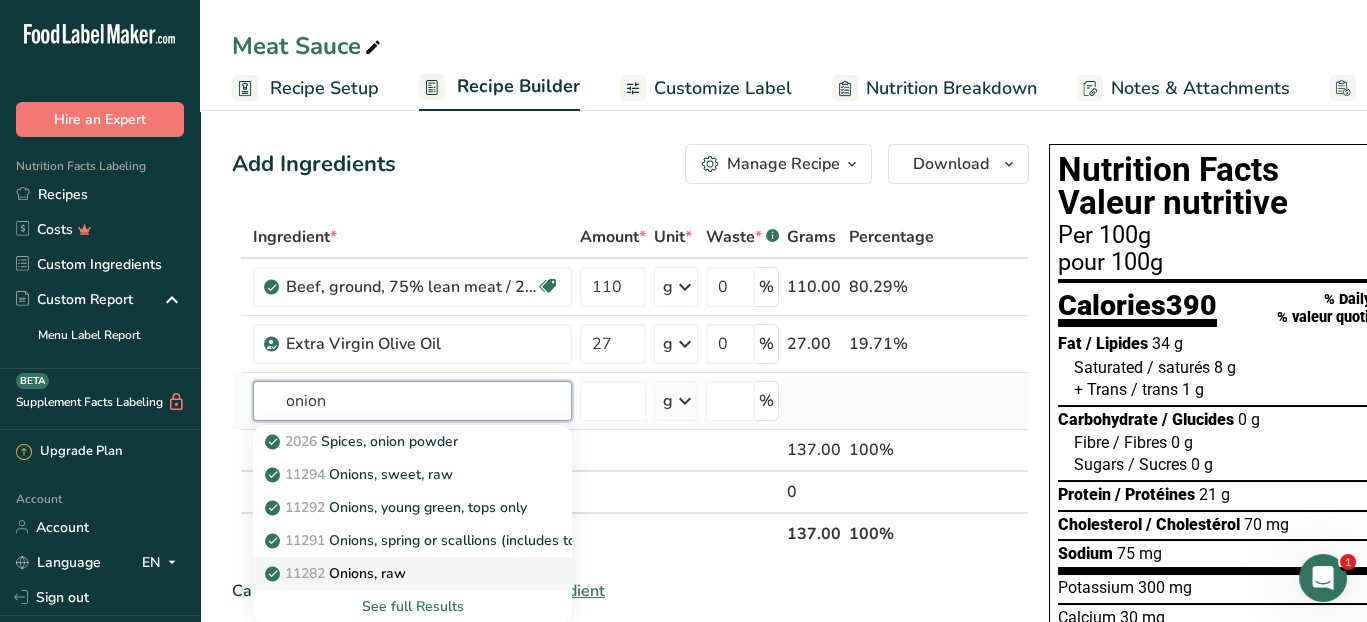 type on "onion" 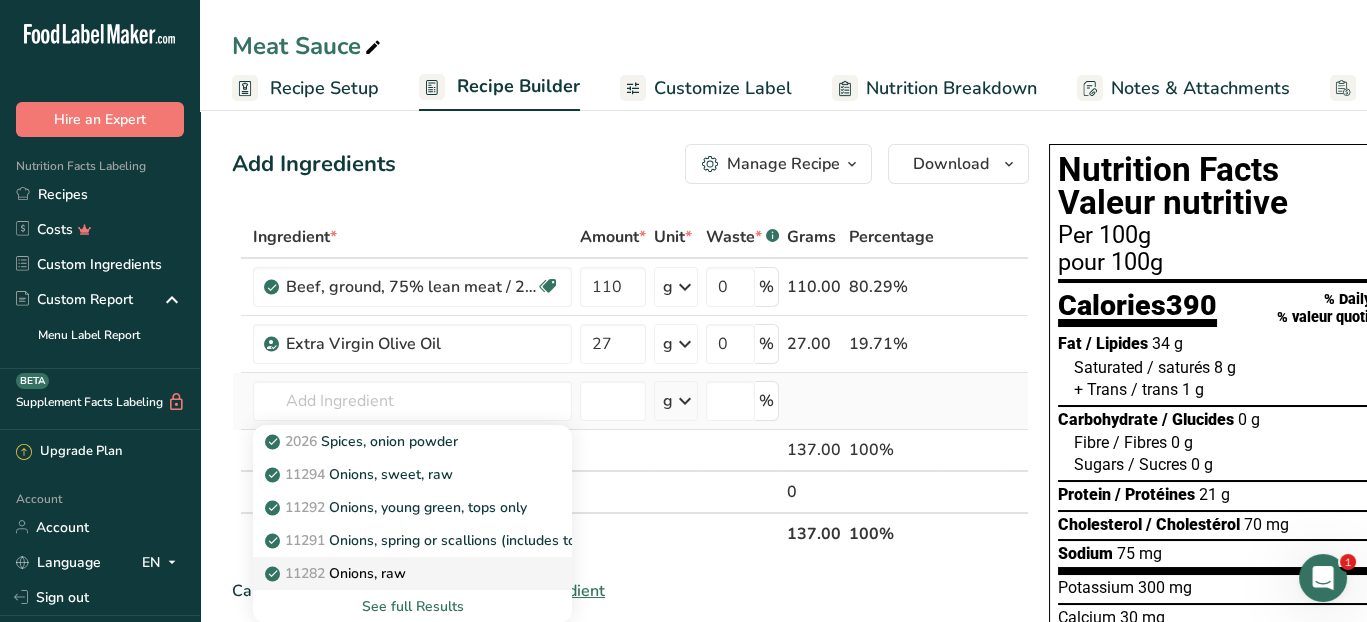 click on "11282
Onions, raw" at bounding box center (396, 573) 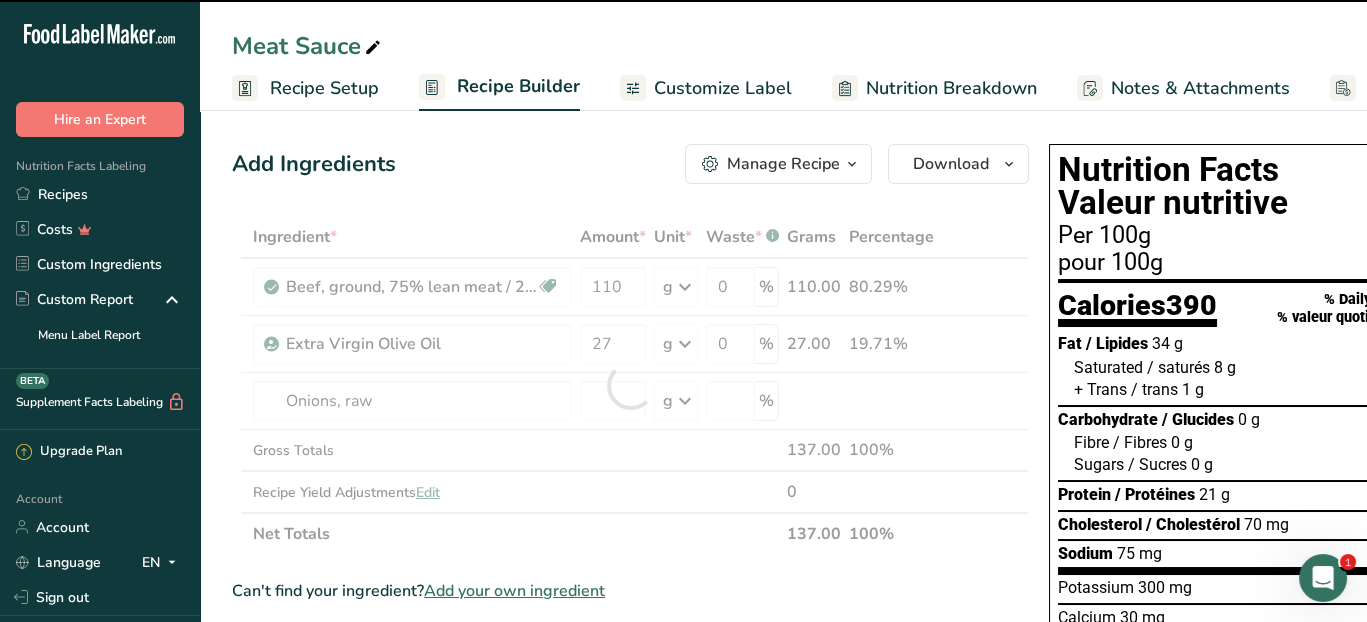 type on "0" 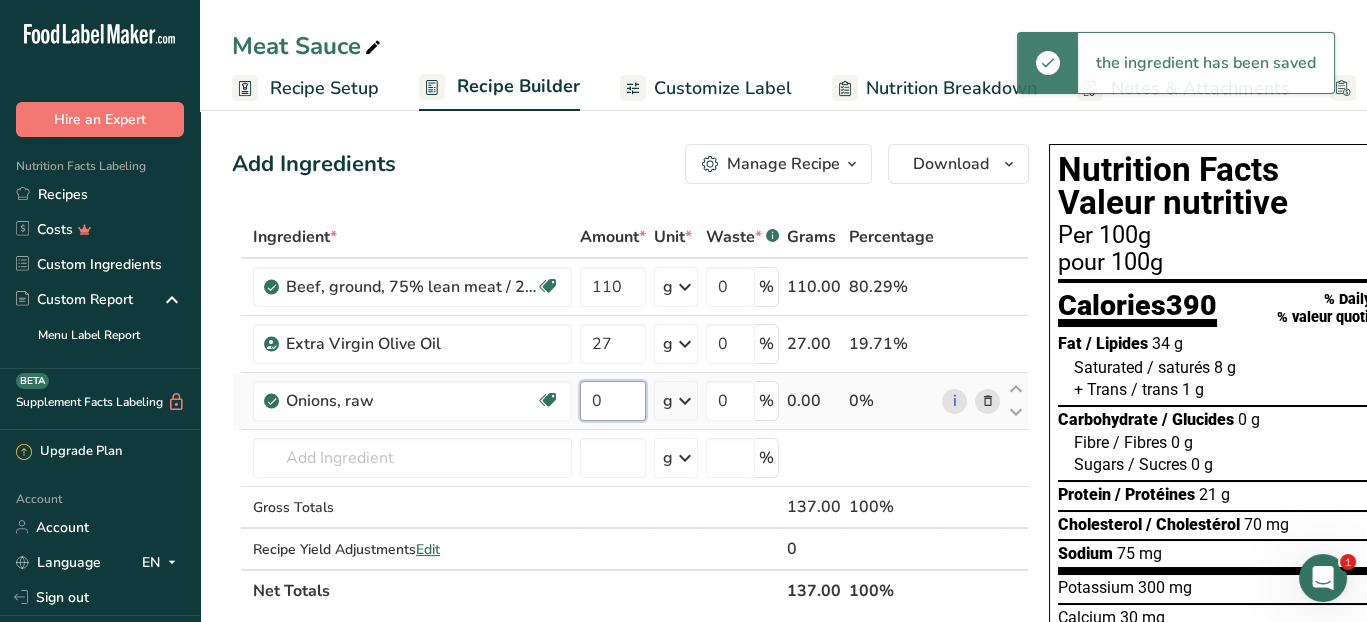 click on "0" at bounding box center [613, 401] 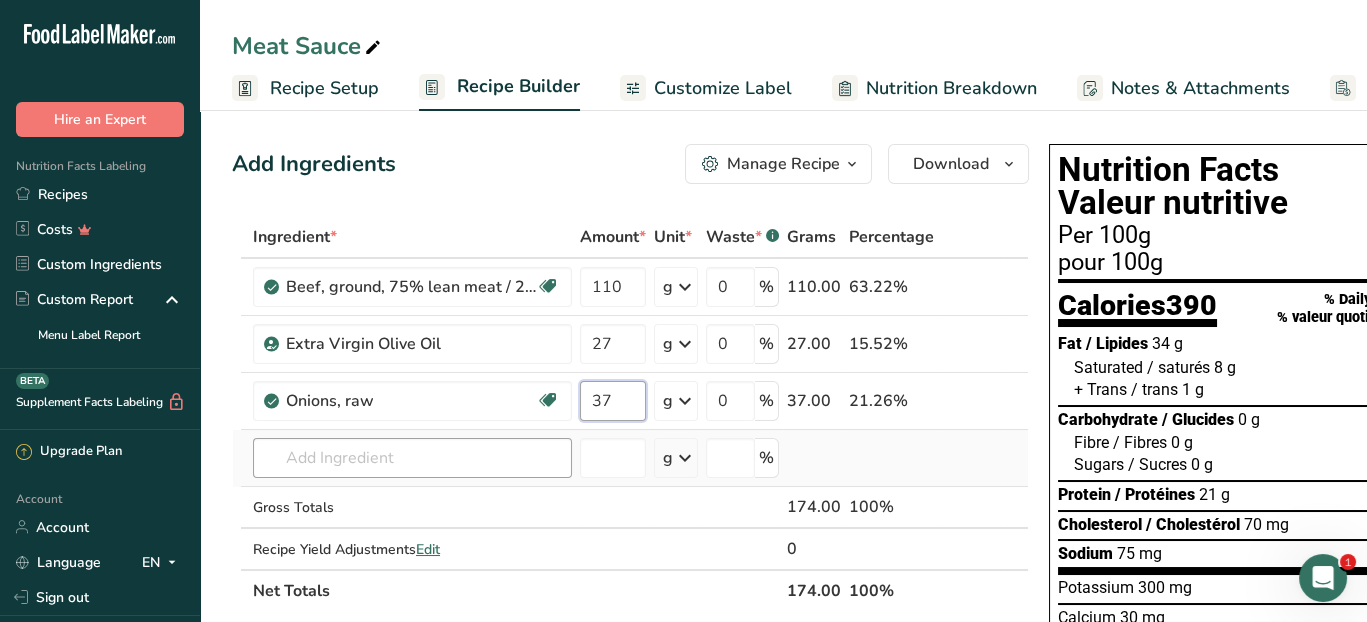 type on "37" 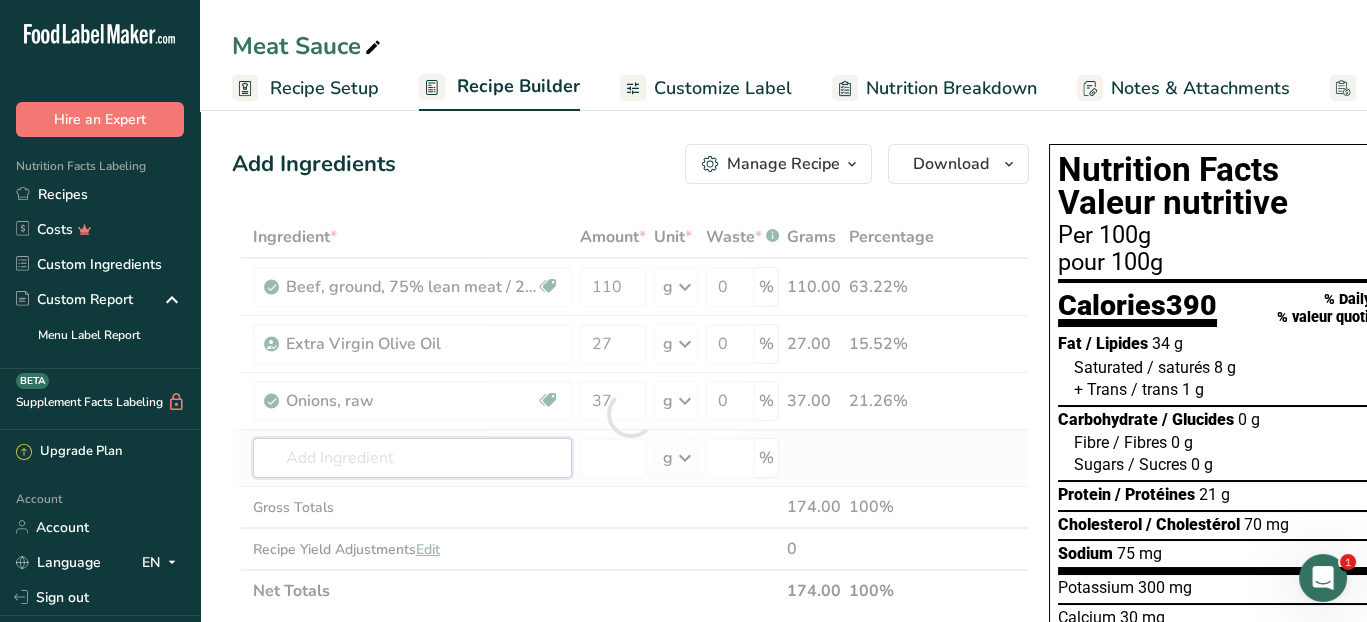click on "Ingredient *
Amount *
Unit *
Waste *   .a-a{fill:#347362;}.b-a{fill:#fff;}          Grams
Percentage
Beef, ground, 75% lean meat / 25% fat, crumbles, cooked, pan-browned
Dairy free
Gluten free
Soy free
110
g
Portions
3 oz
Weight Units
g
kg
mg
See more
Volume Units
l
Volume units require a density conversion. If you know your ingredient's density enter it below. Otherwise, click on "RIA" our AI Regulatory bot - she will be able to help you
lb/ft3
g/cm3
Confirm
mL
lb/ft3
fl oz" at bounding box center (630, 414) 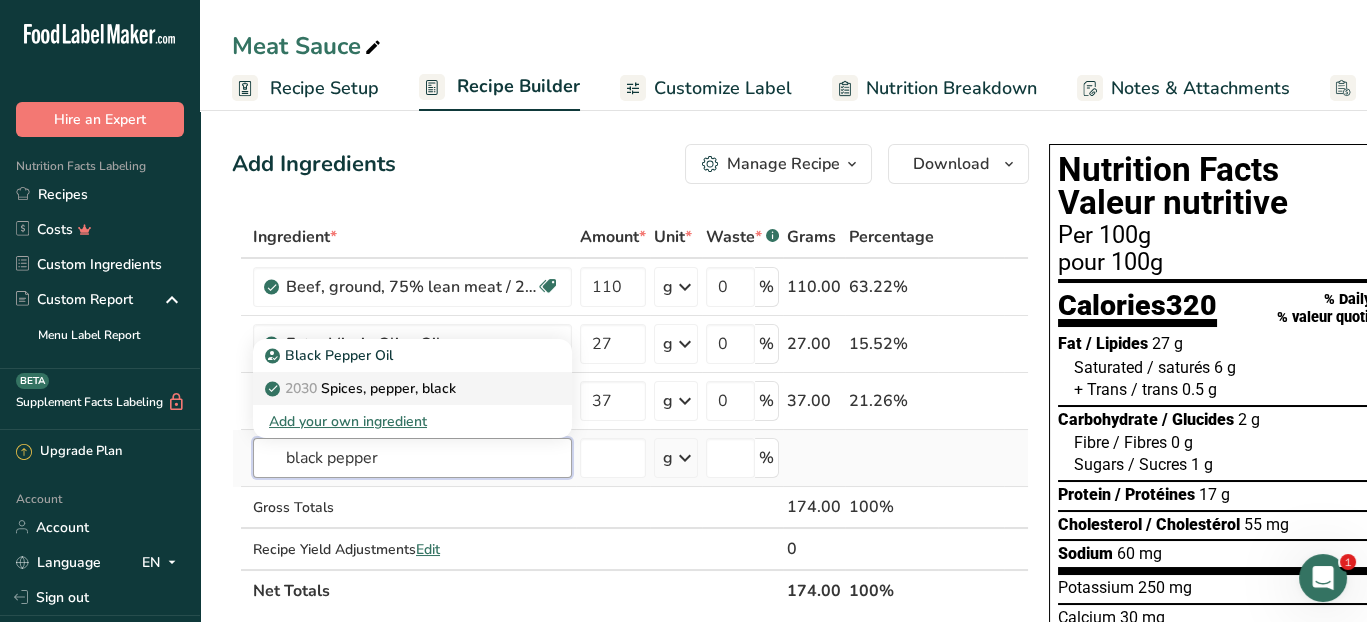 type on "black pepper" 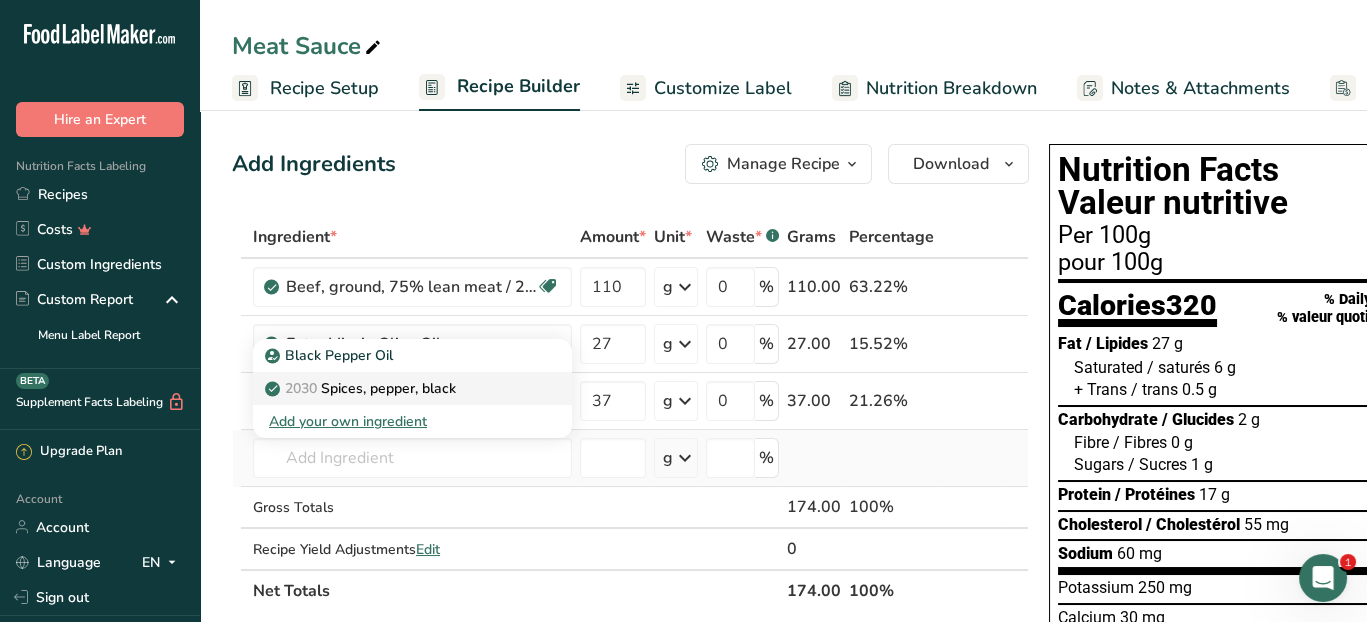 click on "2030
Spices, pepper, black" at bounding box center [362, 388] 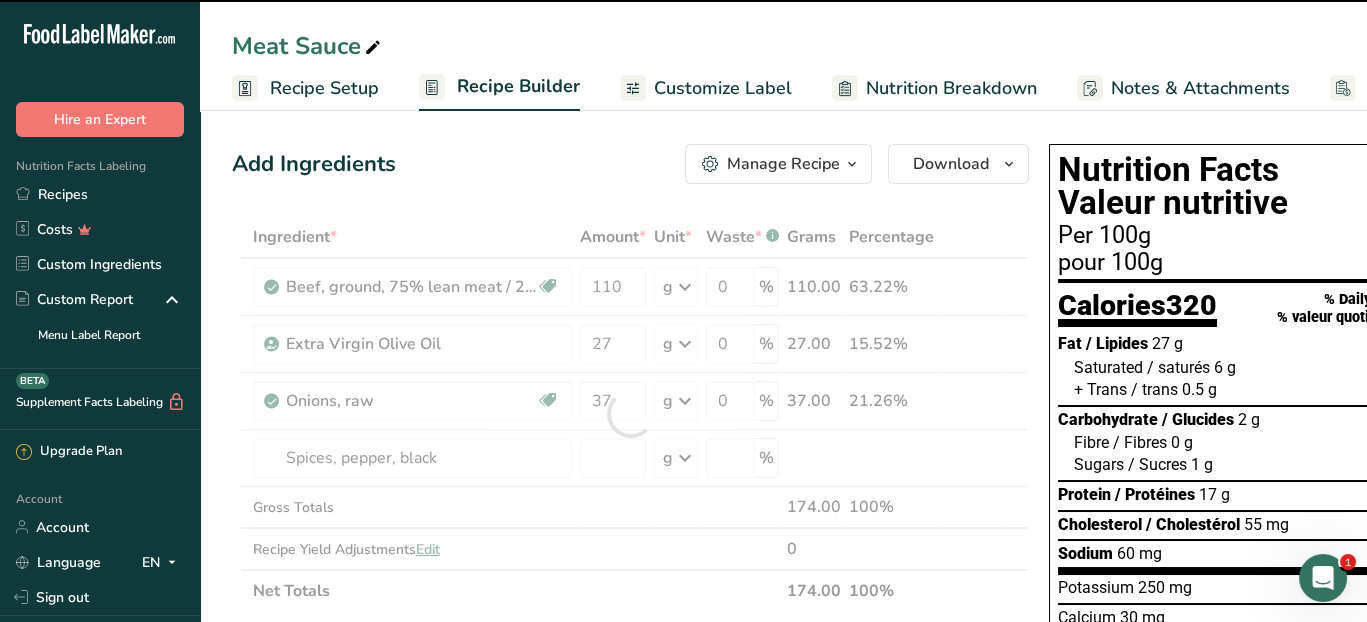 type on "0" 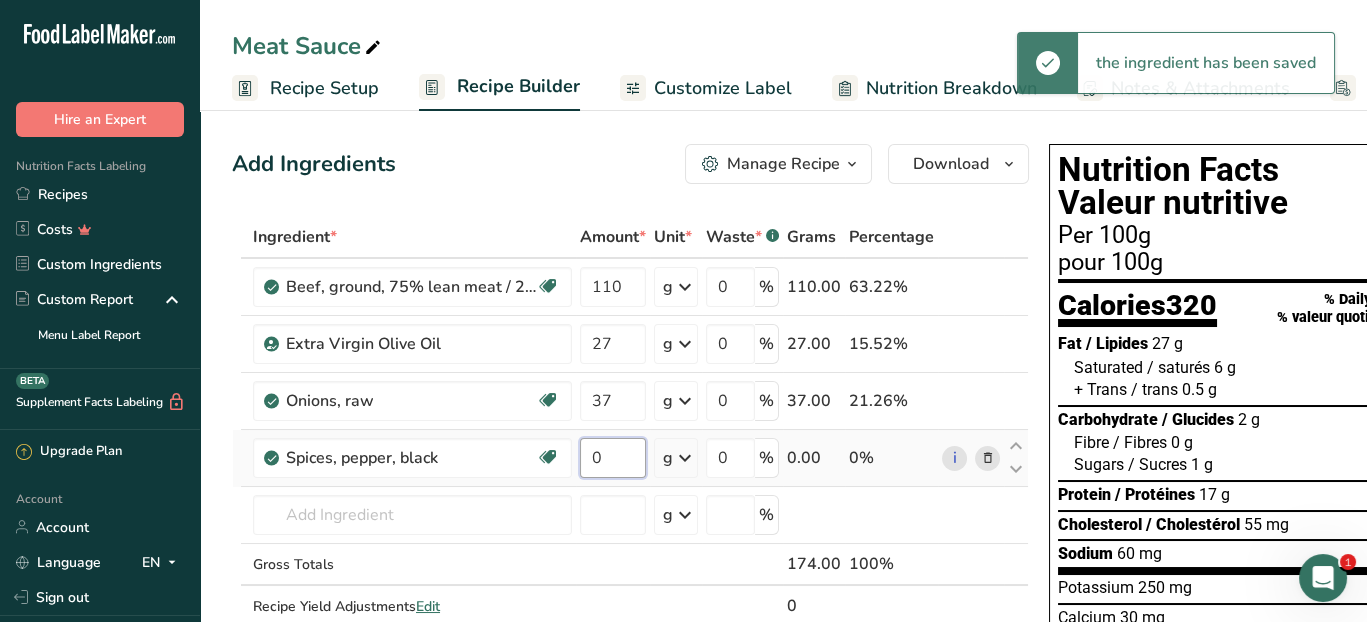 click on "0" at bounding box center (613, 458) 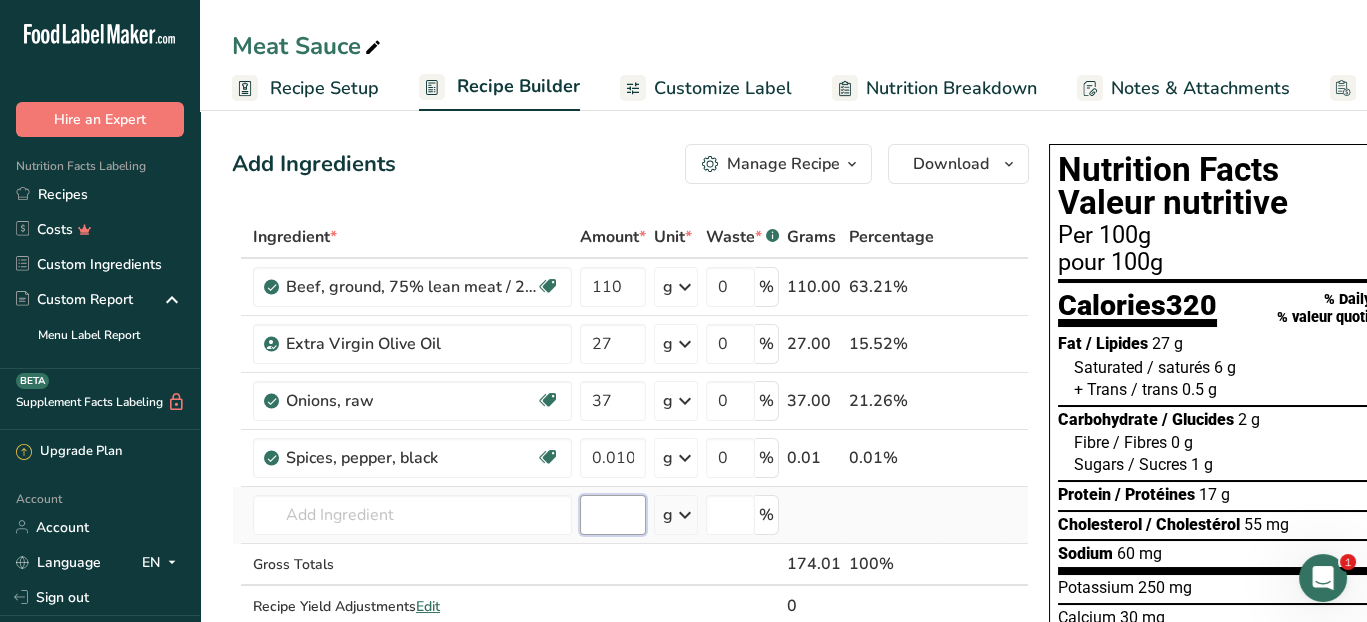 click on "Ingredient *
Amount *
Unit *
Waste *   .a-a{fill:#347362;}.b-a{fill:#fff;}          Grams
Percentage
Beef, ground, 75% lean meat / 25% fat, crumbles, cooked, pan-browned
Dairy free
Gluten free
Soy free
110
g
Portions
3 oz
Weight Units
g
kg
mg
See more
Volume Units
l
Volume units require a density conversion. If you know your ingredient's density enter it below. Otherwise, click on "RIA" our AI Regulatory bot - she will be able to help you
lb/ft3
g/cm3
Confirm
mL
lb/ft3
fl oz" at bounding box center [630, 442] 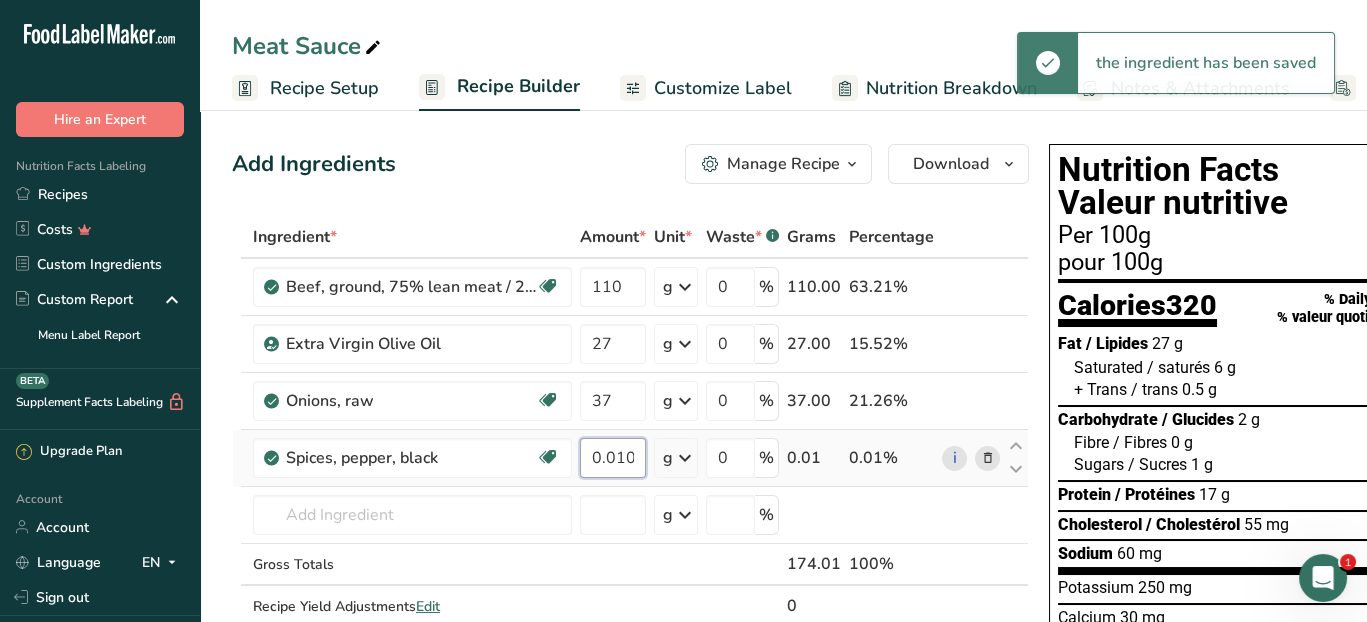 click on "0.010" at bounding box center [613, 458] 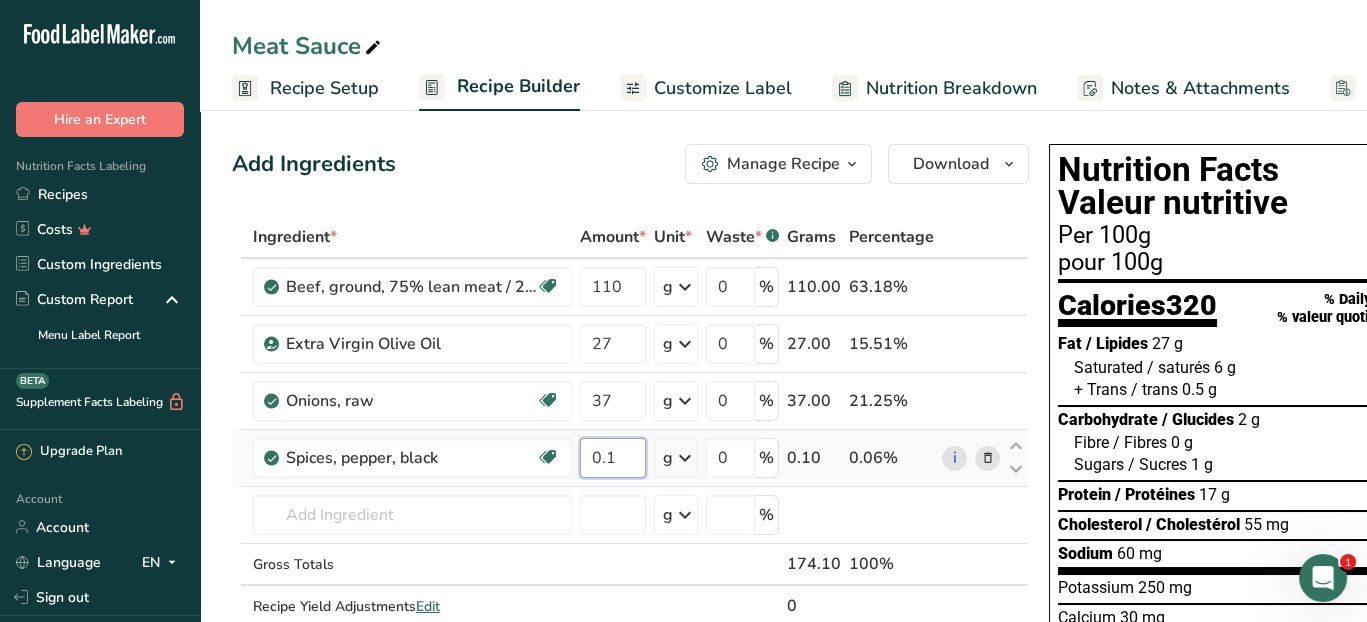 type on "0" 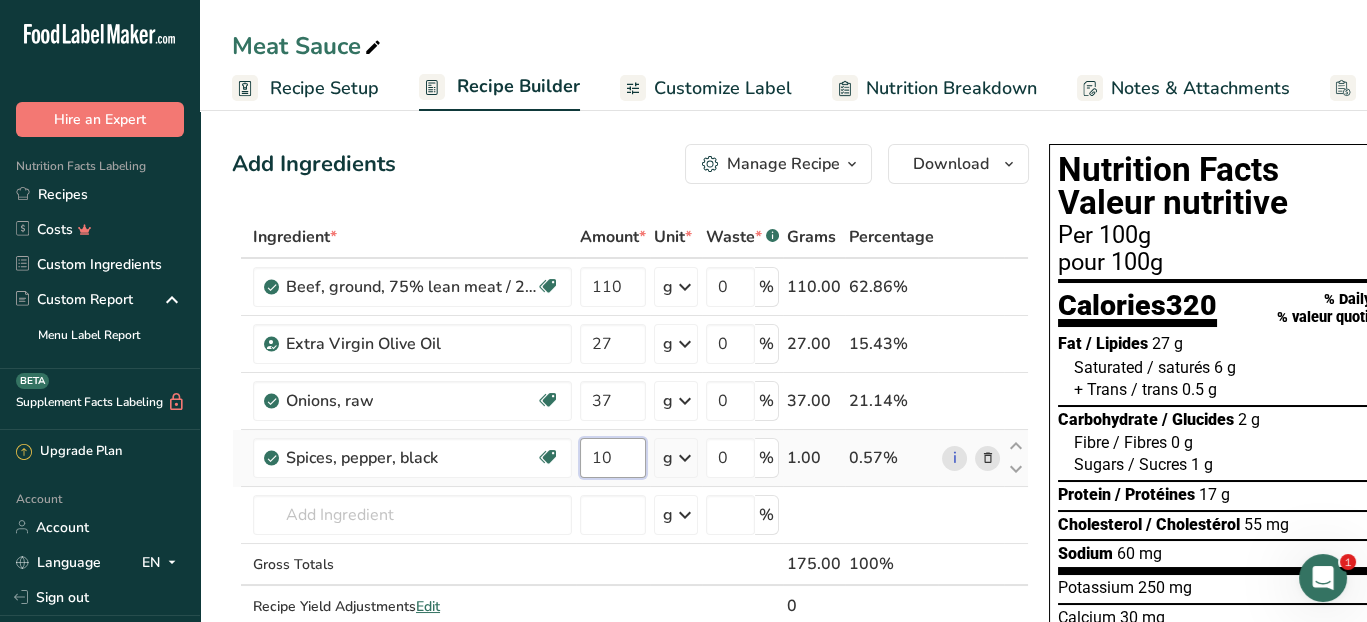 type on "10" 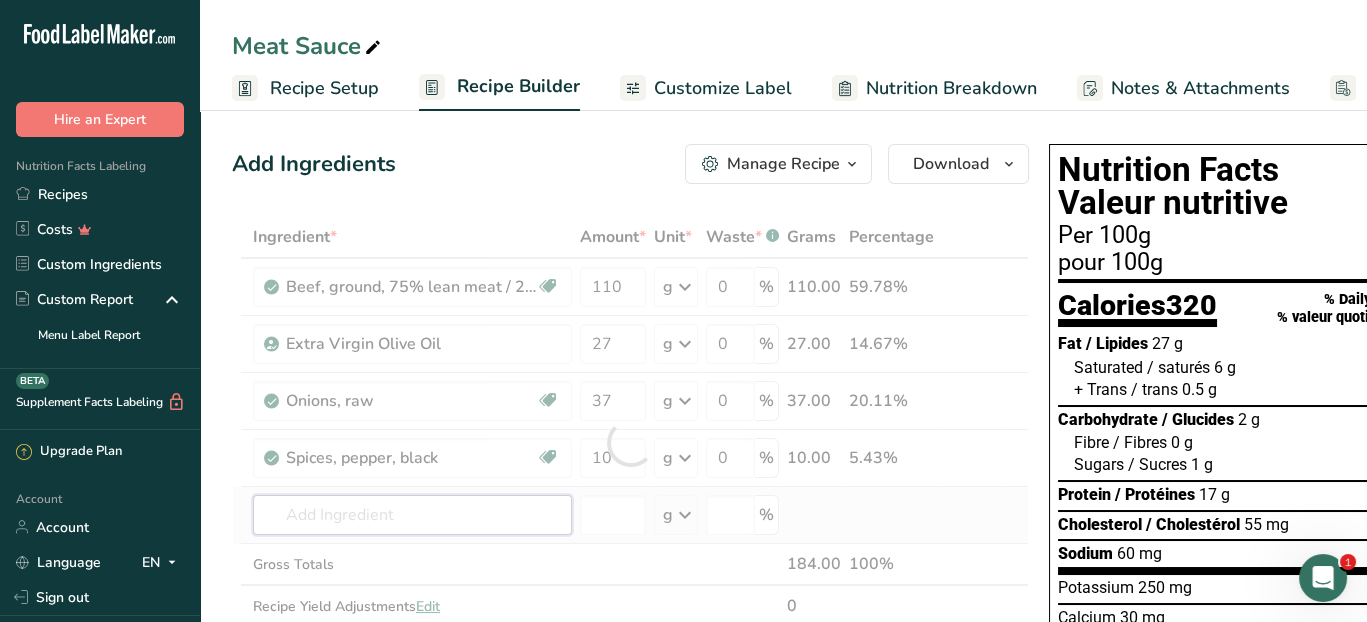 click on "Ingredient *
Amount *
Unit *
Waste *   .a-a{fill:#347362;}.b-a{fill:#fff;}          Grams
Percentage
Beef, ground, 75% lean meat / 25% fat, crumbles, cooked, pan-browned
Dairy free
Gluten free
Soy free
110
g
Portions
3 oz
Weight Units
g
kg
mg
See more
Volume Units
l
Volume units require a density conversion. If you know your ingredient's density enter it below. Otherwise, click on "RIA" our AI Regulatory bot - she will be able to help you
lb/ft3
g/cm3
Confirm
mL
lb/ft3
fl oz" at bounding box center (630, 442) 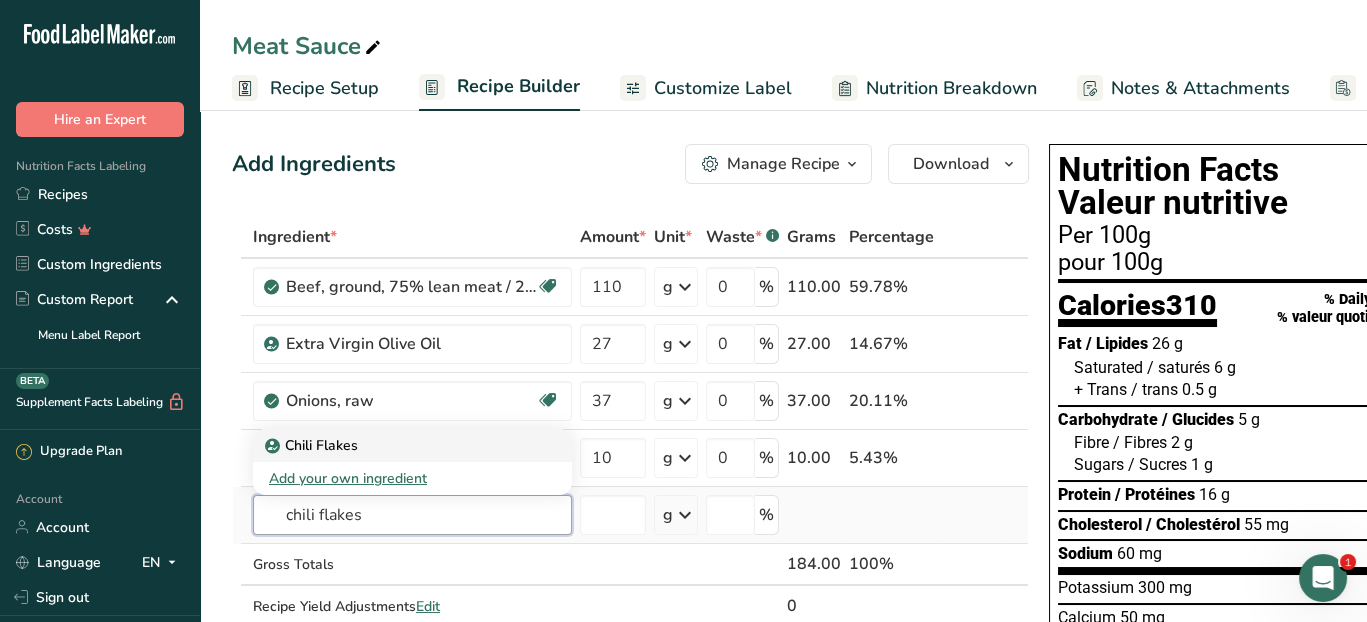 type on "chili flakes" 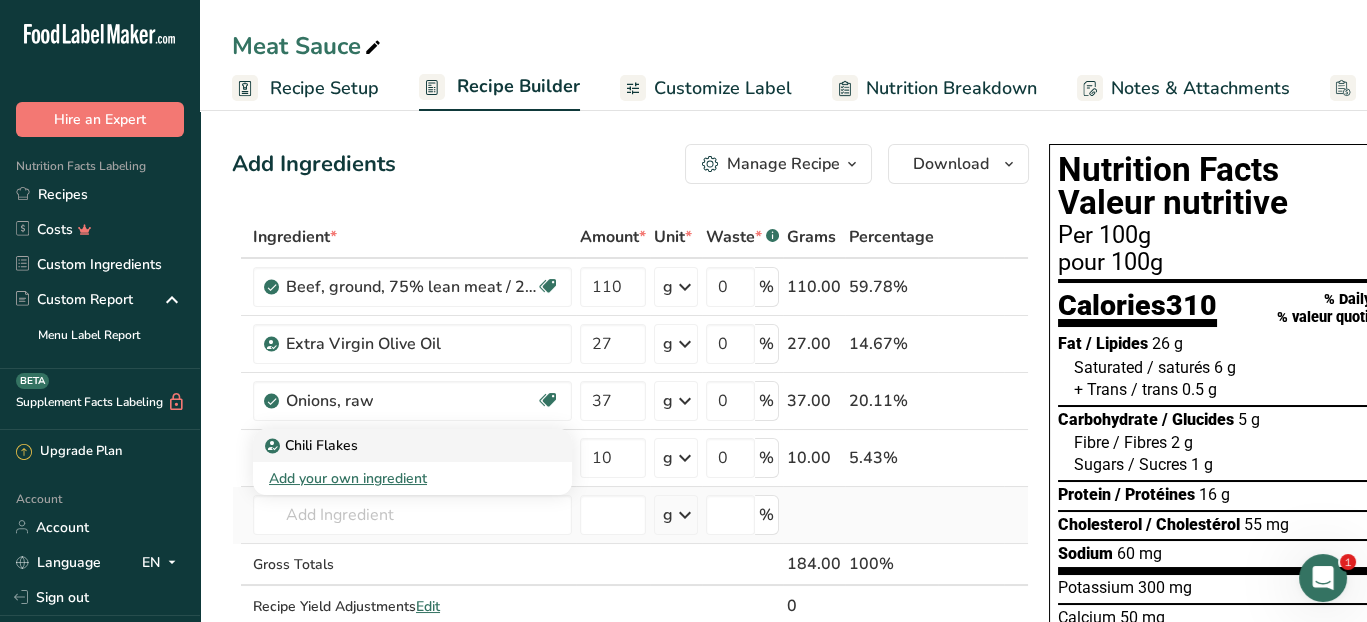 click on "Chili Flakes" at bounding box center [313, 445] 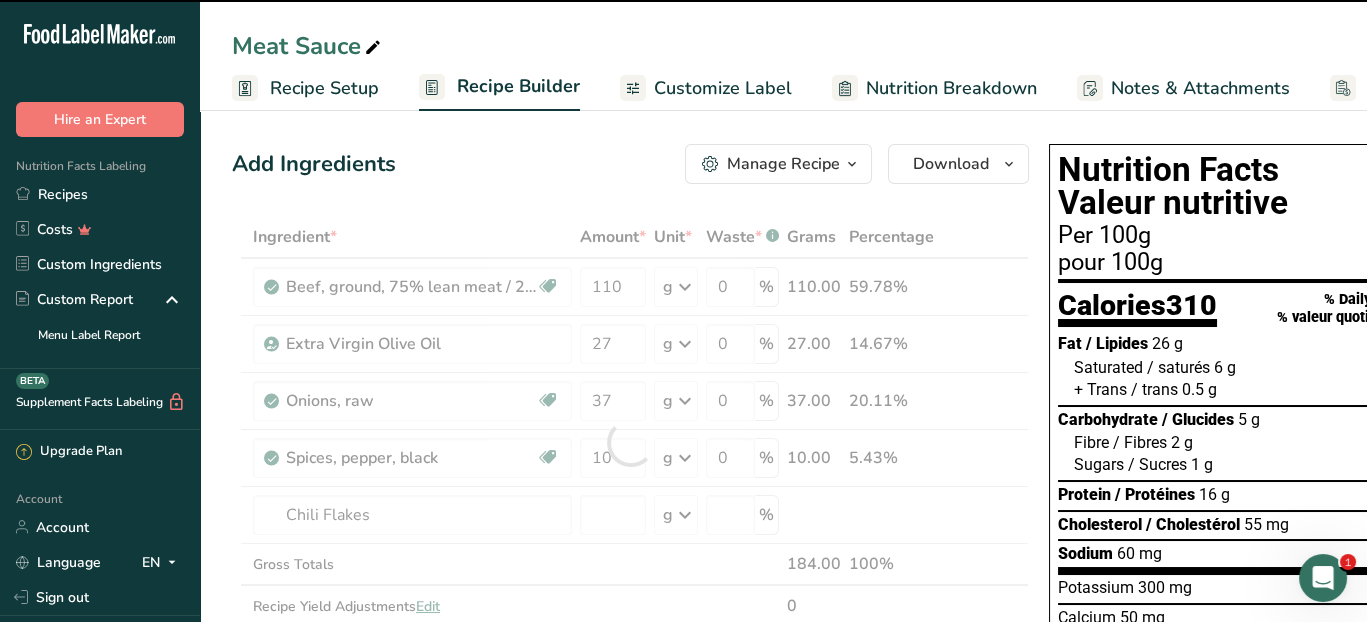 type on "0" 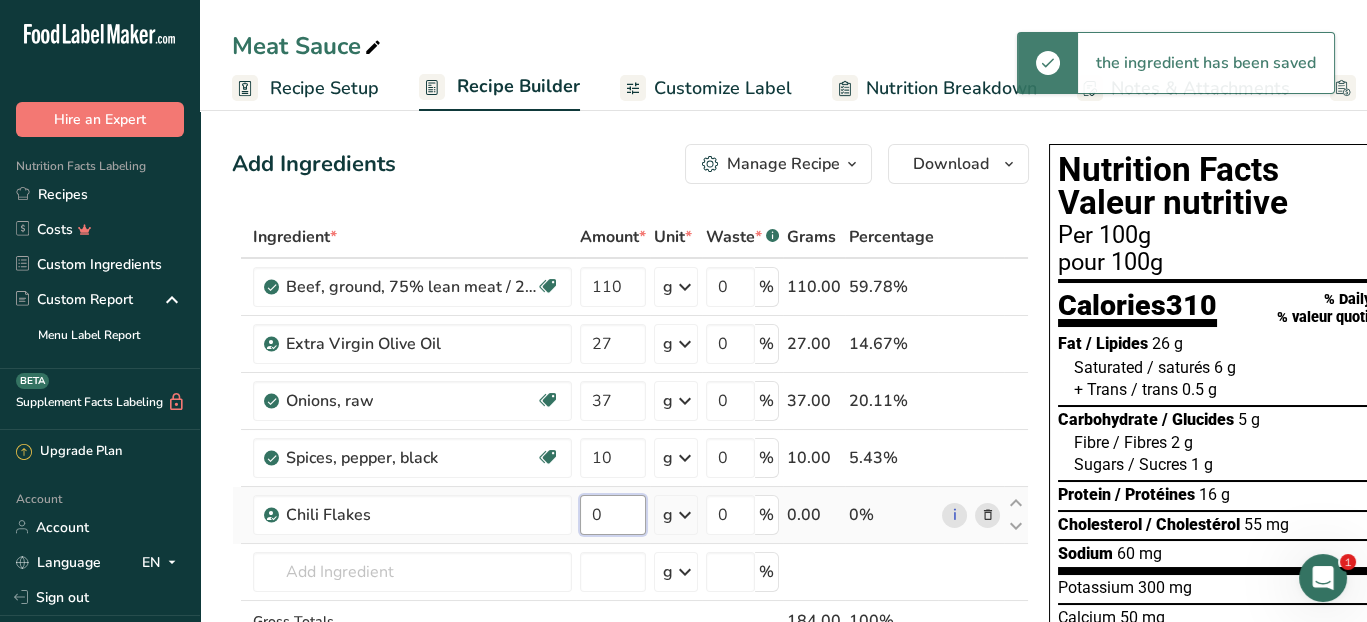 click on "0" at bounding box center [613, 515] 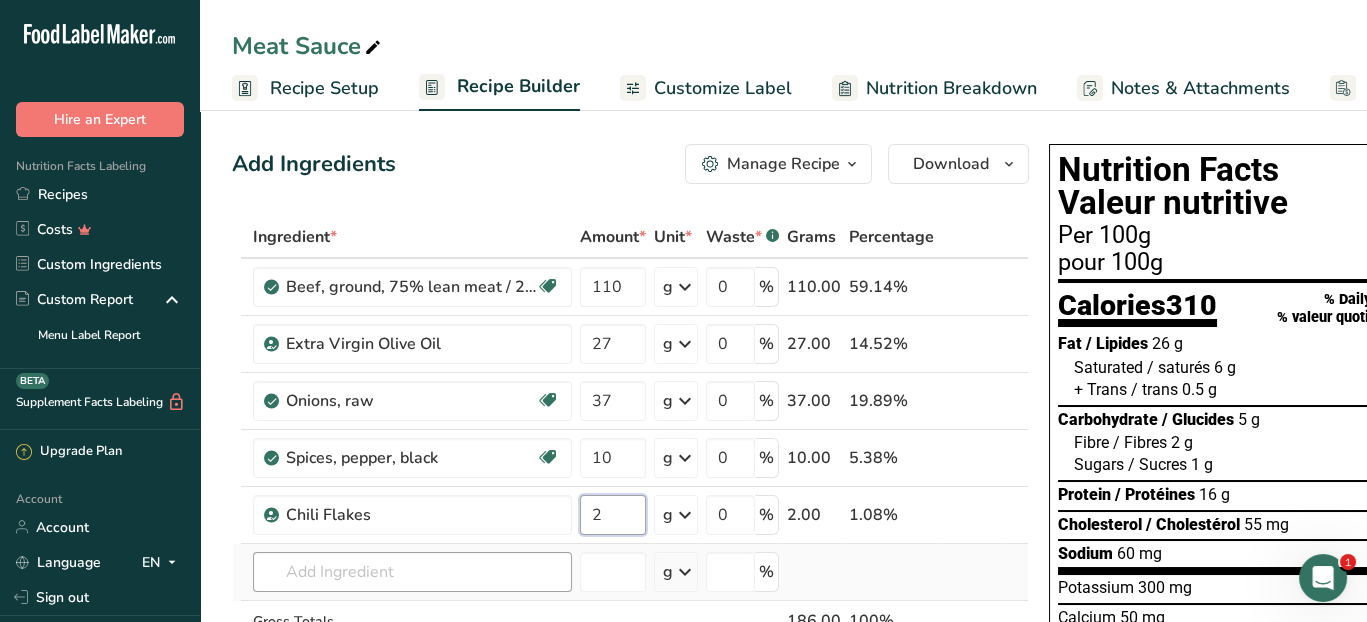type on "2" 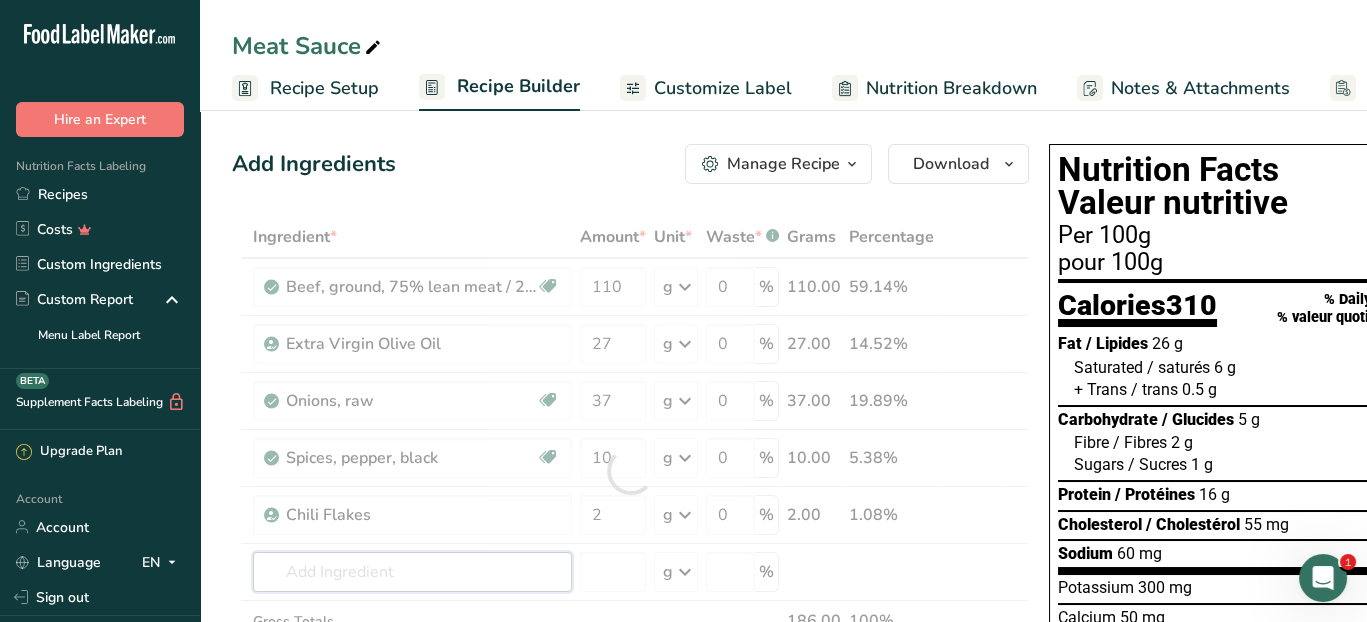 click on "Ingredient *
Amount *
Unit *
Waste *   .a-a{fill:#347362;}.b-a{fill:#fff;}          Grams
Percentage
Beef, ground, 75% lean meat / 25% fat, crumbles, cooked, pan-browned
Dairy free
Gluten free
Soy free
110
g
Portions
3 oz
Weight Units
g
kg
mg
See more
Volume Units
l
Volume units require a density conversion. If you know your ingredient's density enter it below. Otherwise, click on "RIA" our AI Regulatory bot - she will be able to help you
lb/ft3
g/cm3
Confirm
mL
lb/ft3
fl oz" at bounding box center [630, 471] 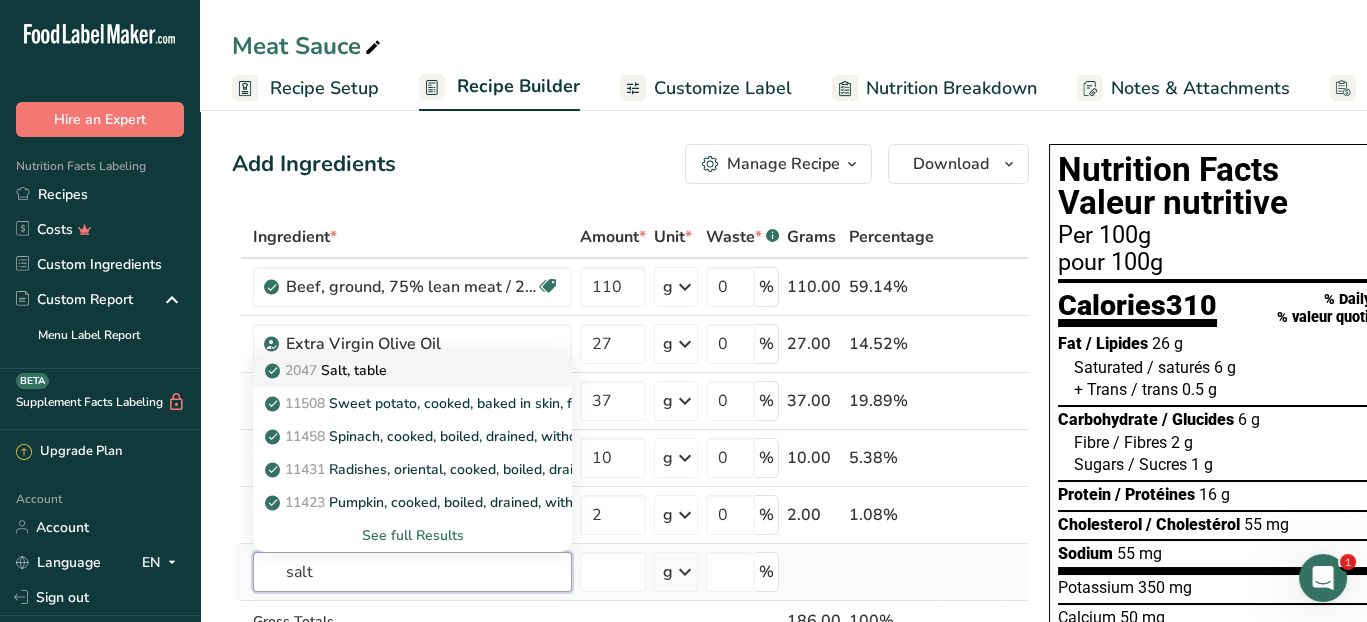 type on "salt" 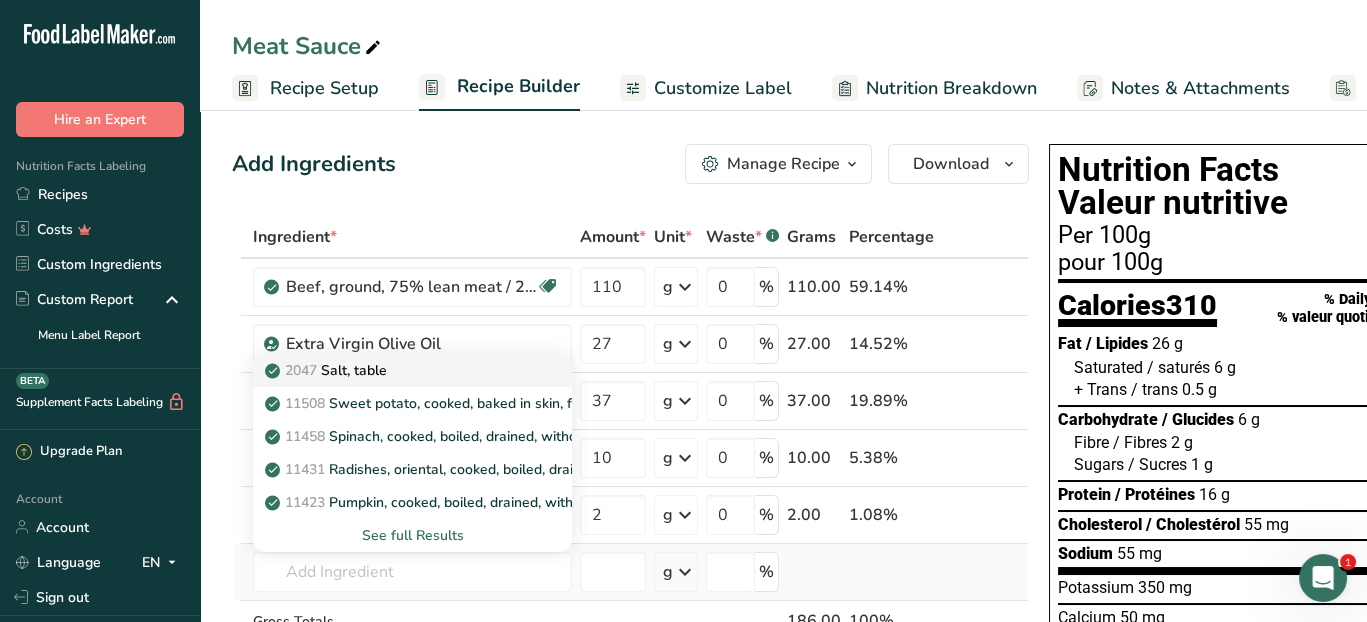 click on "2047
Salt, table" at bounding box center (328, 370) 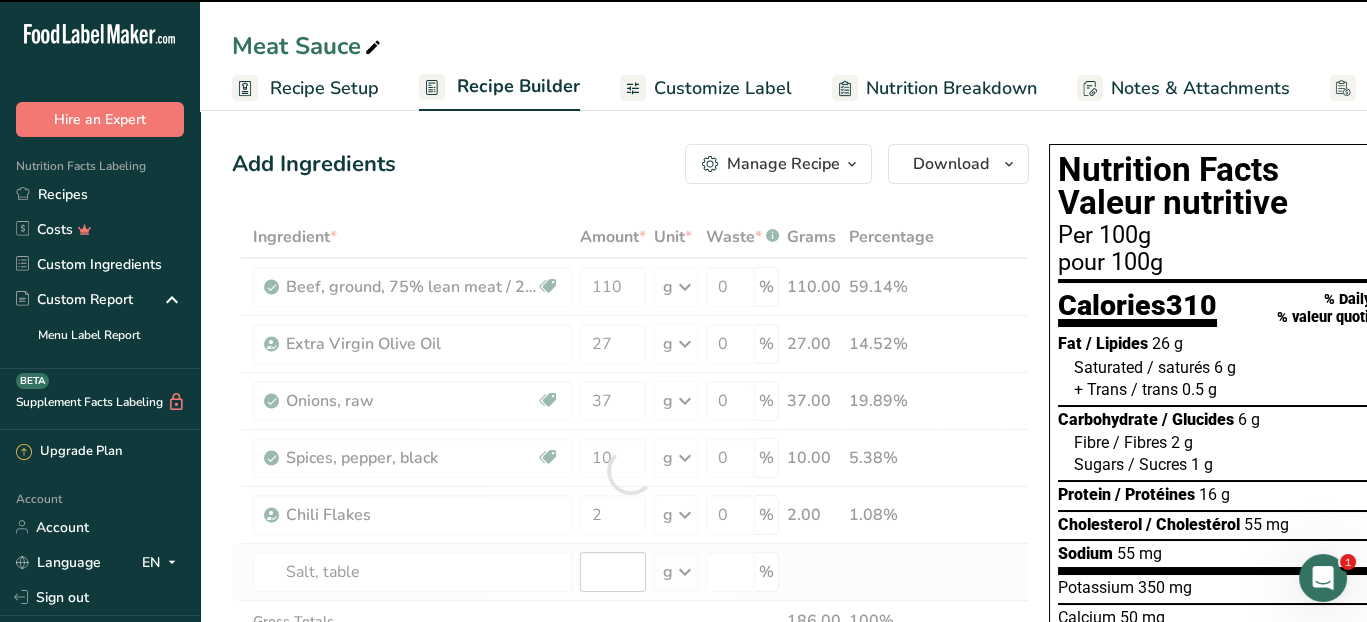 type on "0" 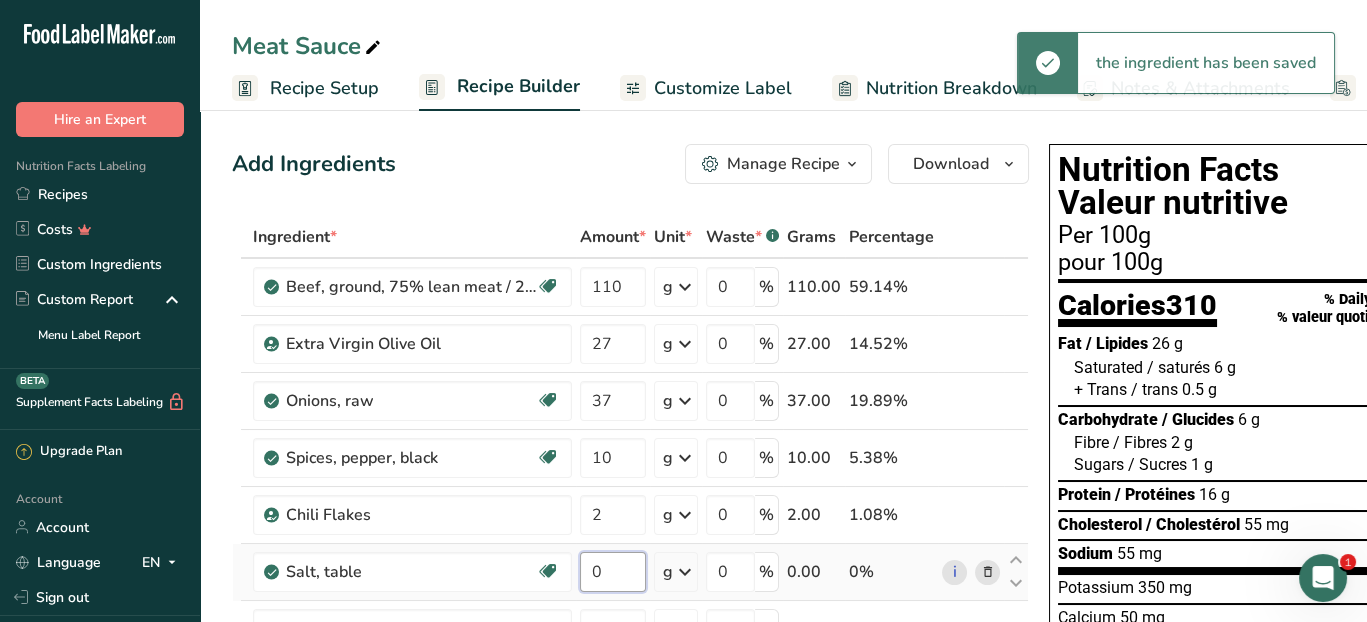 click on "0" at bounding box center (613, 572) 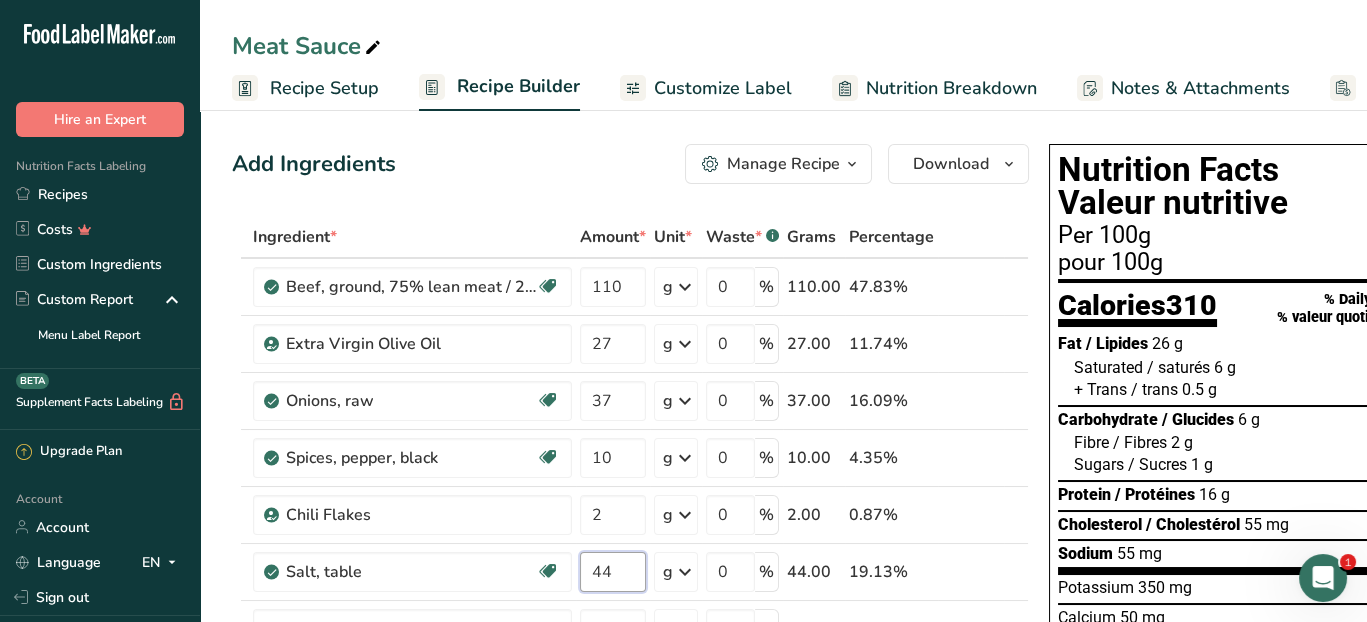 type on "44" 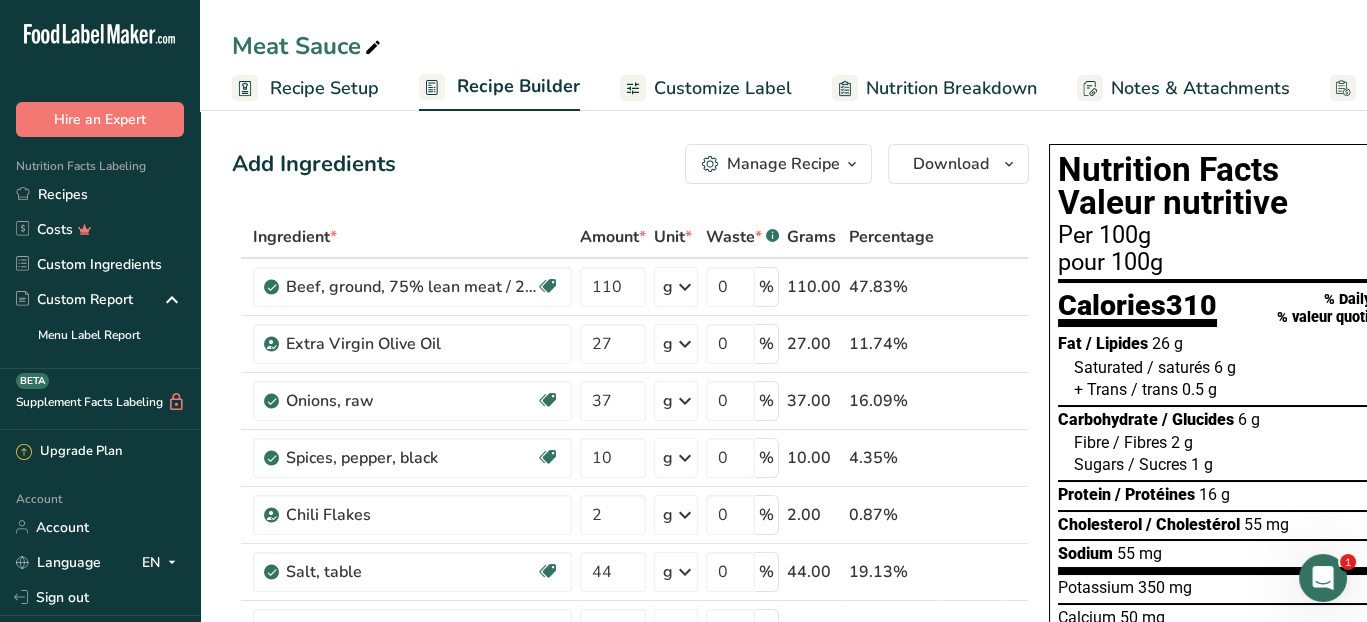 click on "Ingredient *
Amount *
Unit *
Waste *   .a-a{fill:#347362;}.b-a{fill:#fff;}          Grams
Percentage
Beef, ground, 75% lean meat / 25% fat, crumbles, cooked, pan-browned
Dairy free
Gluten free
Soy free
110
g
Portions
3 oz
Weight Units
g
kg
mg
See more
Volume Units
l
Volume units require a density conversion. If you know your ingredient's density enter it below. Otherwise, click on "RIA" our AI Regulatory bot - she will be able to help you
lb/ft3
g/cm3
Confirm
mL
lb/ft3
fl oz" at bounding box center [630, 499] 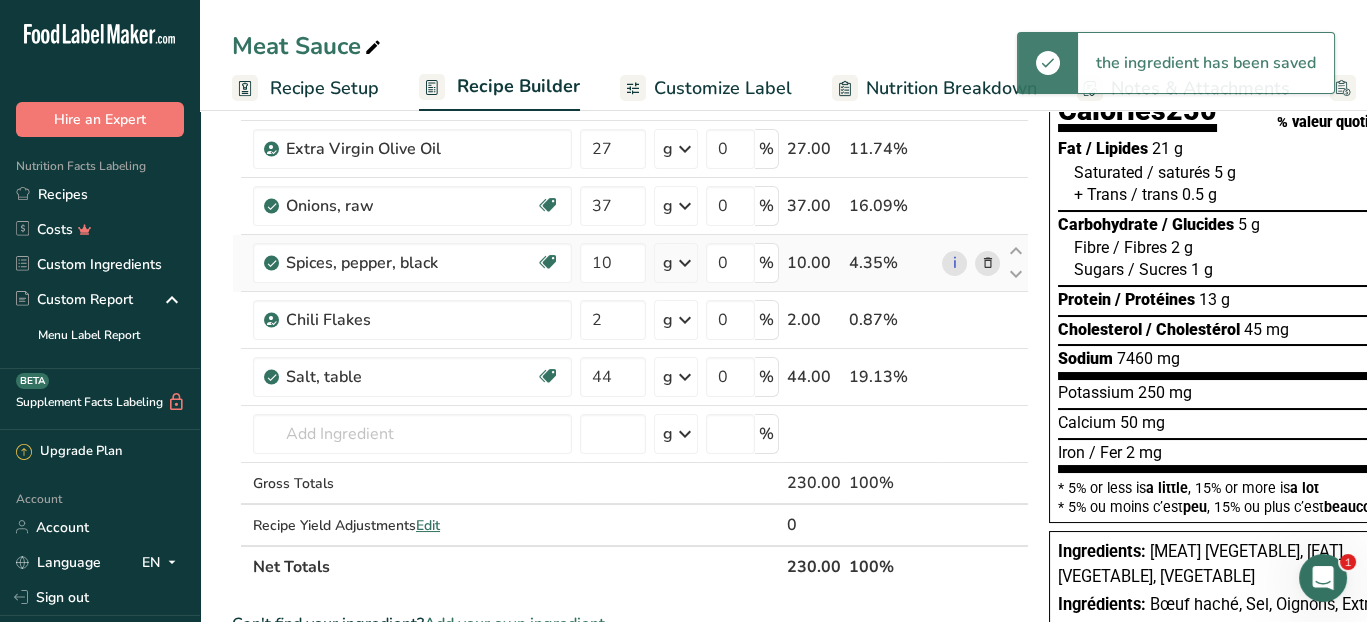 scroll, scrollTop: 200, scrollLeft: 0, axis: vertical 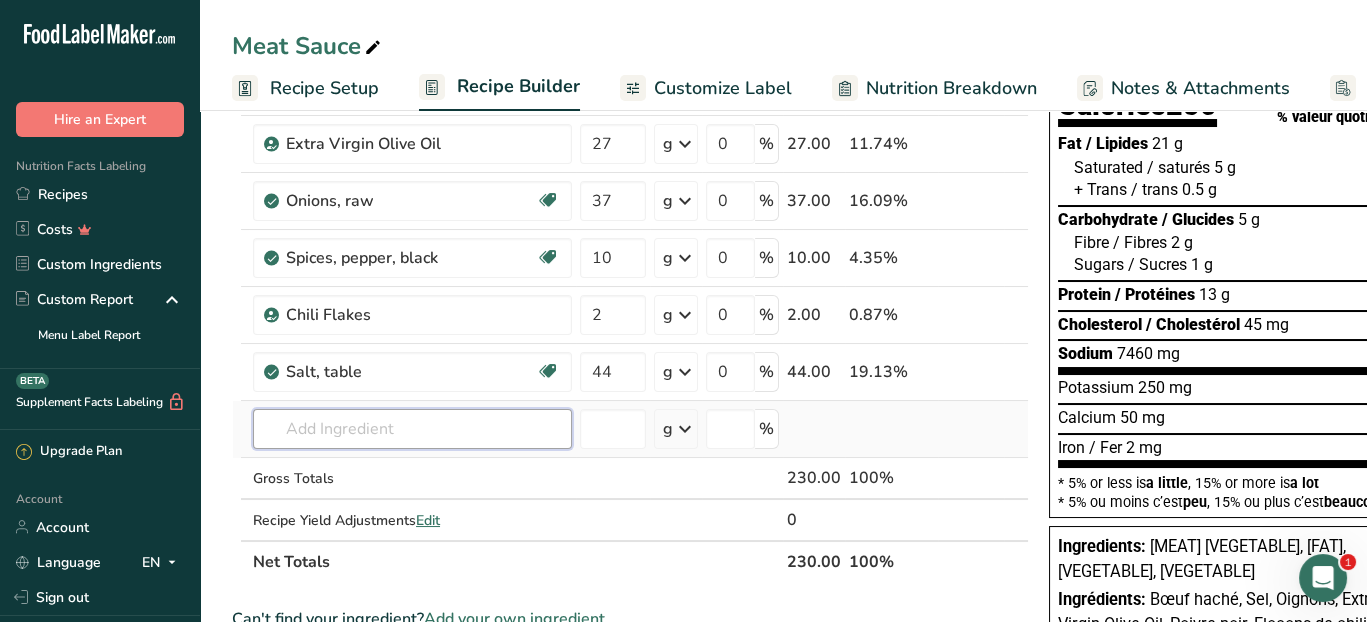 click at bounding box center (412, 429) 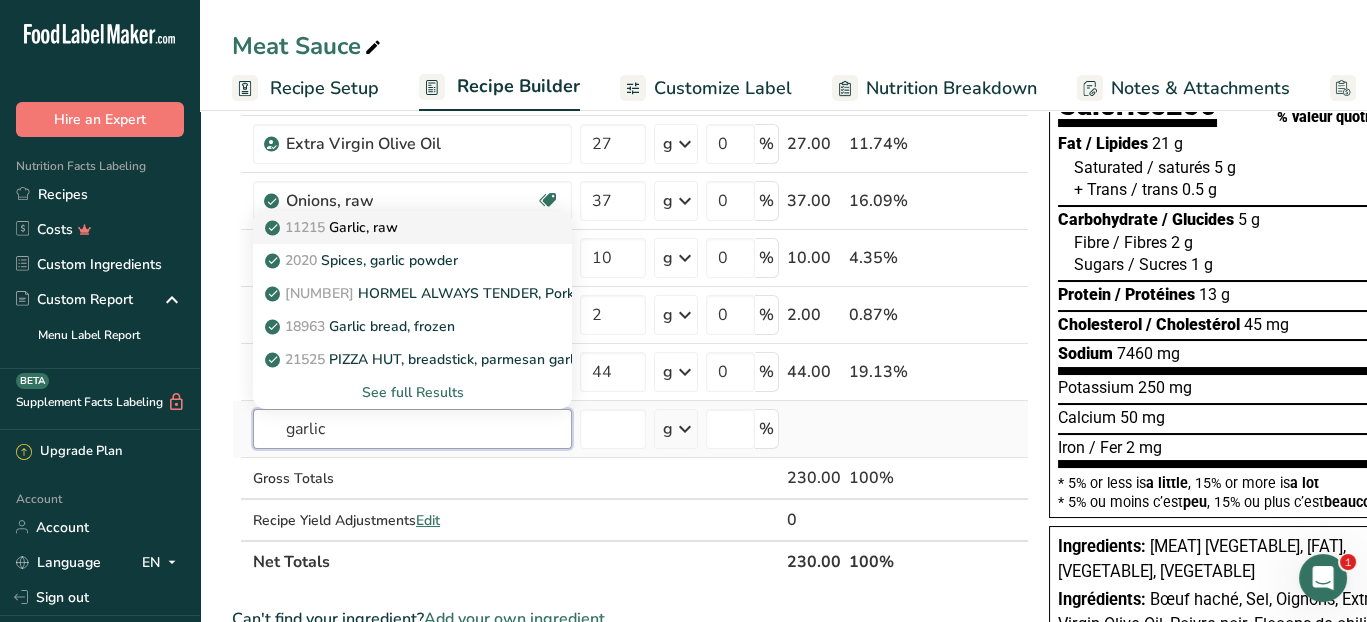 type on "garlic" 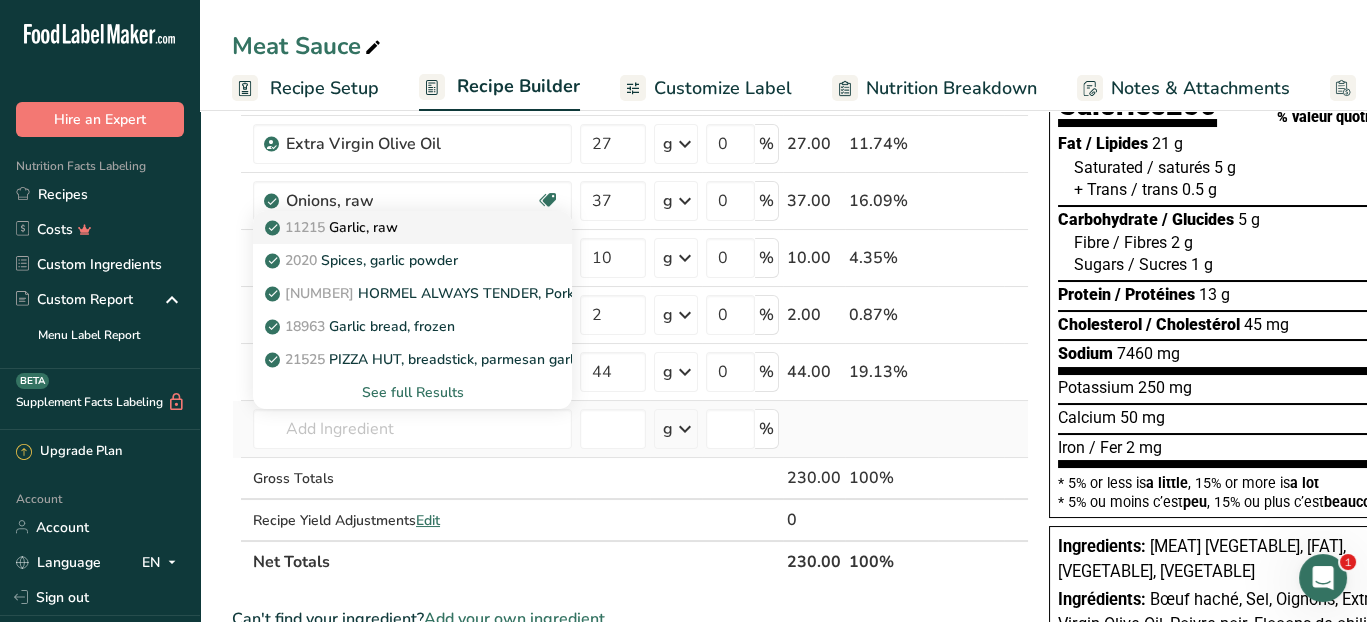click on "11215
Garlic, raw" at bounding box center (396, 227) 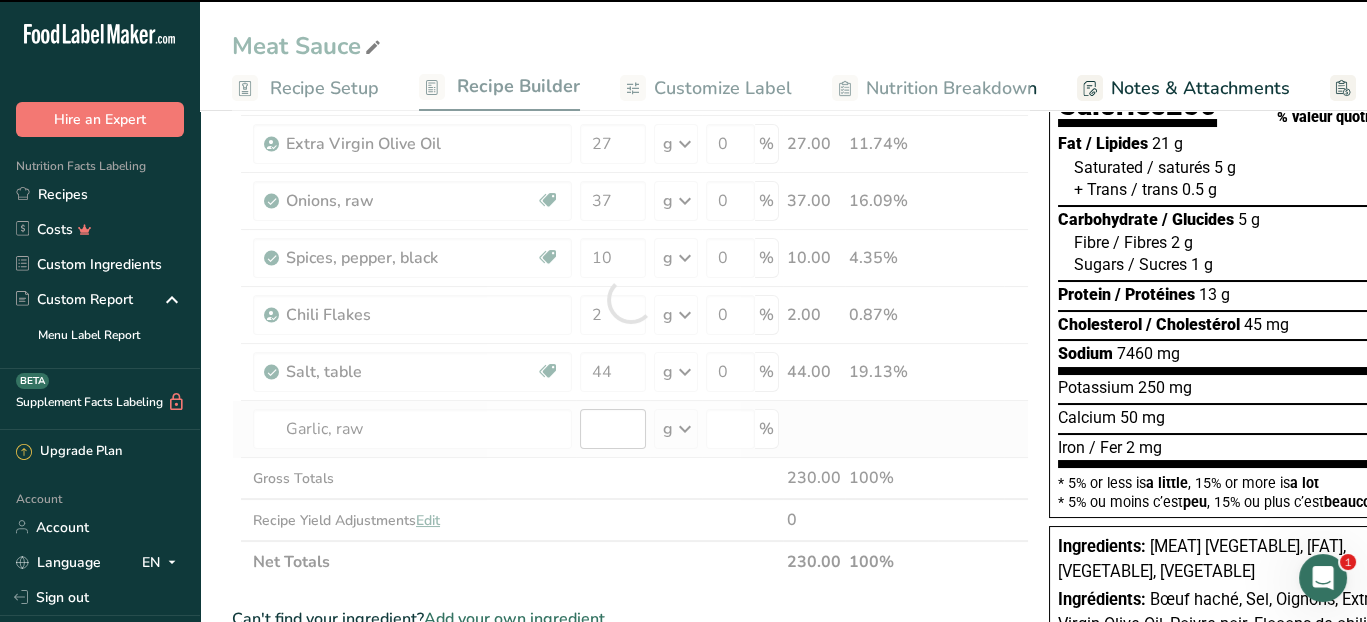 type on "0" 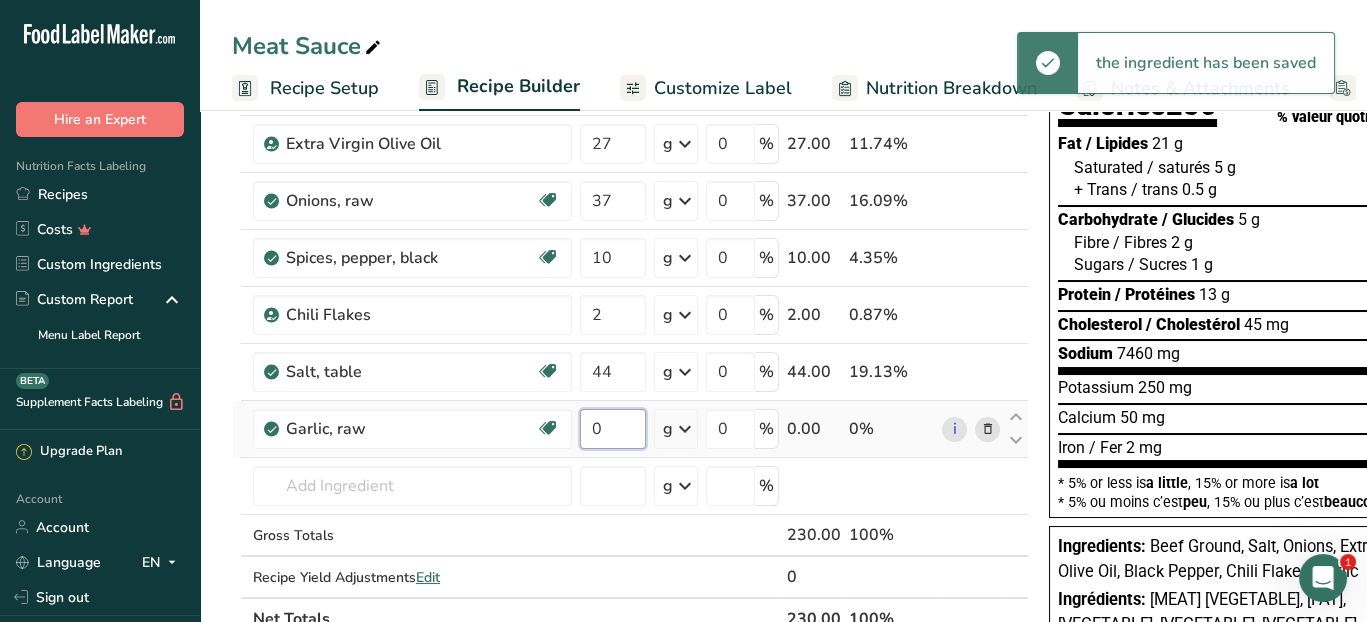 click on "0" at bounding box center [613, 429] 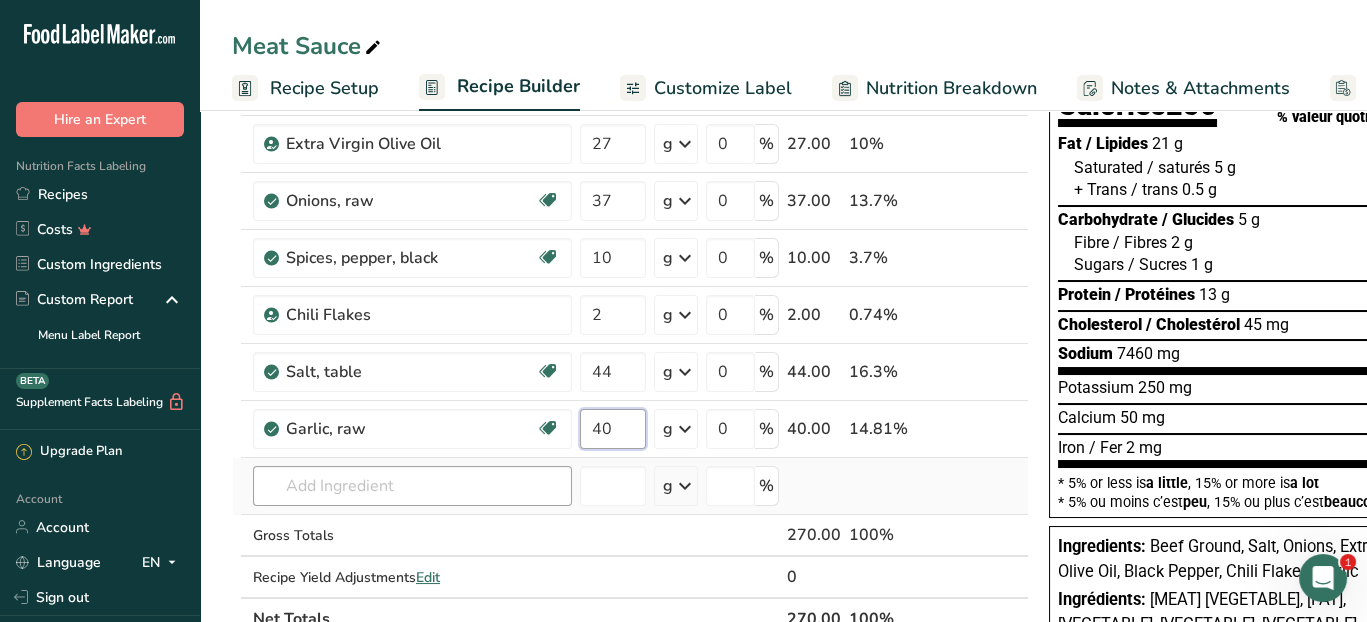 type on "40" 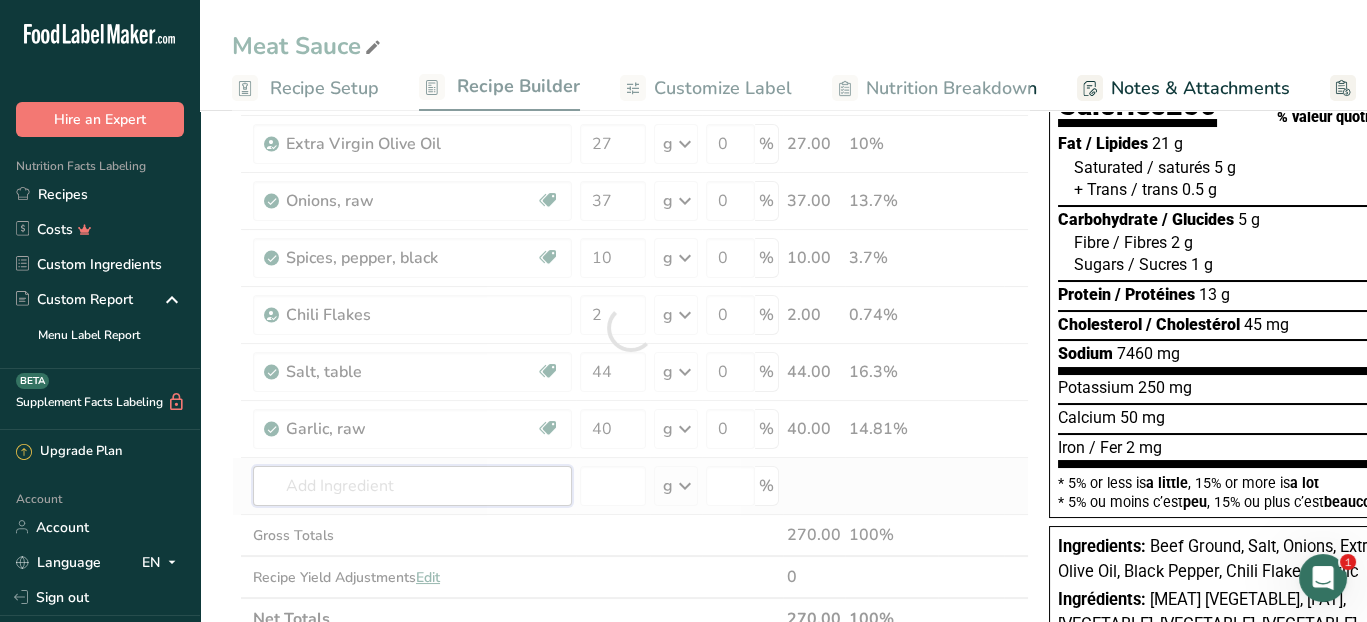 click on "Ingredient *
Amount *
Unit *
Waste *   .a-a{fill:#347362;}.b-a{fill:#fff;}          Grams
Percentage
Beef, ground, 75% lean meat / 25% fat, crumbles, cooked, pan-browned
Dairy free
Gluten free
Soy free
110
g
Portions
3 oz
Weight Units
g
kg
mg
See more
Volume Units
l
Volume units require a density conversion. If you know your ingredient's density enter it below. Otherwise, click on "RIA" our AI Regulatory bot - she will be able to help you
lb/ft3
g/cm3
Confirm
mL
lb/ft3
fl oz" at bounding box center (630, 328) 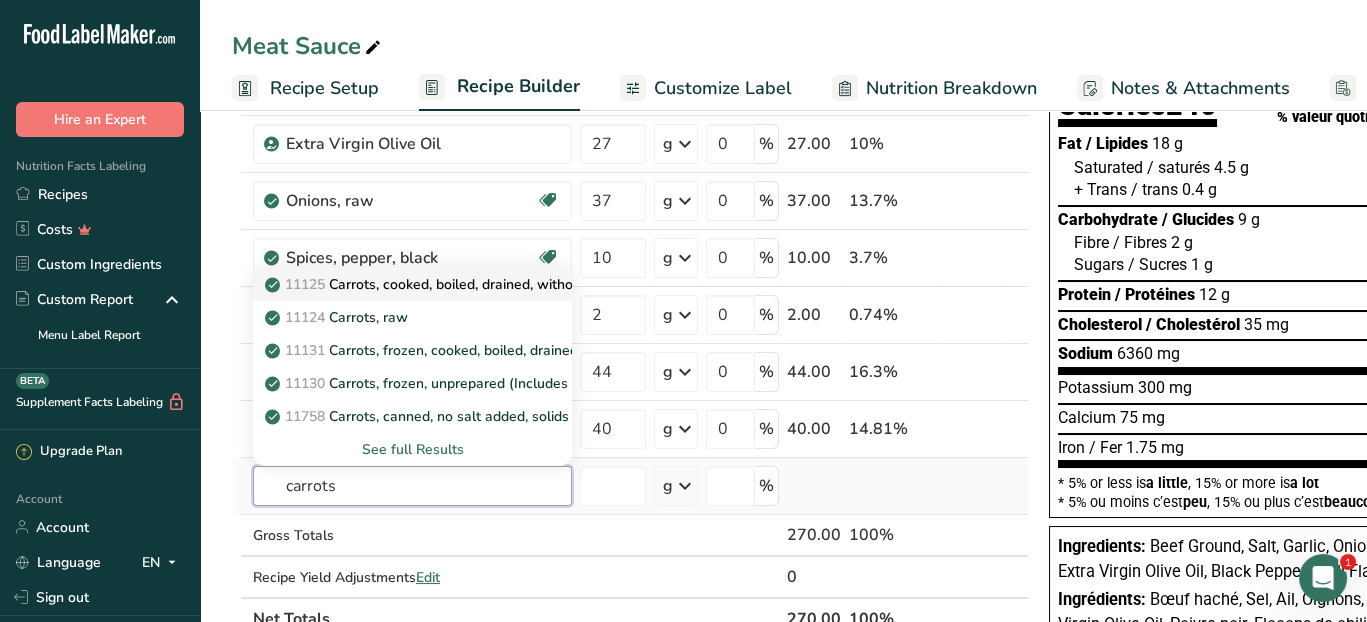type on "carrots" 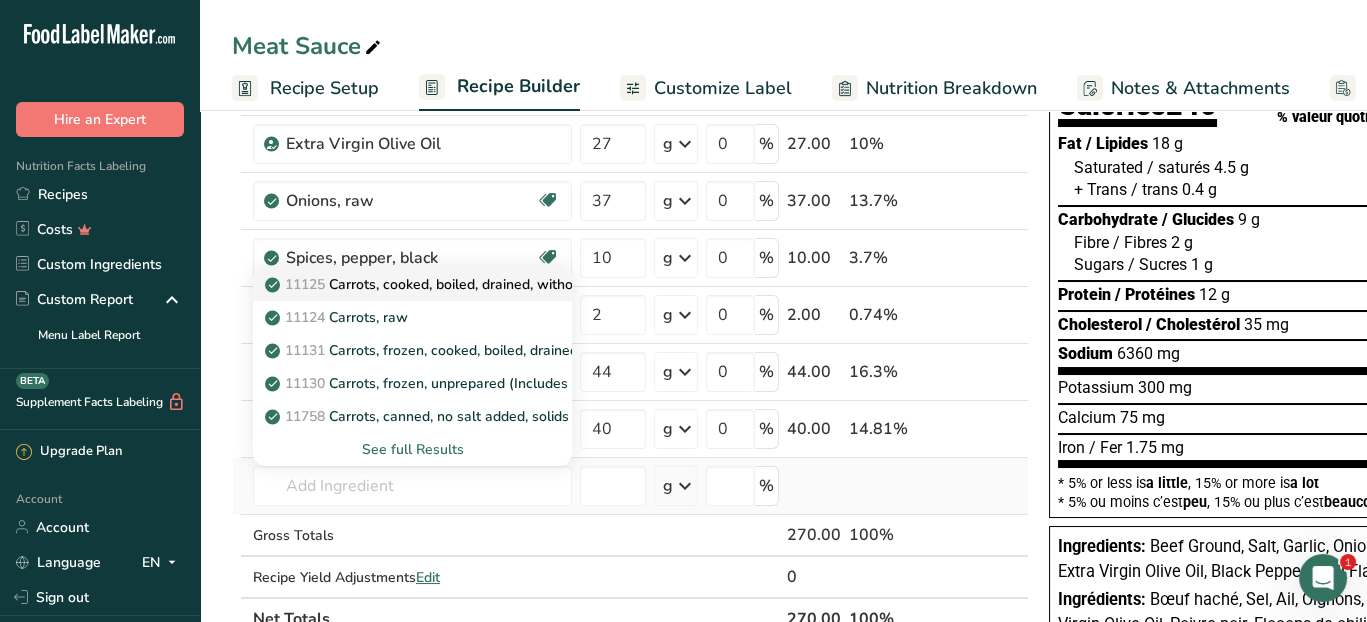 click on "11125
Carrots, cooked, boiled, drained, without salt" at bounding box center [441, 284] 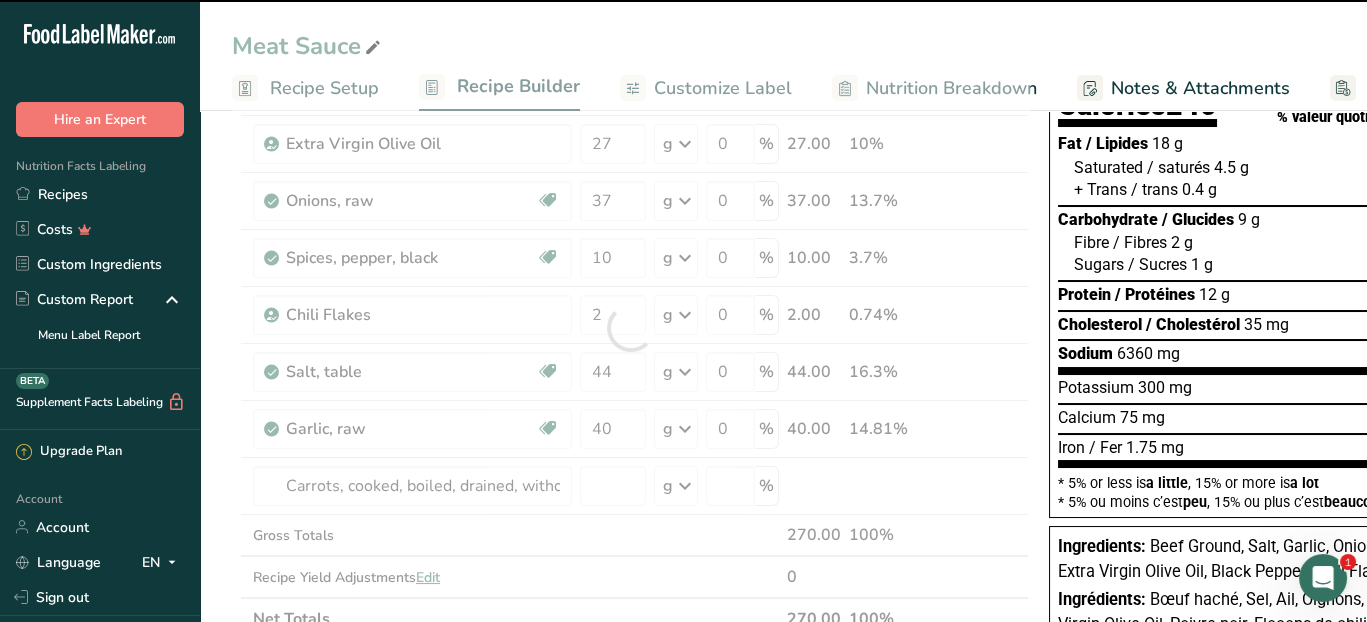 type on "0" 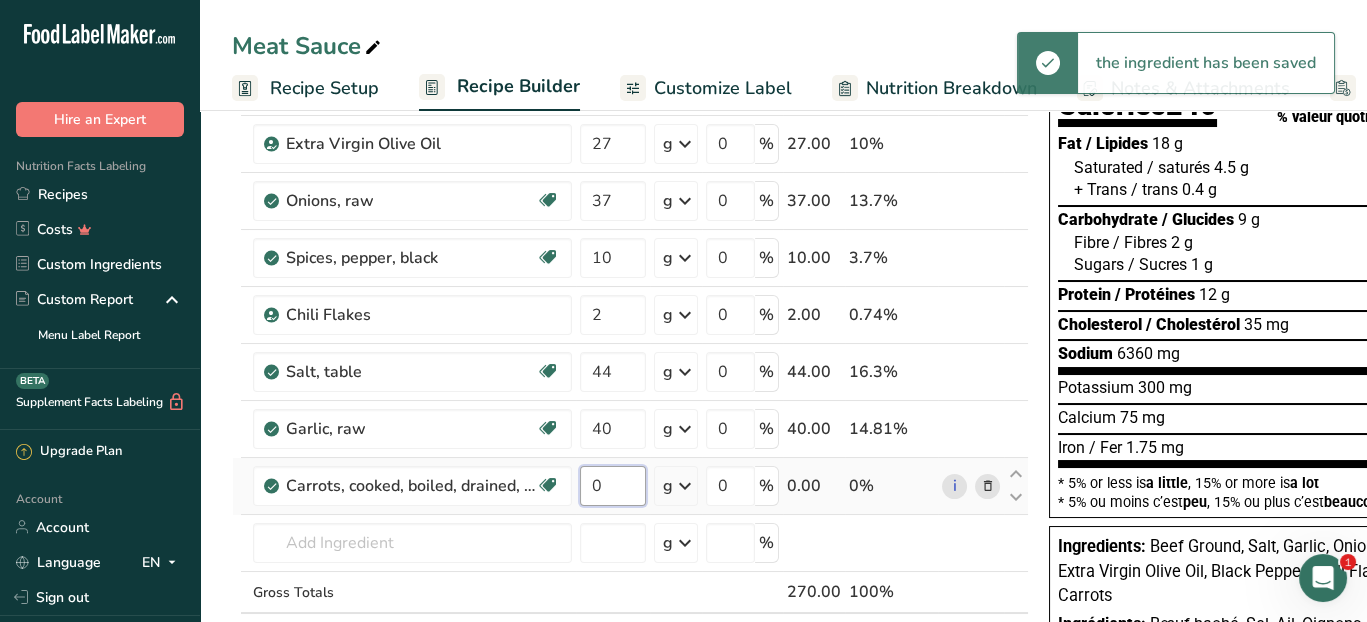 click on "0" at bounding box center (613, 486) 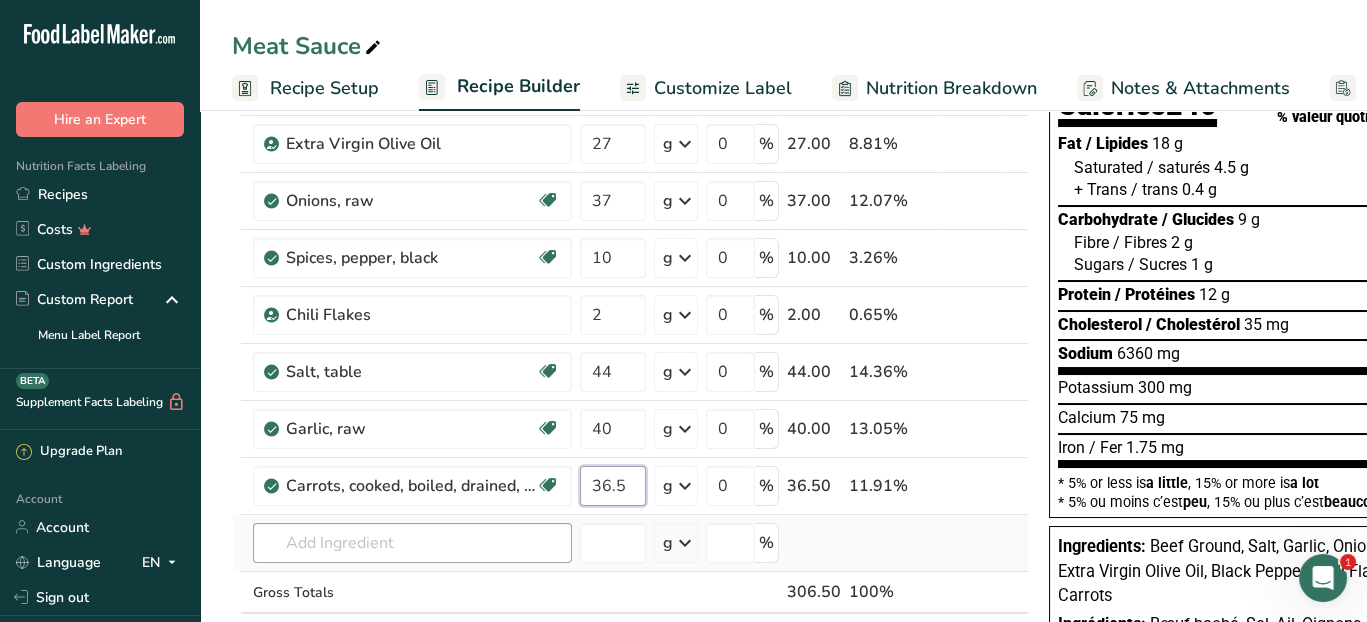 type on "36.5" 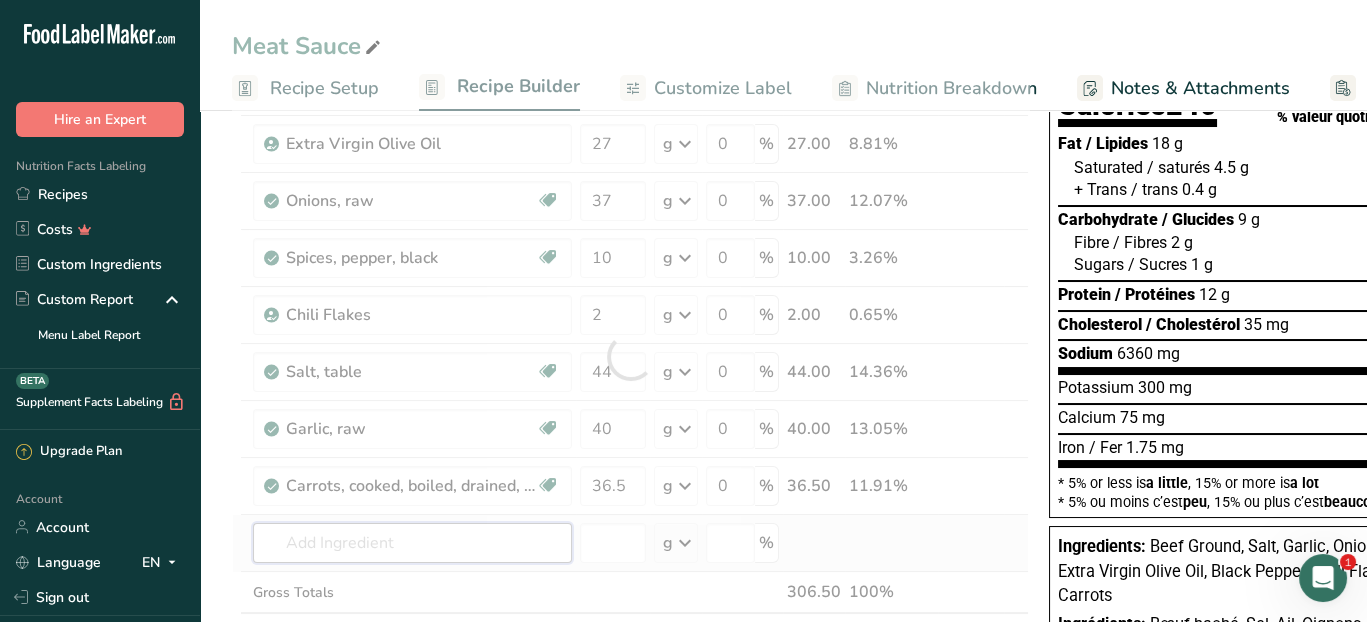 click on "Ingredient *
Amount *
Unit *
Waste *   .a-a{fill:#347362;}.b-a{fill:#fff;}          Grams
Percentage
Beef, ground, 75% lean meat / 25% fat, crumbles, cooked, pan-browned
Dairy free
Gluten free
Soy free
110
g
Portions
3 oz
Weight Units
g
kg
mg
See more
Volume Units
l
Volume units require a density conversion. If you know your ingredient's density enter it below. Otherwise, click on "RIA" our AI Regulatory bot - she will be able to help you
lb/ft3
g/cm3
Confirm
mL
lb/ft3
fl oz" at bounding box center [630, 356] 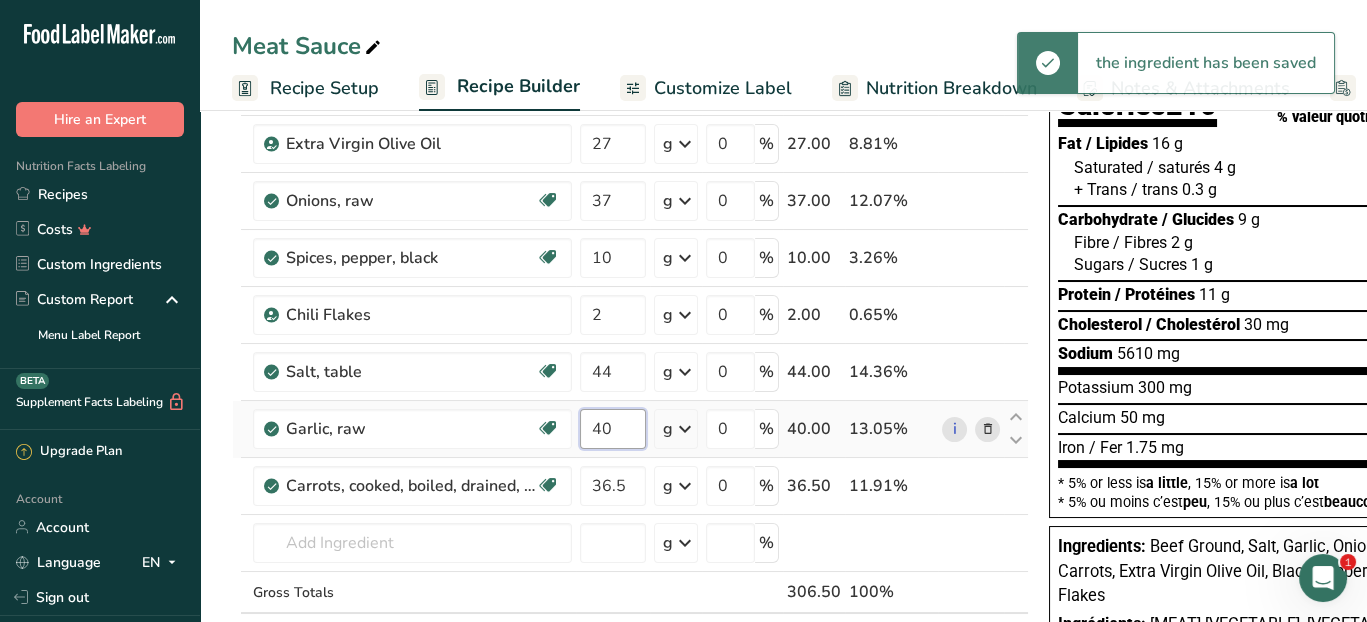 click on "40" at bounding box center [613, 429] 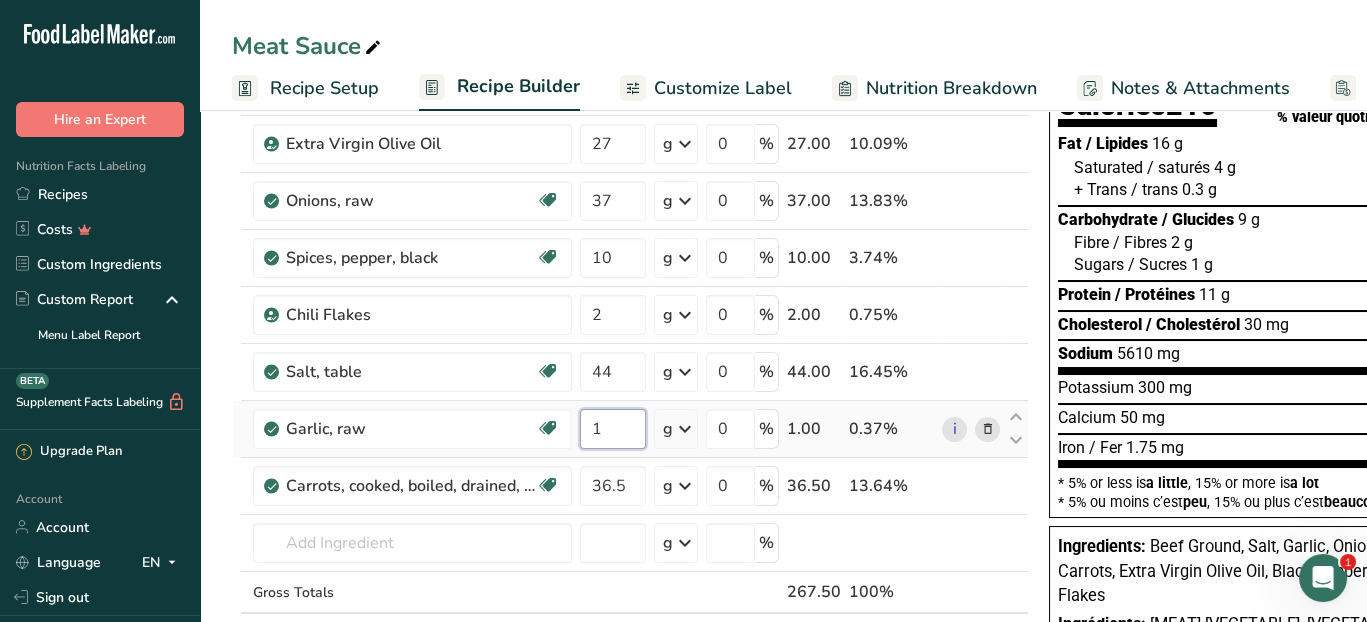 type on "1" 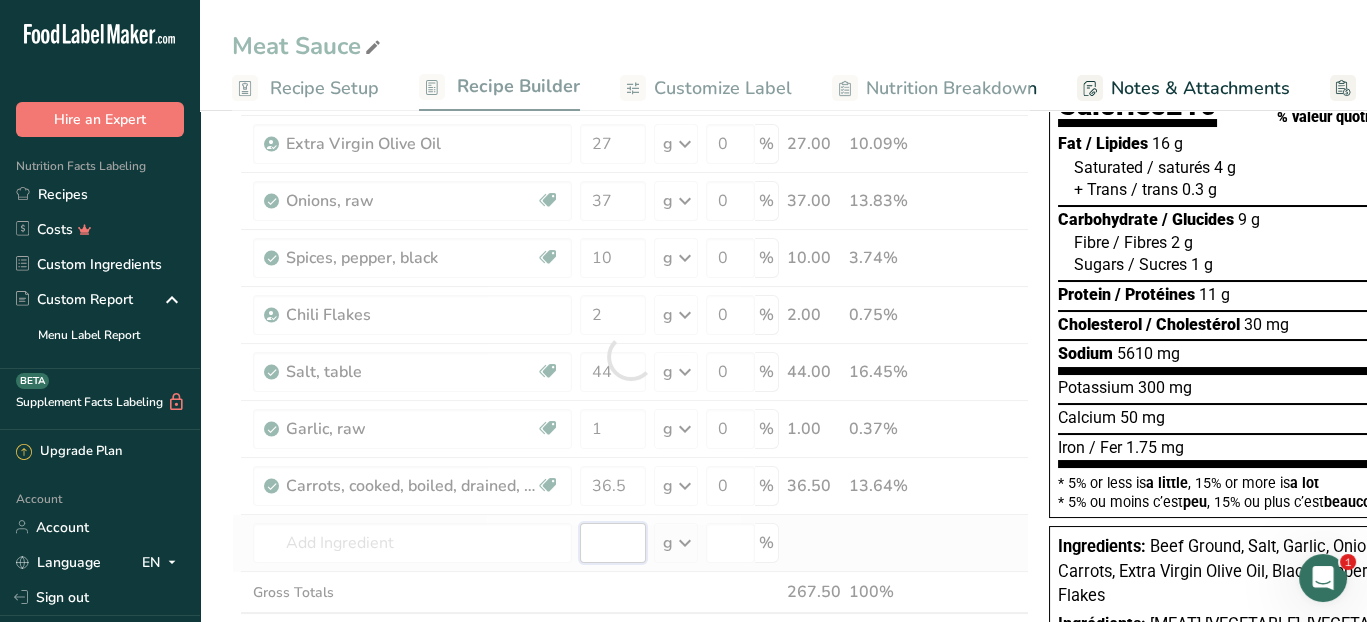 click on "Ingredient *
Amount *
Unit *
Waste *   .a-a{fill:#347362;}.b-a{fill:#fff;}          Grams
Percentage
Beef, ground, 75% lean meat / 25% fat, crumbles, cooked, pan-browned
Dairy free
Gluten free
Soy free
110
g
Portions
3 oz
Weight Units
g
kg
mg
See more
Volume Units
l
Volume units require a density conversion. If you know your ingredient's density enter it below. Otherwise, click on "RIA" our AI Regulatory bot - she will be able to help you
lb/ft3
g/cm3
Confirm
mL
lb/ft3
fl oz" at bounding box center (630, 356) 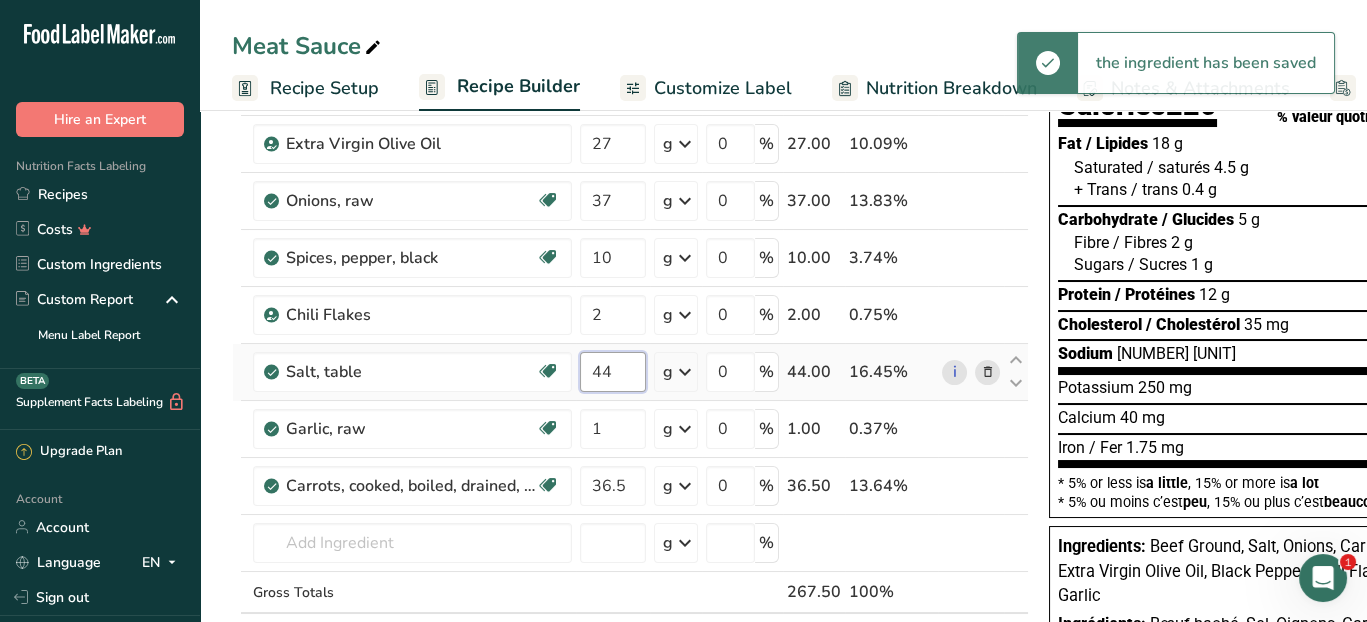 click on "44" at bounding box center (613, 372) 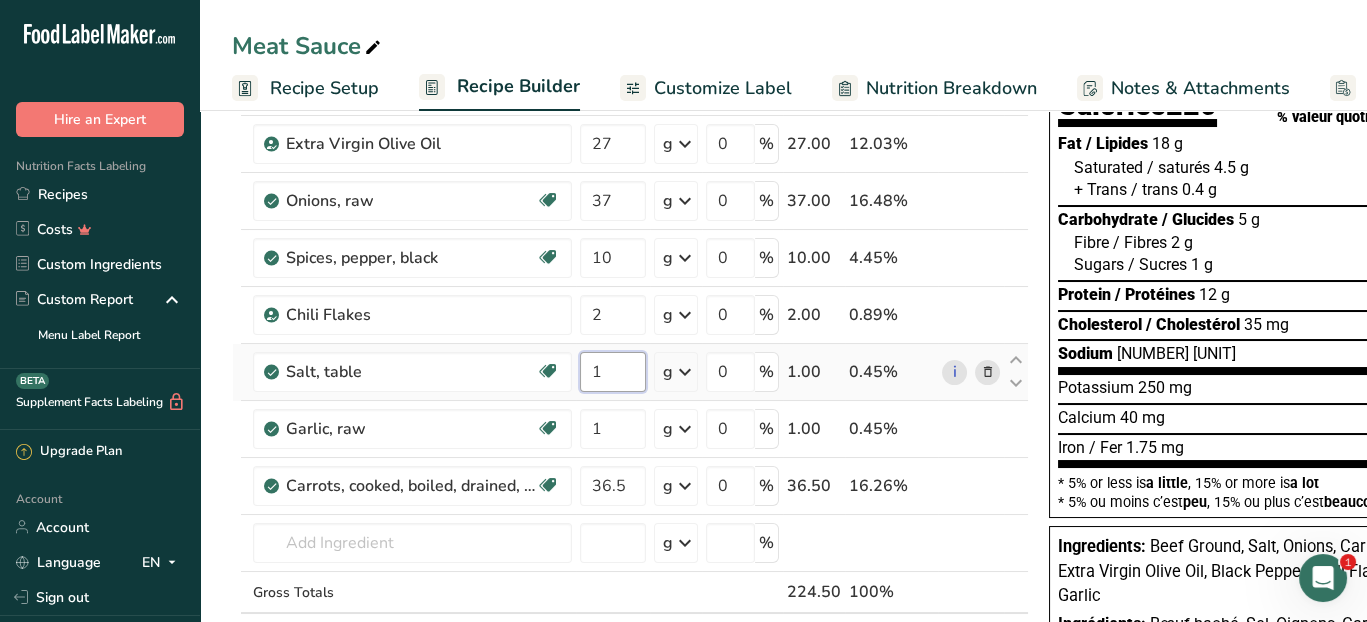 type on "1" 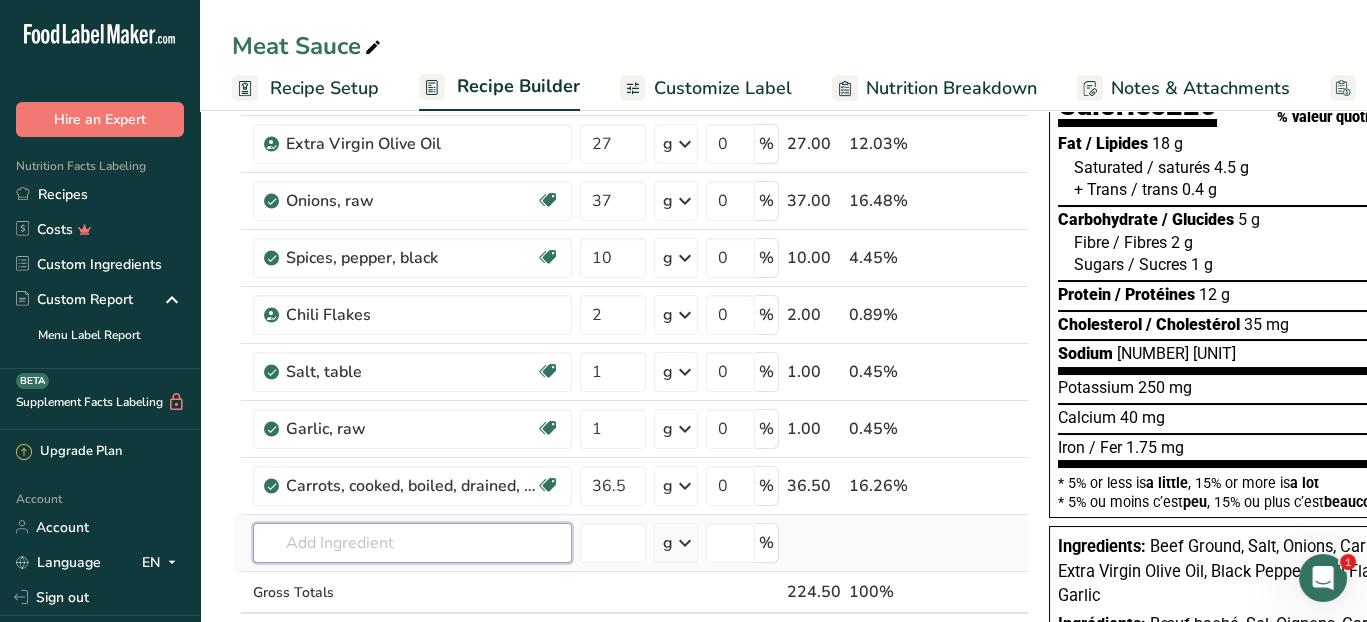 click on "Ingredient *
Amount *
Unit *
Waste *   .a-a{fill:#347362;}.b-a{fill:#fff;}          Grams
Percentage
Beef, ground, 75% lean meat / 25% fat, crumbles, cooked, pan-browned
Dairy free
Gluten free
Soy free
110
g
Portions
3 oz
Weight Units
g
kg
mg
See more
Volume Units
l
Volume units require a density conversion. If you know your ingredient's density enter it below. Otherwise, click on "RIA" our AI Regulatory bot - she will be able to help you
lb/ft3
g/cm3
Confirm
mL
lb/ft3
fl oz" at bounding box center (630, 356) 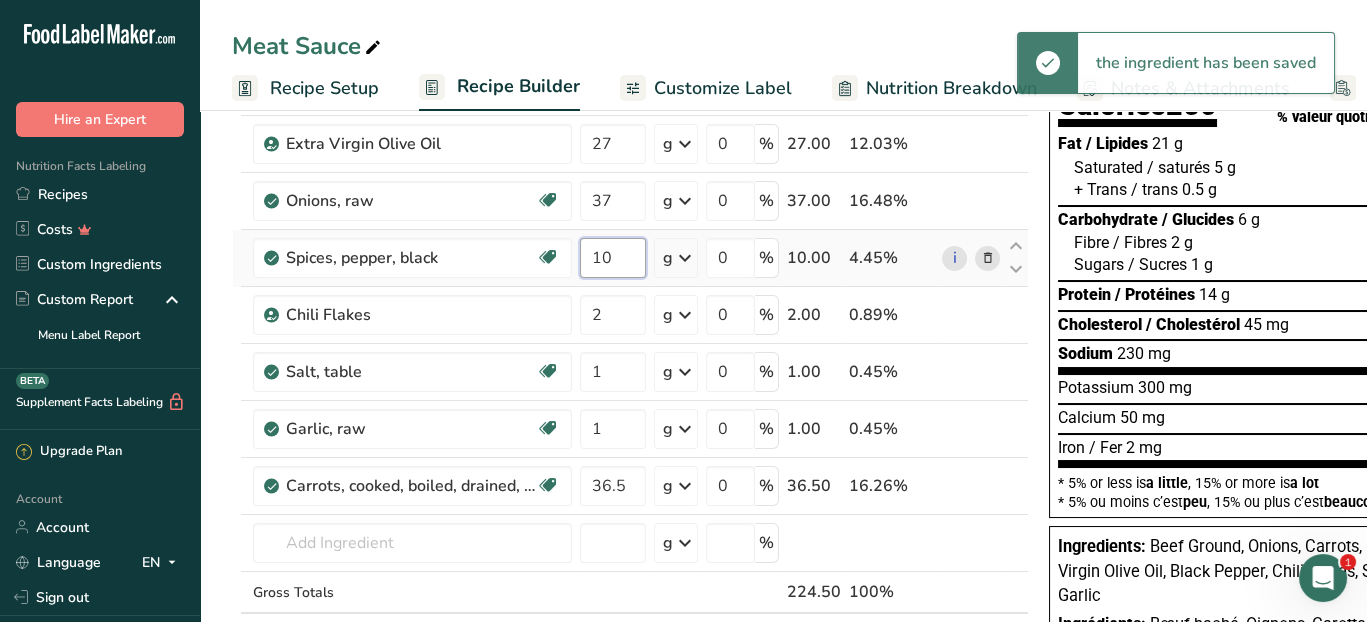 click on "10" at bounding box center [613, 258] 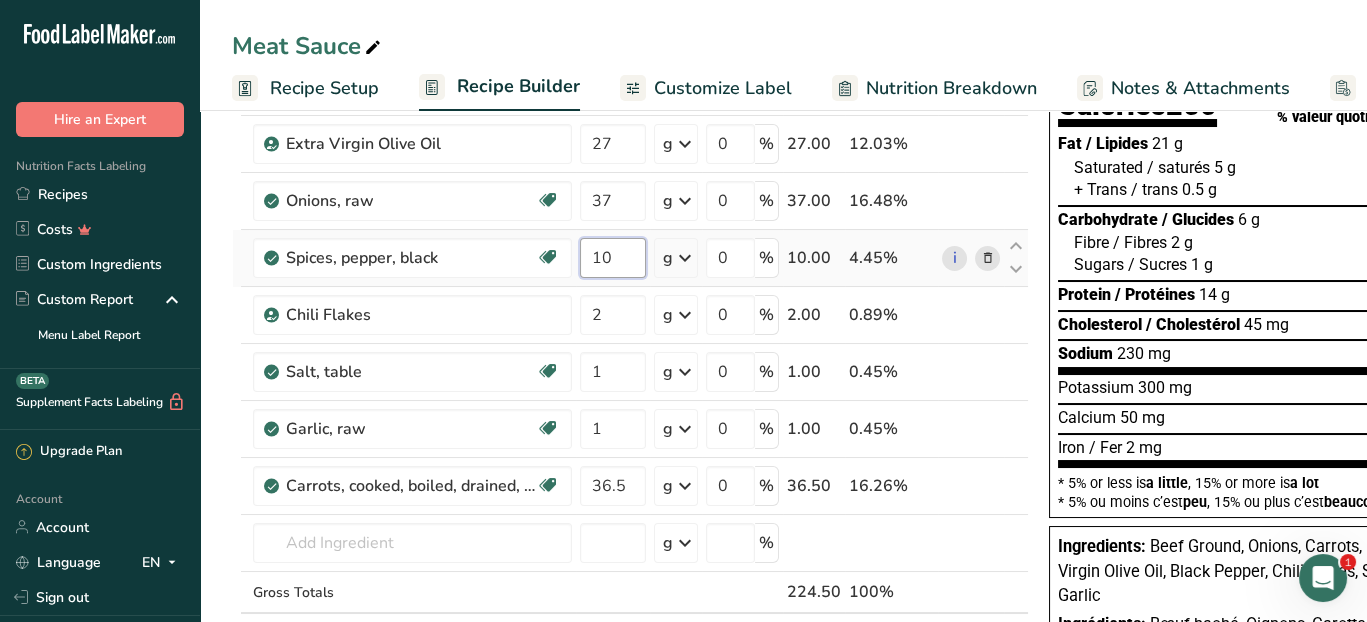 type on "1" 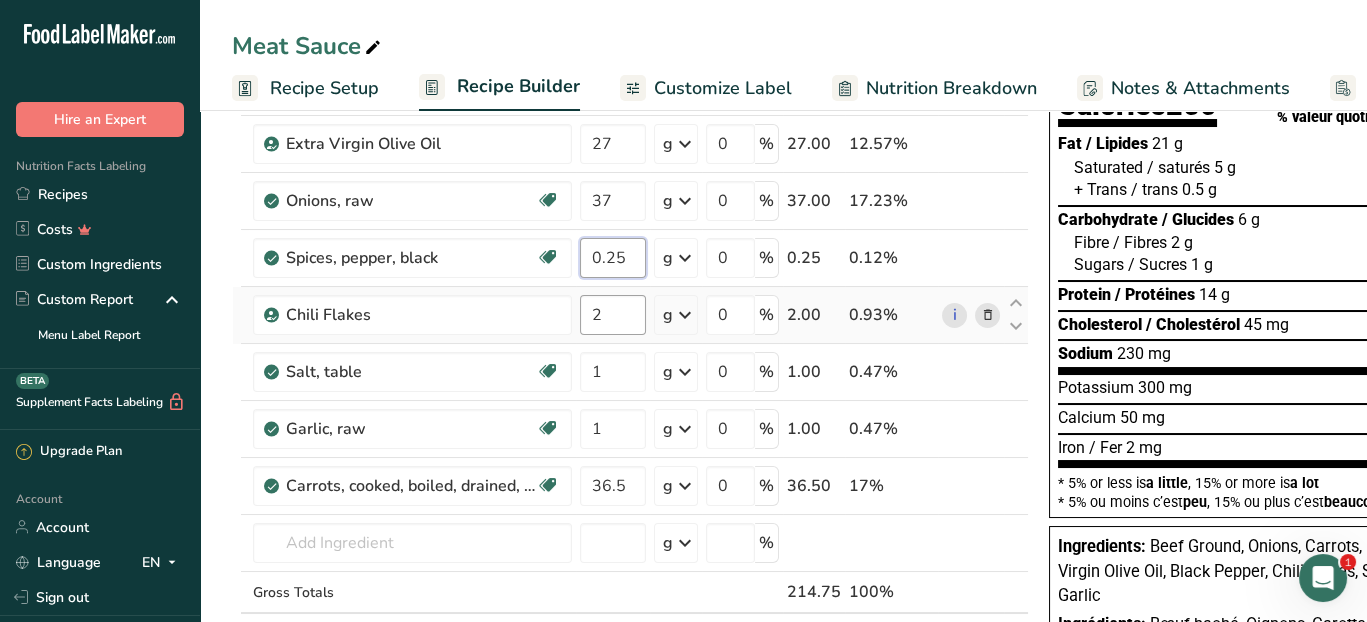 type on "0.25" 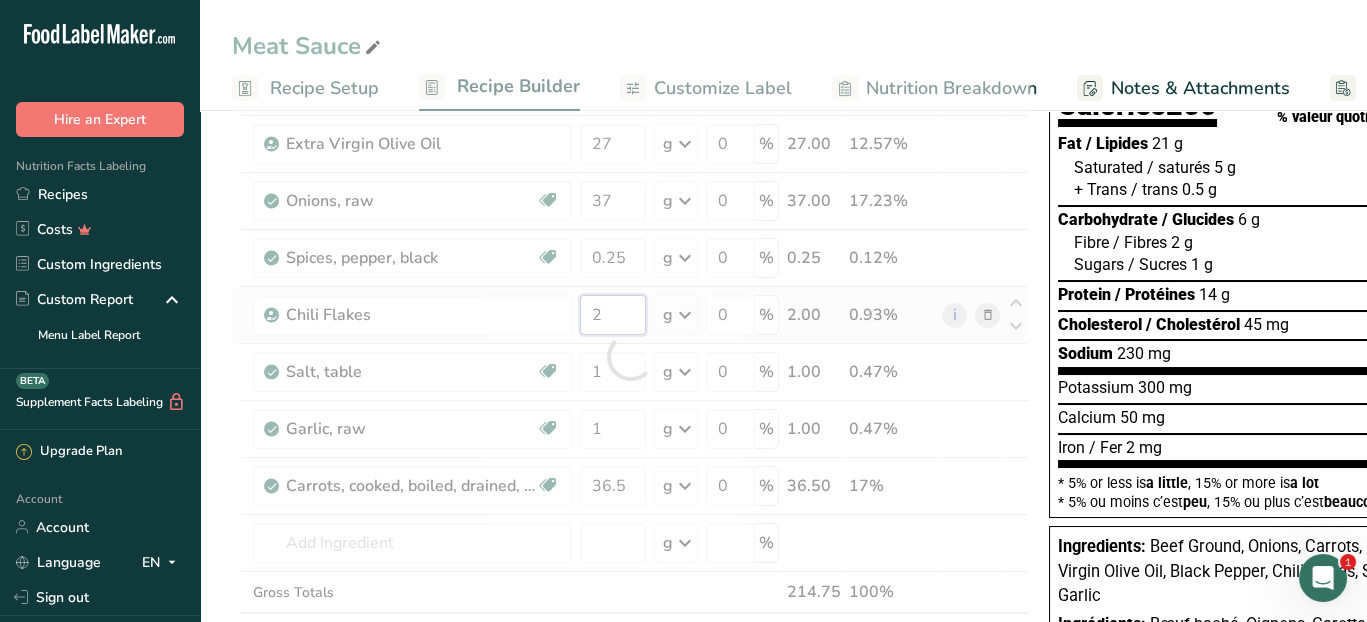 click on "Ingredient *
Amount *
Unit *
Waste *   .a-a{fill:#347362;}.b-a{fill:#fff;}          Grams
Percentage
Beef, ground, 75% lean meat / 25% fat, crumbles, cooked, pan-browned
Dairy free
Gluten free
Soy free
110
g
Portions
3 oz
Weight Units
g
kg
mg
See more
Volume Units
l
Volume units require a density conversion. If you know your ingredient's density enter it below. Otherwise, click on "RIA" our AI Regulatory bot - she will be able to help you
lb/ft3
g/cm3
Confirm
mL
lb/ft3
fl oz" at bounding box center (630, 356) 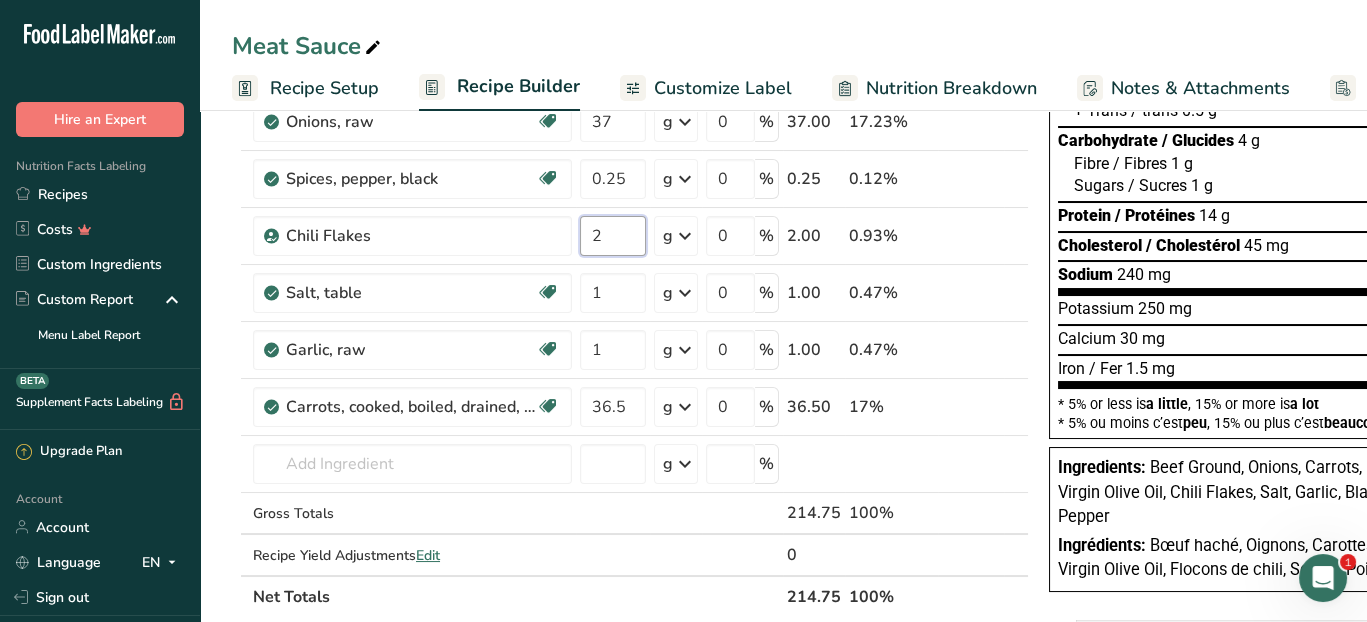 scroll, scrollTop: 300, scrollLeft: 0, axis: vertical 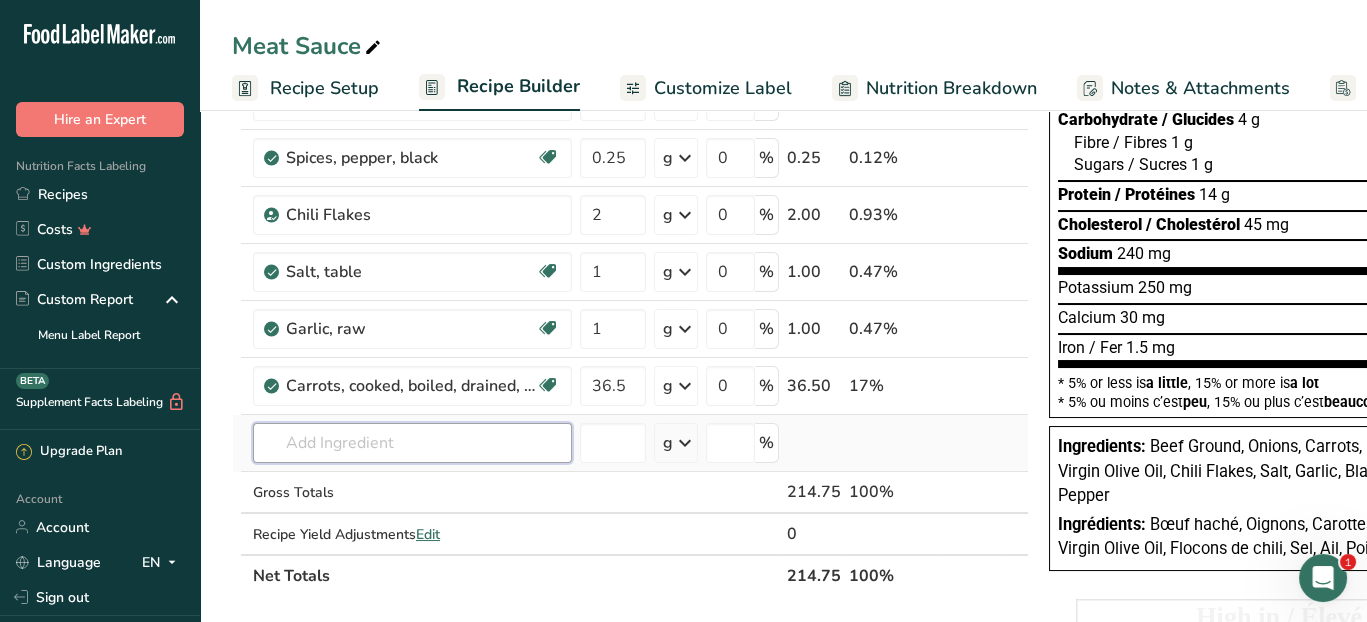 click on "Ingredient *
Amount *
Unit *
Waste *   .a-a{fill:#347362;}.b-a{fill:#fff;}          Grams
Percentage
Beef, ground, 75% lean meat / 25% fat, crumbles, cooked, pan-browned
Dairy free
Gluten free
Soy free
110
g
Portions
3 oz
Weight Units
g
kg
mg
See more
Volume Units
l
Volume units require a density conversion. If you know your ingredient's density enter it below. Otherwise, click on "RIA" our AI Regulatory bot - she will be able to help you
lb/ft3
g/cm3
Confirm
mL
lb/ft3
fl oz" at bounding box center [630, 256] 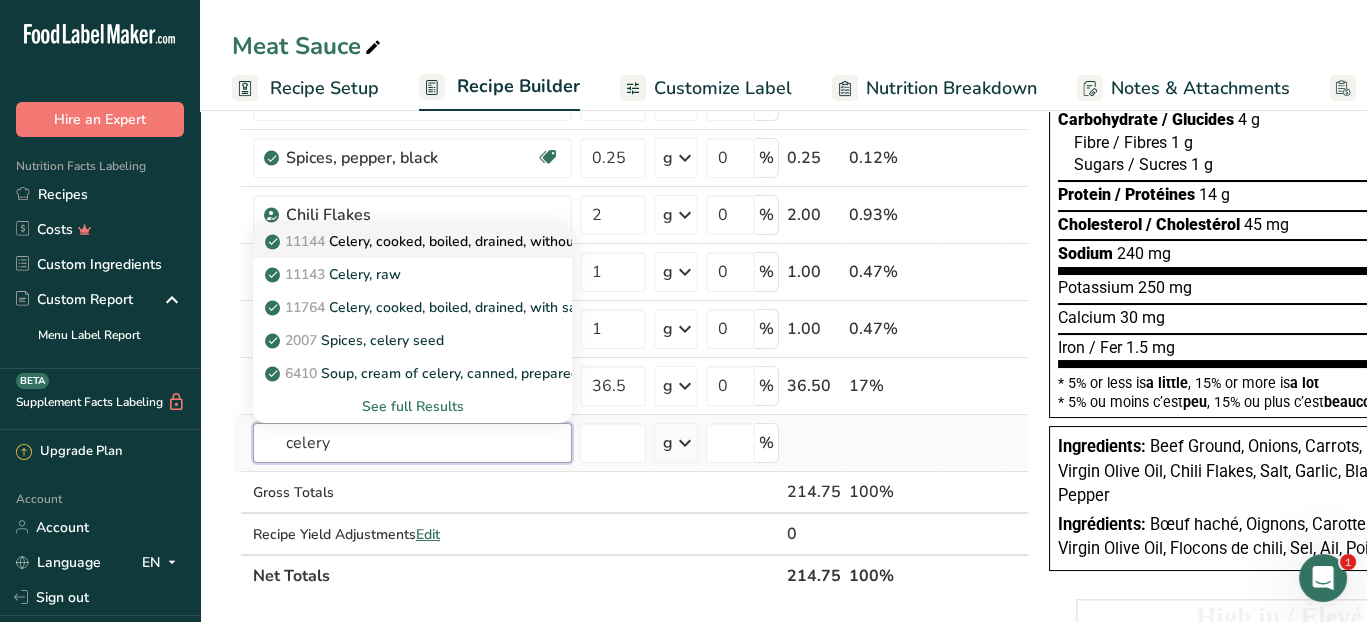 type on "celery" 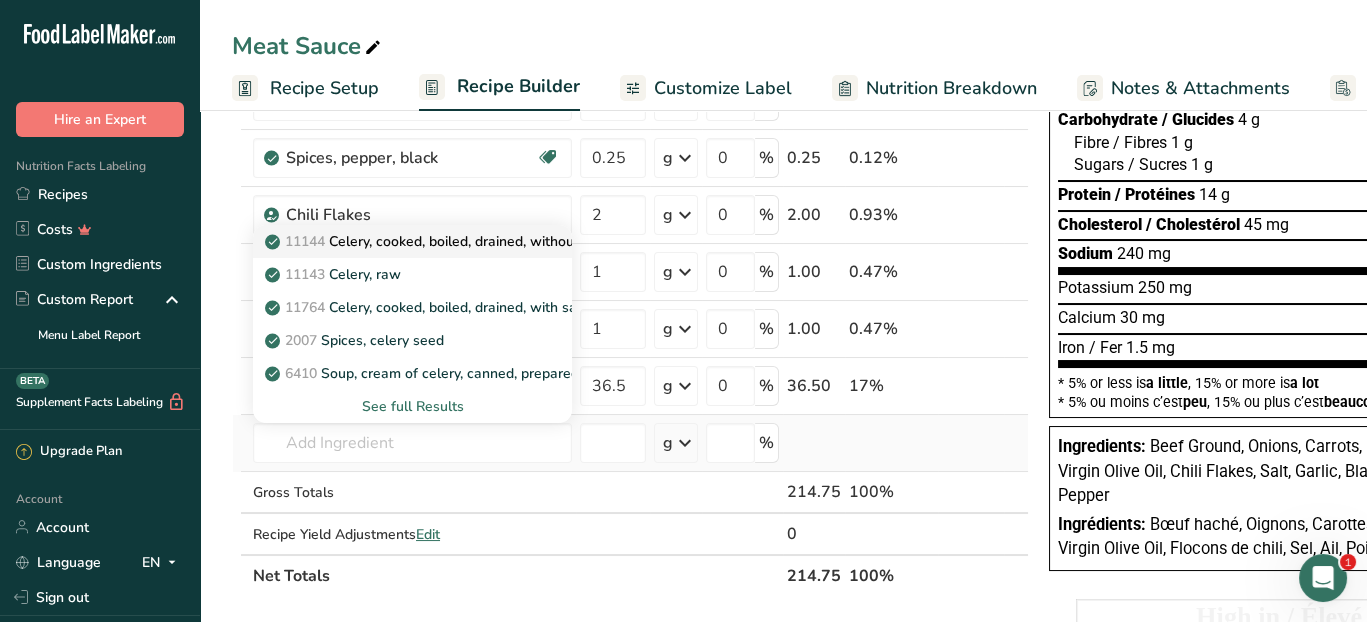 click on "11144
Celery, cooked, boiled, drained, without salt" at bounding box center (438, 241) 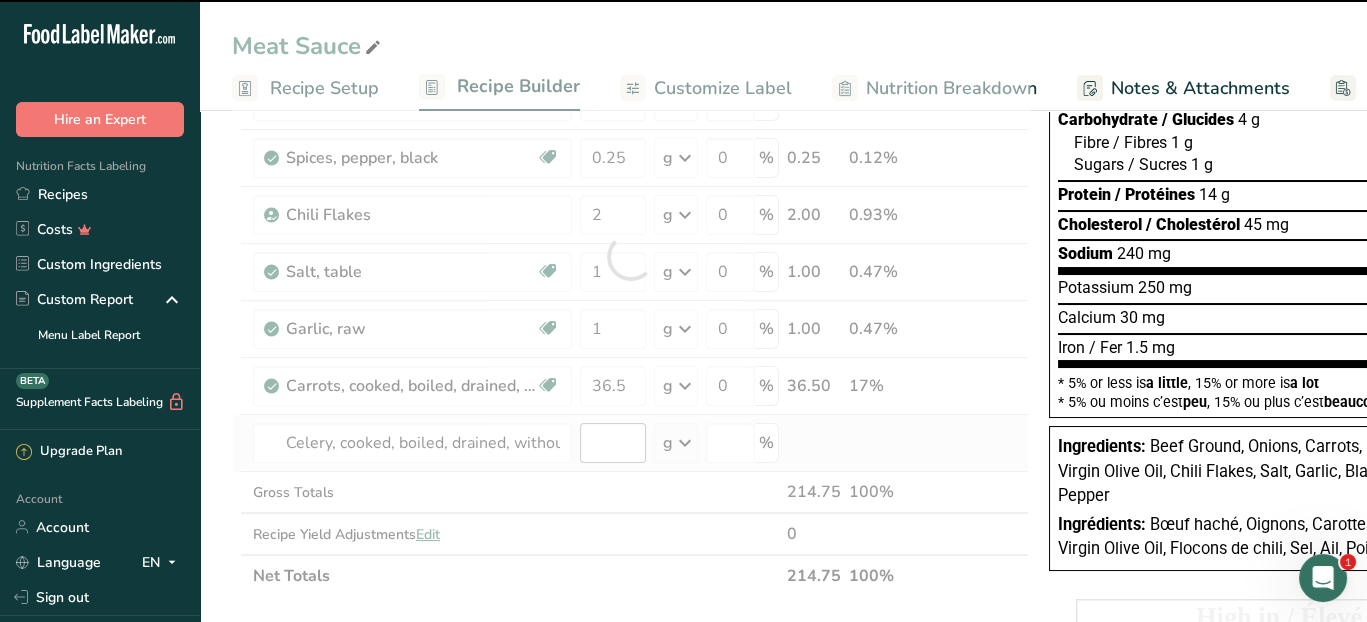 type on "0" 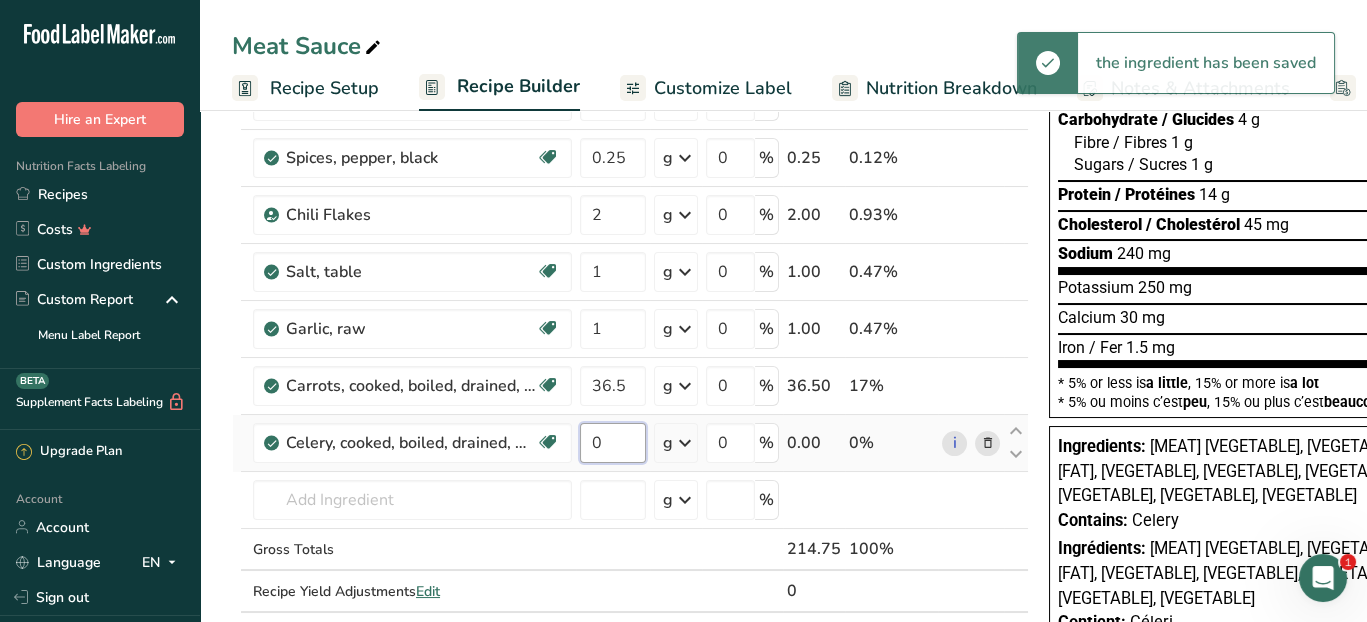 click on "0" at bounding box center (613, 443) 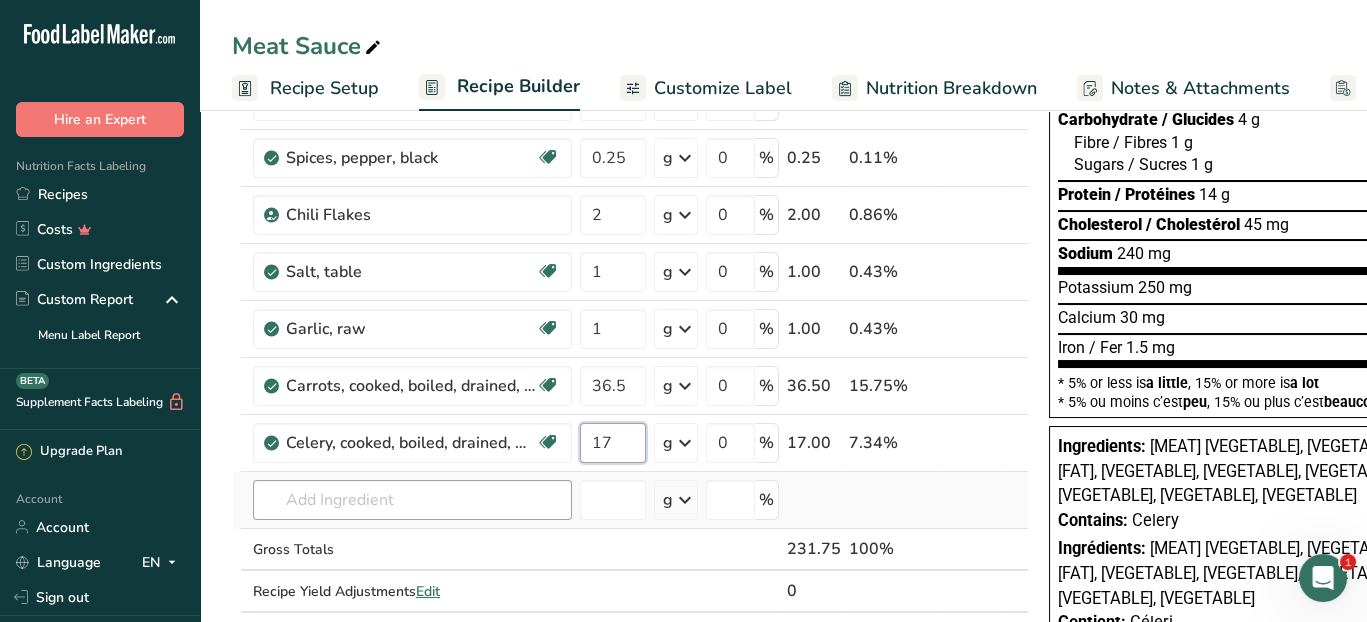 type on "17" 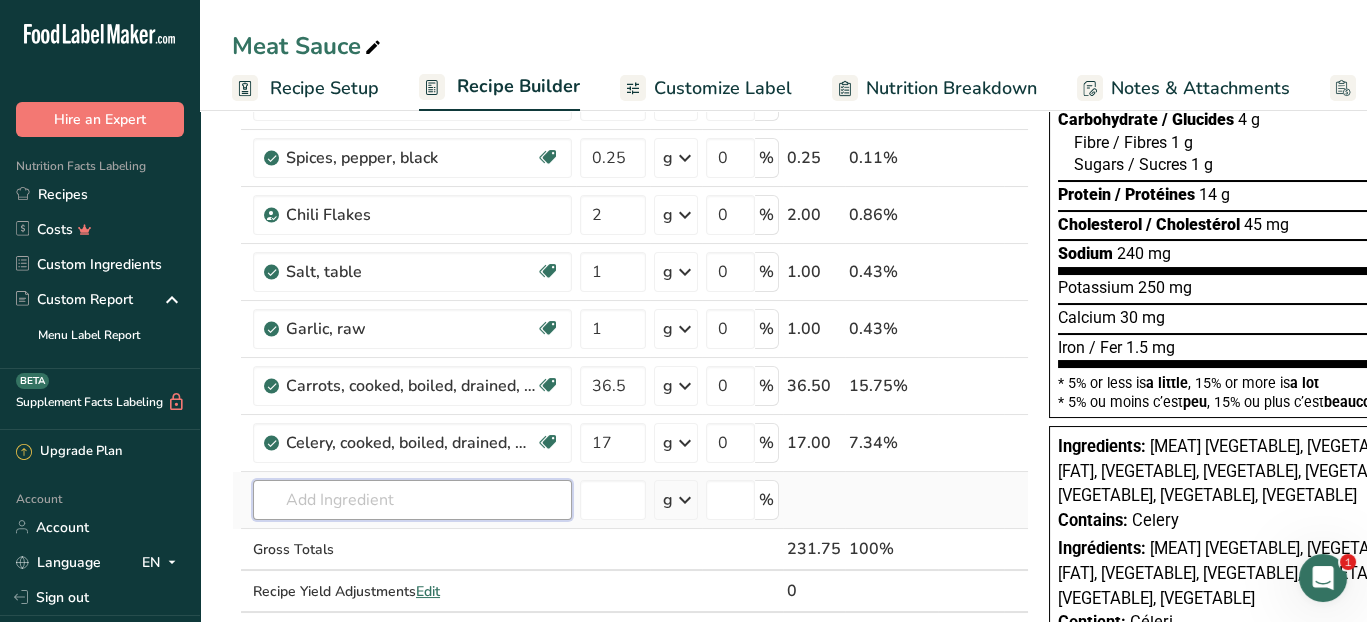 click on "Ingredient *
Amount *
Unit *
Waste *   .a-a{fill:#347362;}.b-a{fill:#fff;}          Grams
Percentage
Beef, ground, 75% lean meat / 25% fat, crumbles, cooked, pan-browned
Dairy free
Gluten free
Soy free
110
g
Portions
3 oz
Weight Units
g
kg
mg
See more
Volume Units
l
Volume units require a density conversion. If you know your ingredient's density enter it below. Otherwise, click on "RIA" our AI Regulatory bot - she will be able to help you
lb/ft3
g/cm3
Confirm
mL
lb/ft3
fl oz" at bounding box center (630, 285) 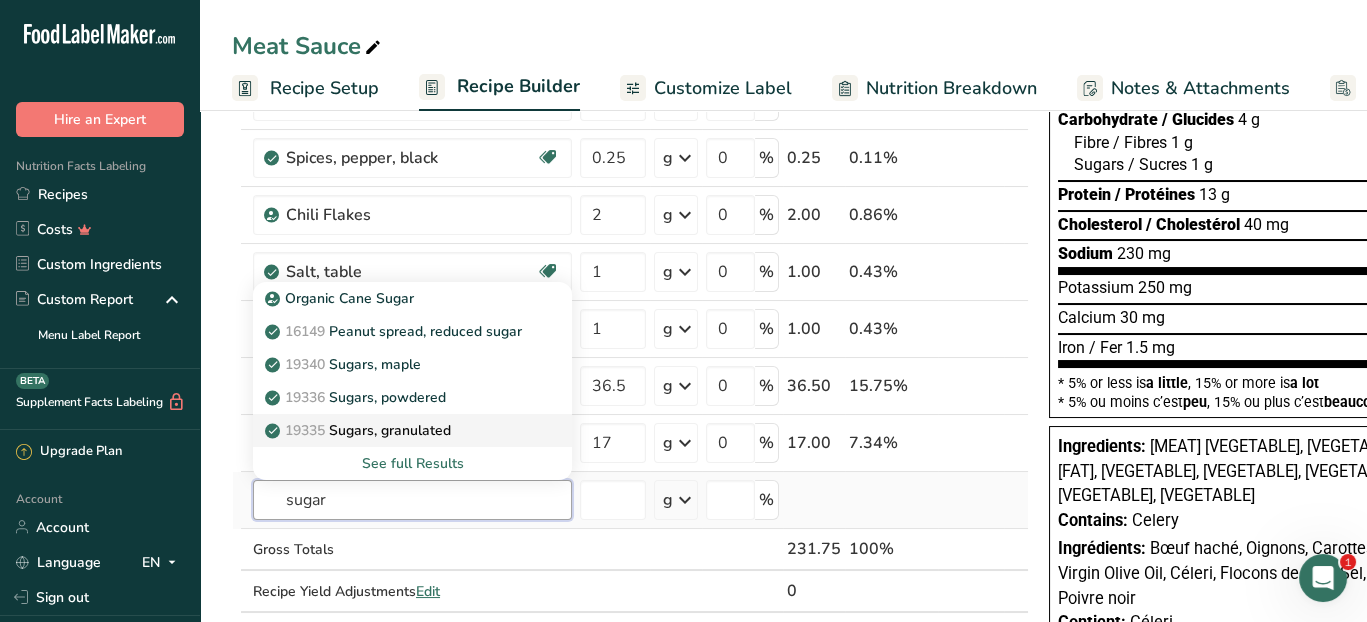 type on "sugar" 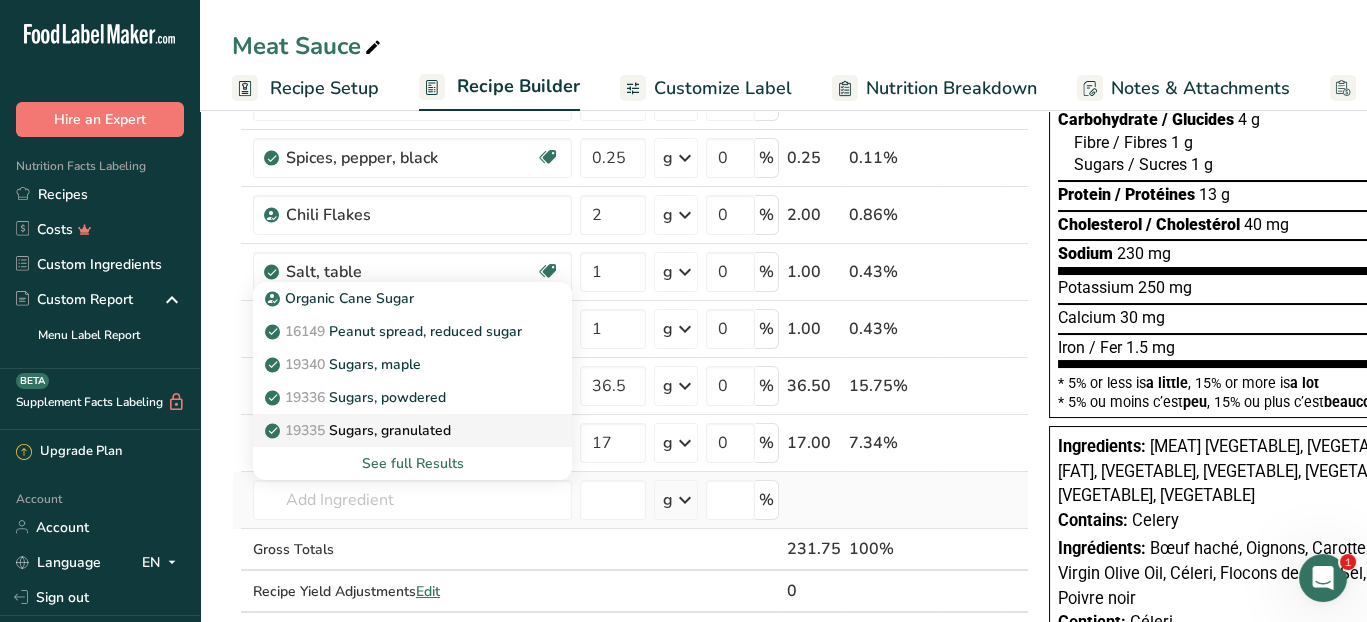 click on "19335
Sugars, granulated" at bounding box center [396, 430] 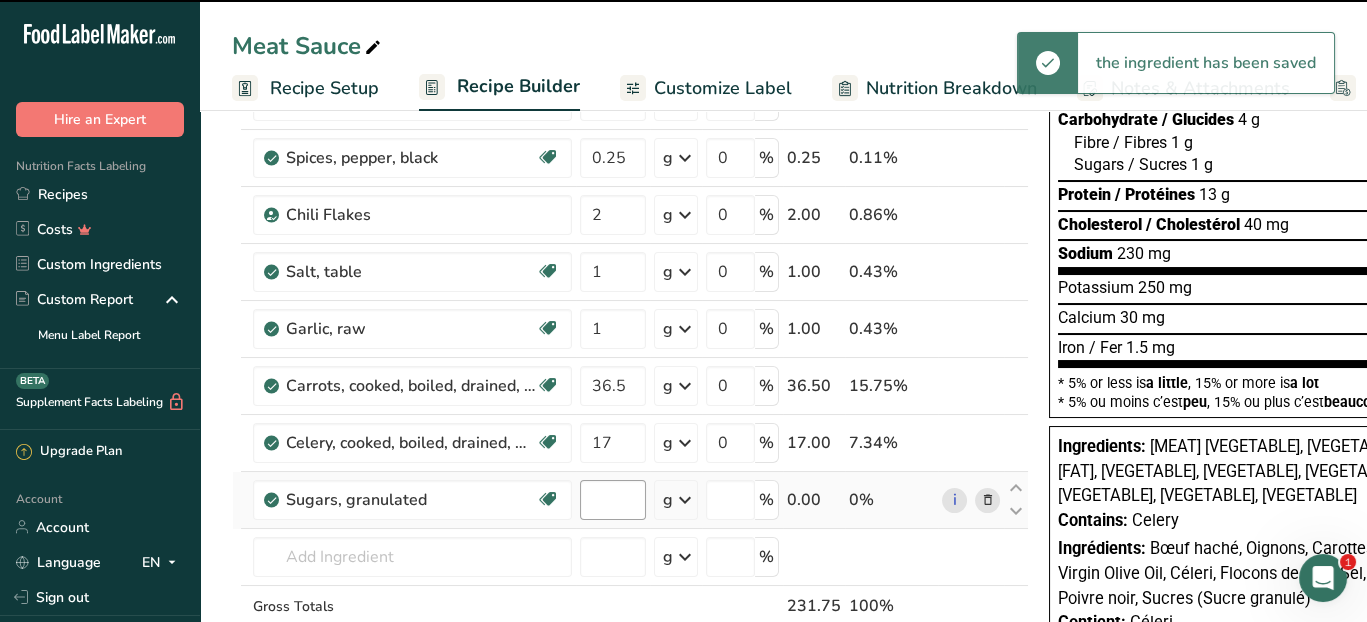 type on "0" 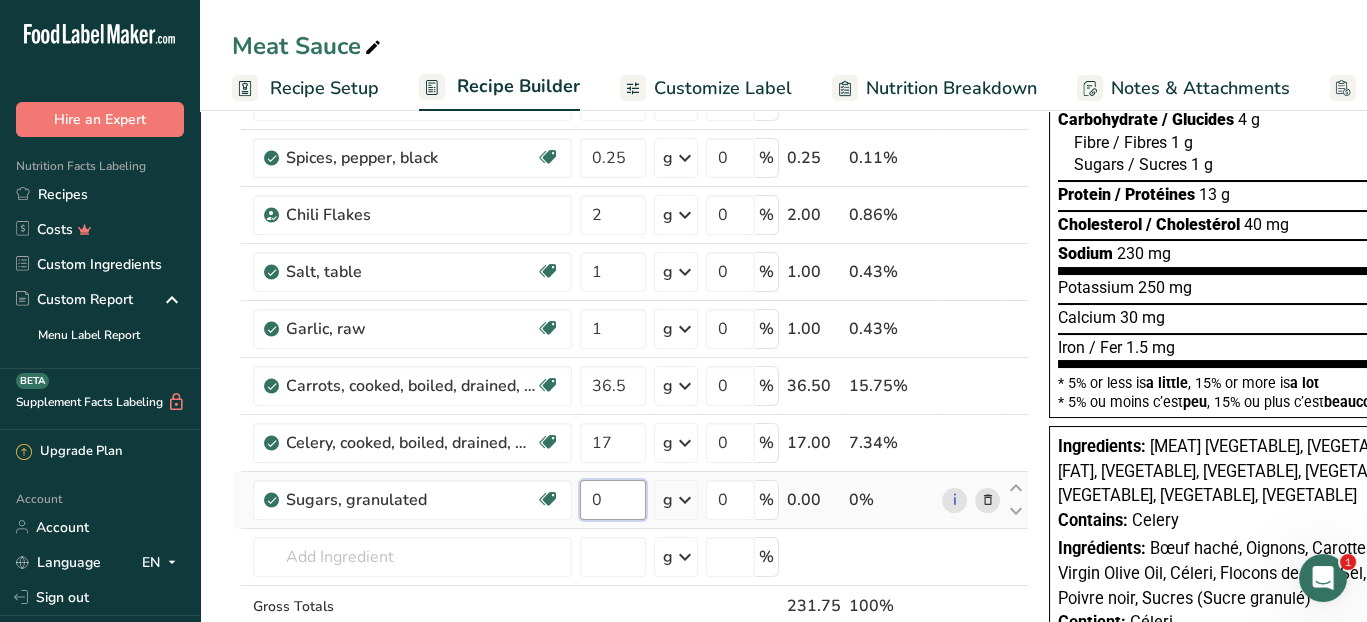 click on "0" at bounding box center [613, 500] 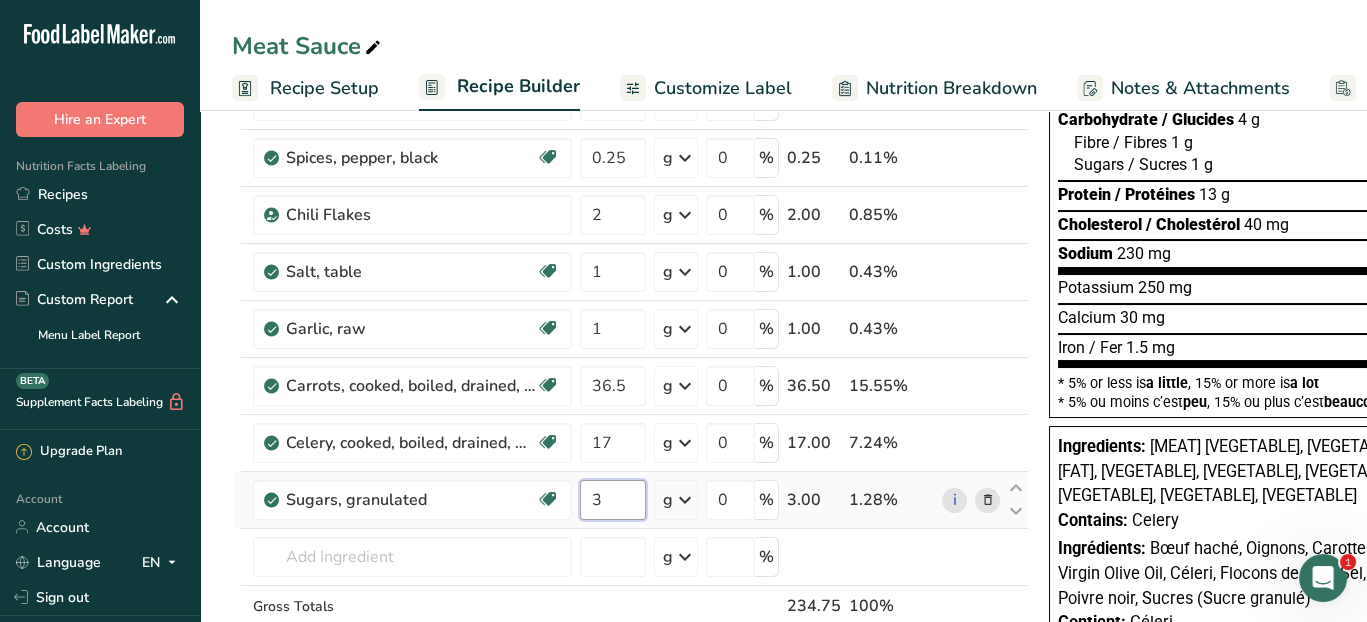 type on "3" 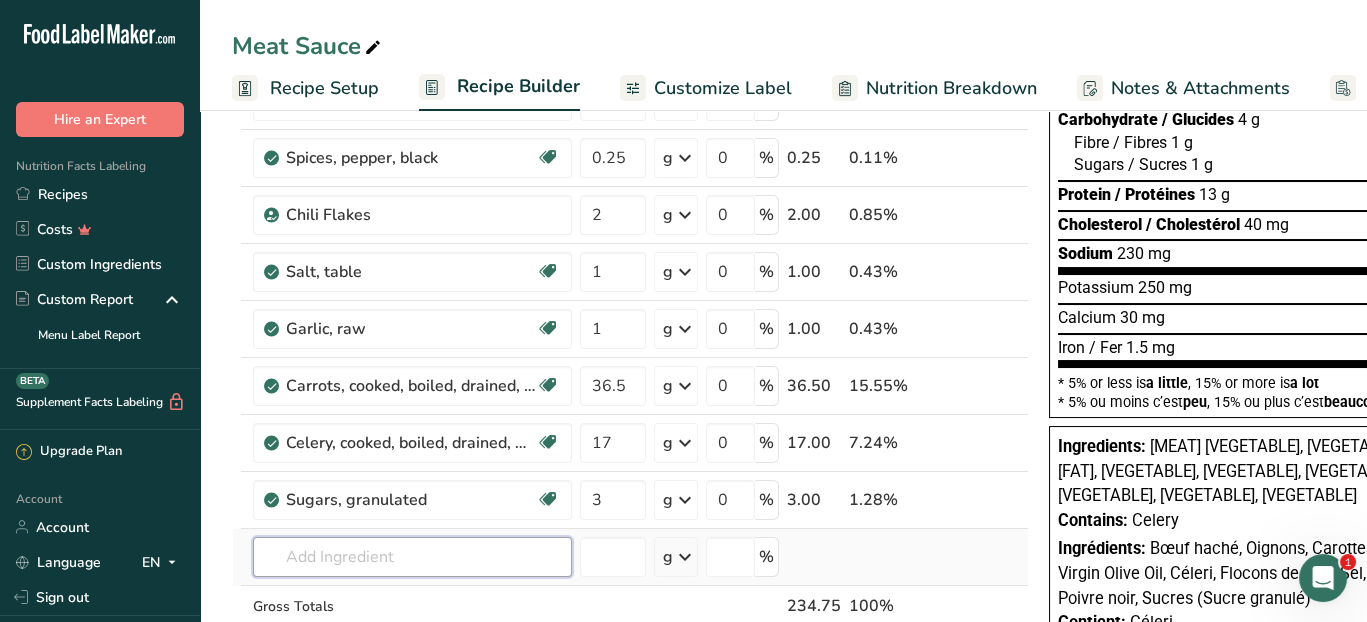 click on "Ingredient *
Amount *
Unit *
Waste *   .a-a{fill:#347362;}.b-a{fill:#fff;}          Grams
Percentage
Beef, ground, 75% lean meat / 25% fat, crumbles, cooked, pan-browned
Dairy free
Gluten free
Soy free
110
g
Portions
3 oz
Weight Units
g
kg
mg
See more
Volume Units
l
Volume units require a density conversion. If you know your ingredient's density enter it below. Otherwise, click on "RIA" our AI Regulatory bot - she will be able to help you
lb/ft3
g/cm3
Confirm
mL
lb/ft3
fl oz" at bounding box center (630, 313) 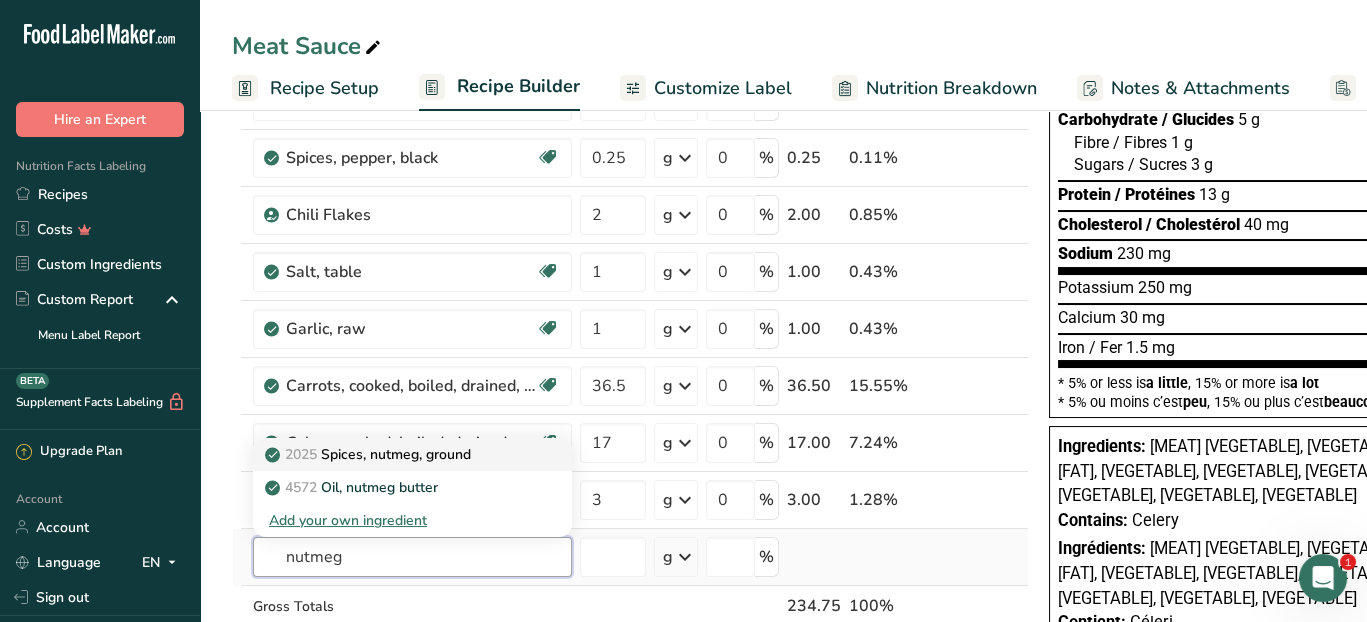 type on "nutmeg" 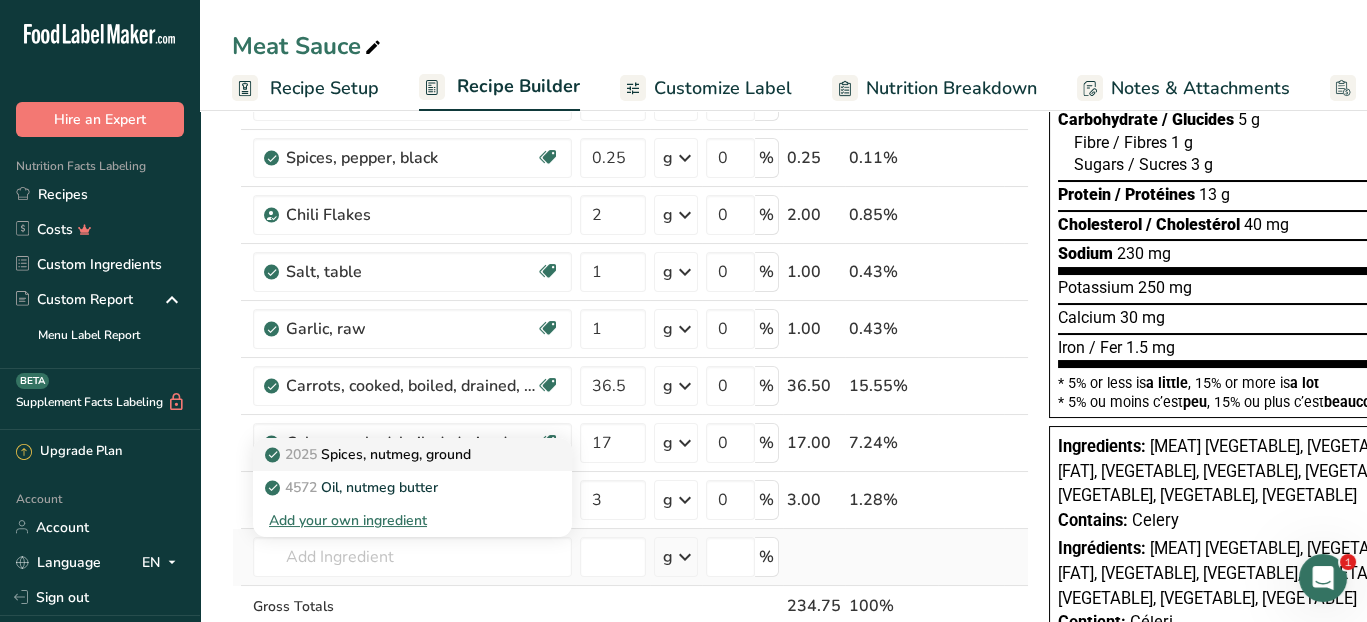 click on "2025
Spices, nutmeg, ground" at bounding box center [370, 454] 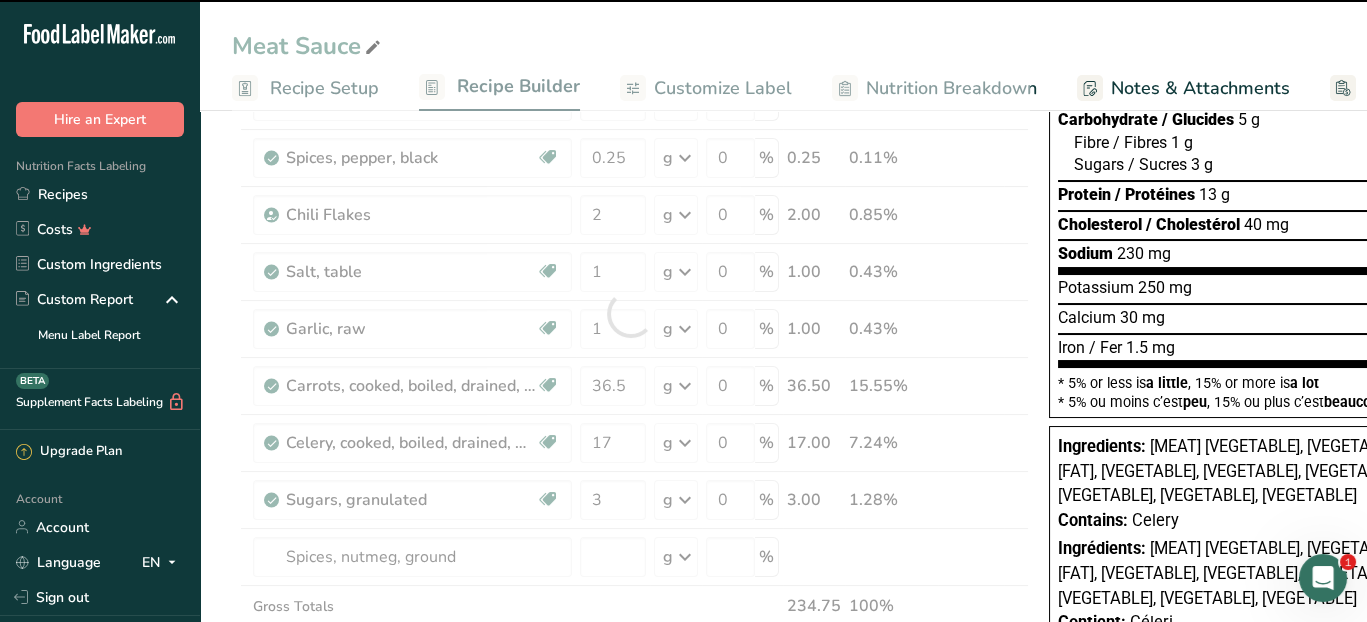 type on "0" 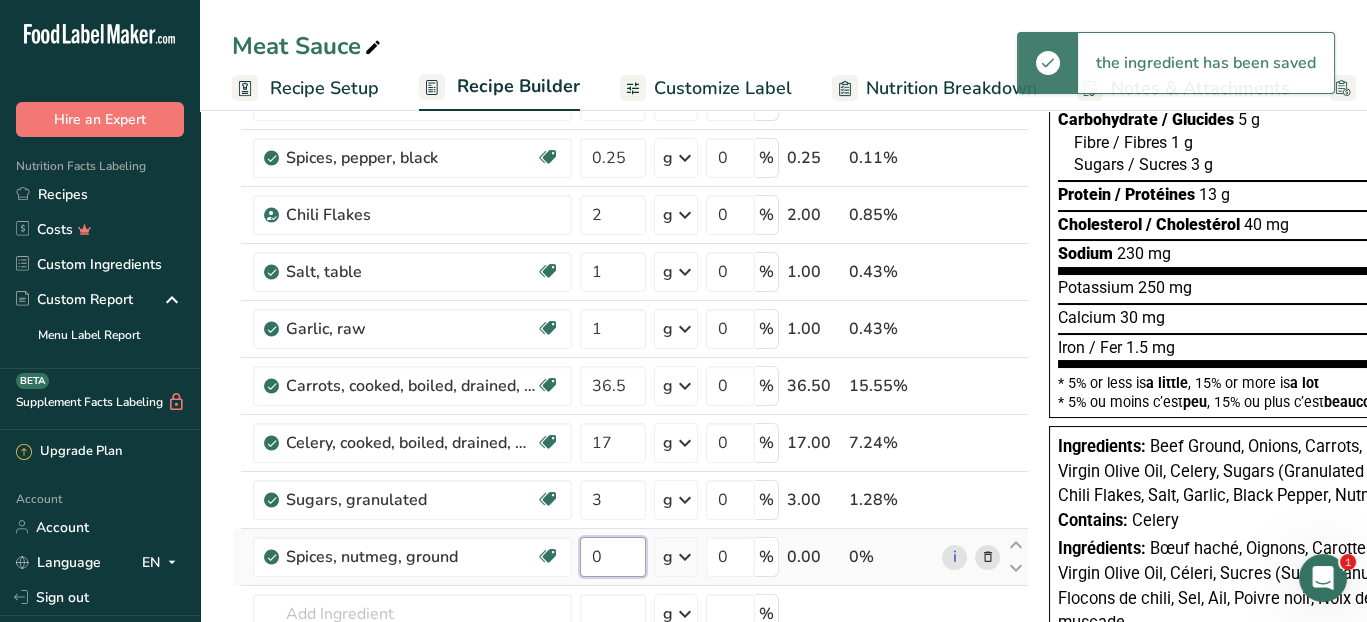 click on "0" at bounding box center (613, 557) 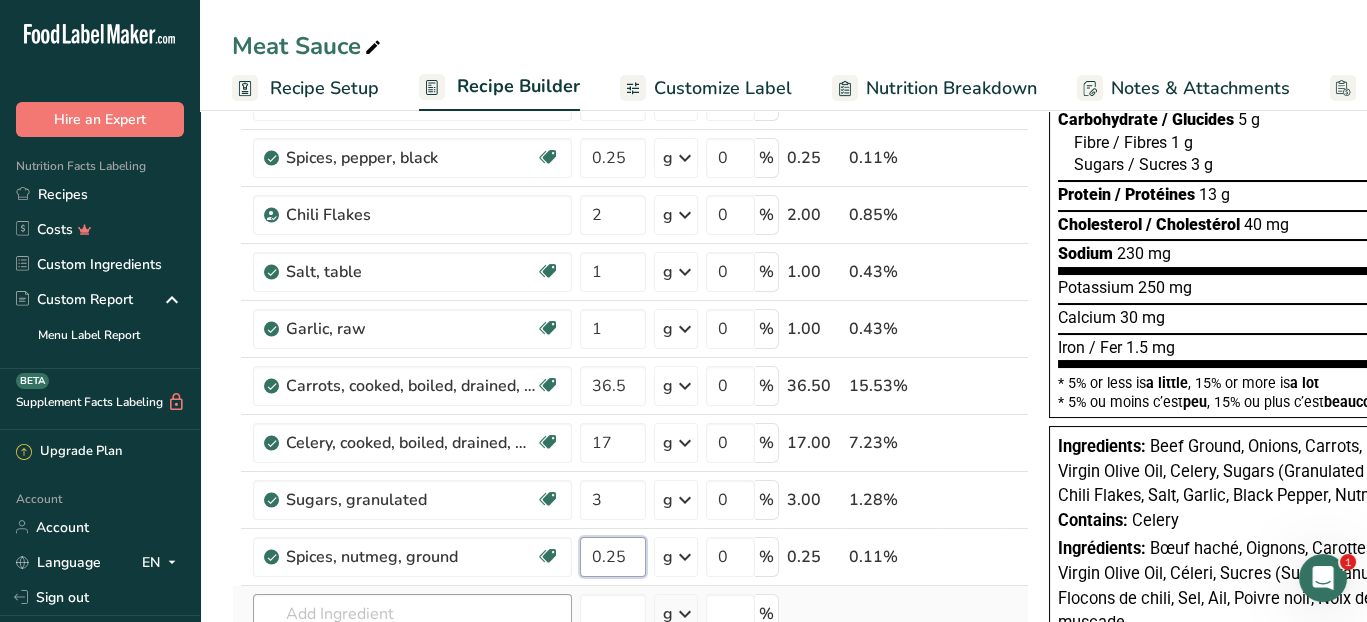 type on "0.25" 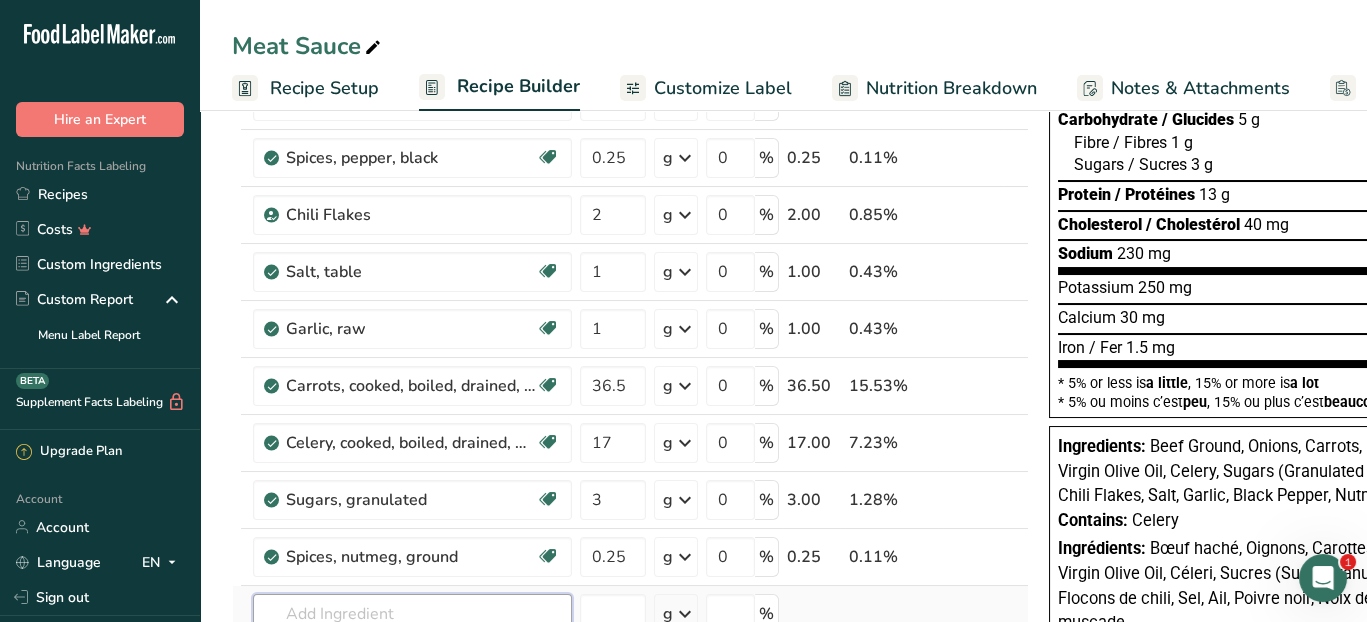 click on "Ingredient *
Amount *
Unit *
Waste *   .a-a{fill:#347362;}.b-a{fill:#fff;}          Grams
Percentage
Beef, ground, 75% lean meat / 25% fat, crumbles, cooked, pan-browned
Dairy free
Gluten free
Soy free
110
g
Portions
3 oz
Weight Units
g
kg
mg
See more
Volume Units
l
Volume units require a density conversion. If you know your ingredient's density enter it below. Otherwise, click on "RIA" our AI Regulatory bot - she will be able to help you
lb/ft3
g/cm3
Confirm
mL
lb/ft3
fl oz" at bounding box center (630, 342) 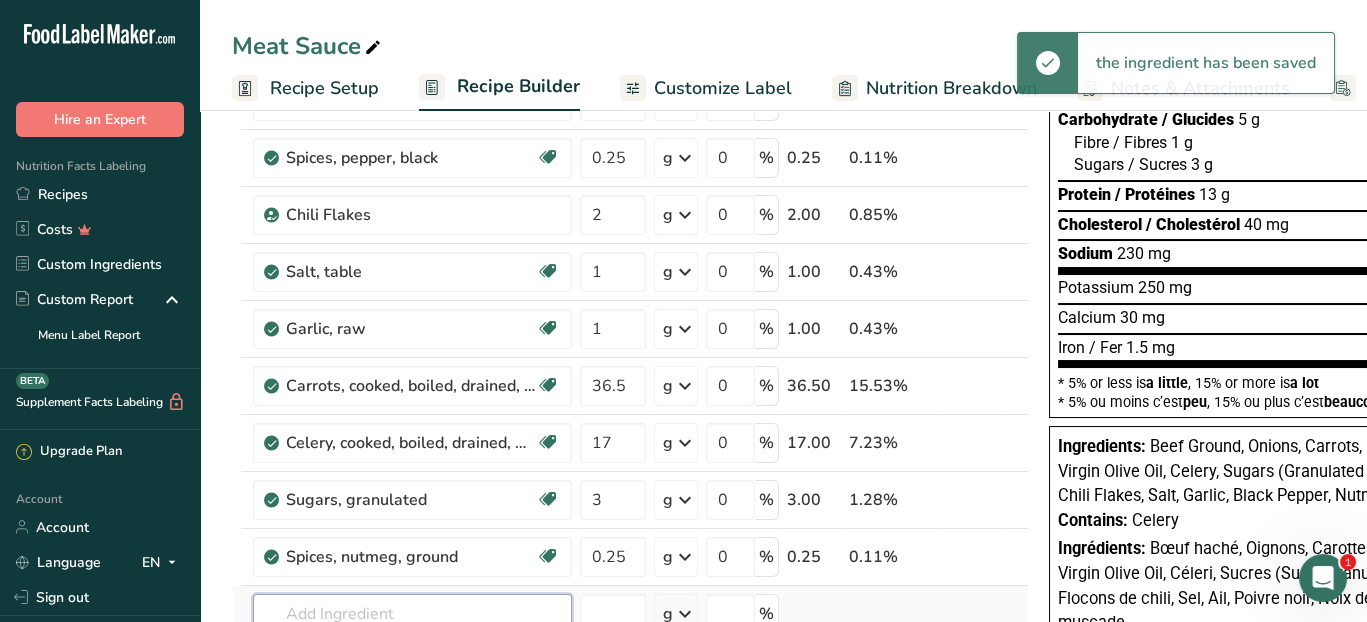 scroll, scrollTop: 400, scrollLeft: 0, axis: vertical 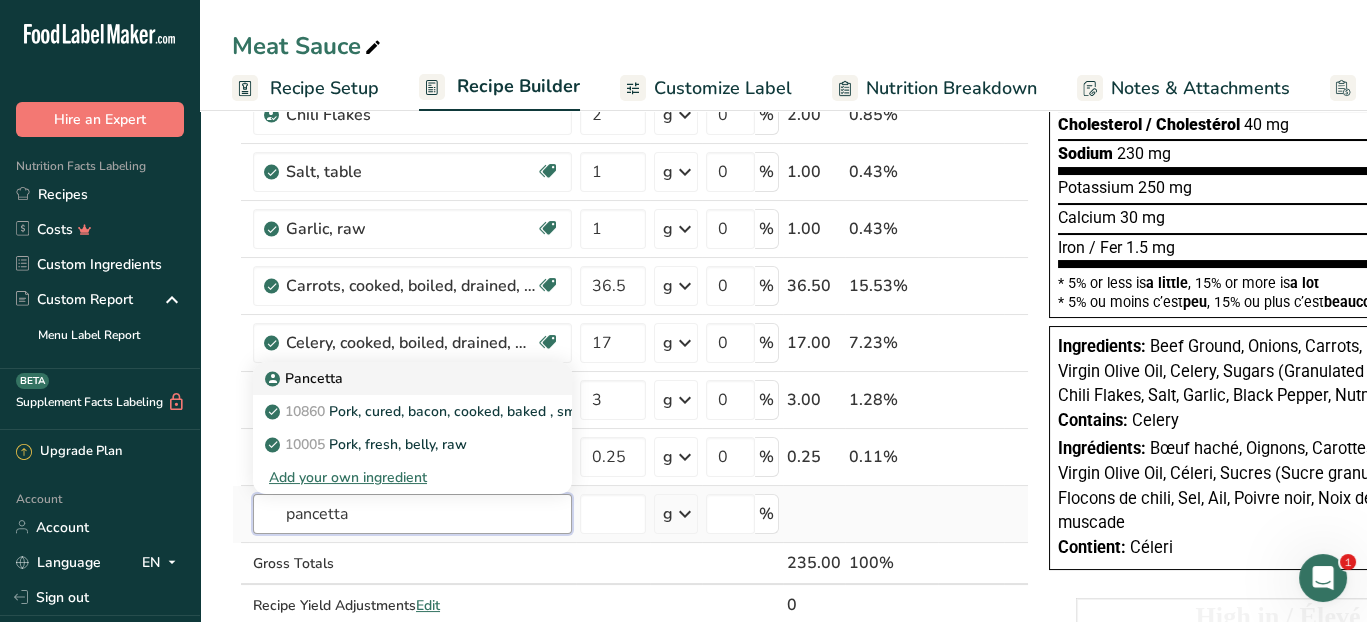 type on "pancetta" 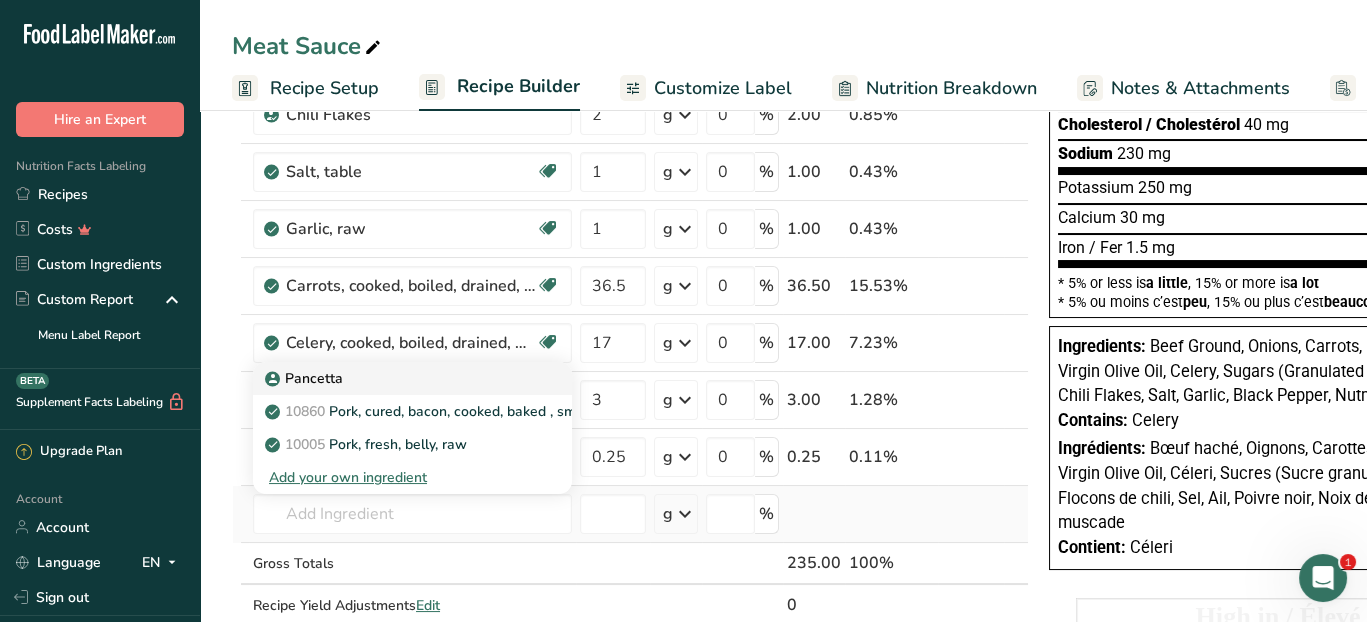 click on "Pancetta" at bounding box center (396, 378) 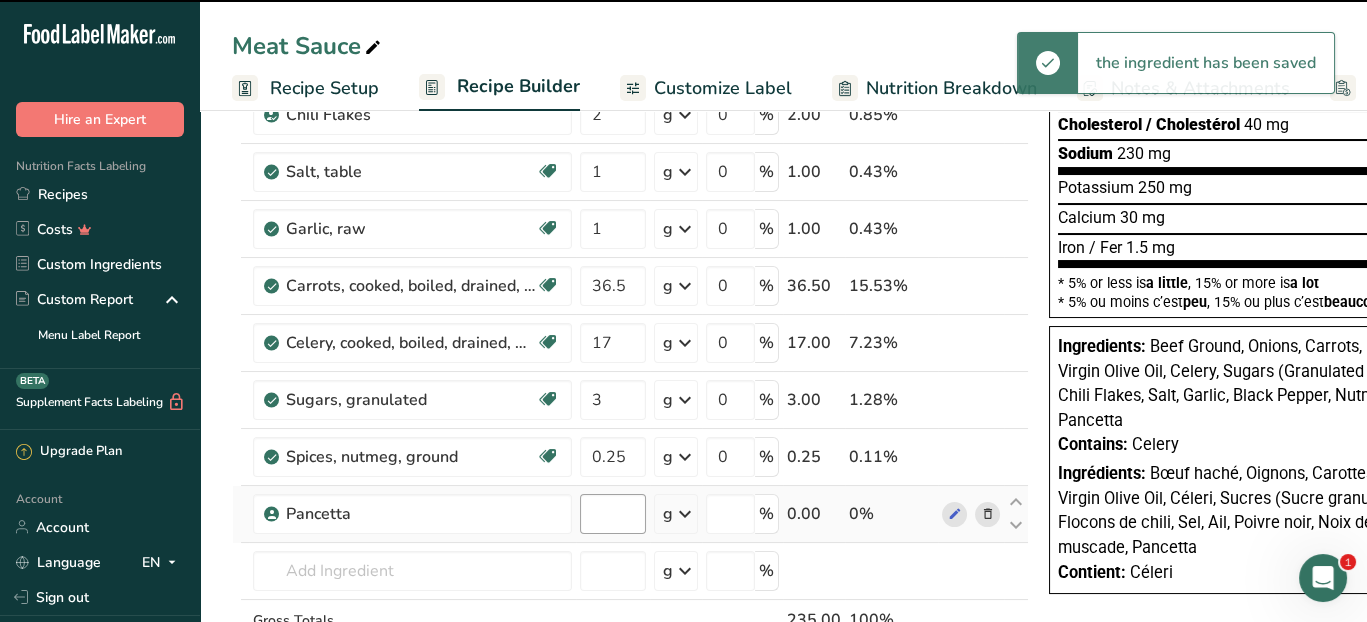 type on "0" 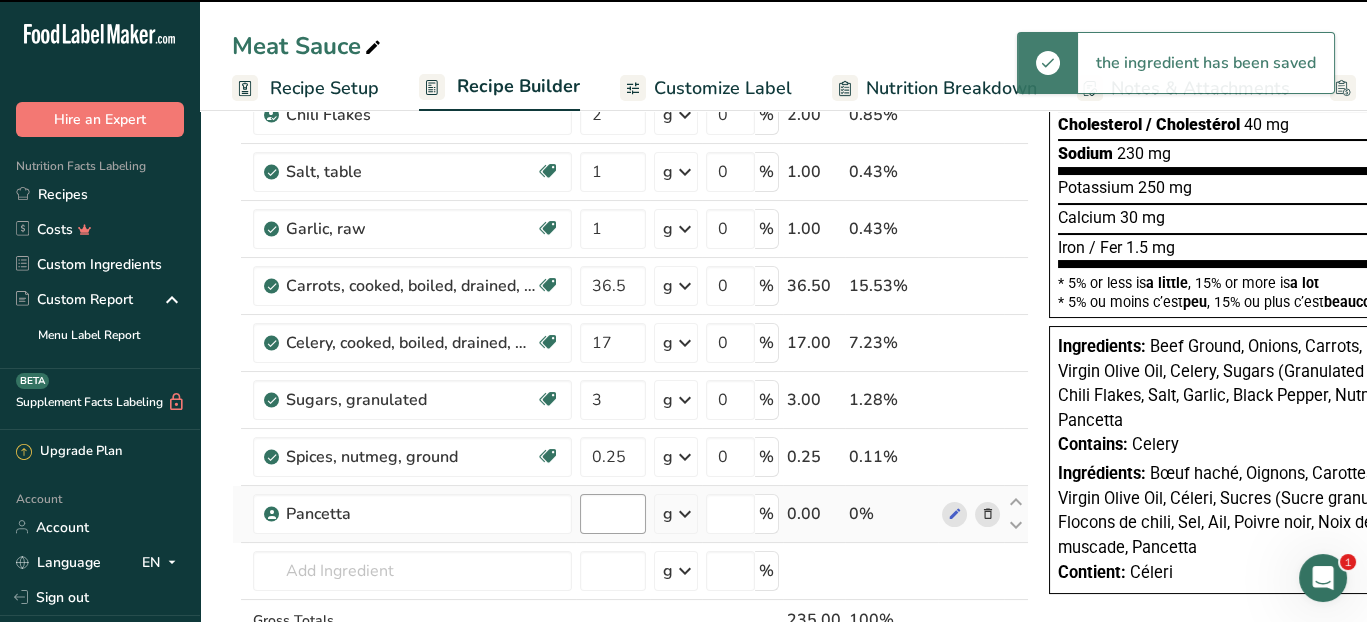type on "0" 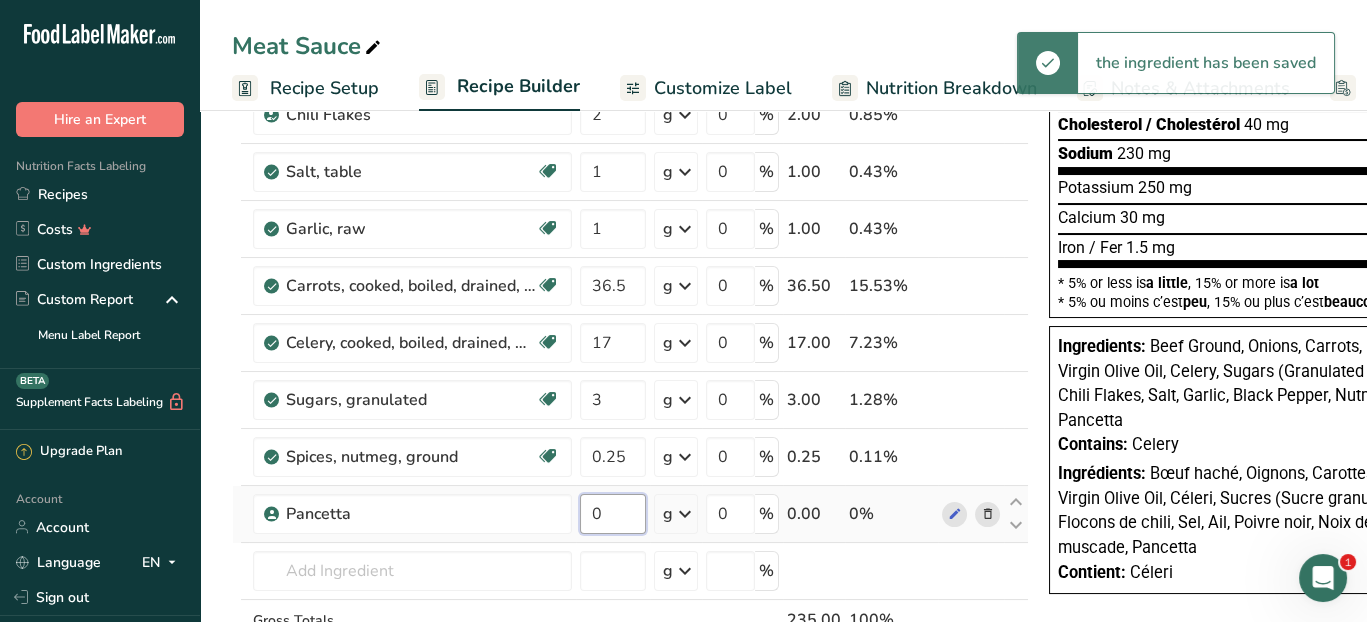 click on "0" at bounding box center (613, 514) 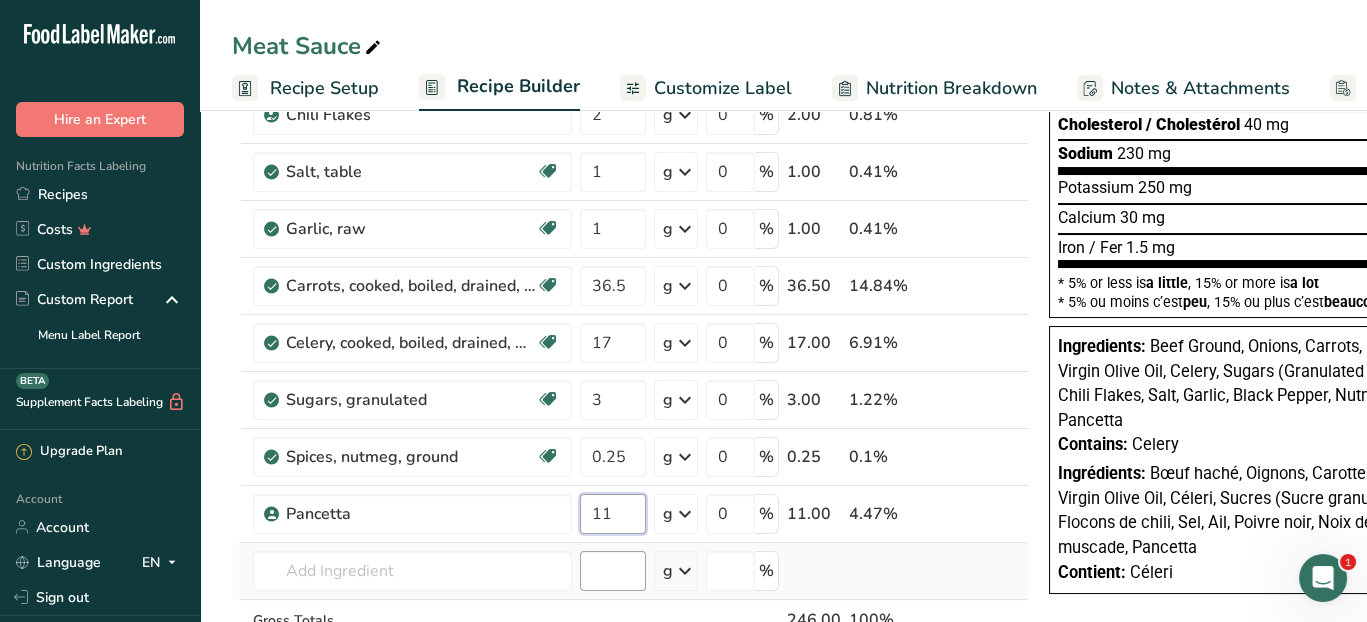 type on "11" 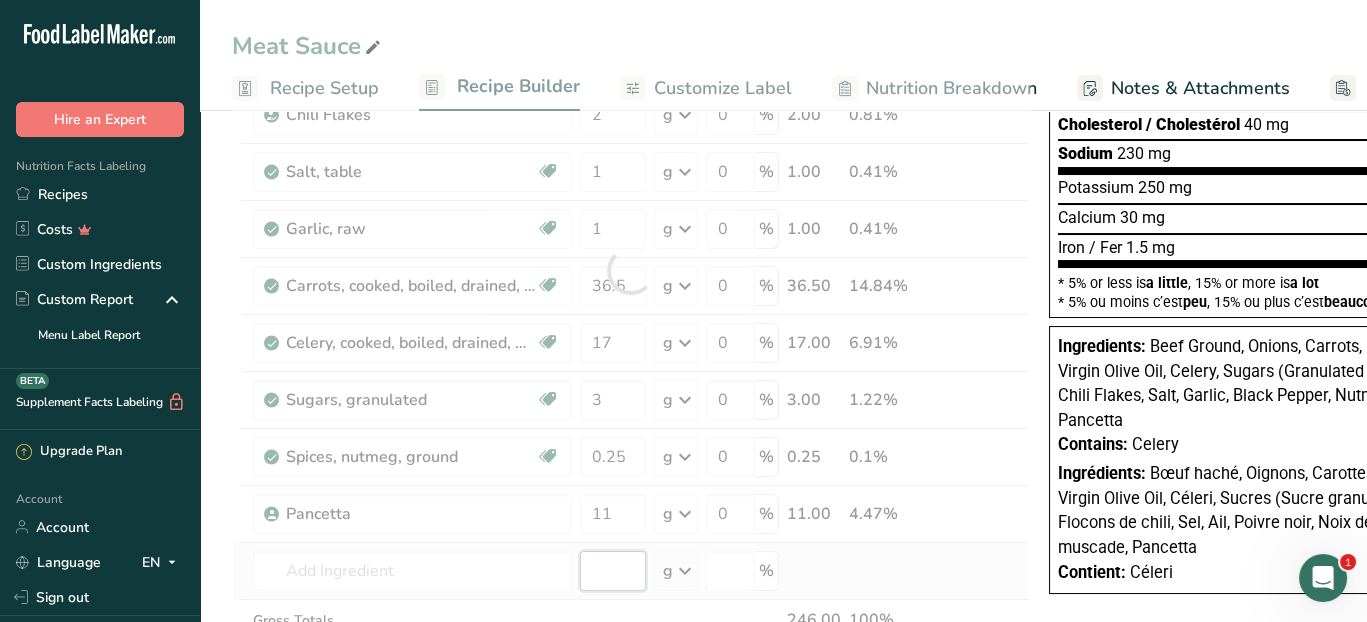 click on "Ingredient *
Amount *
Unit *
Waste *   .a-a{fill:#347362;}.b-a{fill:#fff;}          Grams
Percentage
Beef, ground, 75% lean meat / 25% fat, crumbles, cooked, pan-browned
Dairy free
Gluten free
Soy free
110
g
Portions
3 oz
Weight Units
g
kg
mg
See more
Volume Units
l
Volume units require a density conversion. If you know your ingredient's density enter it below. Otherwise, click on "RIA" our AI Regulatory bot - she will be able to help you
lb/ft3
g/cm3
Confirm
mL
lb/ft3
fl oz" at bounding box center (630, 270) 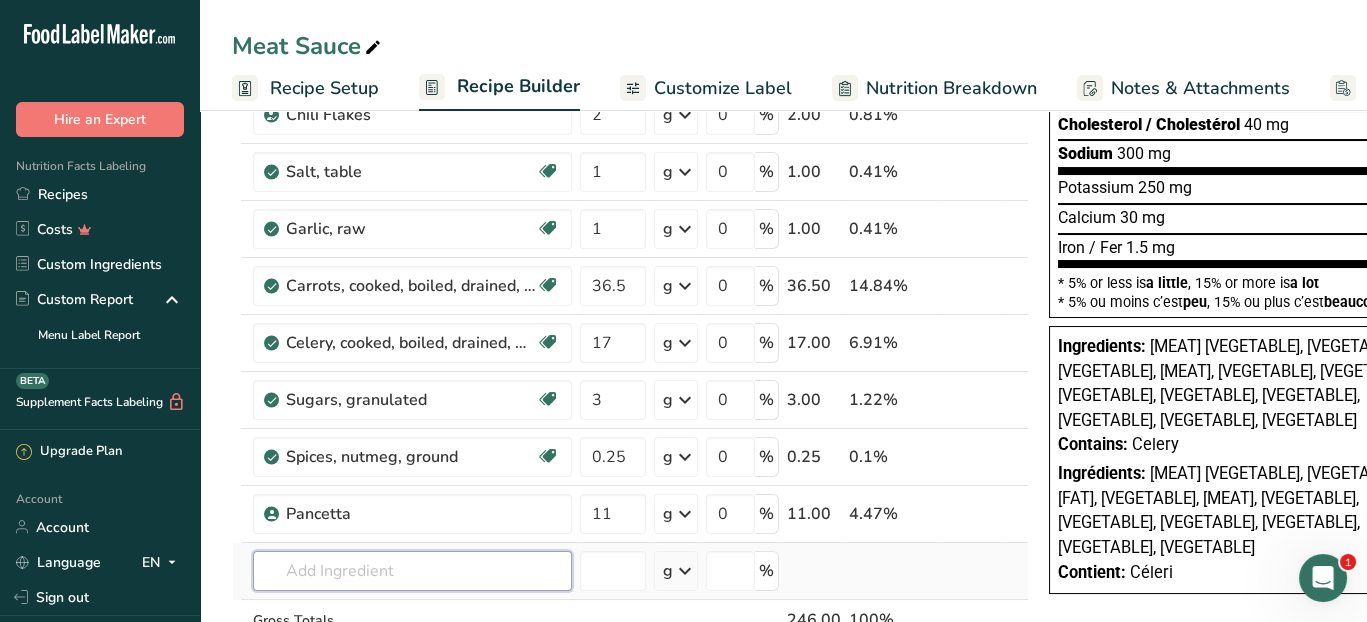 click at bounding box center (412, 571) 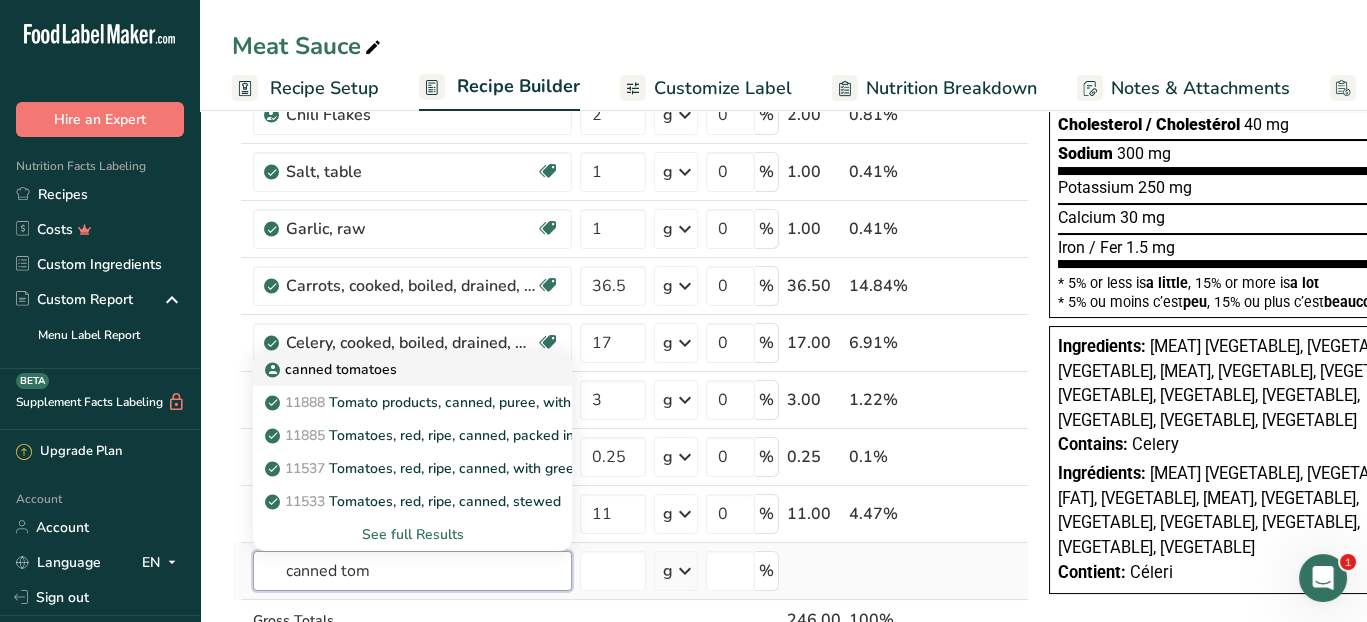 type on "canned tom" 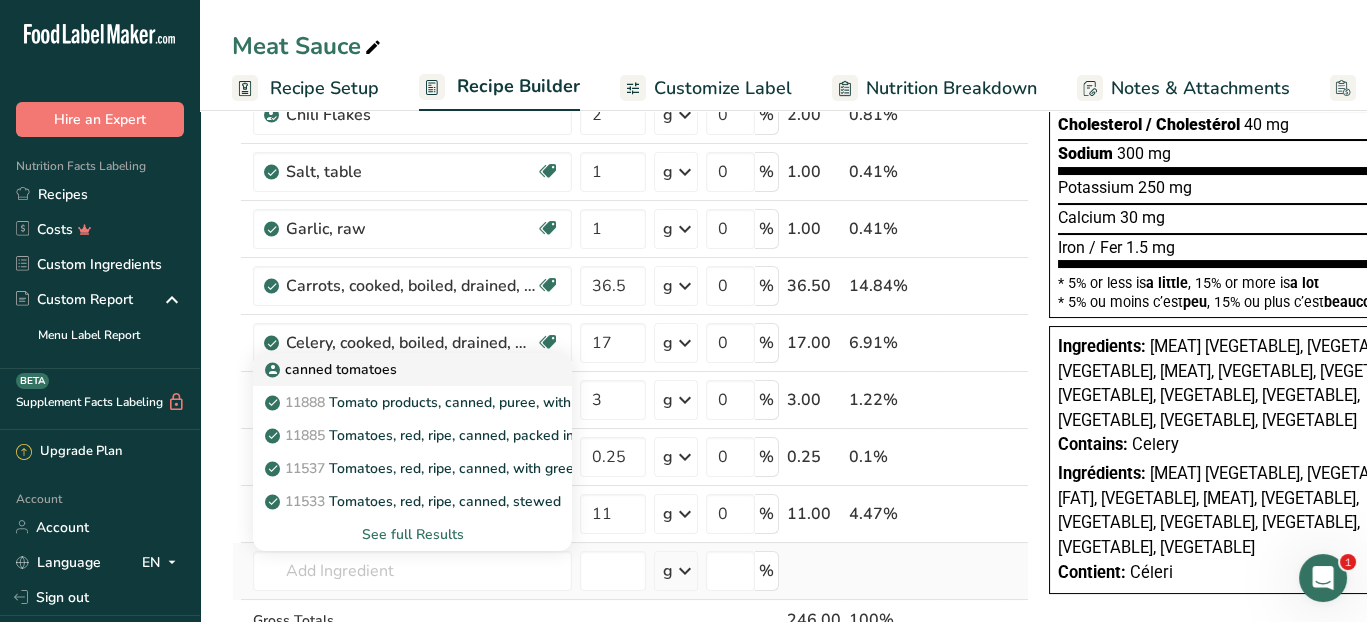 click on "canned tomatoes" at bounding box center [396, 369] 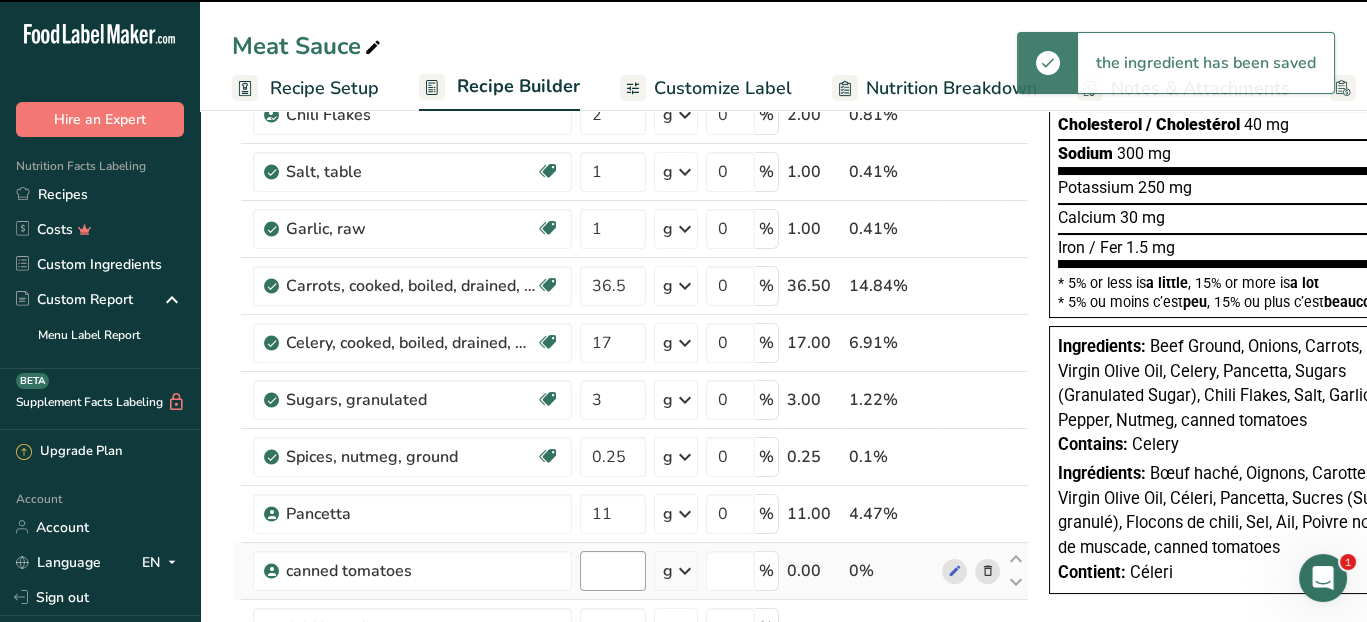 type on "0" 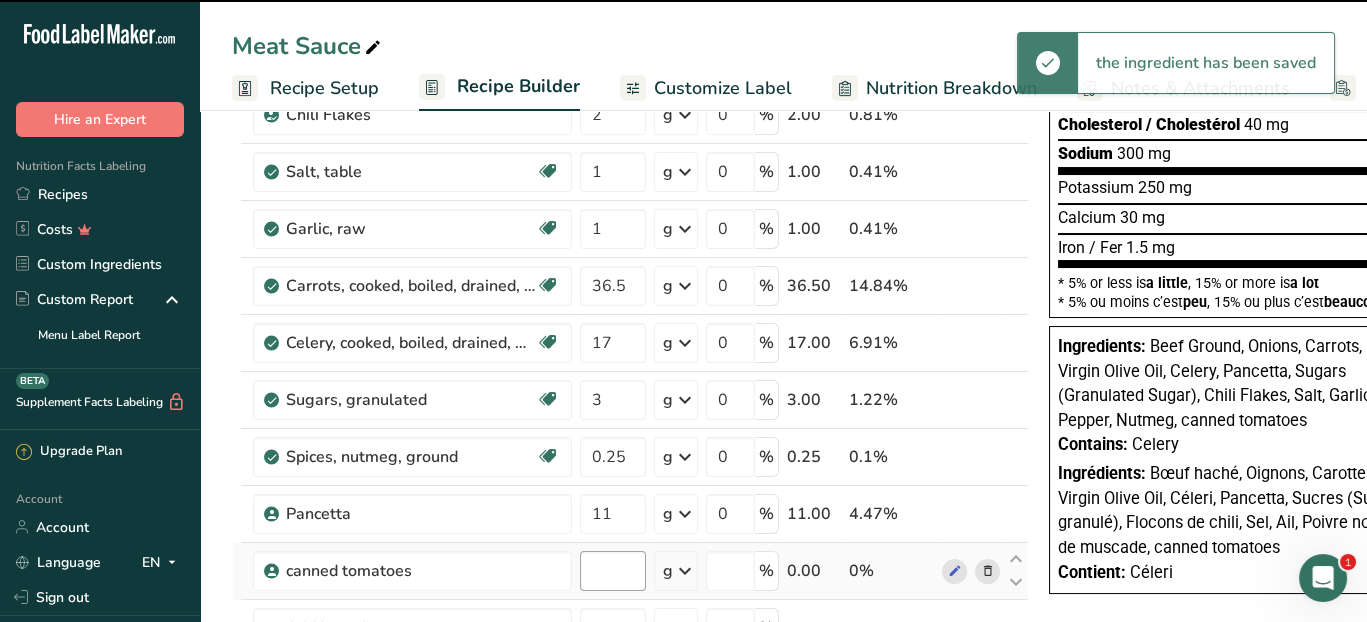 type on "0" 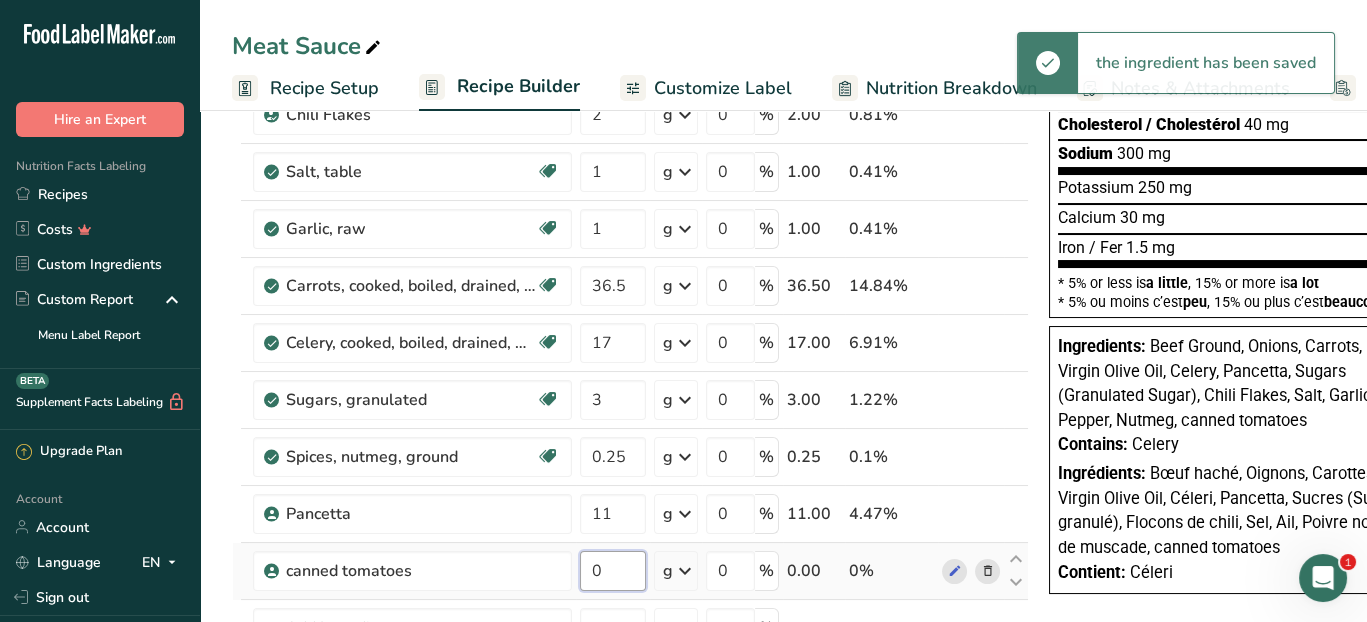 click on "0" at bounding box center (613, 571) 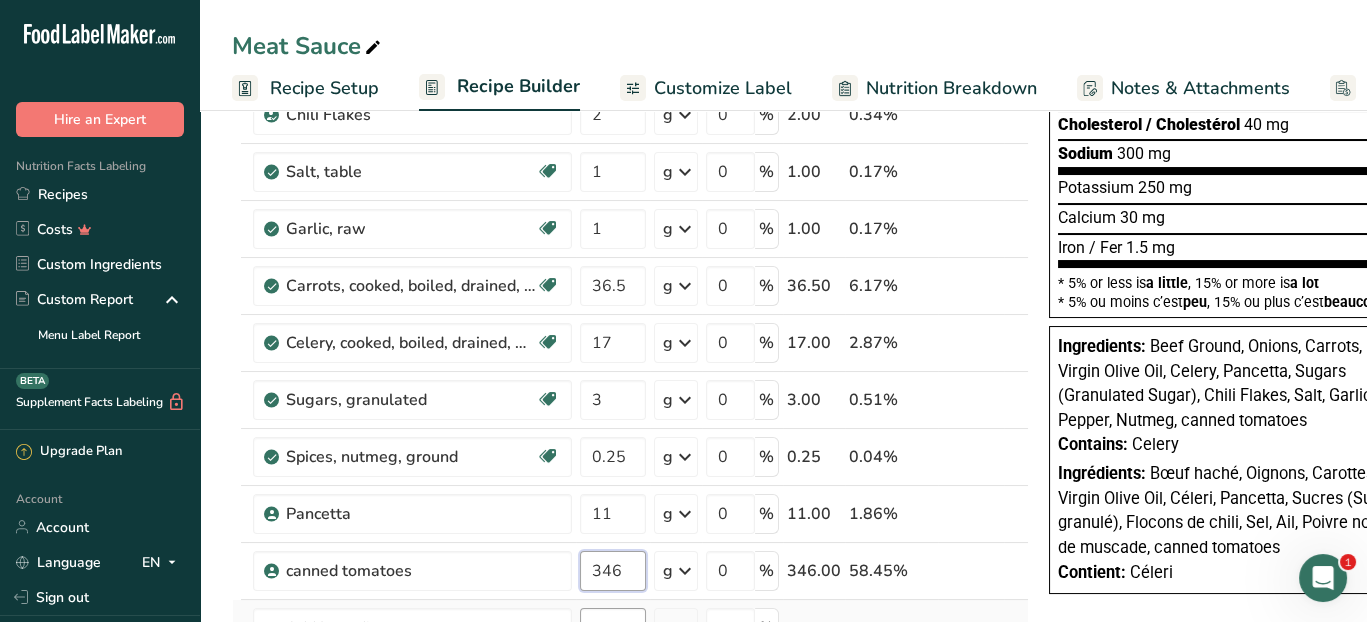 type on "346" 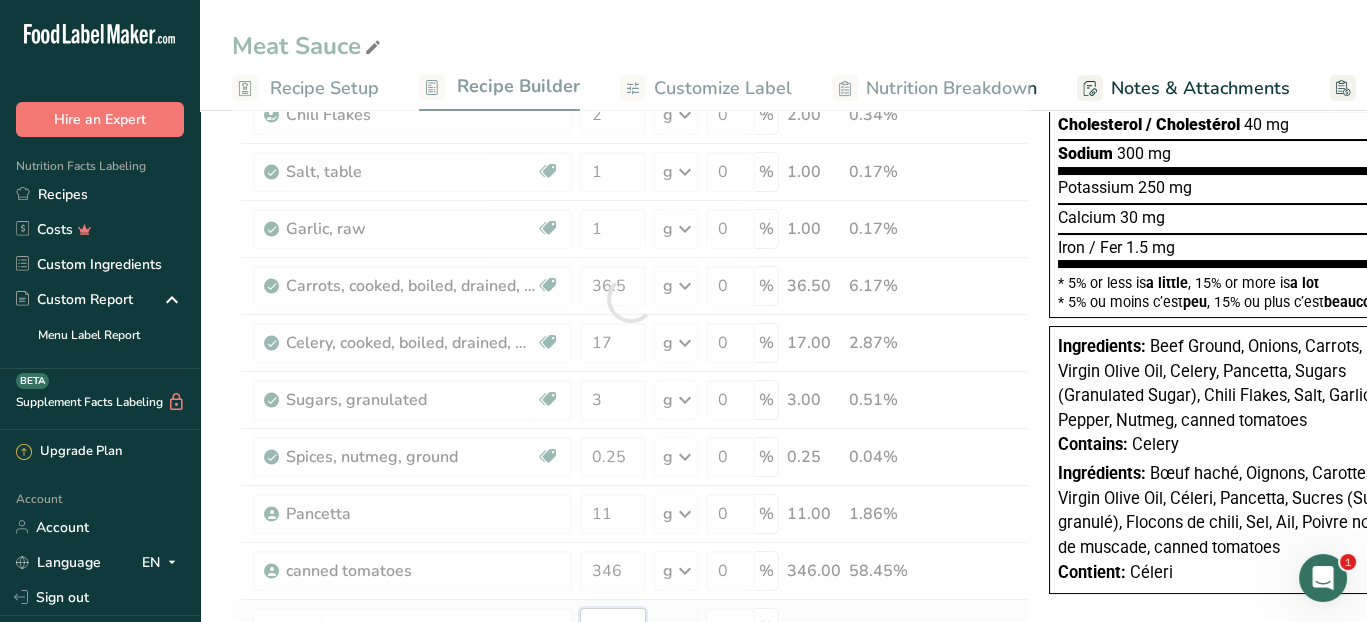 click on "Ingredient *
Amount *
Unit *
Waste *   .a-a{fill:#347362;}.b-a{fill:#fff;}          Grams
Percentage
Beef, ground, 75% lean meat / 25% fat, crumbles, cooked, pan-browned
Dairy free
Gluten free
Soy free
110
g
Portions
3 oz
Weight Units
g
kg
mg
See more
Volume Units
l
Volume units require a density conversion. If you know your ingredient's density enter it below. Otherwise, click on "RIA" our AI Regulatory bot - she will be able to help you
lb/ft3
g/cm3
Confirm
mL
lb/ft3
fl oz" at bounding box center (630, 299) 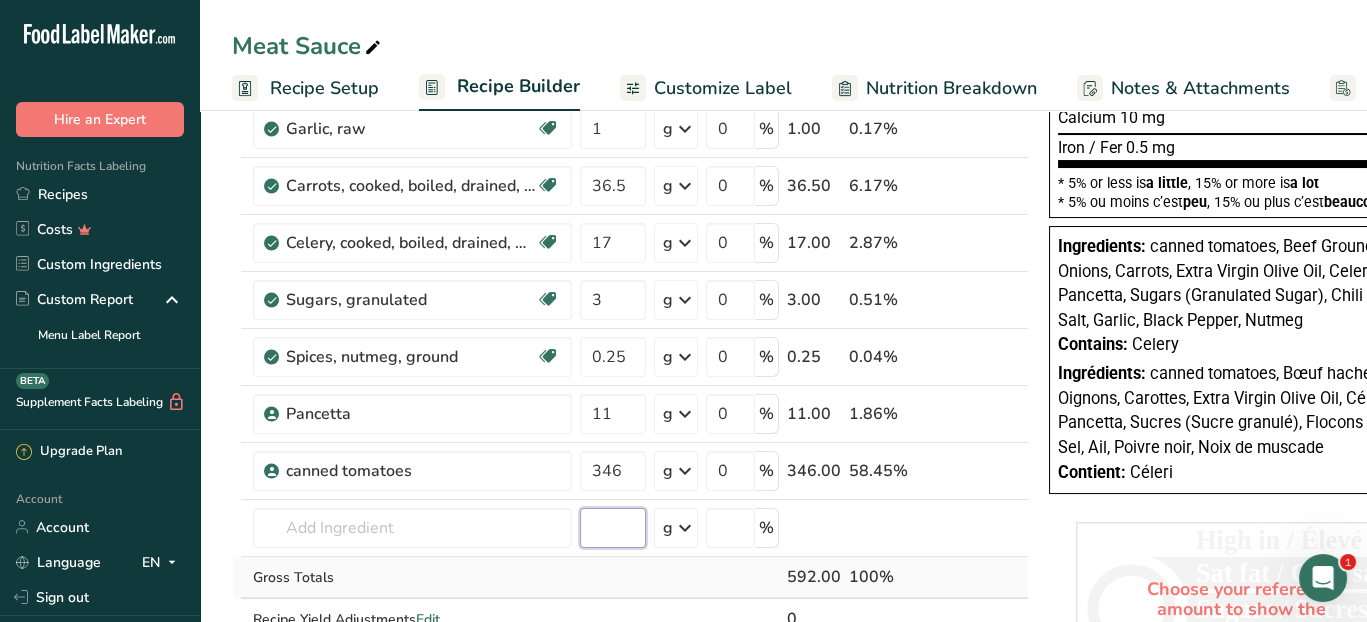 scroll, scrollTop: 0, scrollLeft: 0, axis: both 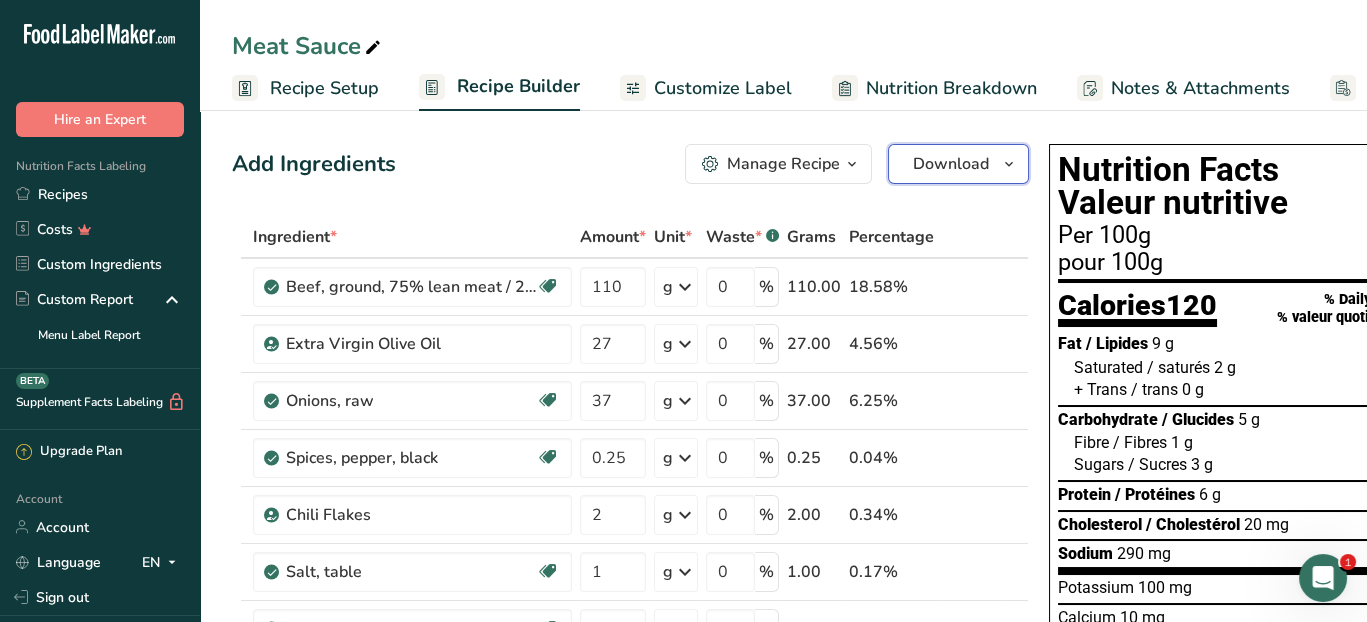 click on "Download" at bounding box center [951, 164] 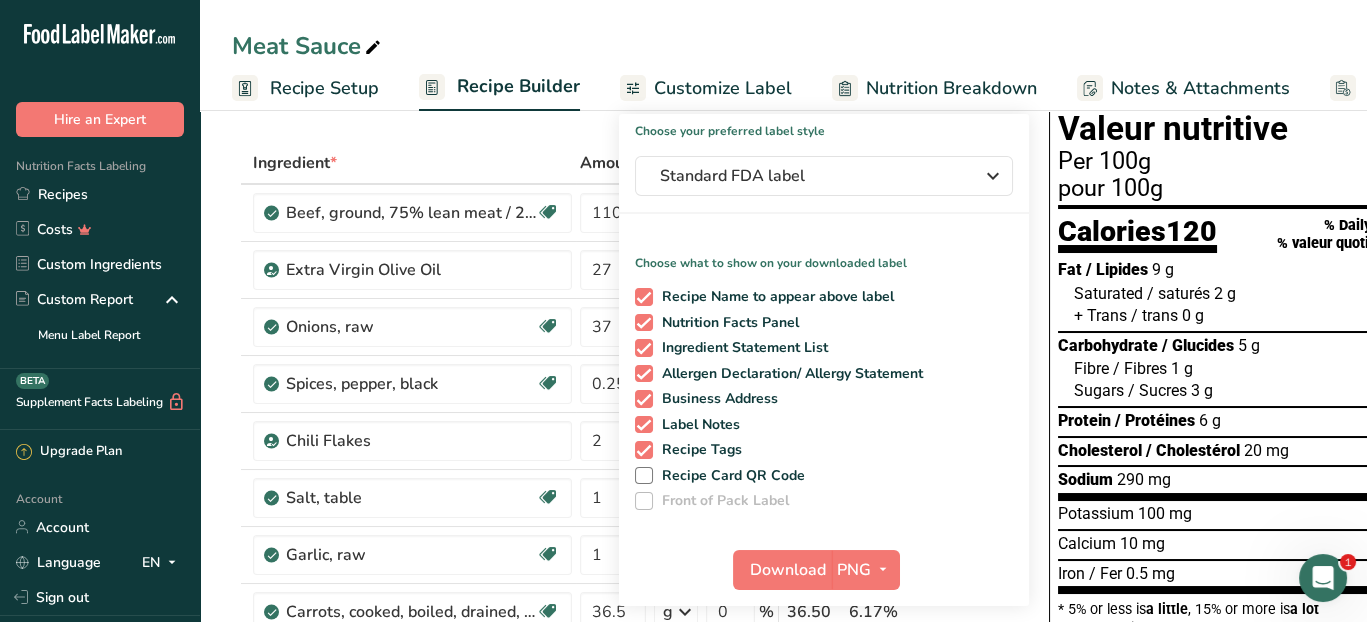 scroll, scrollTop: 300, scrollLeft: 0, axis: vertical 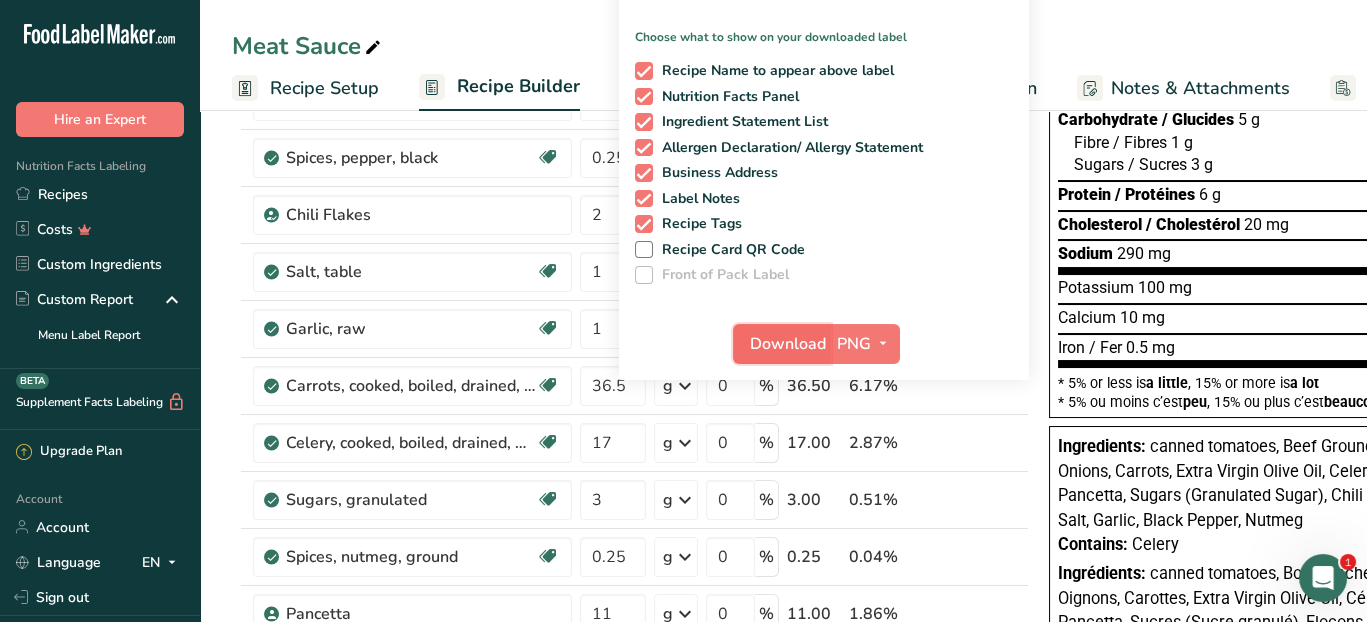 click on "Download" at bounding box center (788, 344) 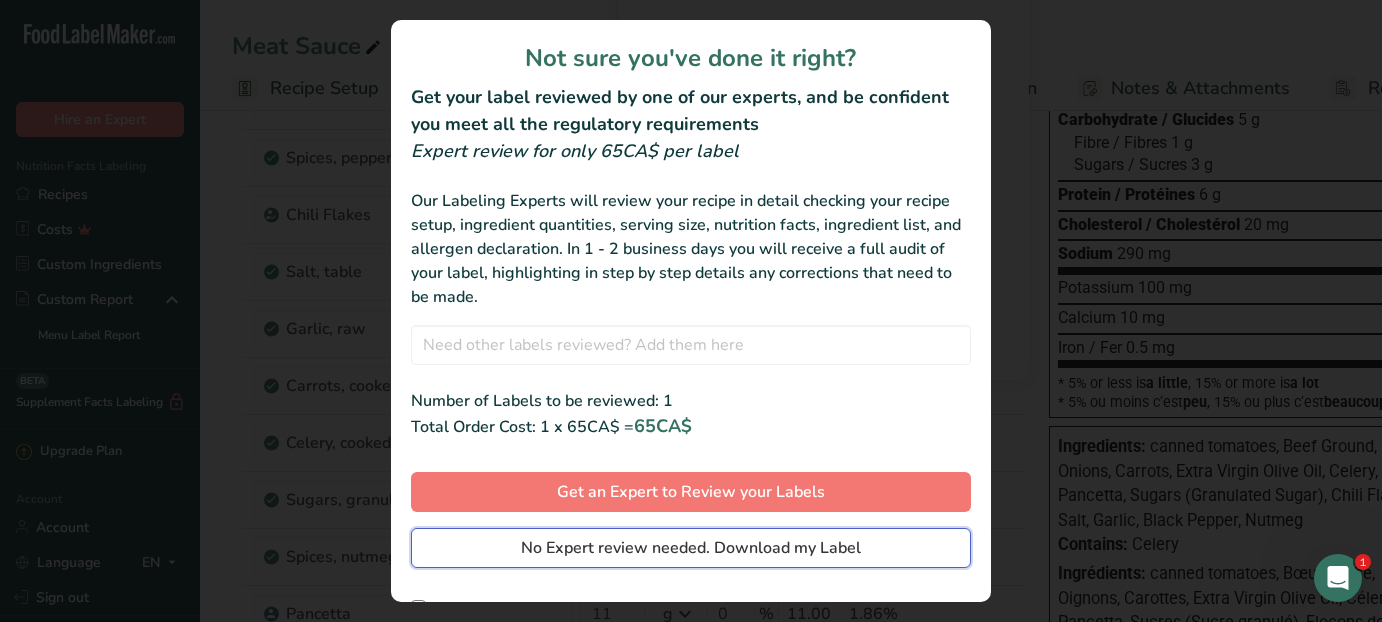 click on "No Expert review needed. Download my Label" at bounding box center [691, 548] 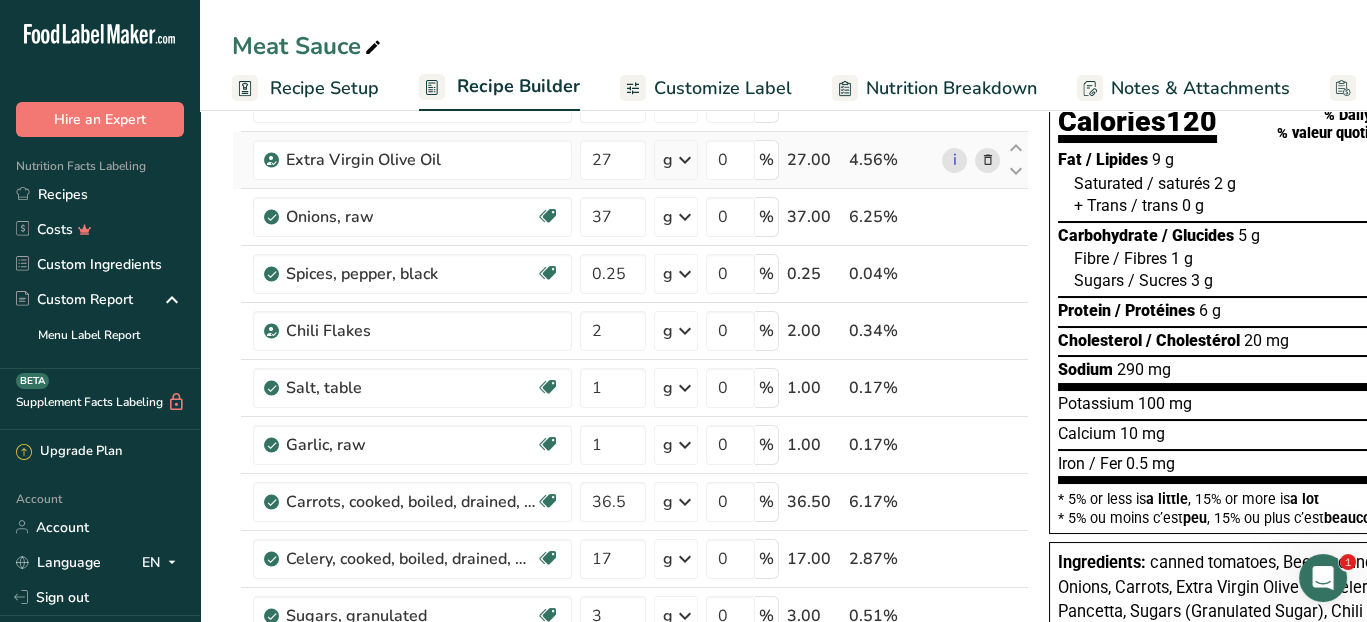 scroll, scrollTop: 0, scrollLeft: 0, axis: both 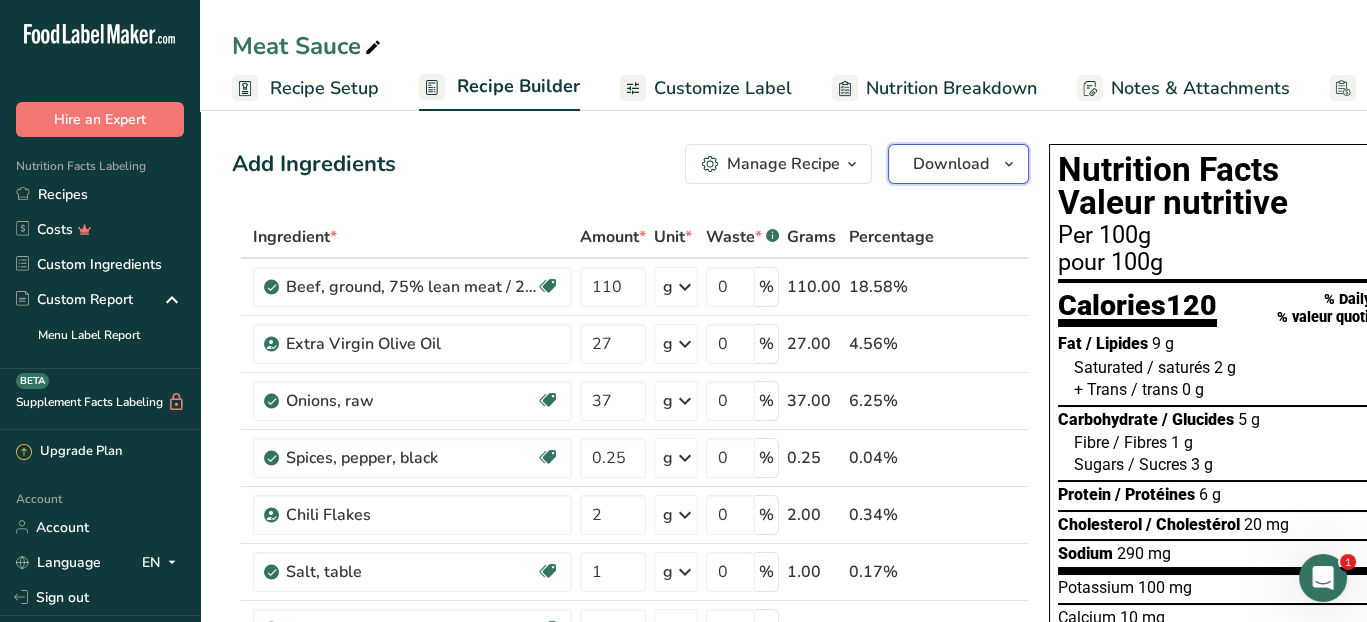 click on "Download" at bounding box center (958, 164) 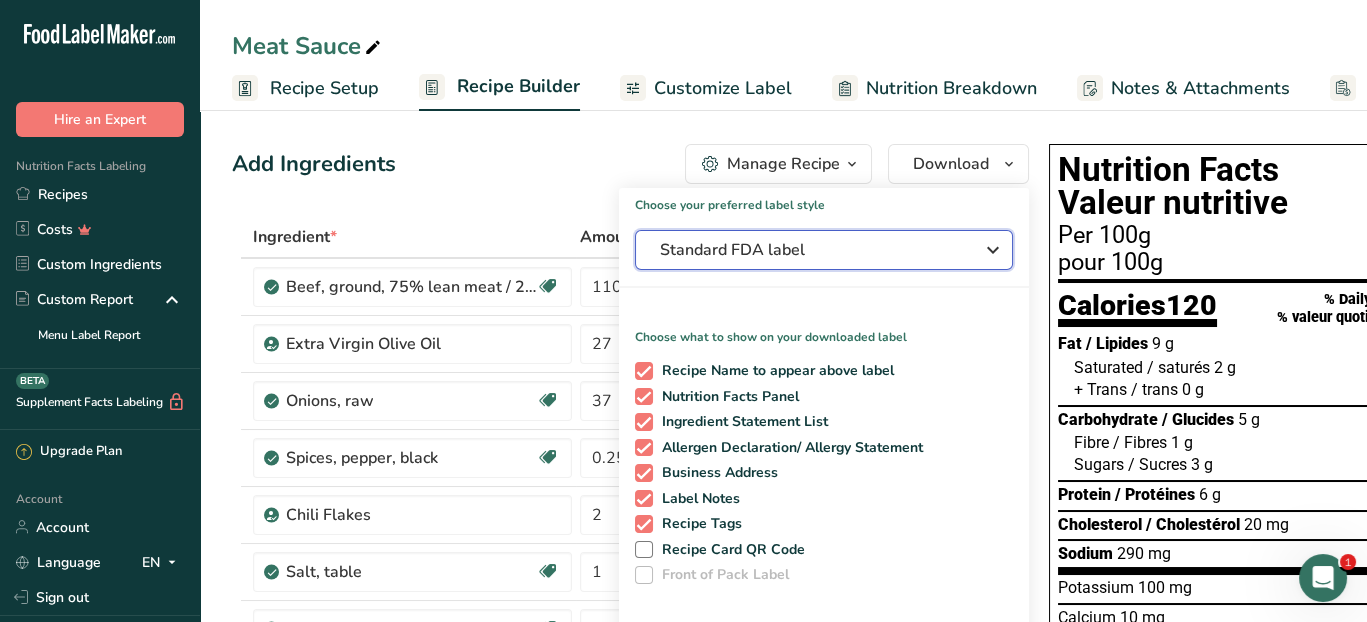 click at bounding box center (993, 250) 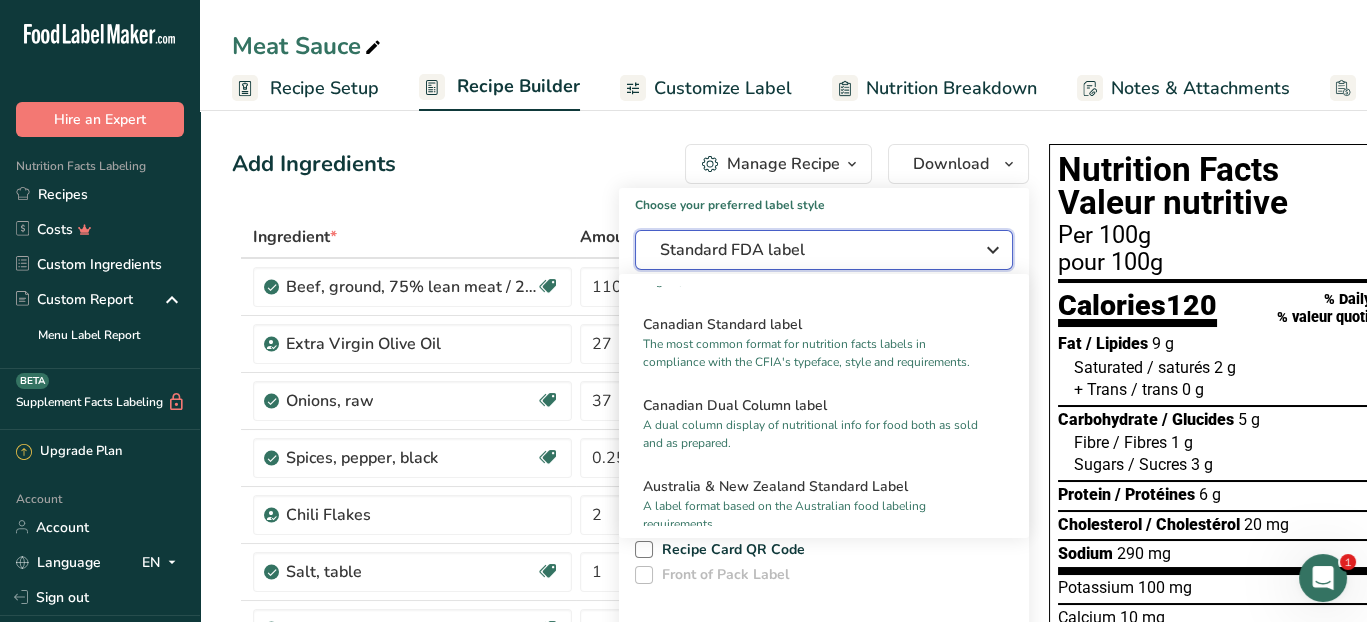 scroll, scrollTop: 805, scrollLeft: 0, axis: vertical 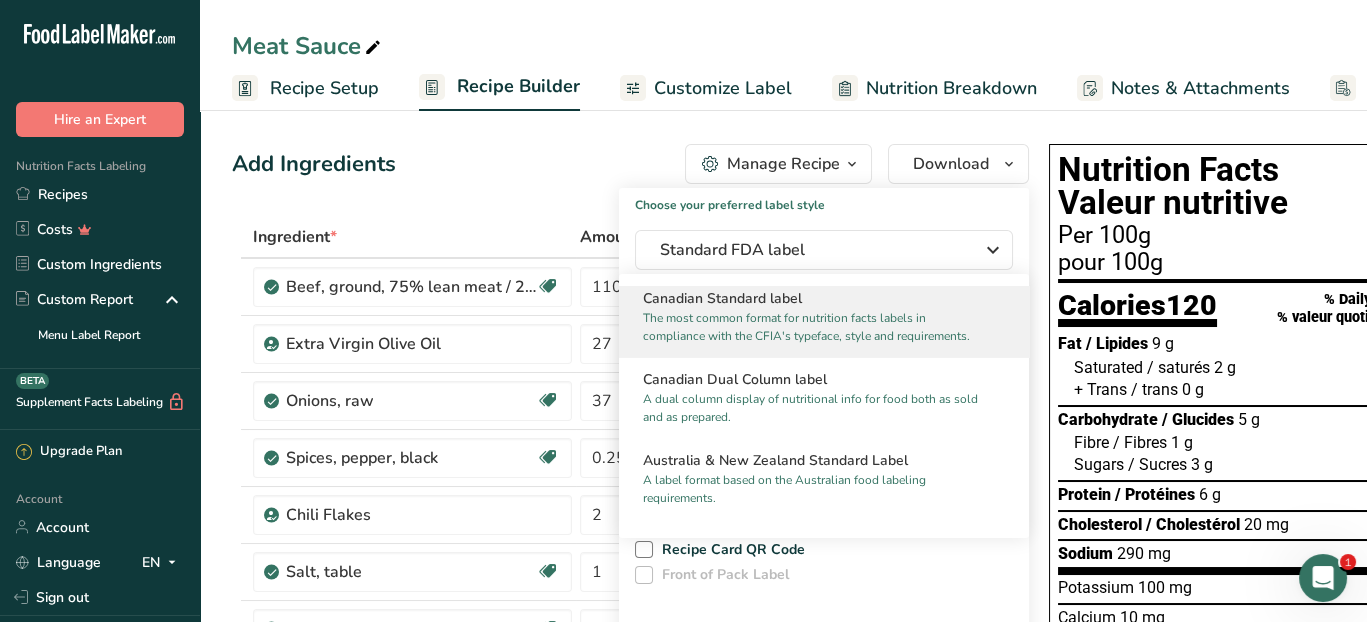 click on "The most common format for nutrition facts labels in compliance with the CFIA's typeface, style and requirements." at bounding box center [815, 327] 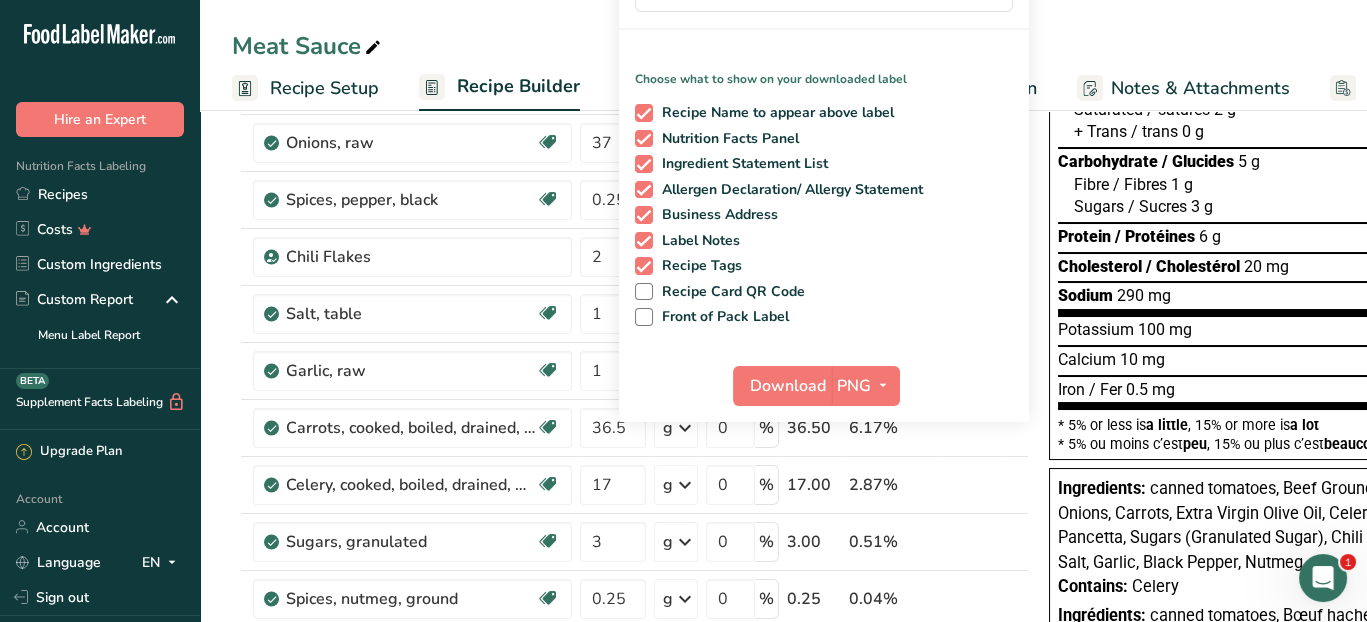scroll, scrollTop: 300, scrollLeft: 0, axis: vertical 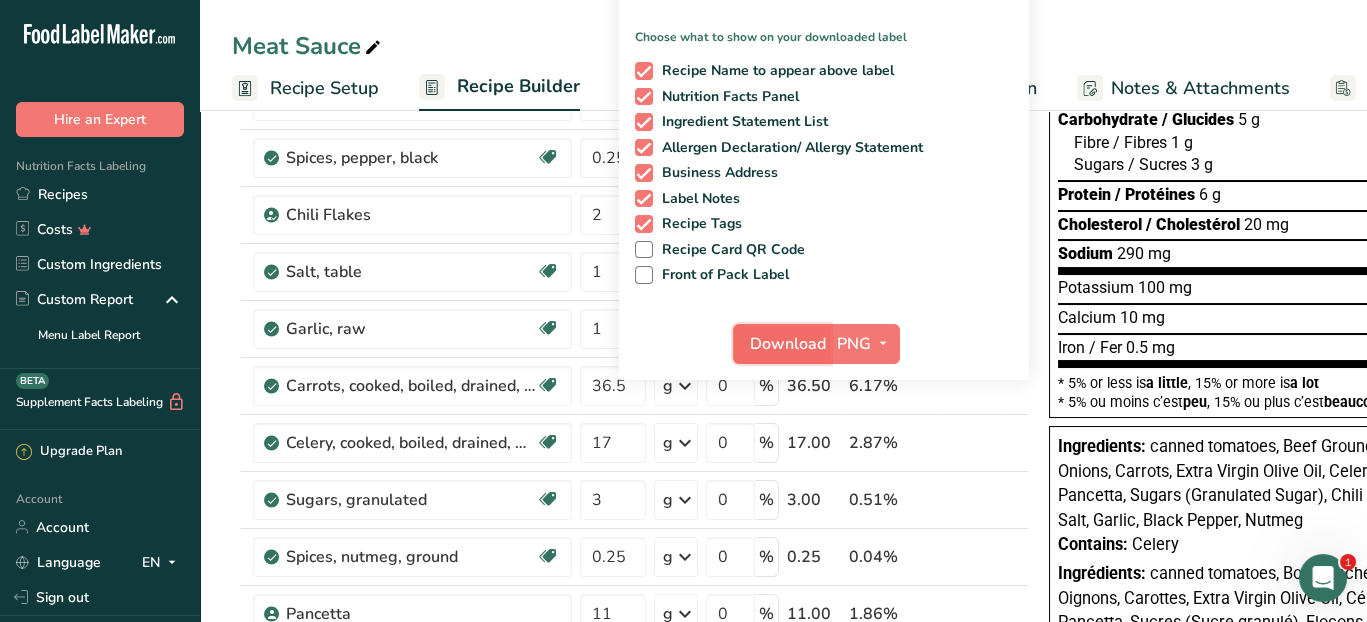 click on "Download" at bounding box center [788, 344] 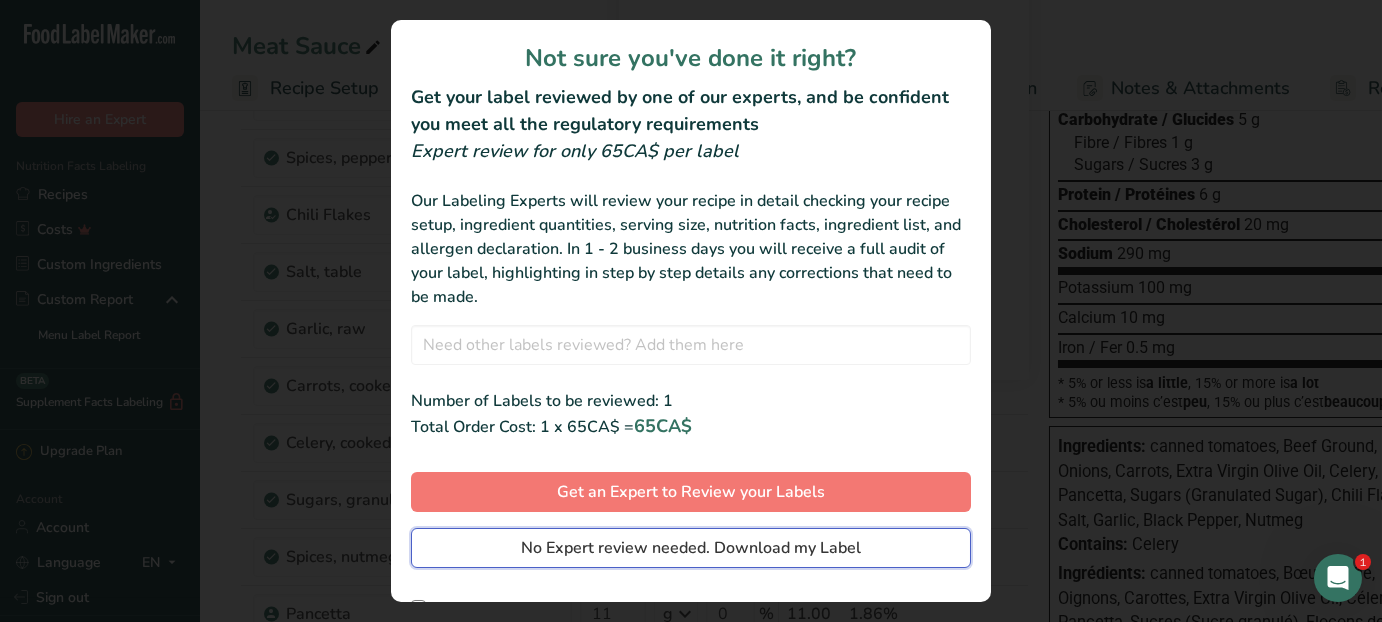 click on "No Expert review needed. Download my Label" at bounding box center (691, 548) 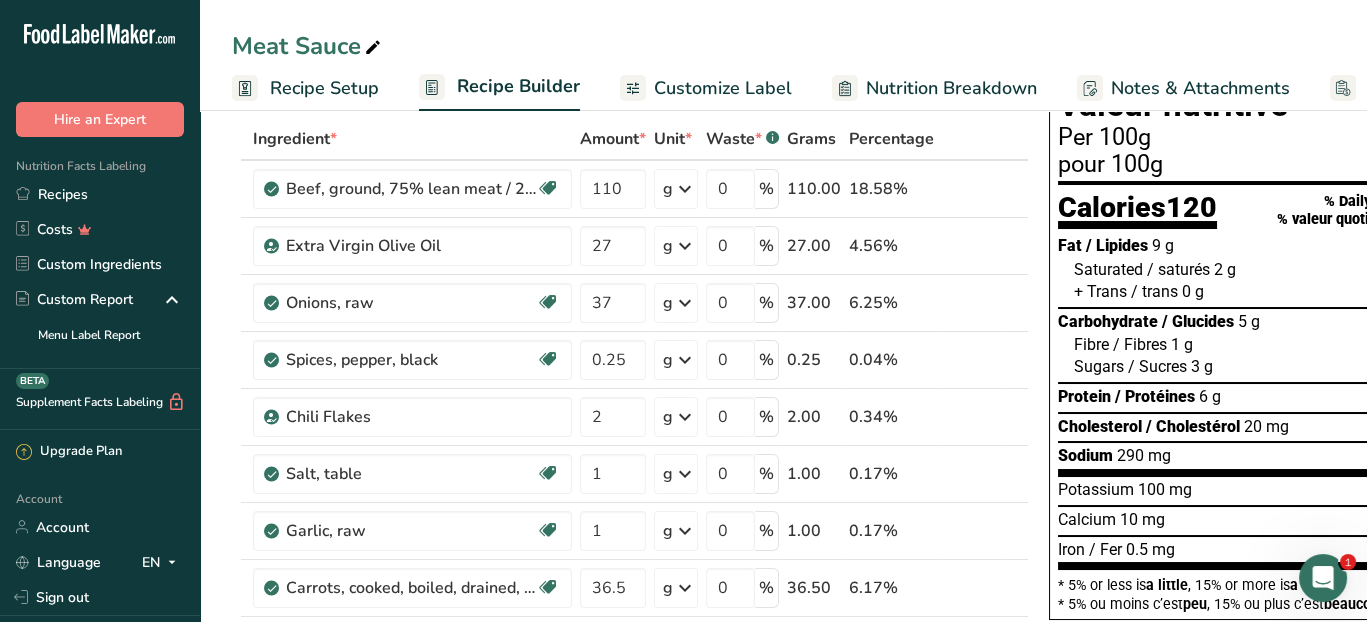 scroll, scrollTop: 0, scrollLeft: 0, axis: both 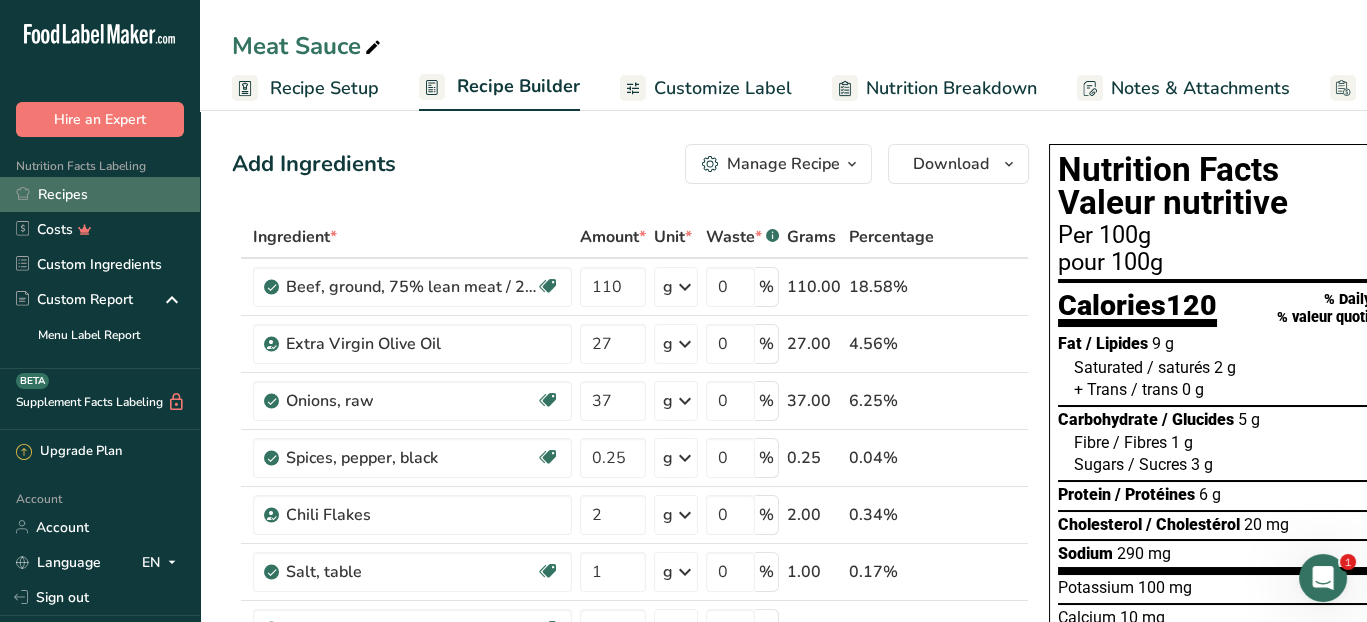 click on "Recipes" at bounding box center (100, 194) 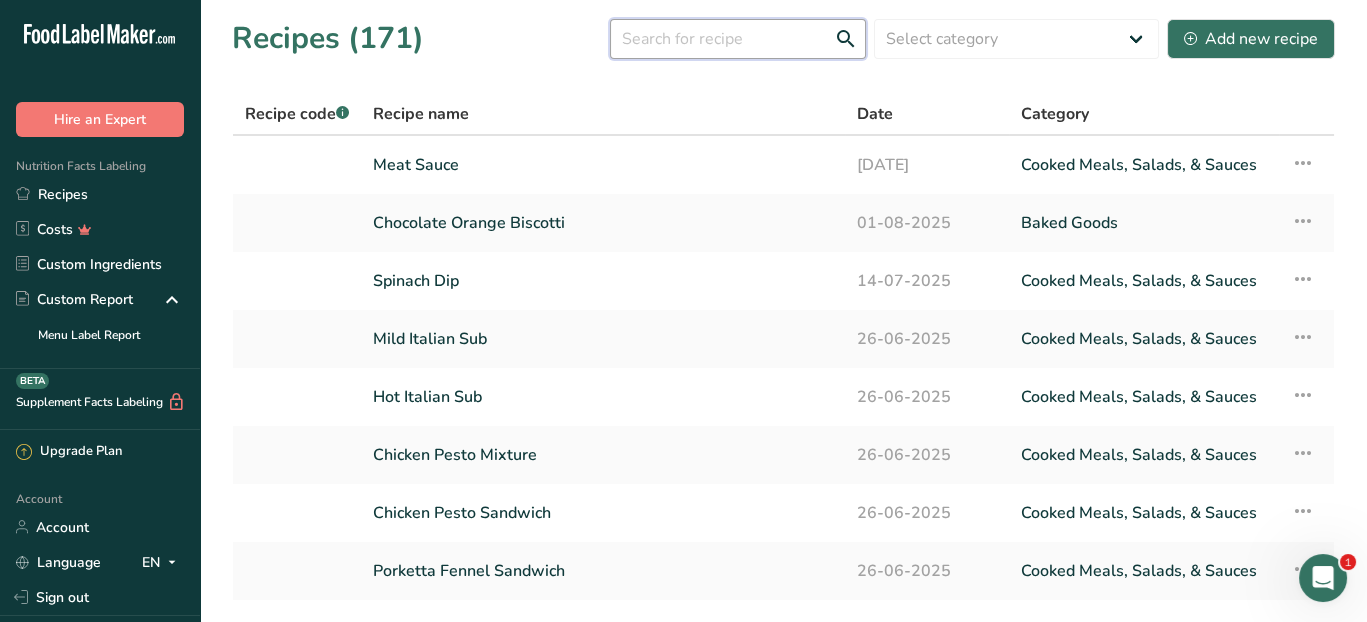 click at bounding box center [738, 39] 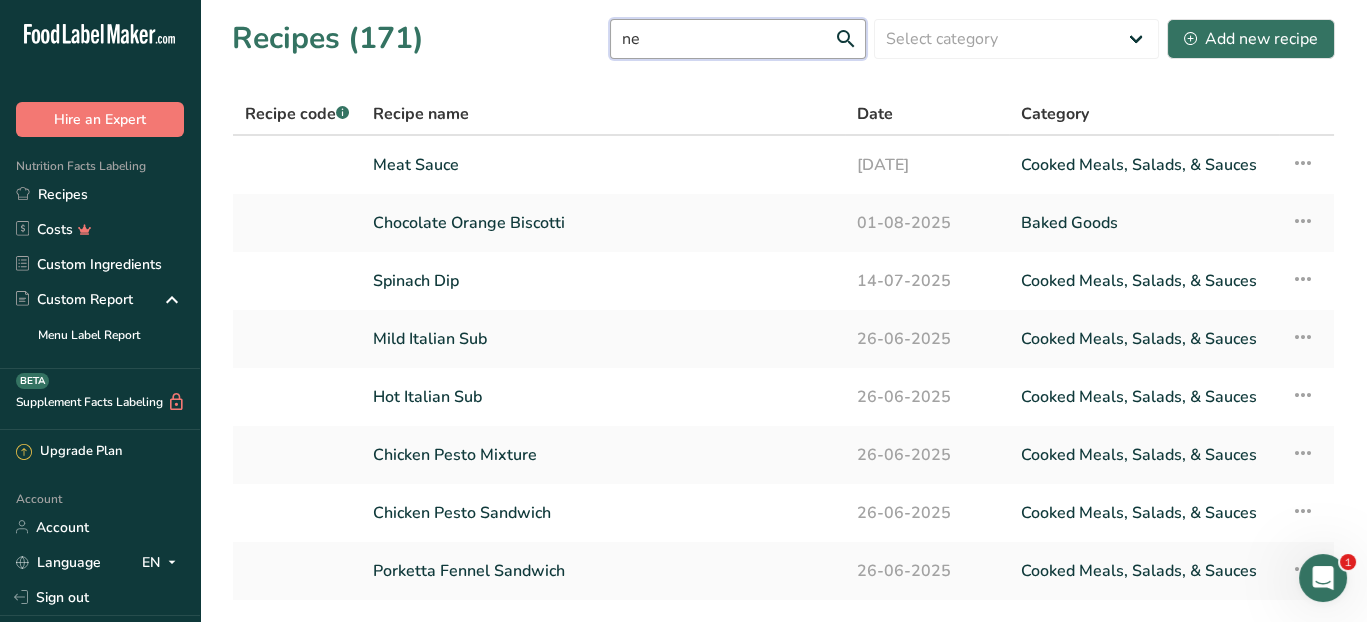 type on "n" 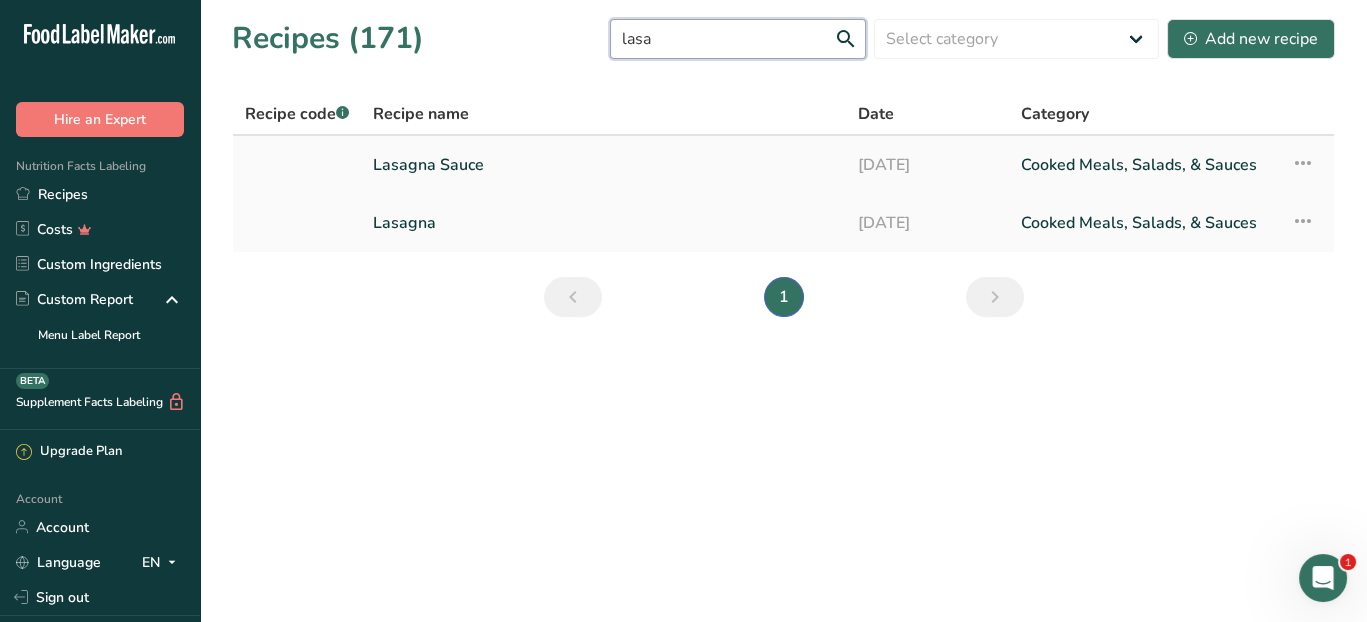 type on "lasa" 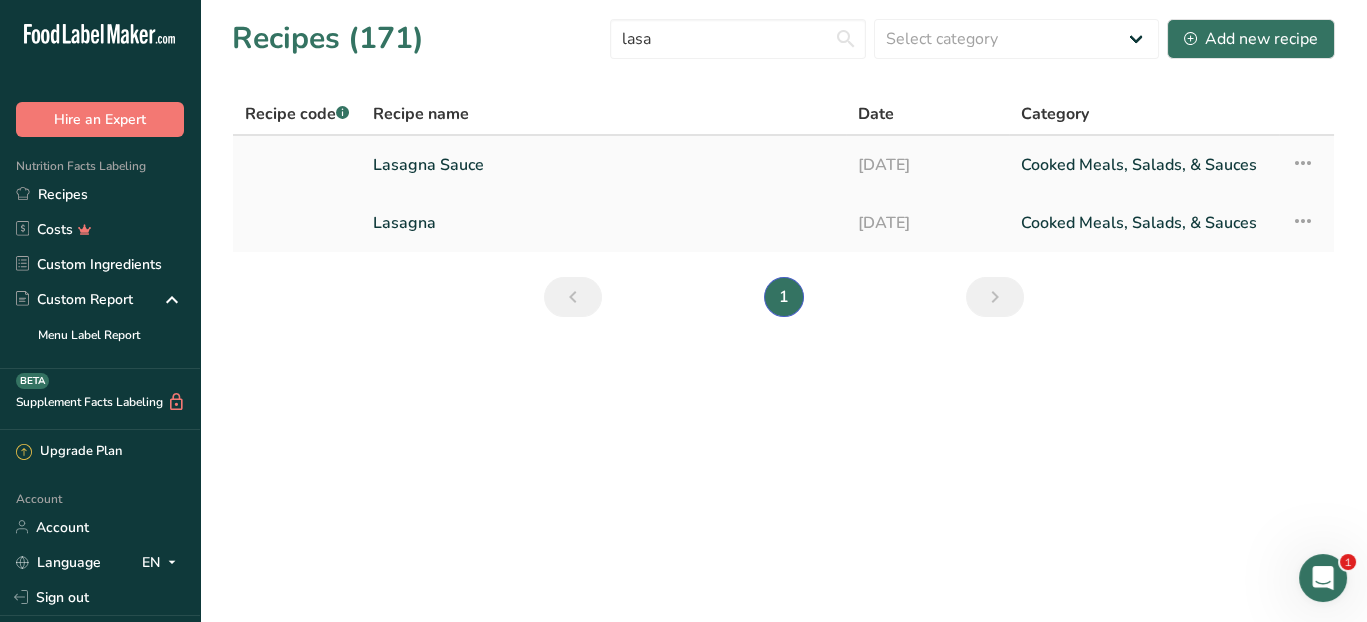 click on "Lasagna Sauce" at bounding box center (603, 165) 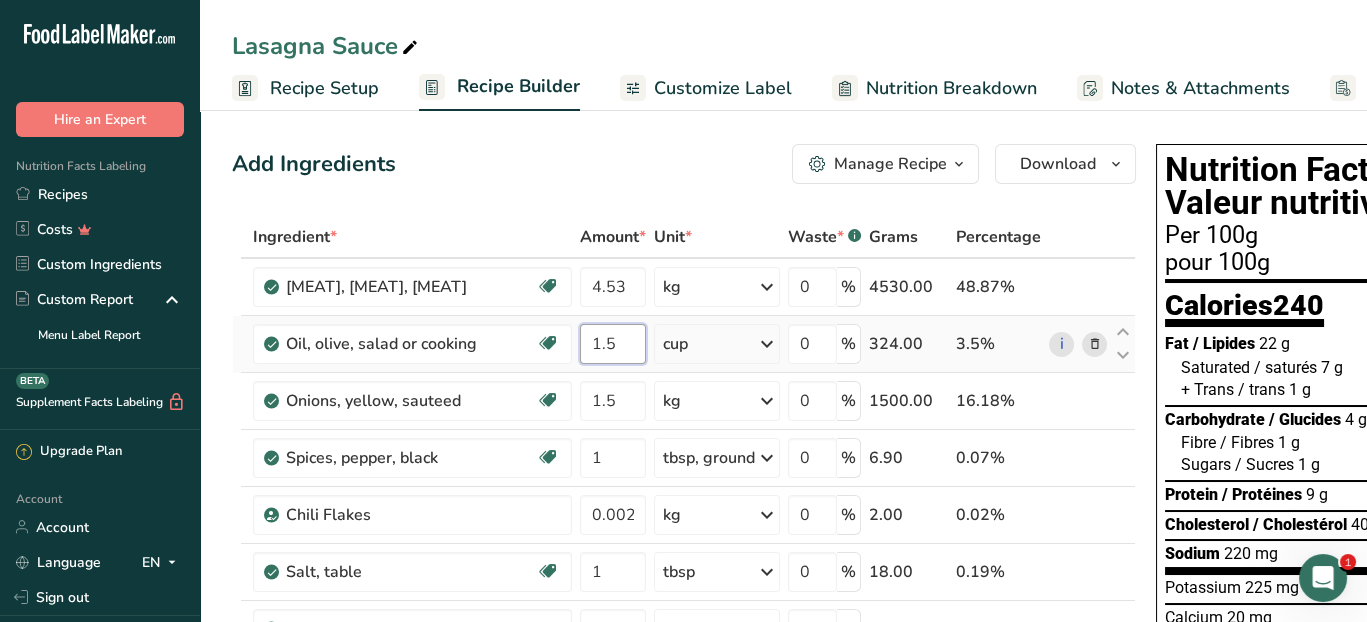 click on "1.5" at bounding box center [613, 344] 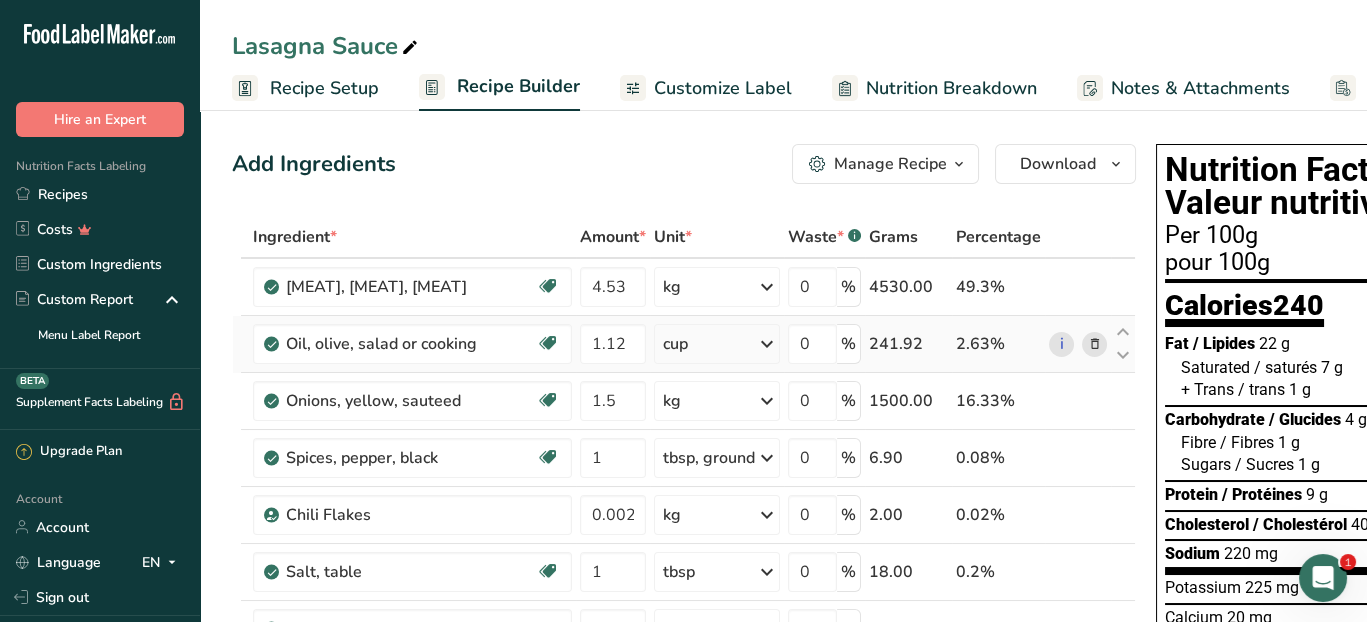 click on "Ingredient *
Amount *
Unit *
Waste *   .a-a{fill:#347362;}.b-a{fill:#fff;}          Grams
Percentage
Beef, ground, 70% lean meat / 30% fat, raw
Dairy free
Gluten free
Soy free
4.53
kg
Portions
4 oz
1 oz
Weight Units
g
kg
mg
See more
Volume Units
l
Volume units require a density conversion. If you know your ingredient's density enter it below. Otherwise, click on "RIA" our AI Regulatory bot - she will be able to help you
lb/ft3
g/cm3
Confirm
mL
lb/ft3
g/cm3" at bounding box center (684, 699) 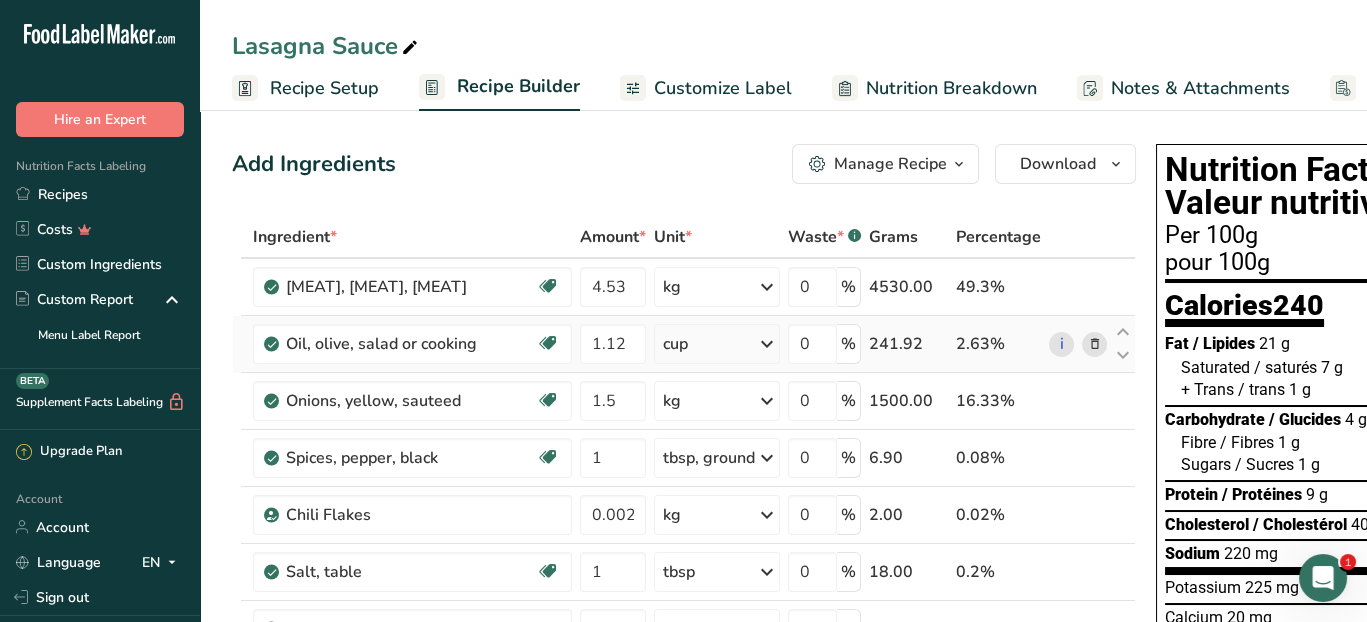 click at bounding box center [767, 344] 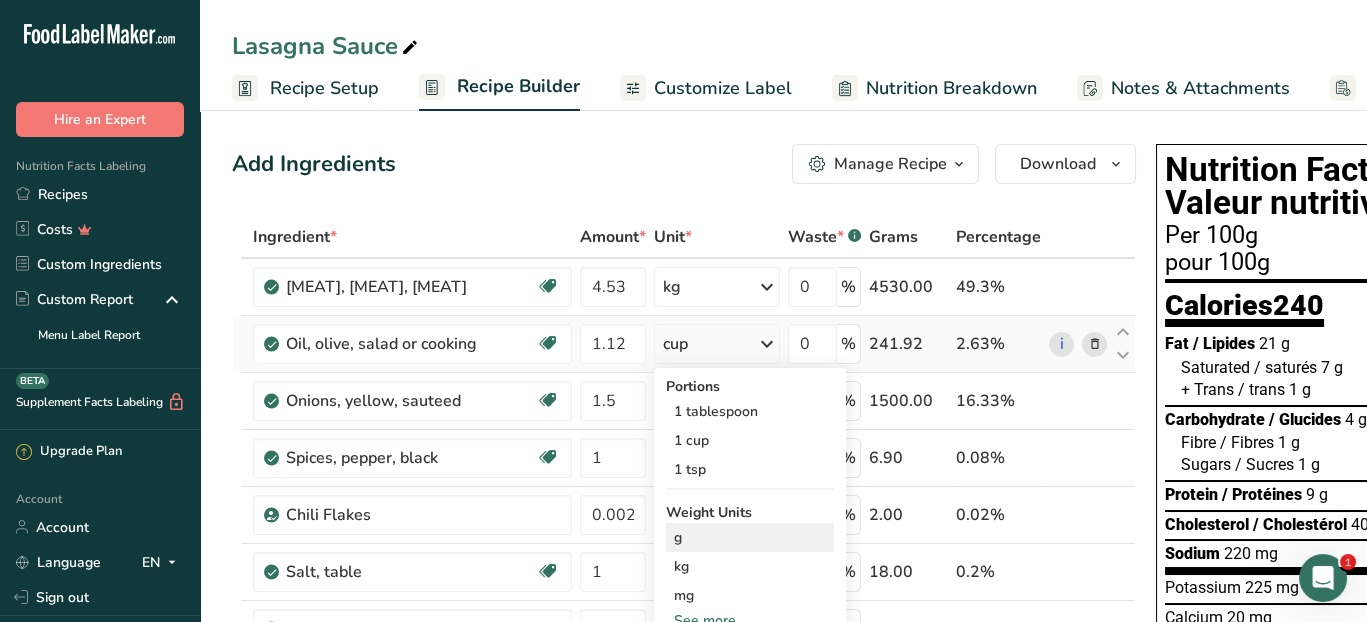 click on "g" at bounding box center [750, 537] 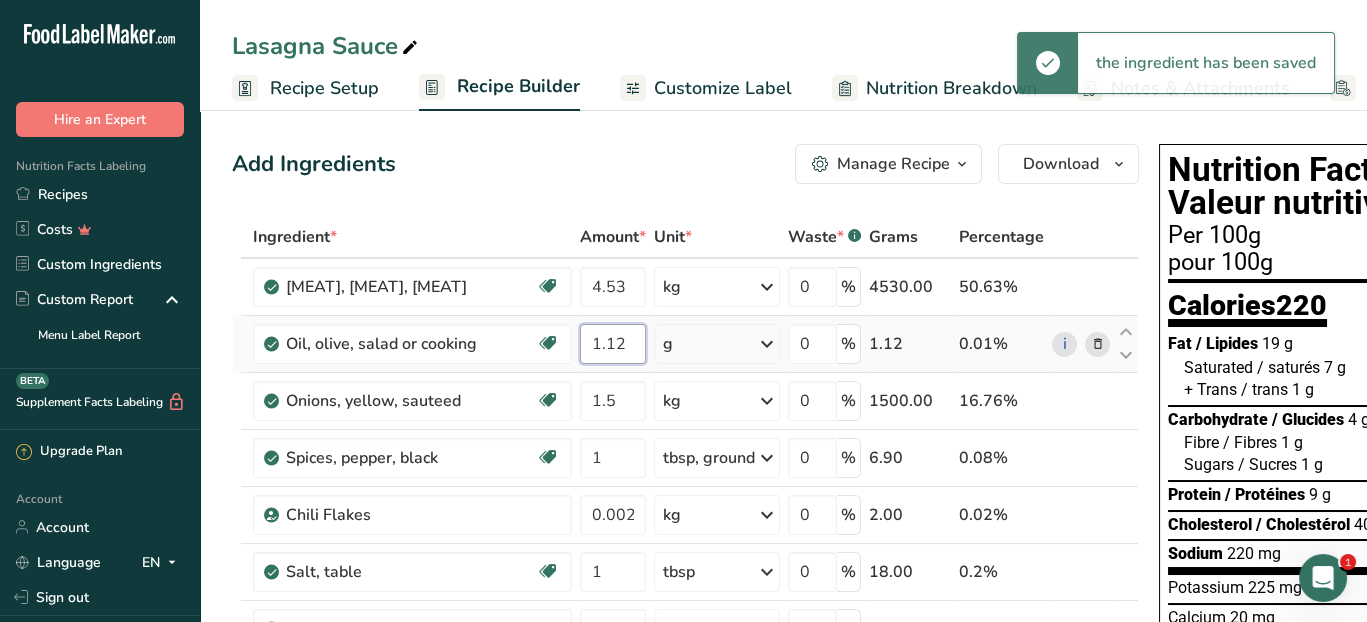 click on "1.12" at bounding box center [613, 344] 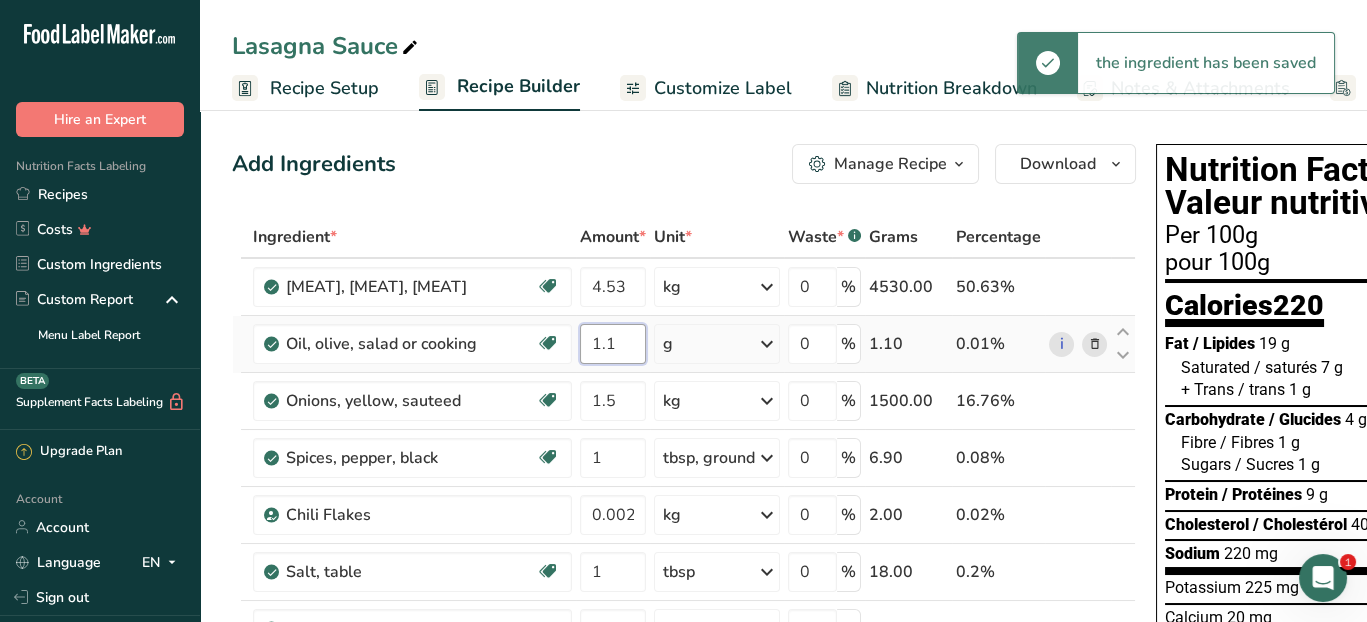 type on "1" 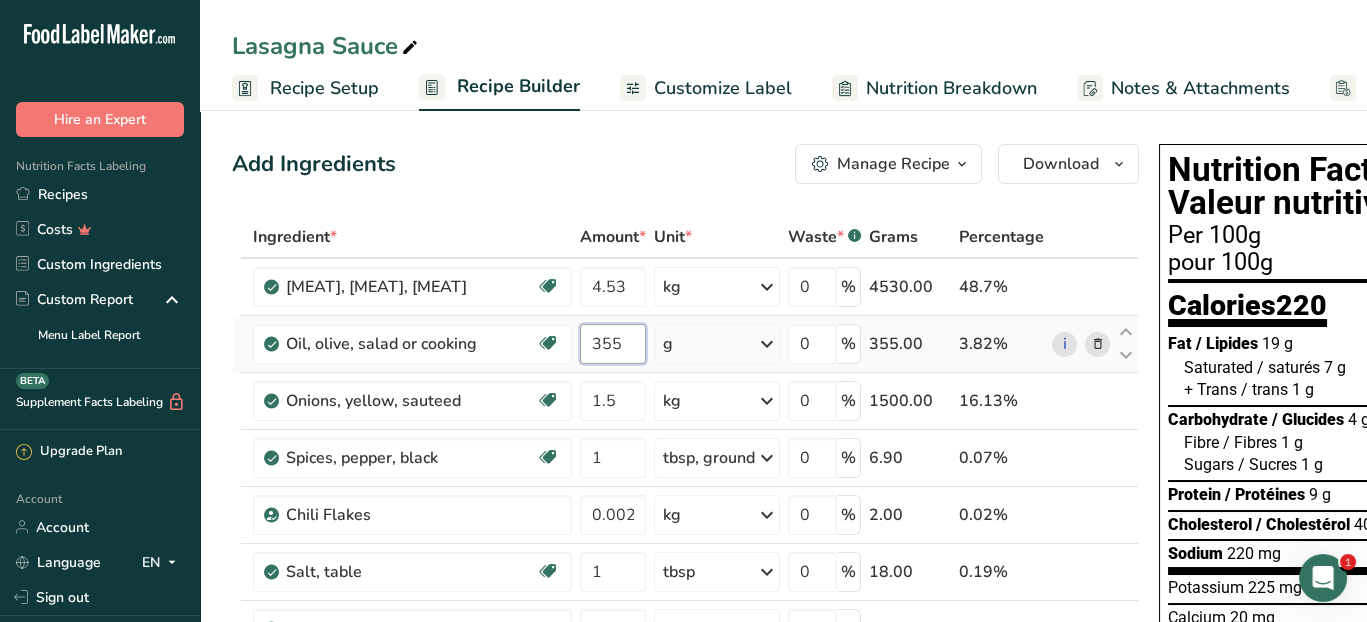 type on "355" 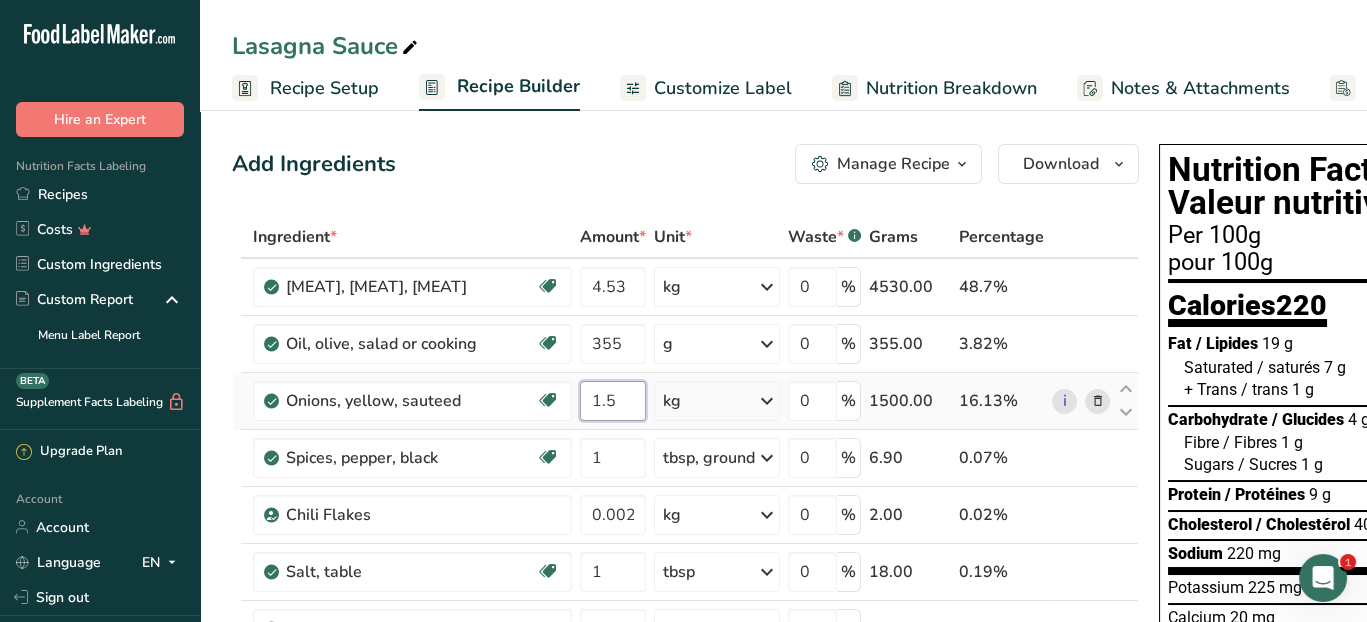click on "Ingredient *
Amount *
Unit *
Waste *   .a-a{fill:#347362;}.b-a{fill:#fff;}          Grams
Percentage
Beef, ground, 70% lean meat / 30% fat, raw
Dairy free
Gluten free
Soy free
4.53
kg
Portions
4 oz
1 oz
Weight Units
g
kg
mg
See more
Volume Units
l
Volume units require a density conversion. If you know your ingredient's density enter it below. Otherwise, click on "RIA" our AI Regulatory bot - she will be able to help you
lb/ft3
g/cm3
Confirm
mL
lb/ft3
g/cm3" at bounding box center (685, 699) 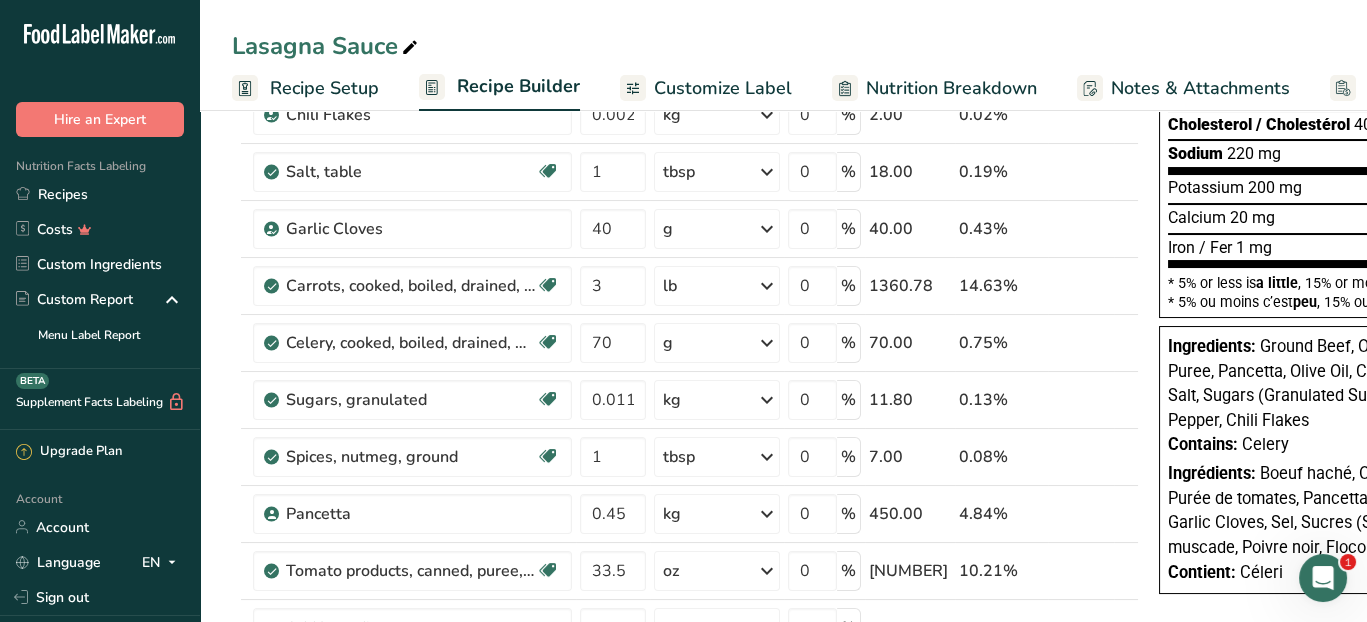 scroll, scrollTop: 0, scrollLeft: 0, axis: both 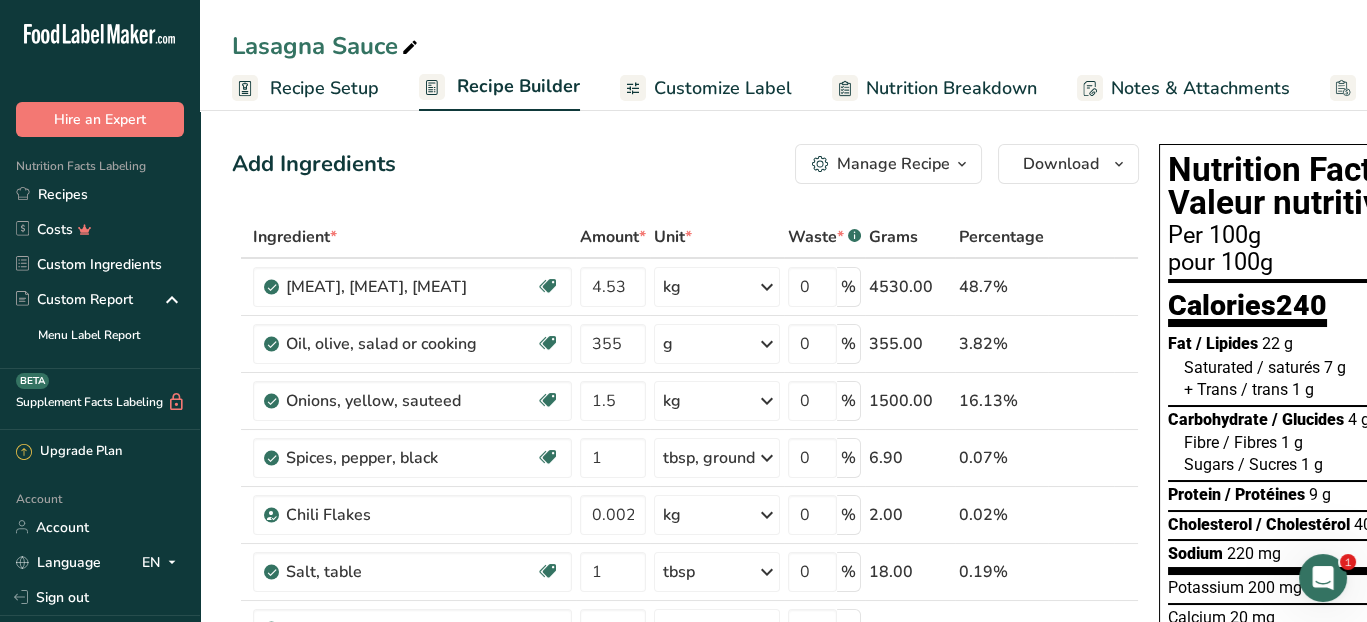 click on "Ingredient *
Amount *
Unit *
Waste *   .a-a{fill:#347362;}.b-a{fill:#fff;}          Grams
Percentage
Beef, ground, 70% lean meat / 30% fat, raw
Dairy free
Gluten free
Soy free
4.53
kg
Portions
4 oz
1 oz
Weight Units
g
kg
mg
See more
Volume Units
l
Volume units require a density conversion. If you know your ingredient's density enter it below. Otherwise, click on "RIA" our AI Regulatory bot - she will be able to help you
lb/ft3
g/cm3
Confirm
mL
lb/ft3
g/cm3" at bounding box center [685, 699] 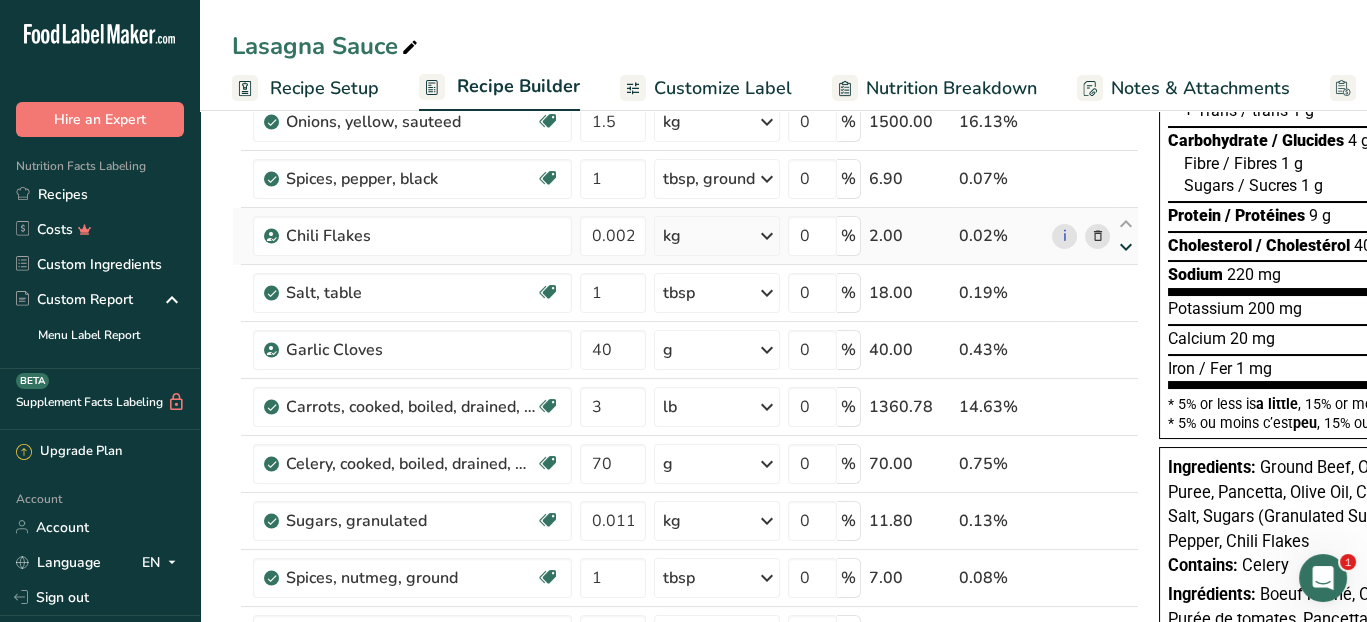 scroll, scrollTop: 300, scrollLeft: 0, axis: vertical 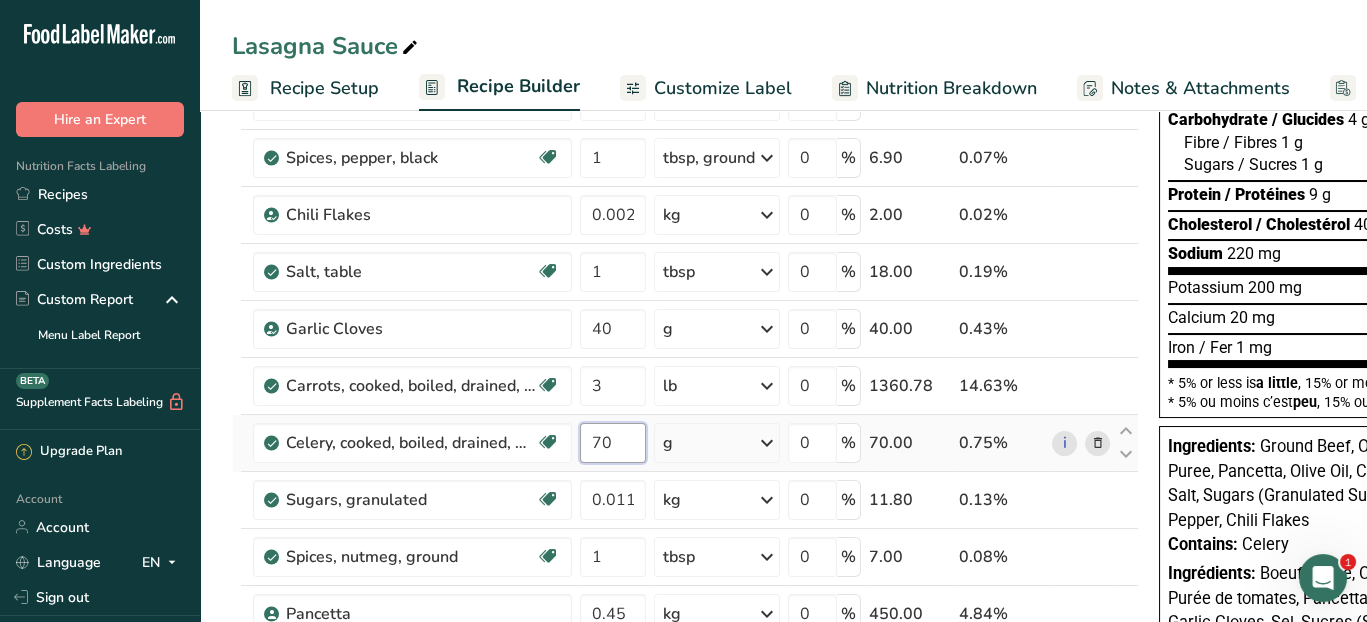 click on "70" at bounding box center [613, 443] 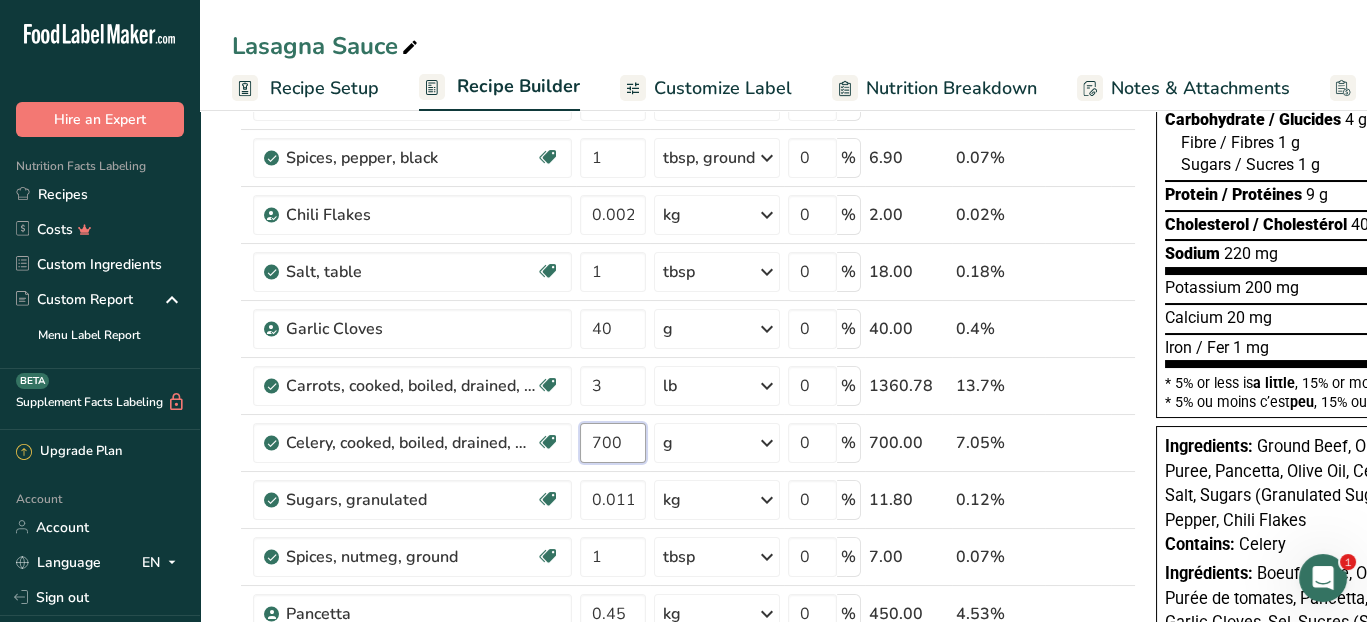 type on "700" 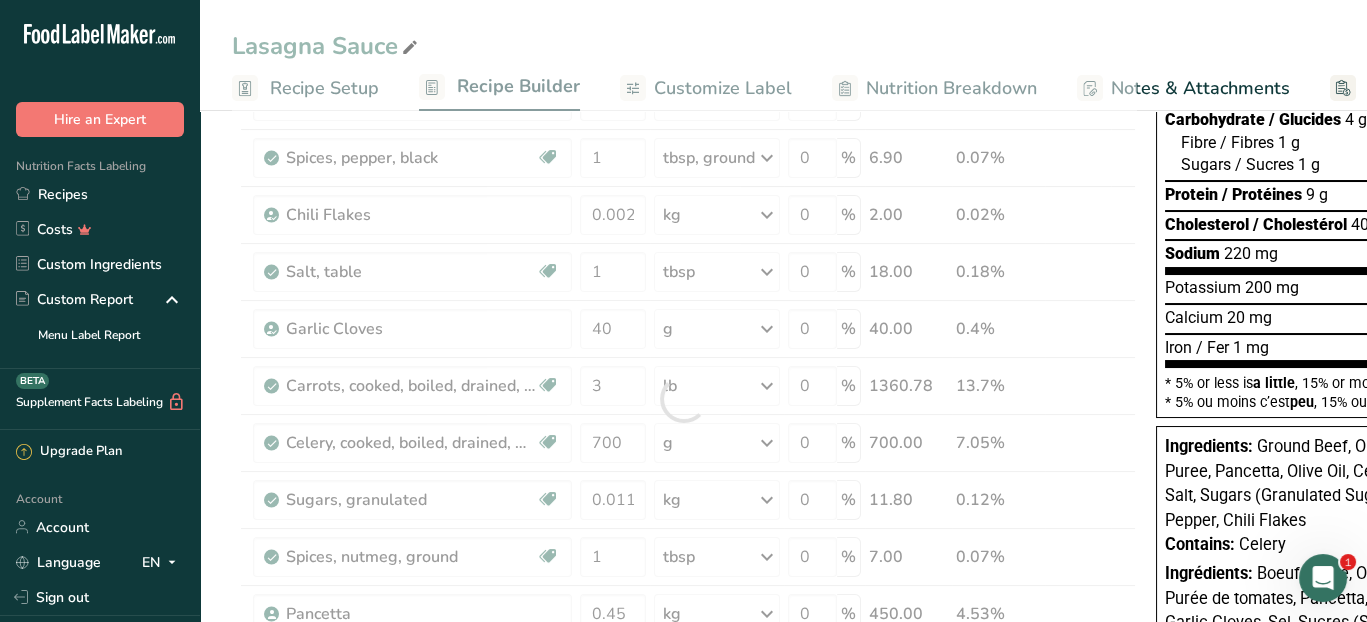 click on "Add Ingredients
Manage Recipe         Delete Recipe           Duplicate Recipe             Scale Recipe             Save as Sub-Recipe   .a-a{fill:#347362;}.b-a{fill:#fff;}                               Nutrition Breakdown                 Recipe Card
NEW
Amino Acids Pattern Report           Activity History
Download
Choose your preferred label style
Standard FDA label
Standard FDA label
The most common format for nutrition facts labels in compliance with the FDA's typeface, style and requirements
Tabular FDA label
A label format compliant with the FDA regulations presented in a tabular (horizontal) display.
Linear FDA label
A simple linear display for small sized packages.
Simplified FDA label" at bounding box center [690, 704] 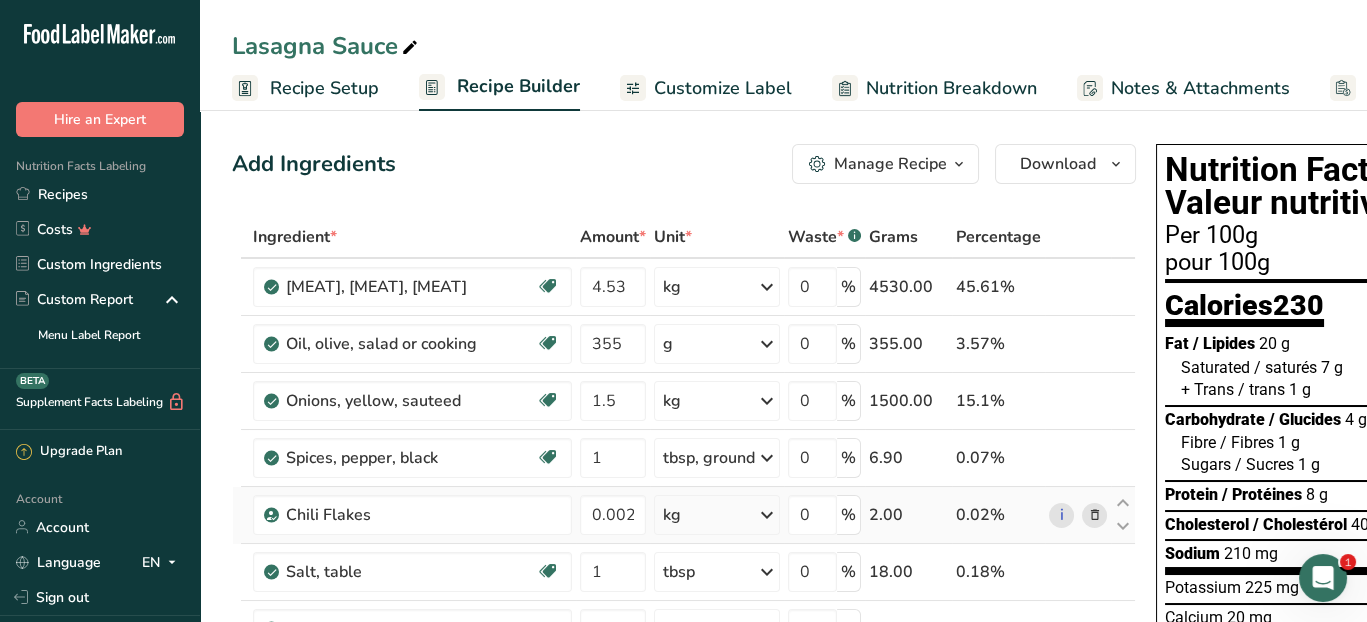 scroll, scrollTop: 100, scrollLeft: 0, axis: vertical 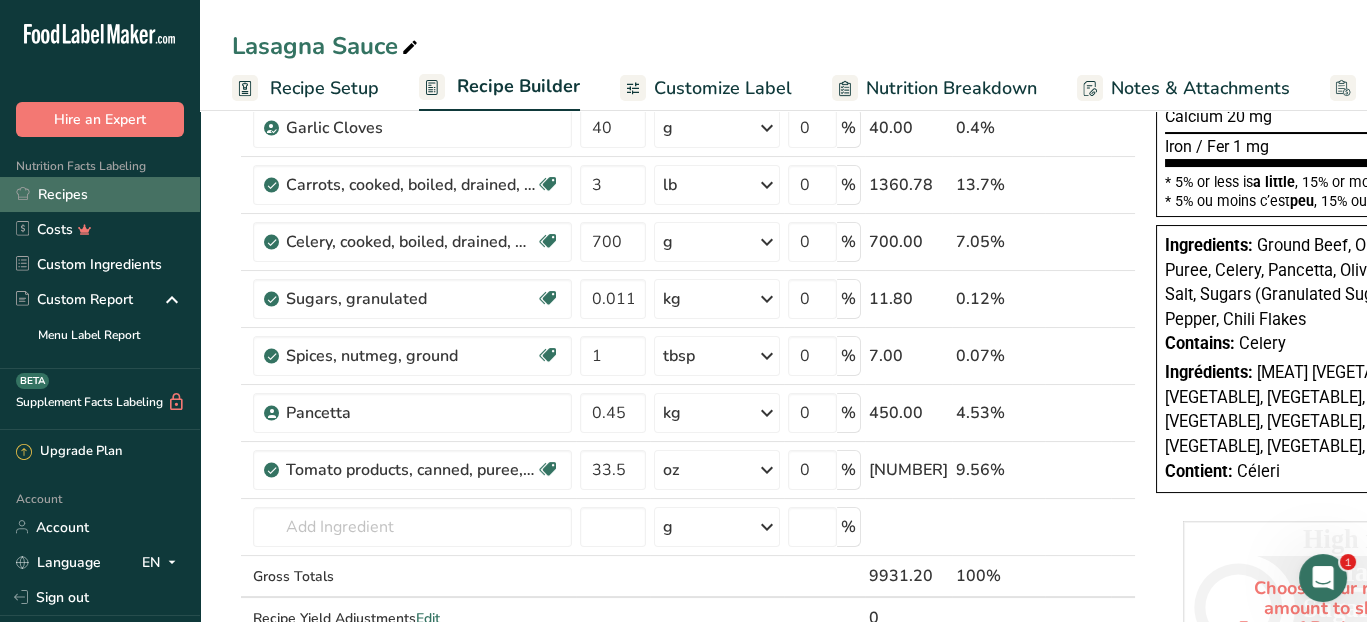 click on "Recipes" at bounding box center [100, 194] 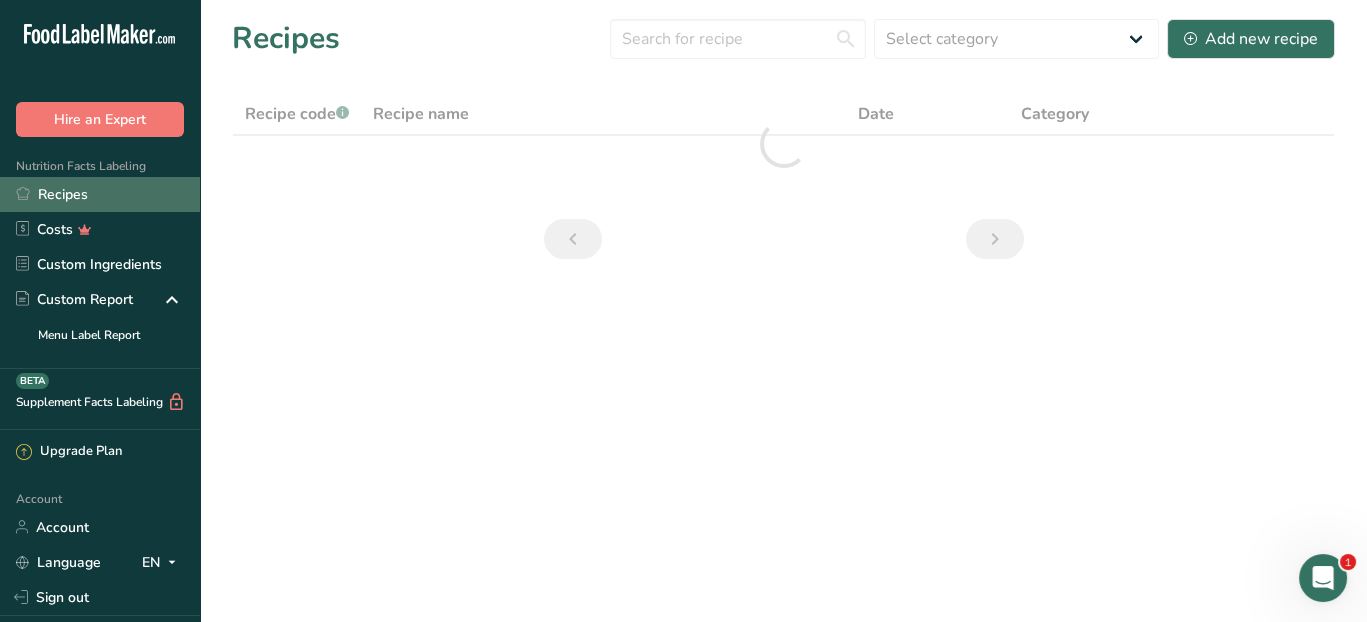 scroll, scrollTop: 0, scrollLeft: 0, axis: both 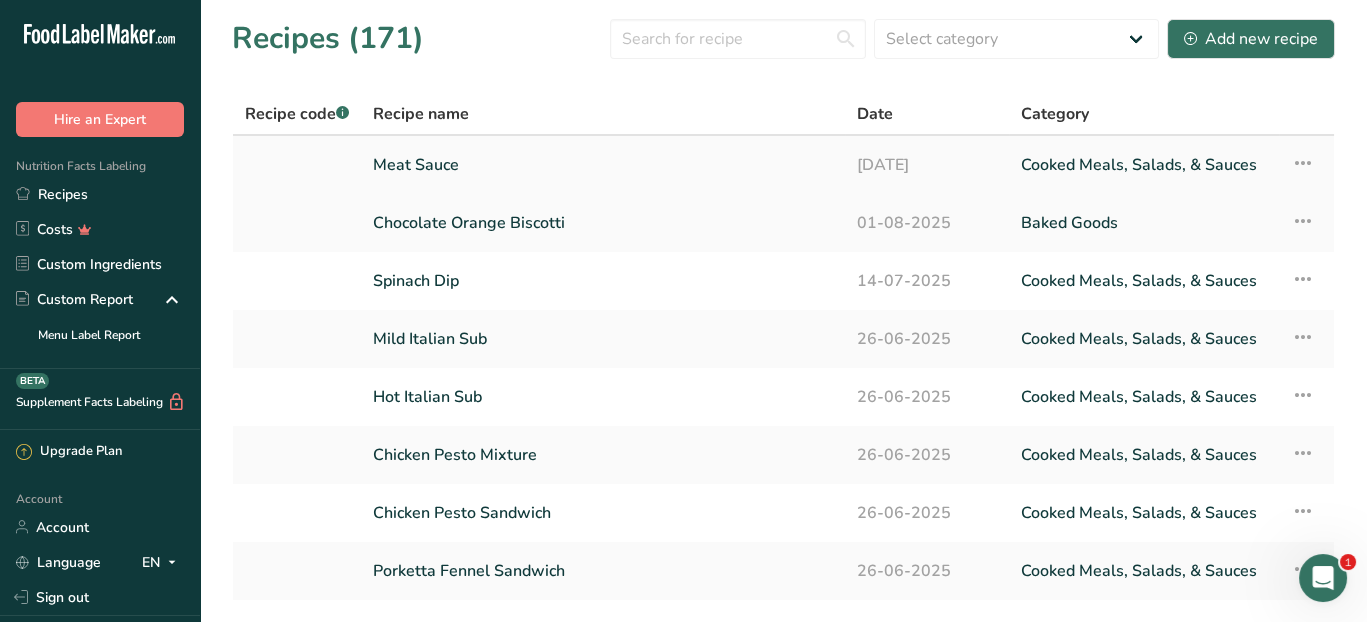 click on "Meat Sauce" at bounding box center [603, 165] 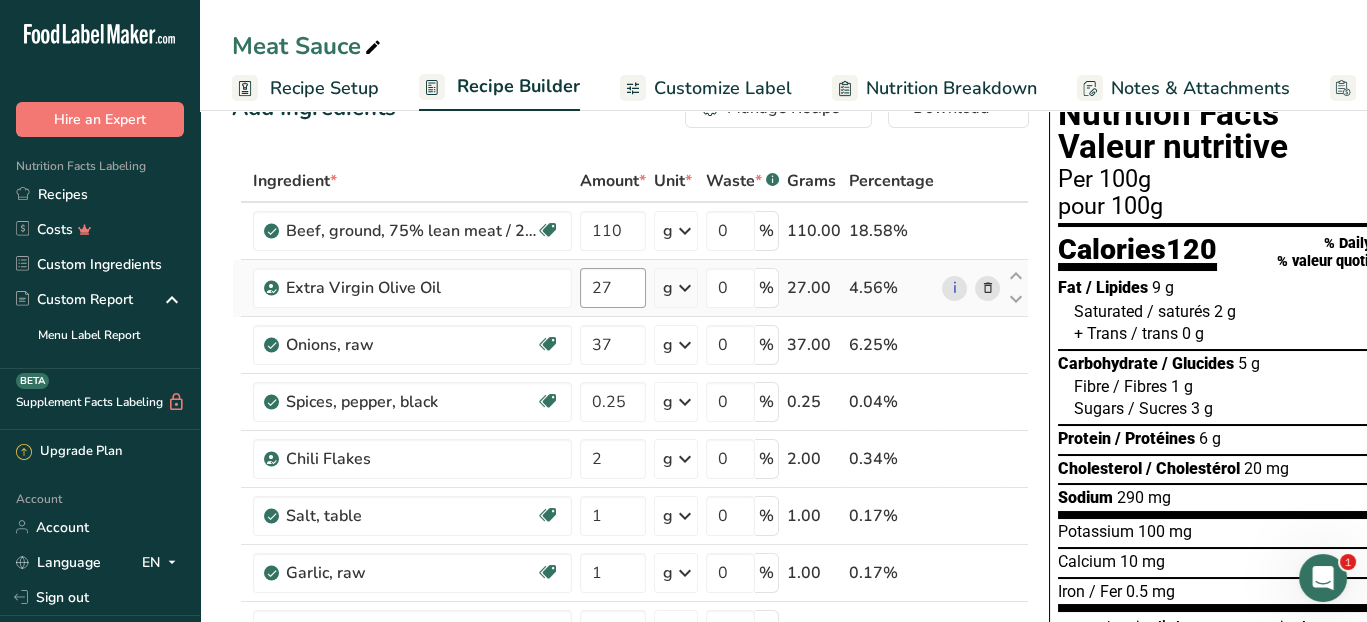 scroll, scrollTop: 100, scrollLeft: 0, axis: vertical 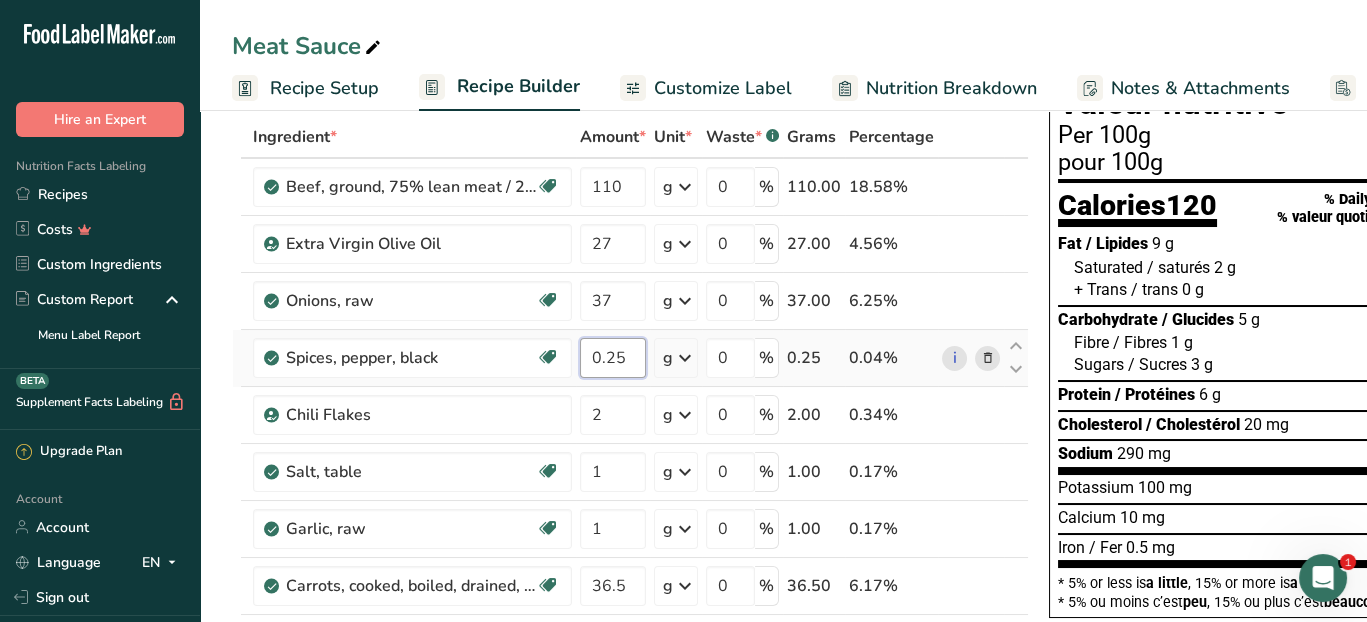 click on "0.25" at bounding box center [613, 358] 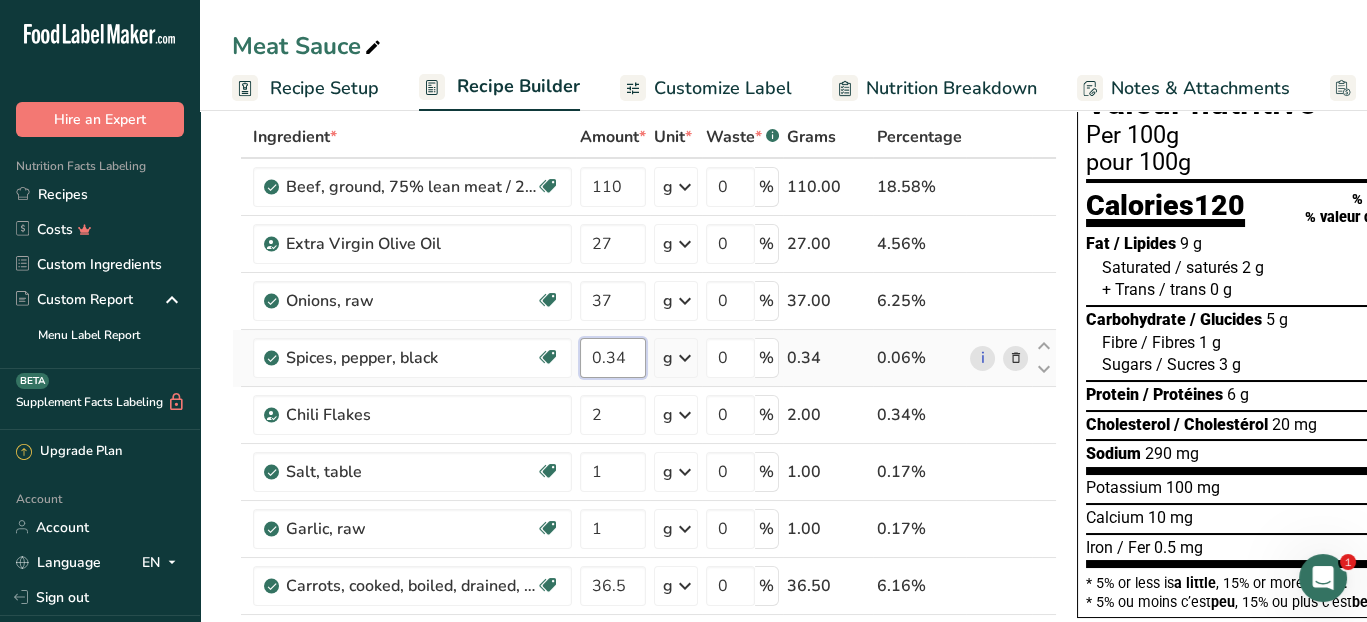 type on "0.34" 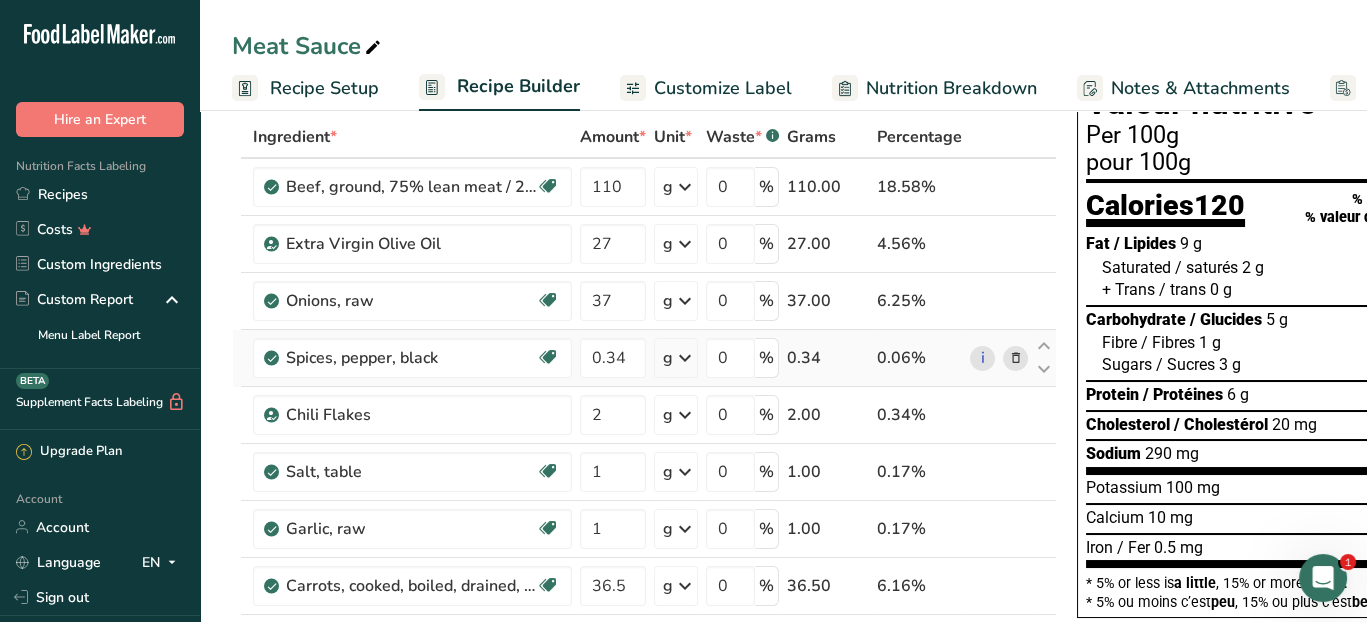 click on "Ingredient *
Amount *
Unit *
Waste *   .a-a{fill:#347362;}.b-a{fill:#fff;}          Grams
Percentage
Beef, ground, 75% lean meat / 25% fat, crumbles, cooked, pan-browned
Dairy free
Gluten free
Soy free
110
g
Portions
3 oz
Weight Units
g
kg
mg
See more
Volume Units
l
Volume units require a density conversion. If you know your ingredient's density enter it below. Otherwise, click on "RIA" our AI Regulatory bot - she will be able to help you
lb/ft3
g/cm3
Confirm
mL
lb/ft3
fl oz" at bounding box center (644, 599) 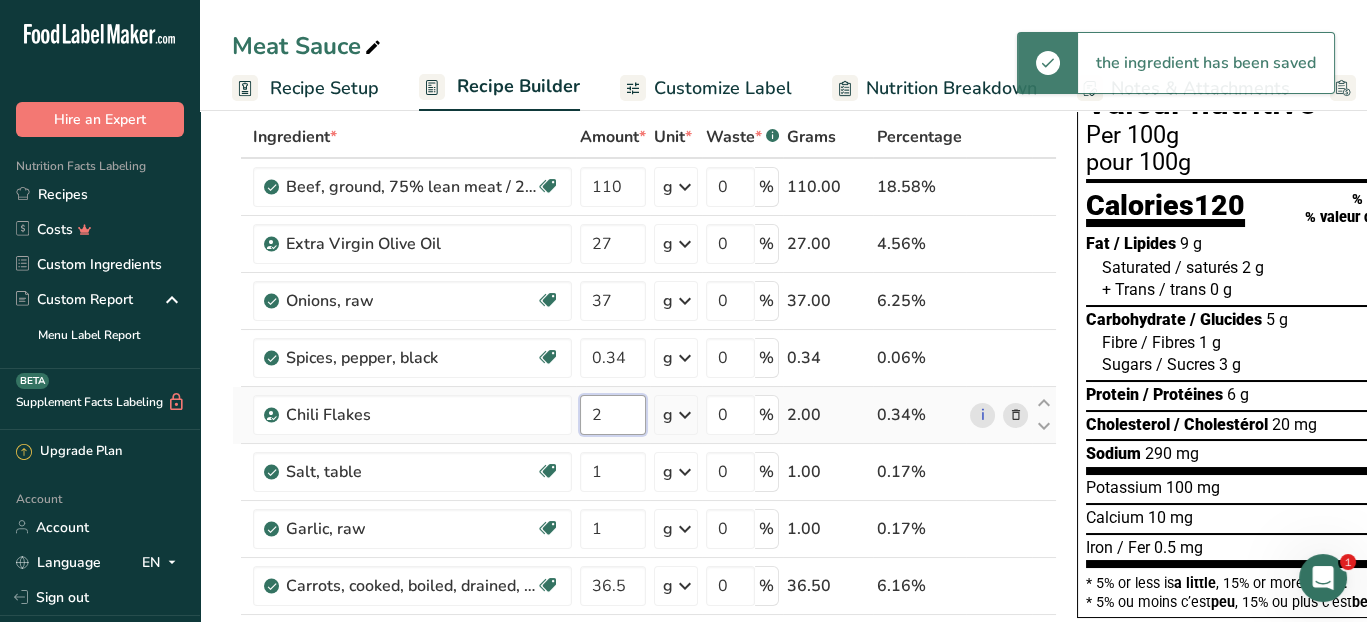 click on "2" at bounding box center (613, 415) 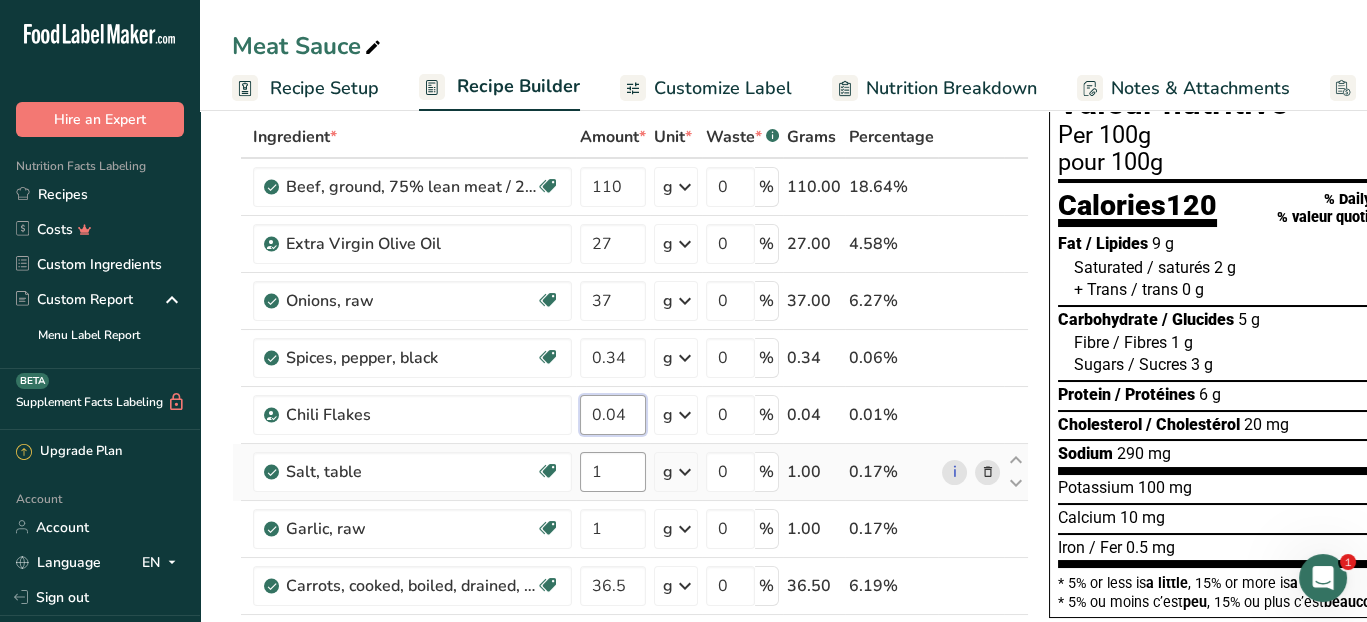 type on "0.04" 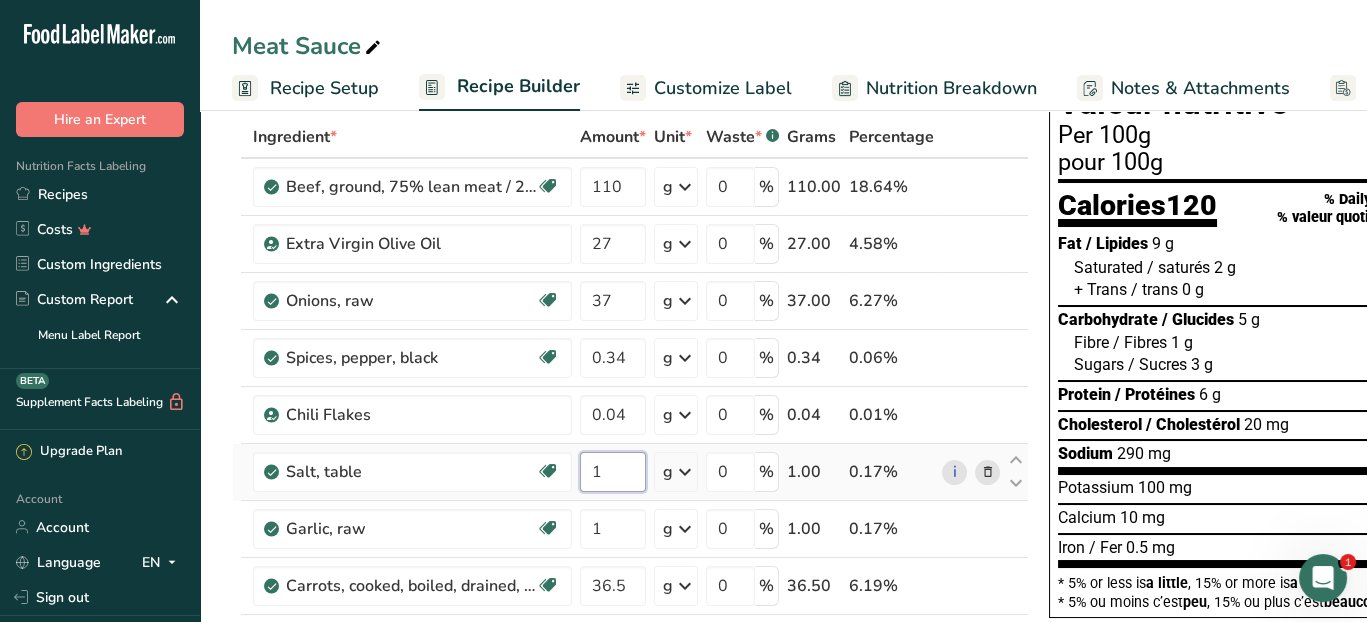 click on "Ingredient *
Amount *
Unit *
Waste *   .a-a{fill:#347362;}.b-a{fill:#fff;}          Grams
Percentage
Beef, ground, 75% lean meat / 25% fat, crumbles, cooked, pan-browned
Dairy free
Gluten free
Soy free
110
g
Portions
3 oz
Weight Units
g
kg
mg
See more
Volume Units
l
Volume units require a density conversion. If you know your ingredient's density enter it below. Otherwise, click on "RIA" our AI Regulatory bot - she will be able to help you
lb/ft3
g/cm3
Confirm
mL
lb/ft3
fl oz" at bounding box center (630, 599) 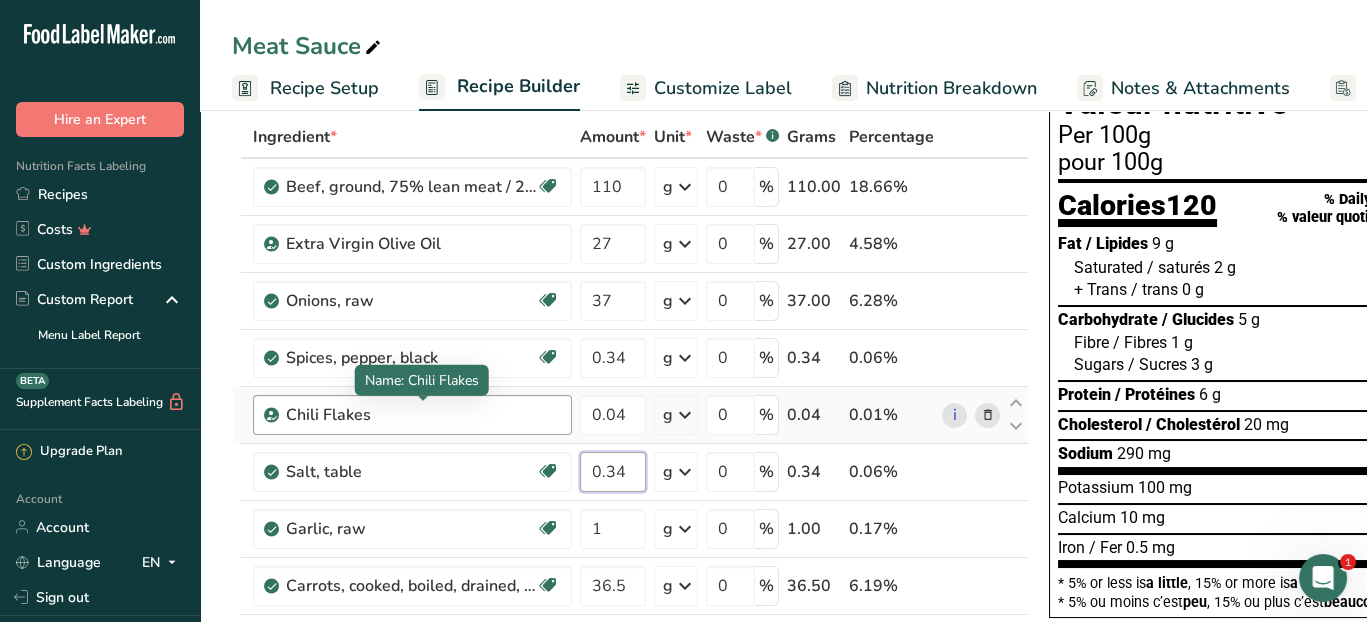 type on "0.34" 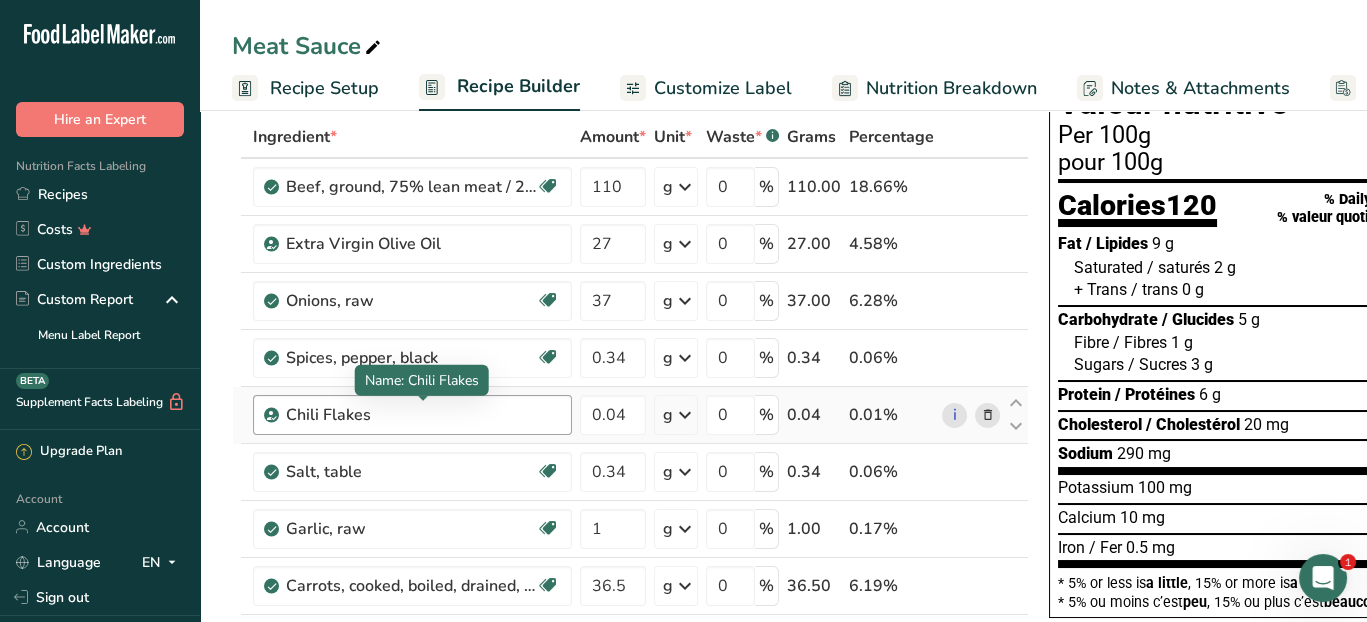click on "Ingredient *
Amount *
Unit *
Waste *   .a-a{fill:#347362;}.b-a{fill:#fff;}          Grams
Percentage
Beef, ground, 75% lean meat / 25% fat, crumbles, cooked, pan-browned
Dairy free
Gluten free
Soy free
110
g
Portions
3 oz
Weight Units
g
kg
mg
See more
Volume Units
l
Volume units require a density conversion. If you know your ingredient's density enter it below. Otherwise, click on "RIA" our AI Regulatory bot - she will be able to help you
lb/ft3
g/cm3
Confirm
mL
lb/ft3
fl oz" at bounding box center (630, 599) 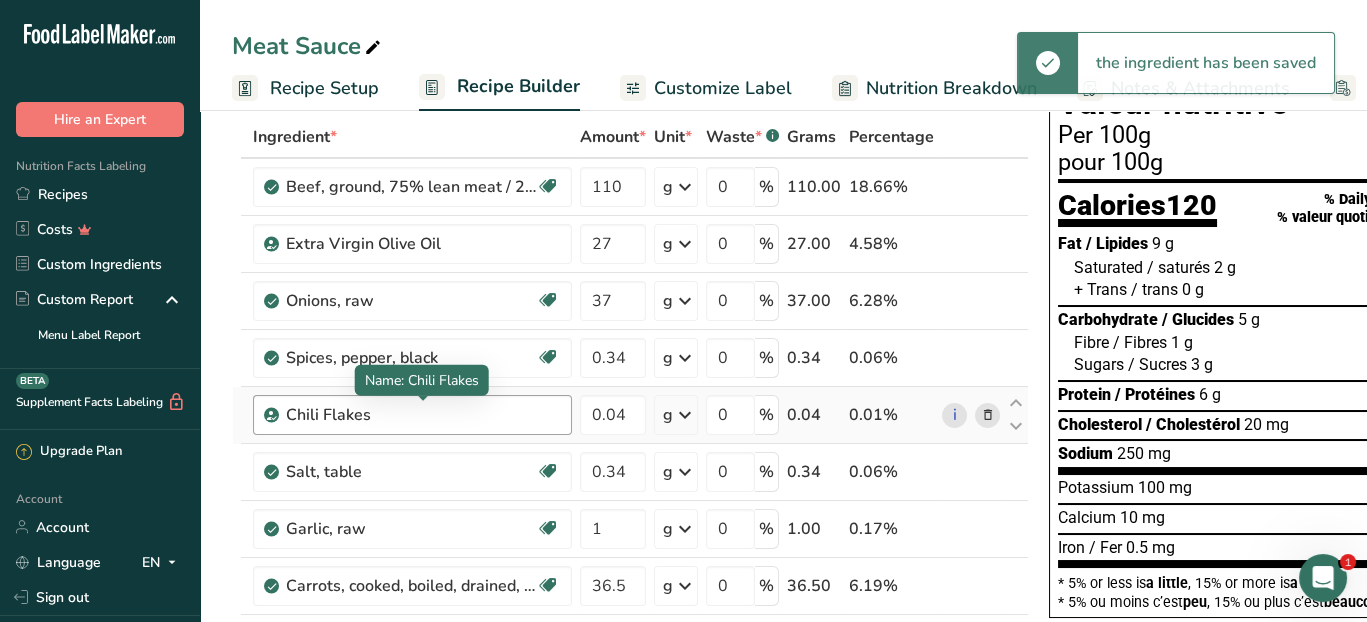 scroll, scrollTop: 200, scrollLeft: 0, axis: vertical 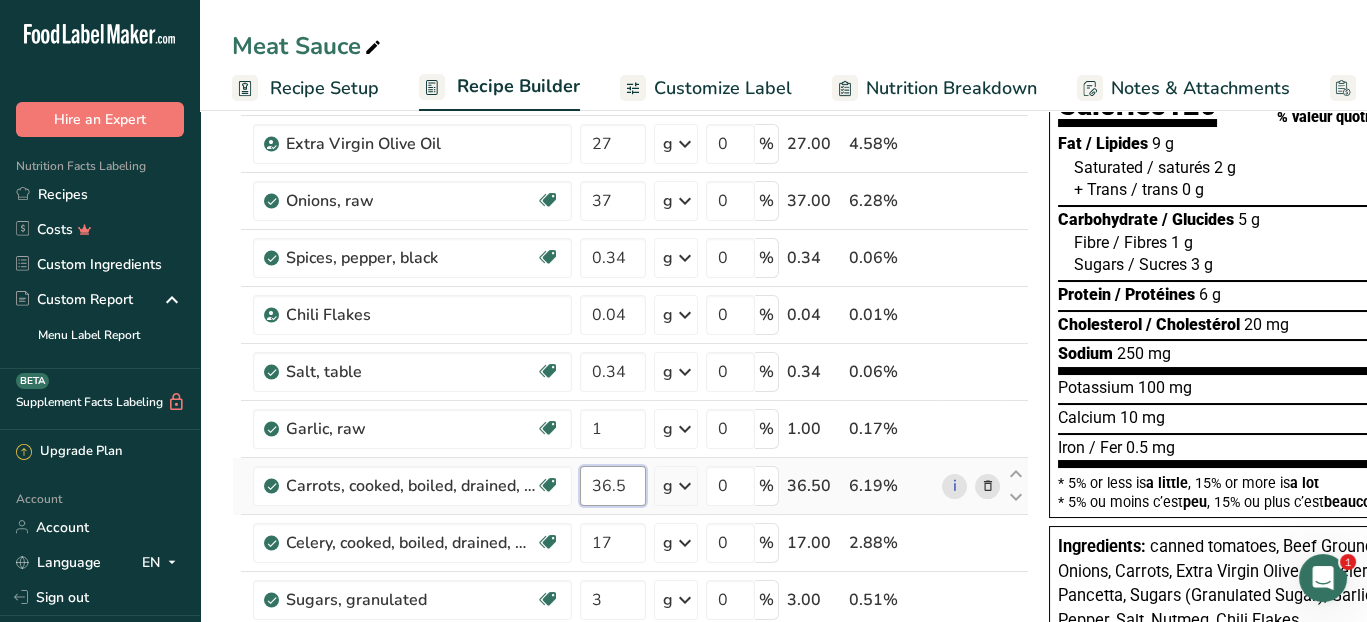 click on "36.5" at bounding box center [613, 486] 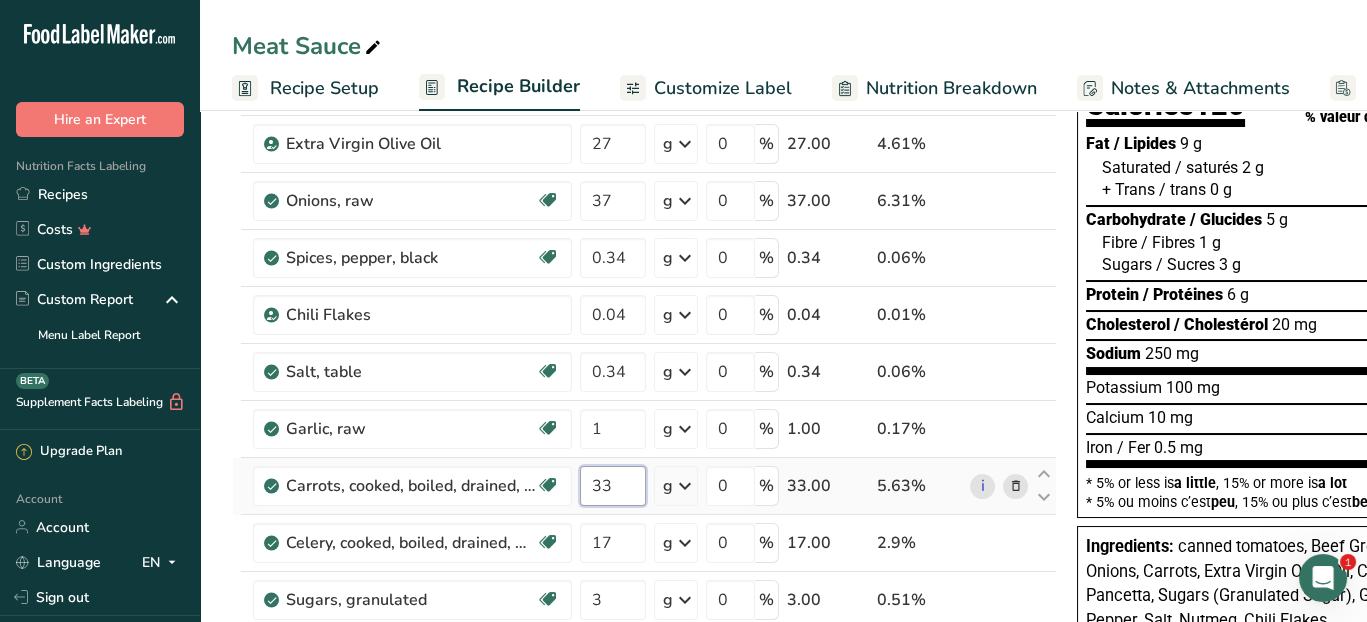 type on "33" 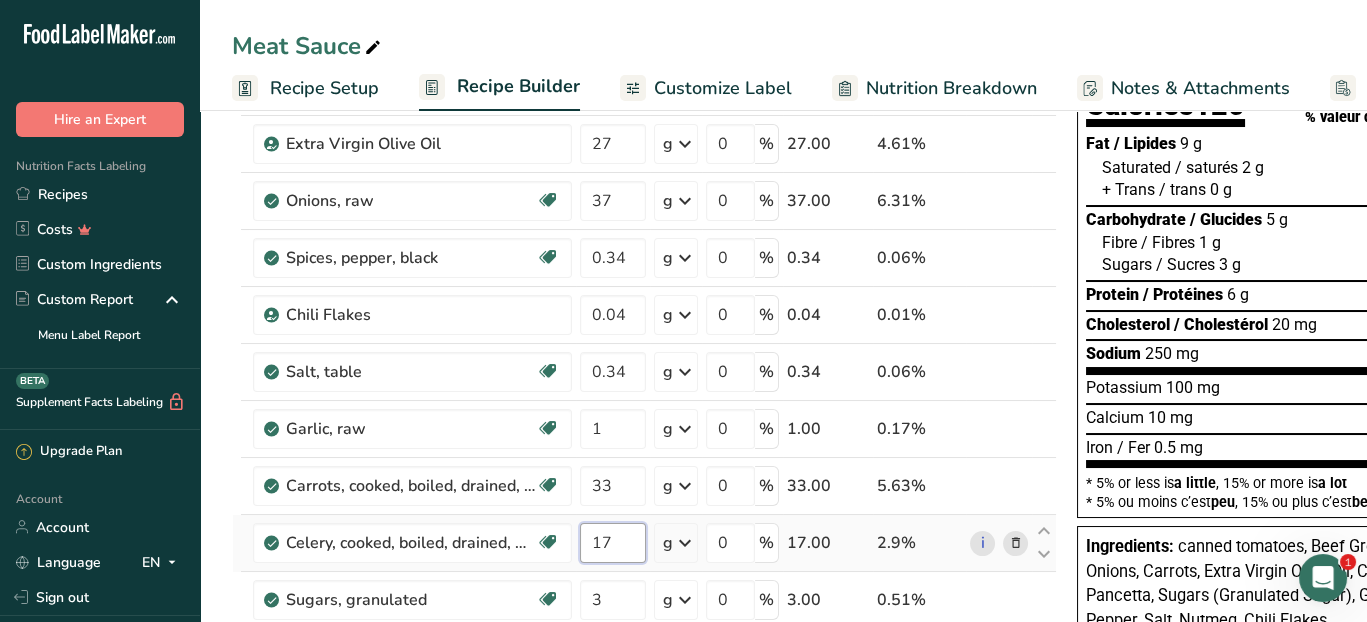 click on "Ingredient *
Amount *
Unit *
Waste *   .a-a{fill:#347362;}.b-a{fill:#fff;}          Grams
Percentage
Beef, ground, 75% lean meat / 25% fat, crumbles, cooked, pan-browned
Dairy free
Gluten free
Soy free
110
g
Portions
3 oz
Weight Units
g
kg
mg
See more
Volume Units
l
Volume units require a density conversion. If you know your ingredient's density enter it below. Otherwise, click on "RIA" our AI Regulatory bot - she will be able to help you
lb/ft3
g/cm3
Confirm
mL
lb/ft3
fl oz" at bounding box center [644, 499] 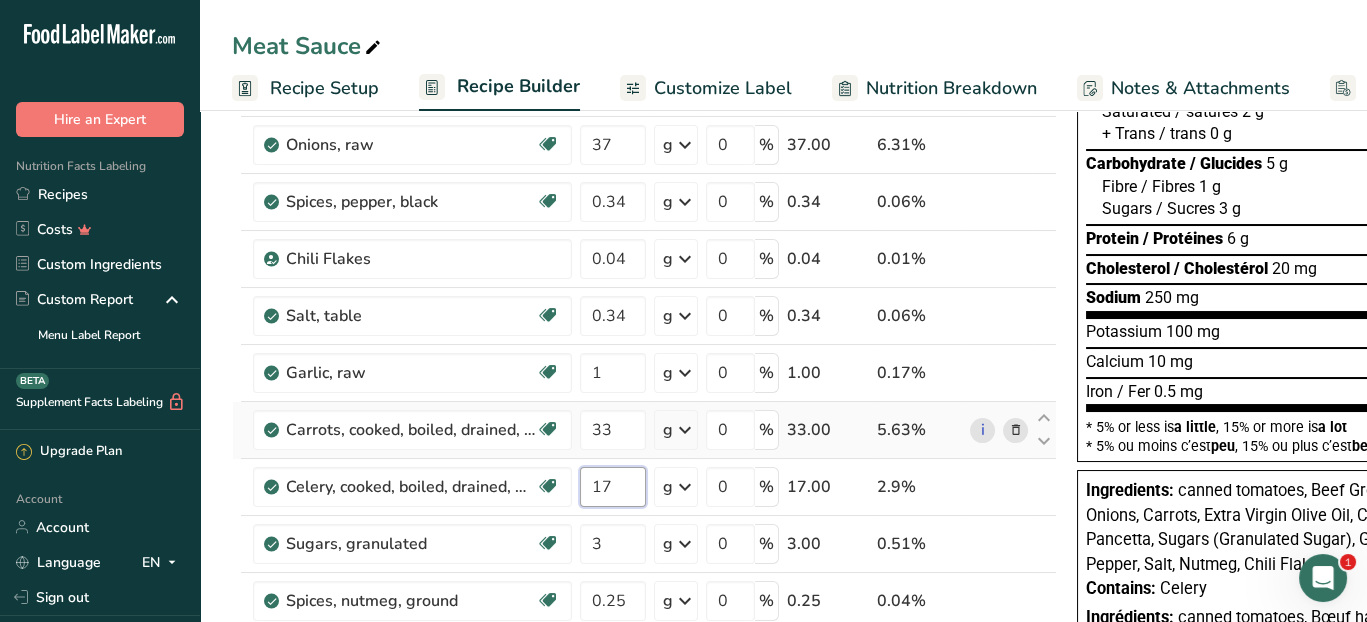 scroll, scrollTop: 300, scrollLeft: 0, axis: vertical 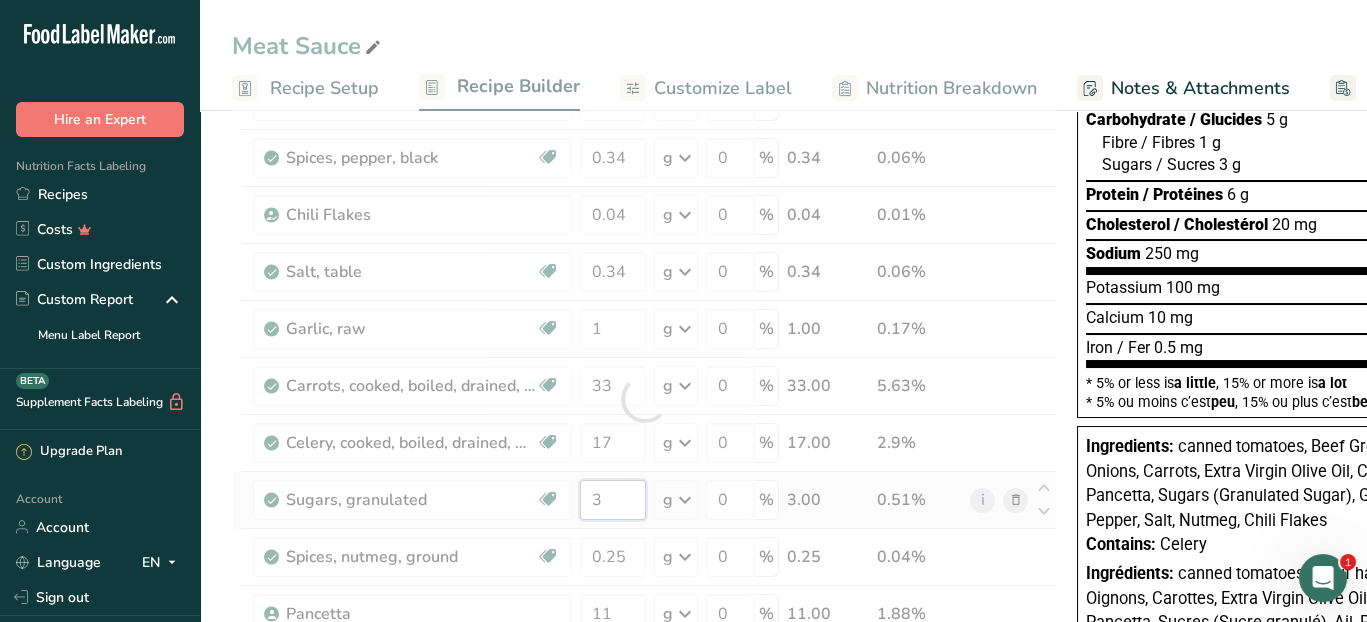 click on "Ingredient *
Amount *
Unit *
Waste *   .a-a{fill:#347362;}.b-a{fill:#fff;}          Grams
Percentage
Beef, ground, 75% lean meat / 25% fat, crumbles, cooked, pan-browned
Dairy free
Gluten free
Soy free
110
g
Portions
3 oz
Weight Units
g
kg
mg
See more
Volume Units
l
Volume units require a density conversion. If you know your ingredient's density enter it below. Otherwise, click on "RIA" our AI Regulatory bot - she will be able to help you
lb/ft3
g/cm3
Confirm
mL
lb/ft3
fl oz" at bounding box center (644, 399) 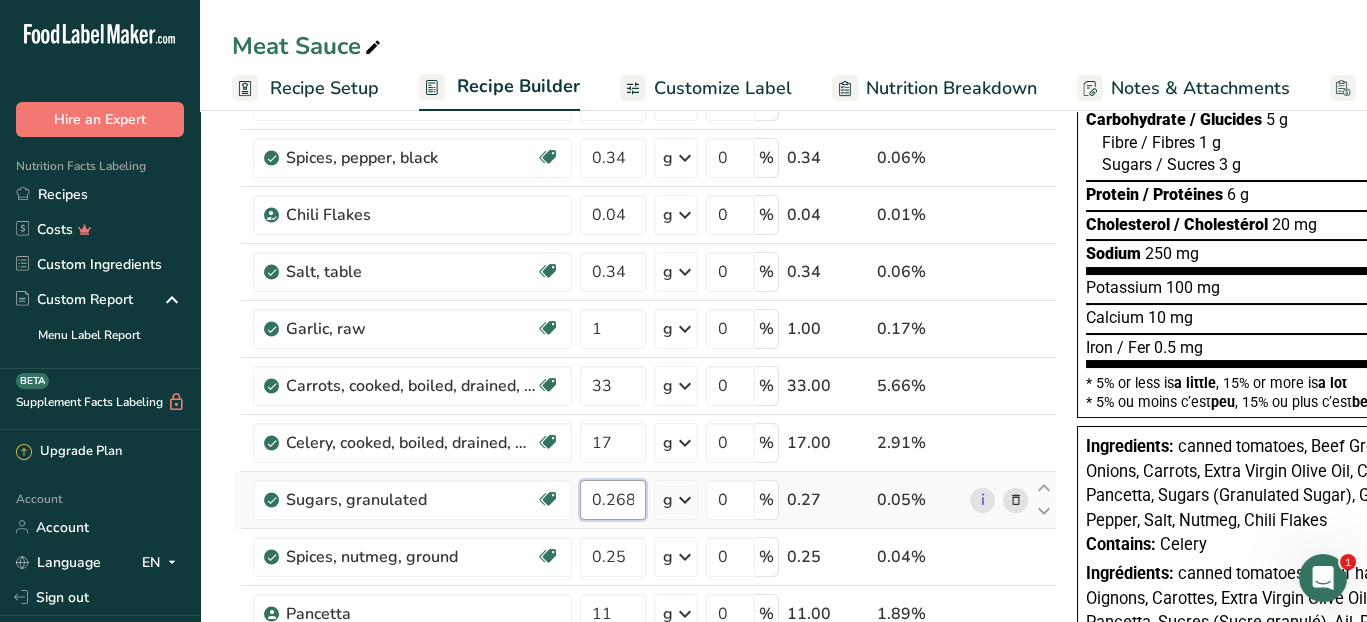 type on "0.268" 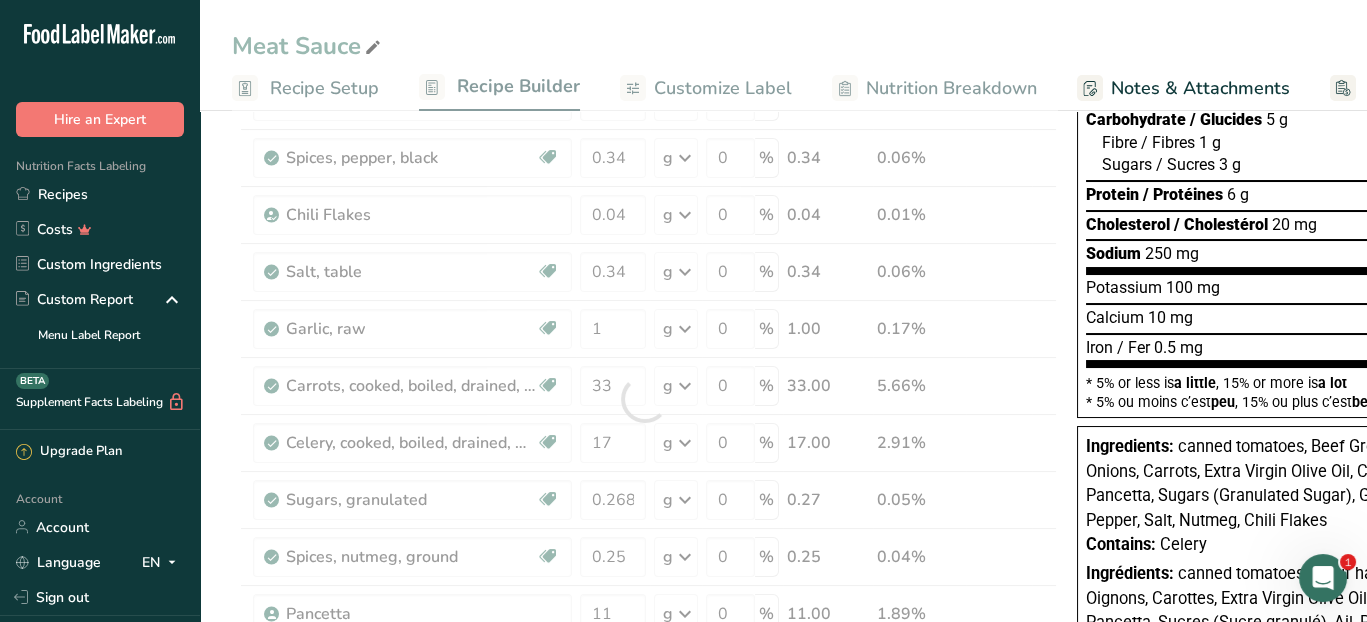 click on "Ingredient *
Amount *
Unit *
Waste *   .a-a{fill:#347362;}.b-a{fill:#fff;}          Grams
Percentage
Beef, ground, 75% lean meat / 25% fat, crumbles, cooked, pan-browned
Dairy free
Gluten free
Soy free
110
g
Portions
3 oz
Weight Units
g
kg
mg
See more
Volume Units
l
Volume units require a density conversion. If you know your ingredient's density enter it below. Otherwise, click on "RIA" our AI Regulatory bot - she will be able to help you
lb/ft3
g/cm3
Confirm
mL
lb/ft3
fl oz" at bounding box center [644, 399] 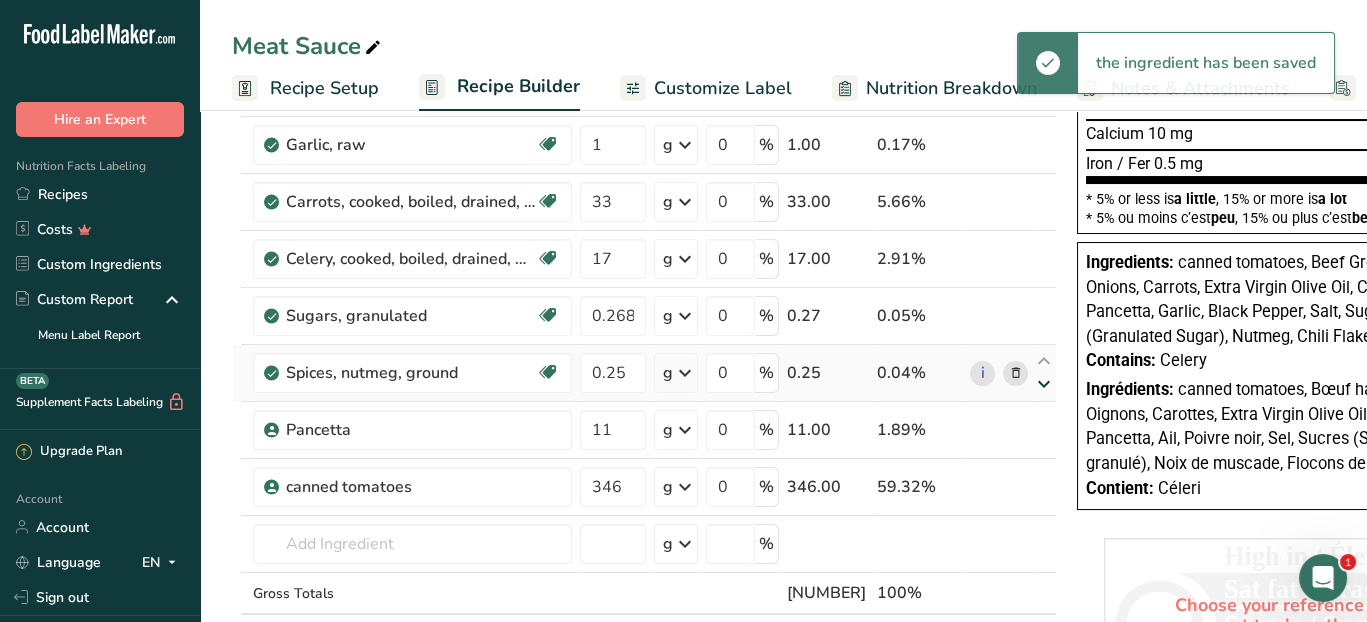 scroll, scrollTop: 500, scrollLeft: 0, axis: vertical 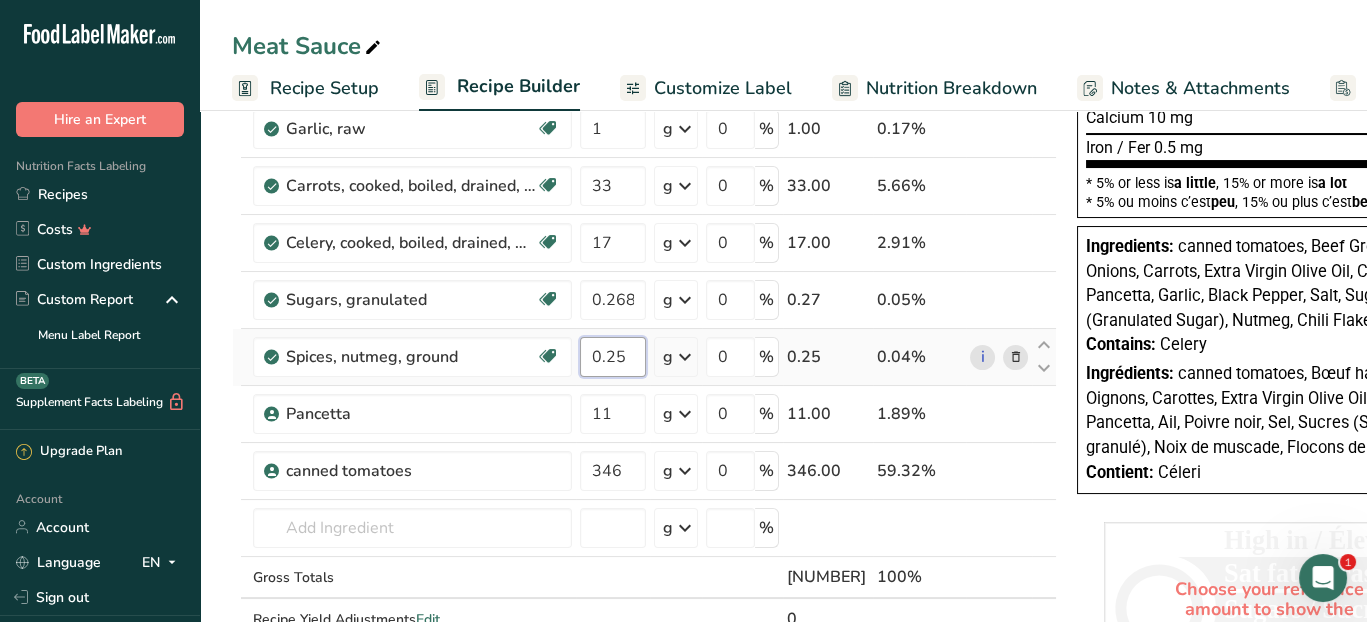 click on "0.25" at bounding box center (613, 357) 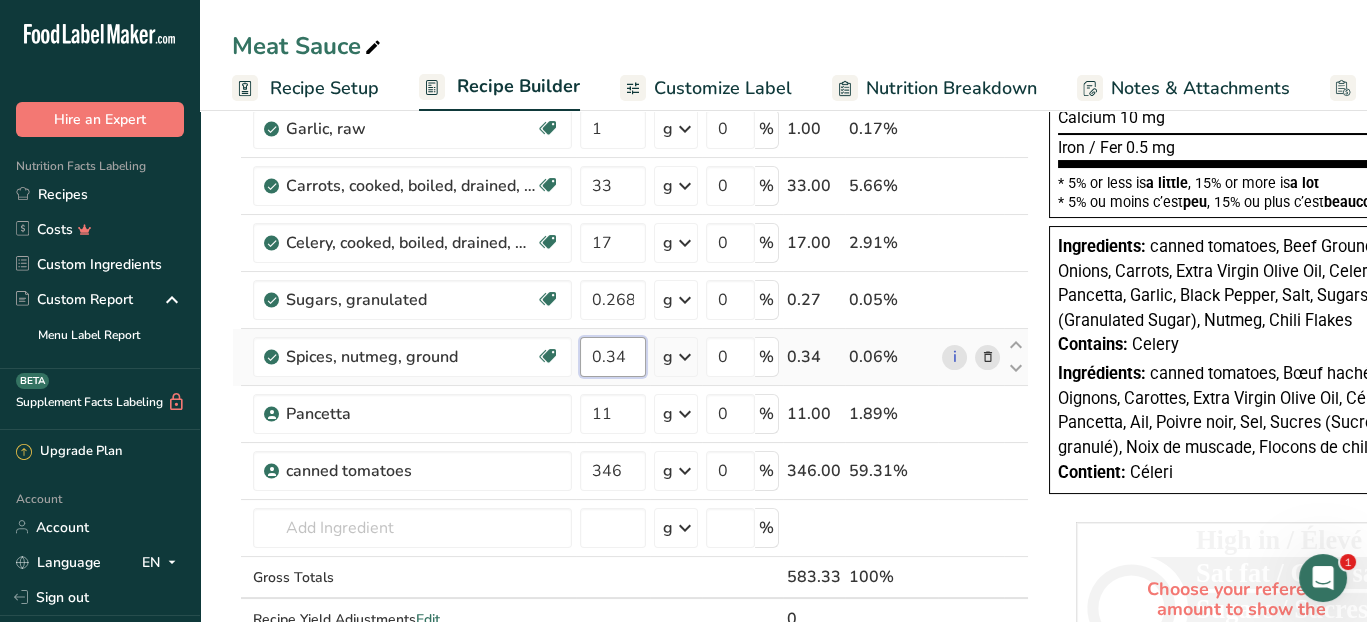 type on "0.34" 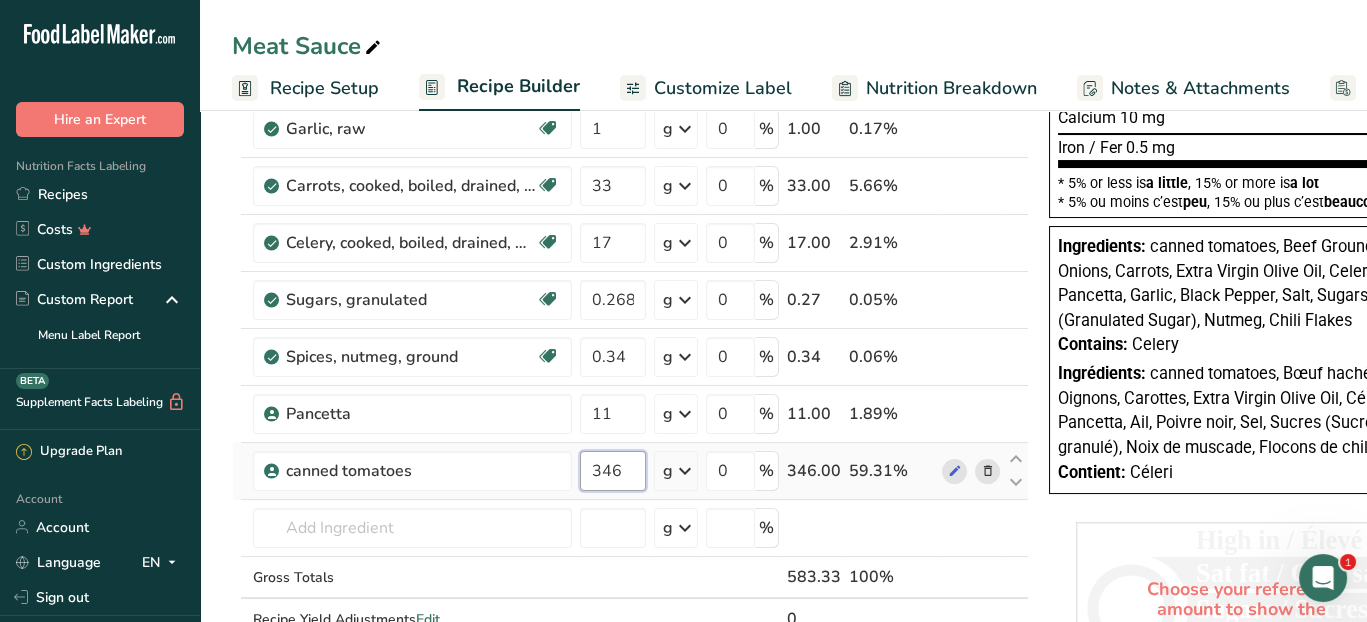 click on "Ingredient *
Amount *
Unit *
Waste *   .a-a{fill:#347362;}.b-a{fill:#fff;}          Grams
Percentage
Beef, ground, 75% lean meat / 25% fat, crumbles, cooked, pan-browned
Dairy free
Gluten free
Soy free
110
g
Portions
3 oz
Weight Units
g
kg
mg
See more
Volume Units
l
Volume units require a density conversion. If you know your ingredient's density enter it below. Otherwise, click on "RIA" our AI Regulatory bot - she will be able to help you
lb/ft3
g/cm3
Confirm
mL
lb/ft3
fl oz" at bounding box center [630, 199] 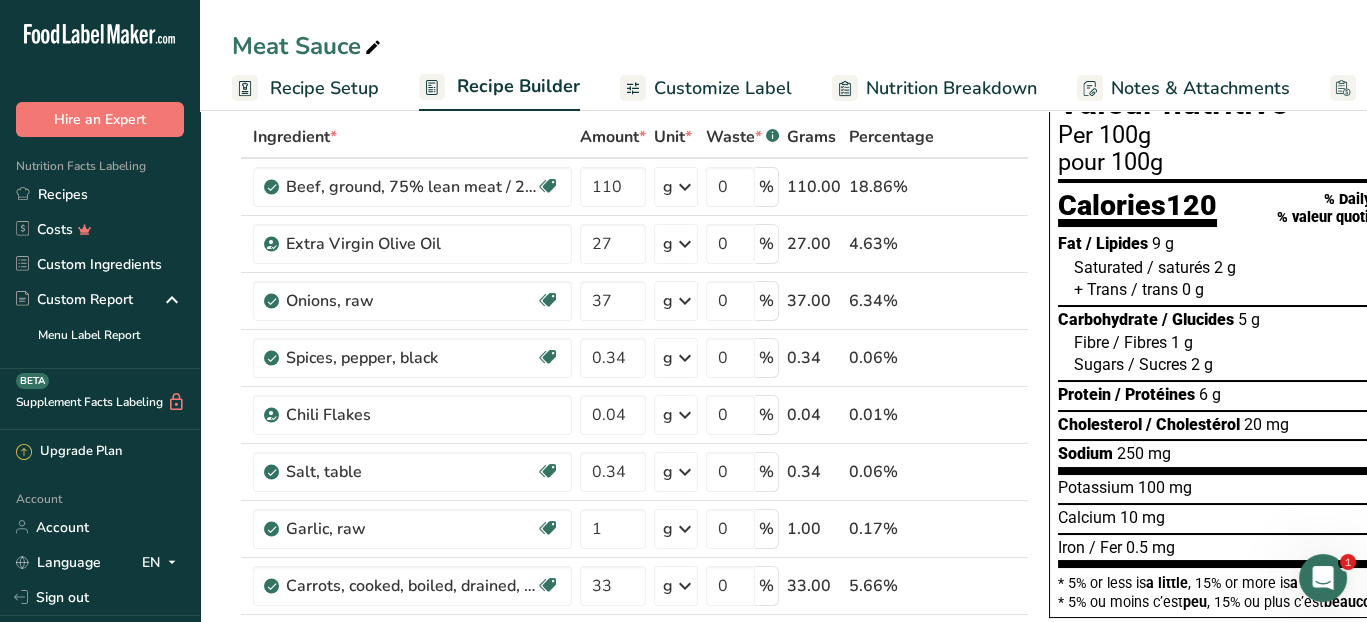 scroll, scrollTop: 0, scrollLeft: 0, axis: both 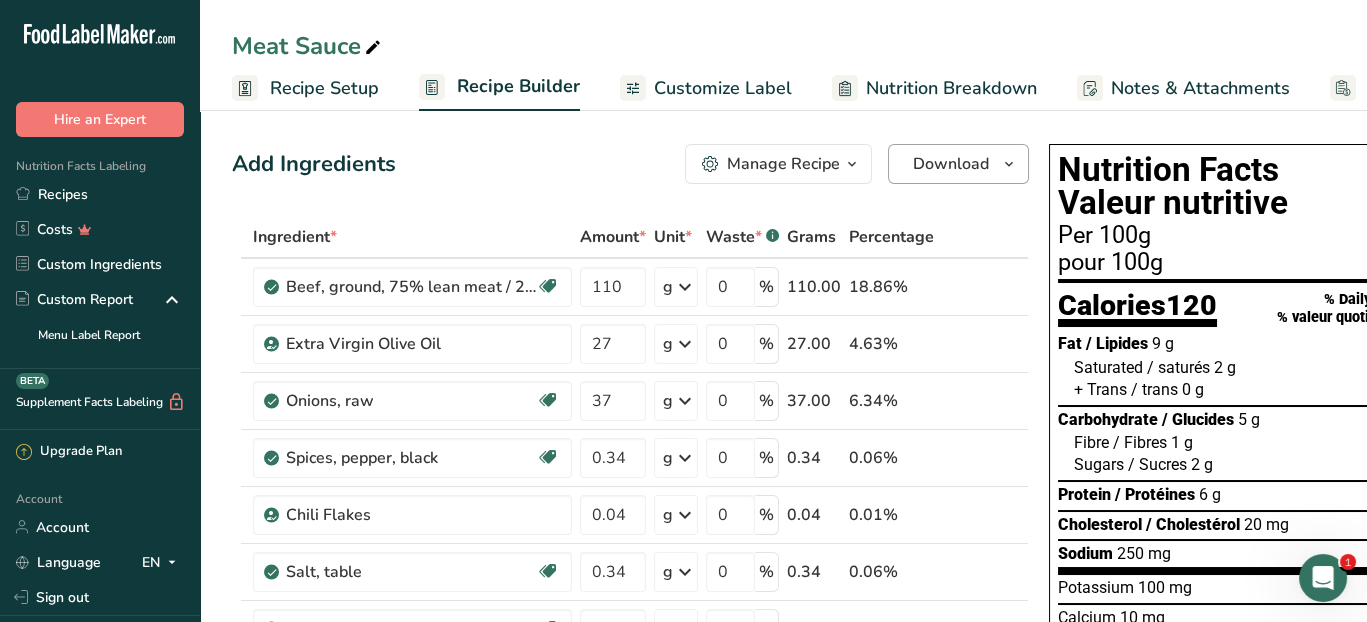 type on "346.000001" 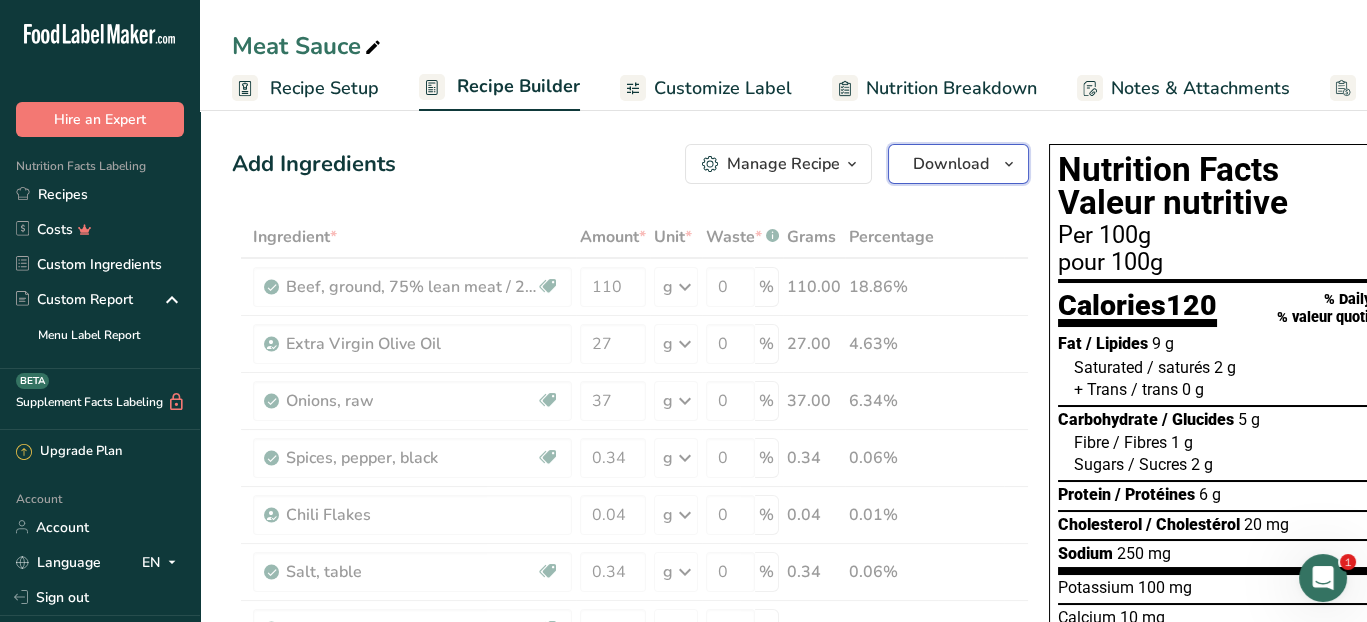 click on "Download" at bounding box center (951, 164) 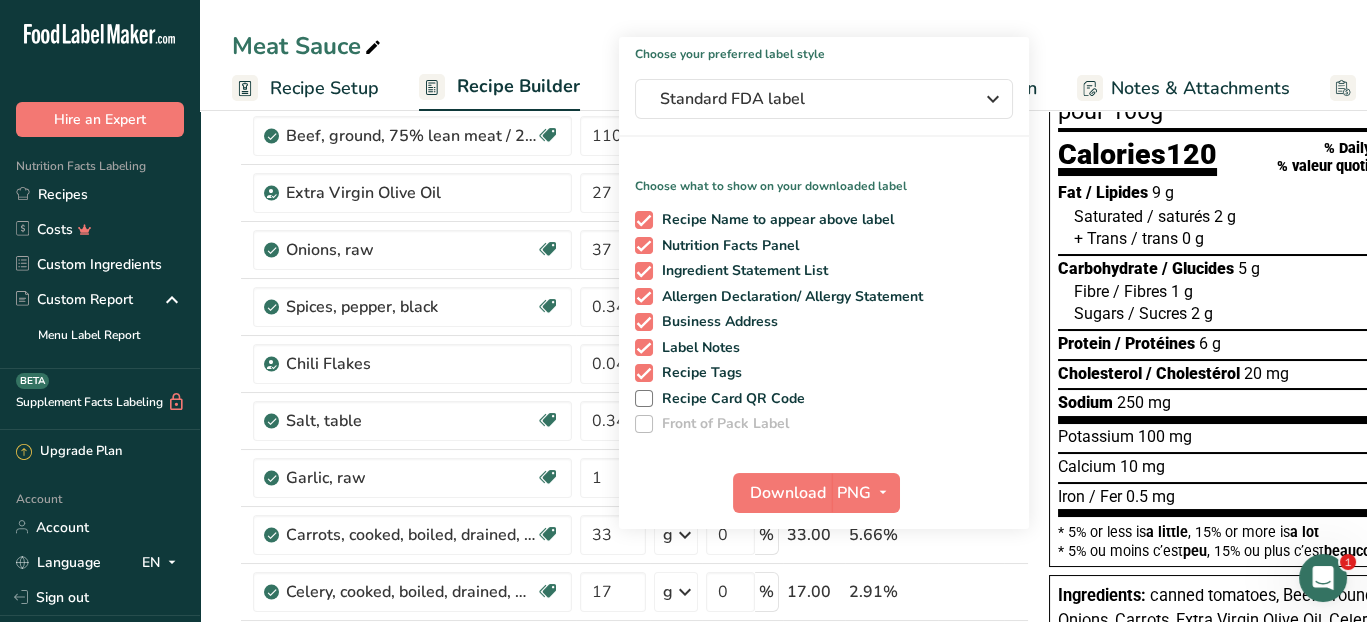 scroll, scrollTop: 200, scrollLeft: 0, axis: vertical 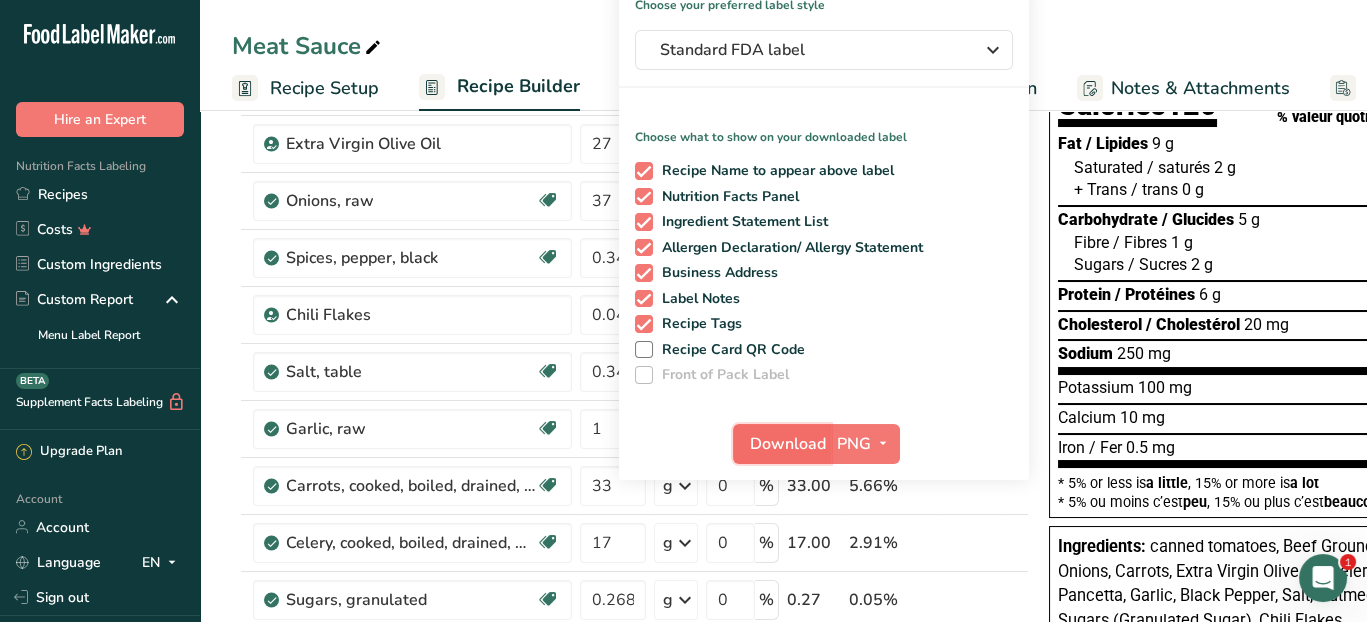 click on "Download" at bounding box center (788, 444) 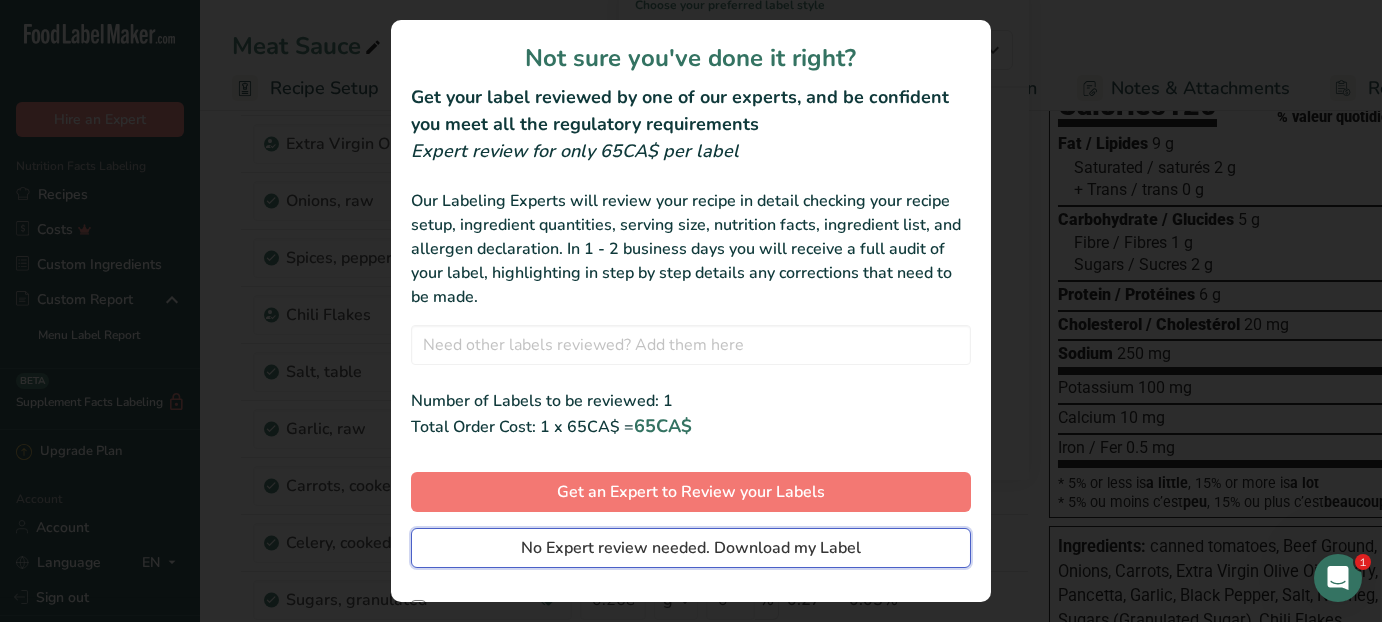 click on "No Expert review needed. Download my Label" at bounding box center [691, 548] 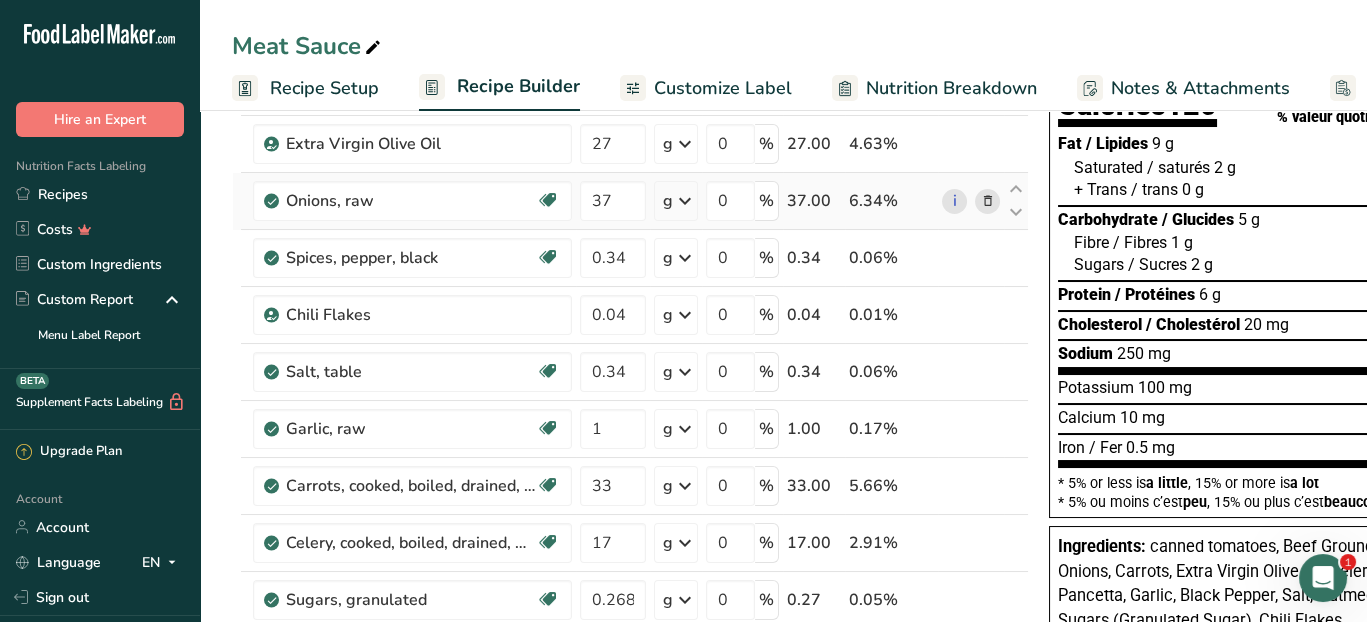 scroll, scrollTop: 300, scrollLeft: 0, axis: vertical 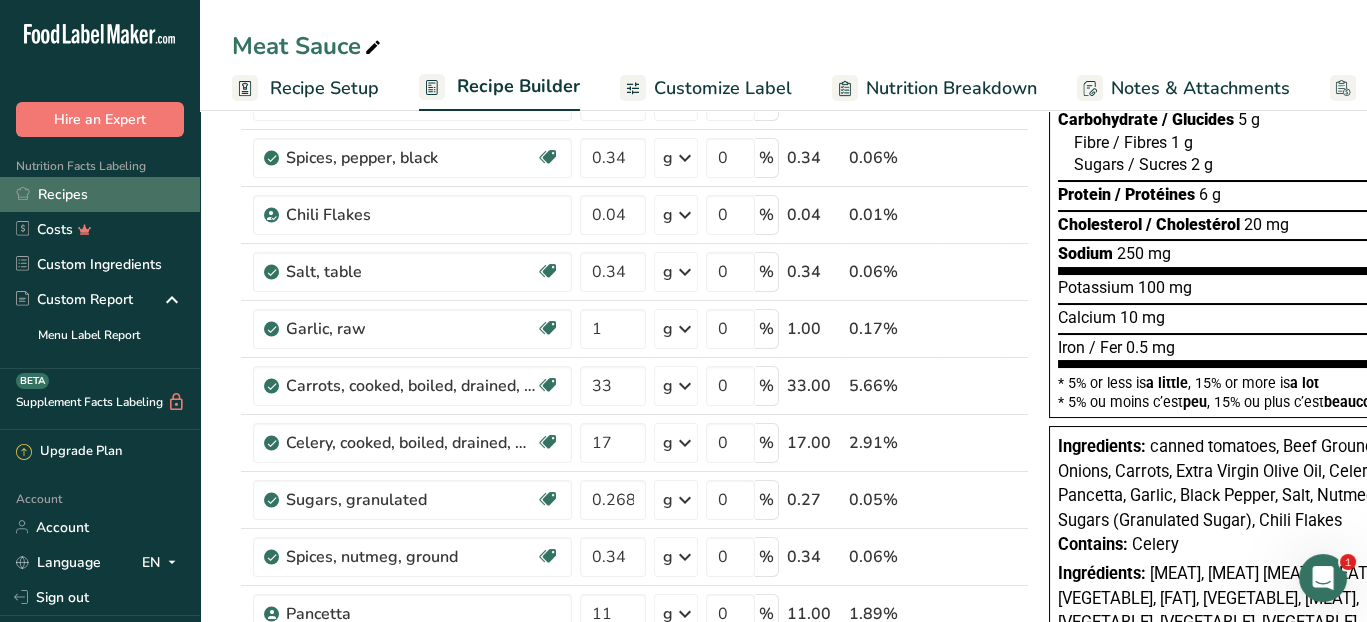 click on "Recipes" at bounding box center (100, 194) 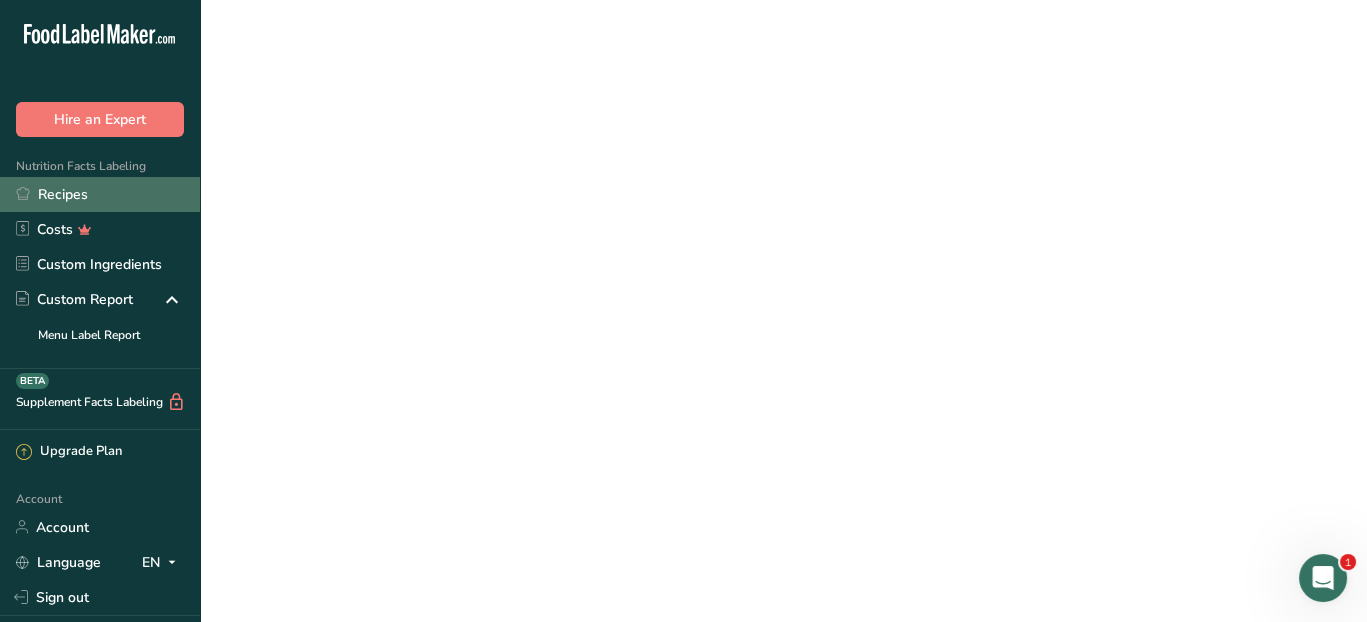 scroll, scrollTop: 0, scrollLeft: 0, axis: both 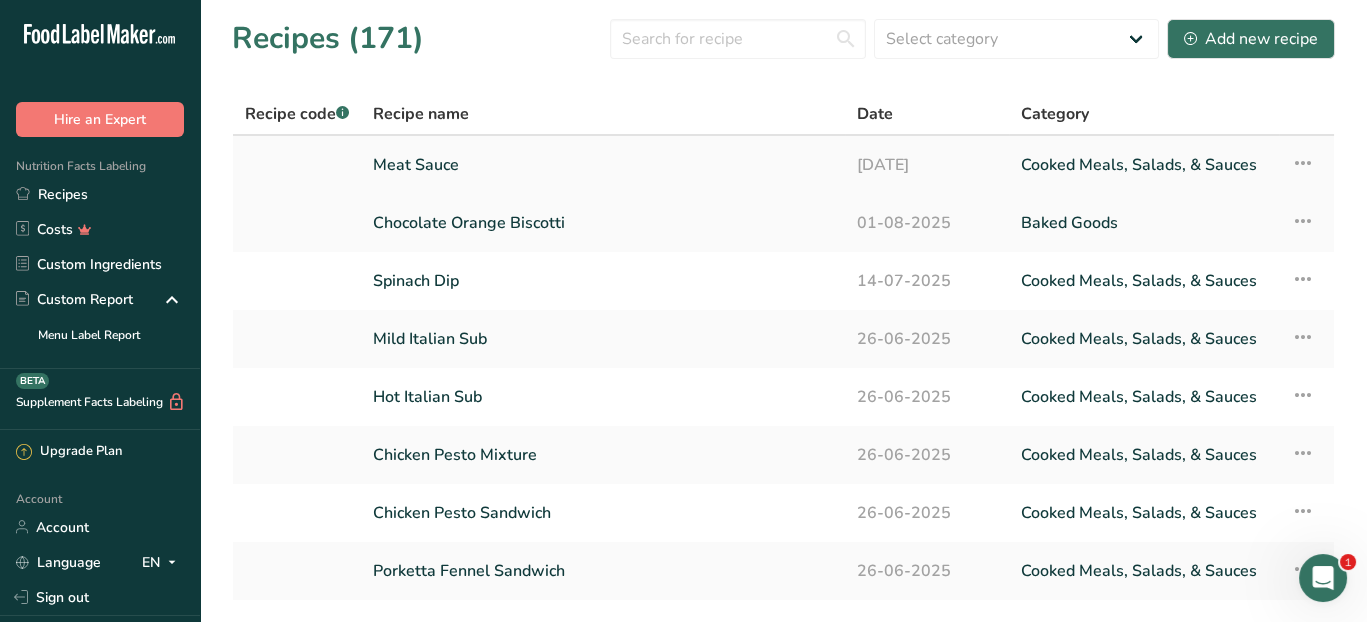 click on "Meat Sauce" at bounding box center [603, 165] 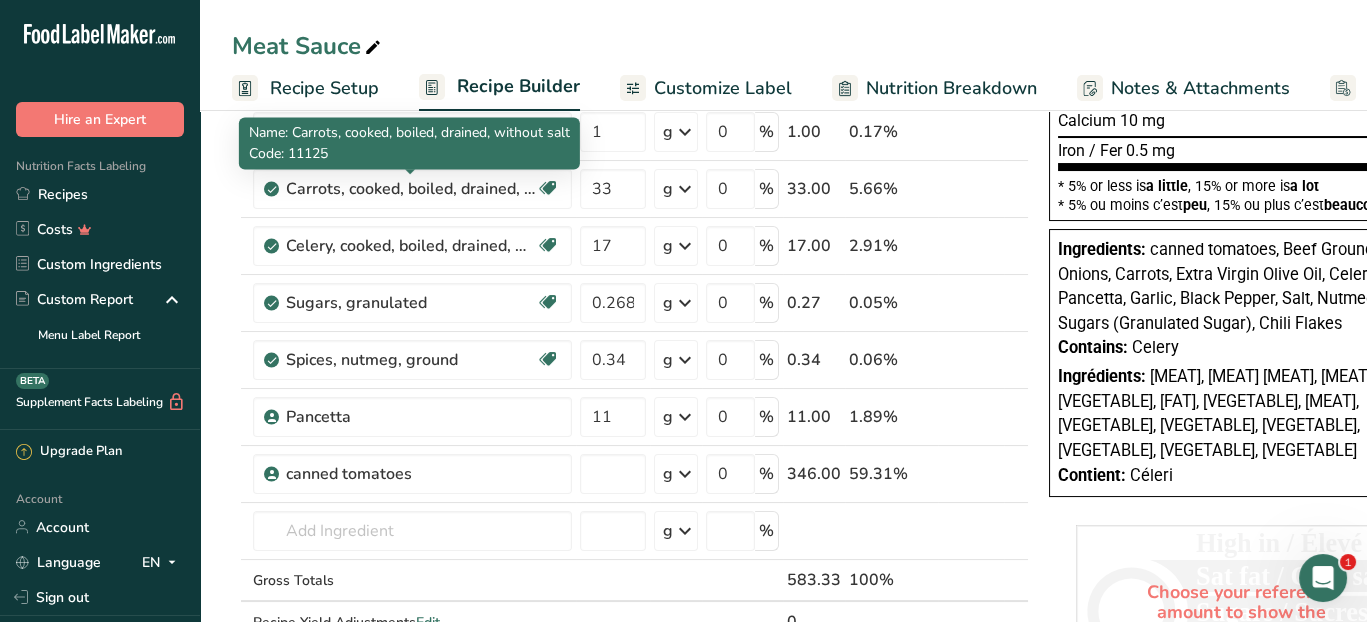 scroll, scrollTop: 500, scrollLeft: 0, axis: vertical 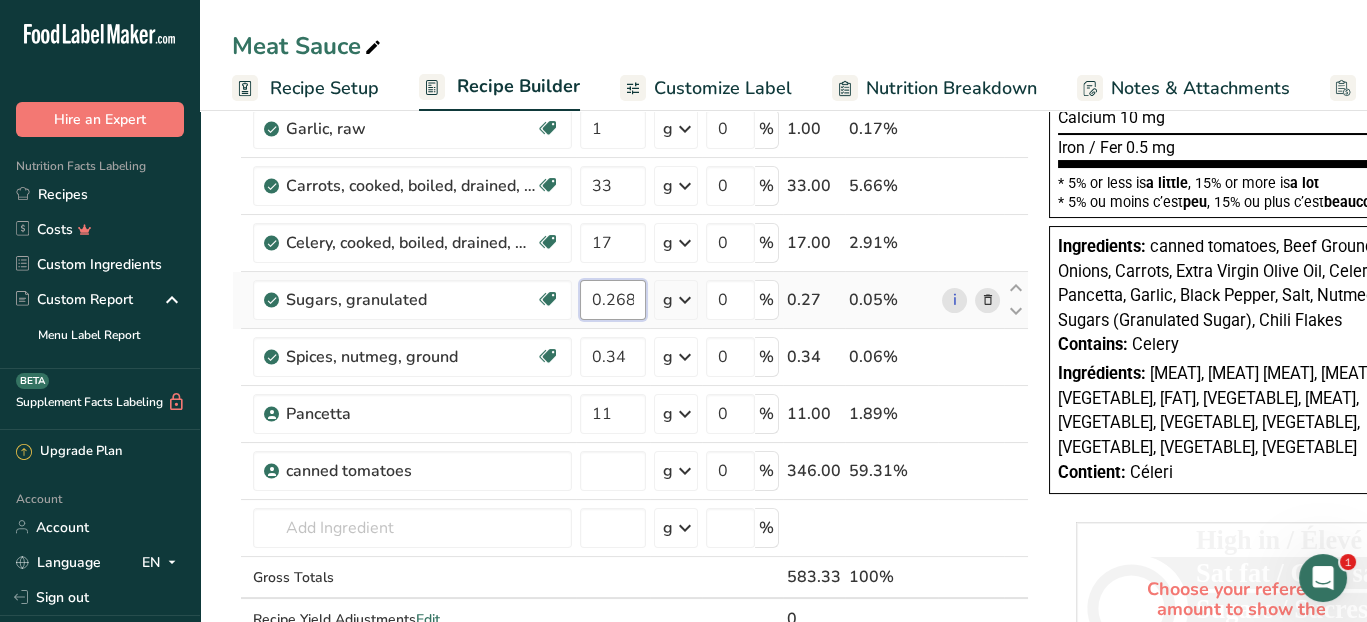 click on "0.268" at bounding box center [613, 300] 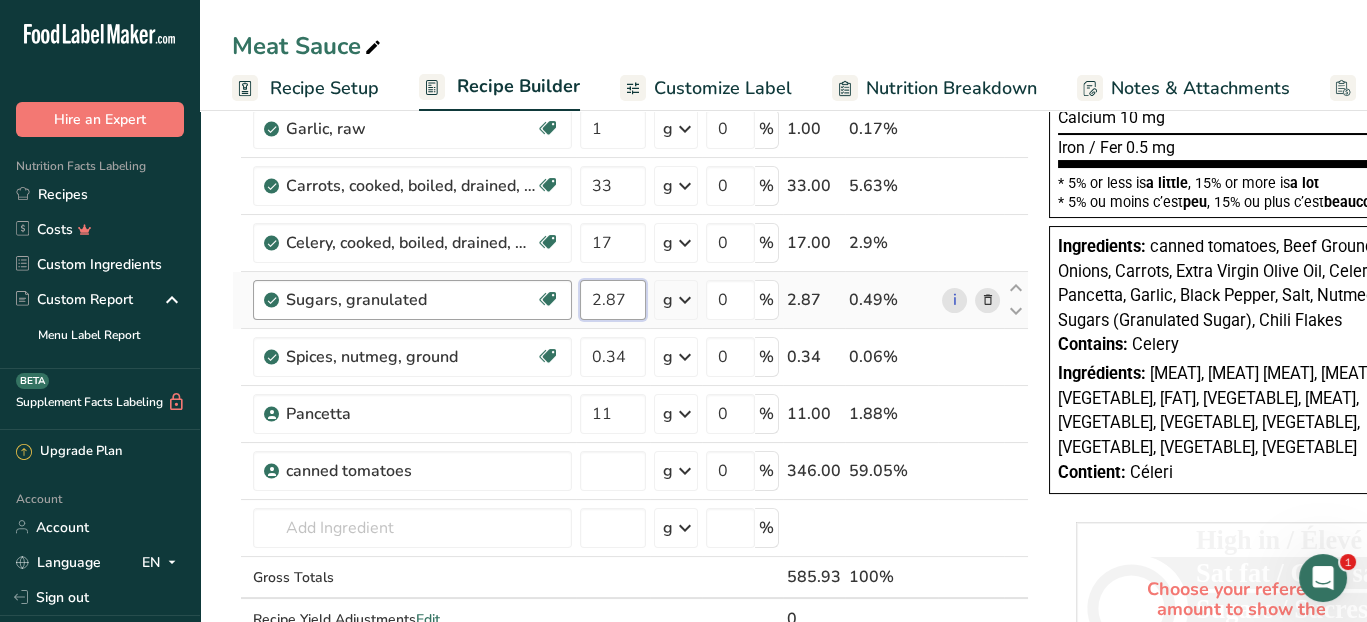 type on "2.87" 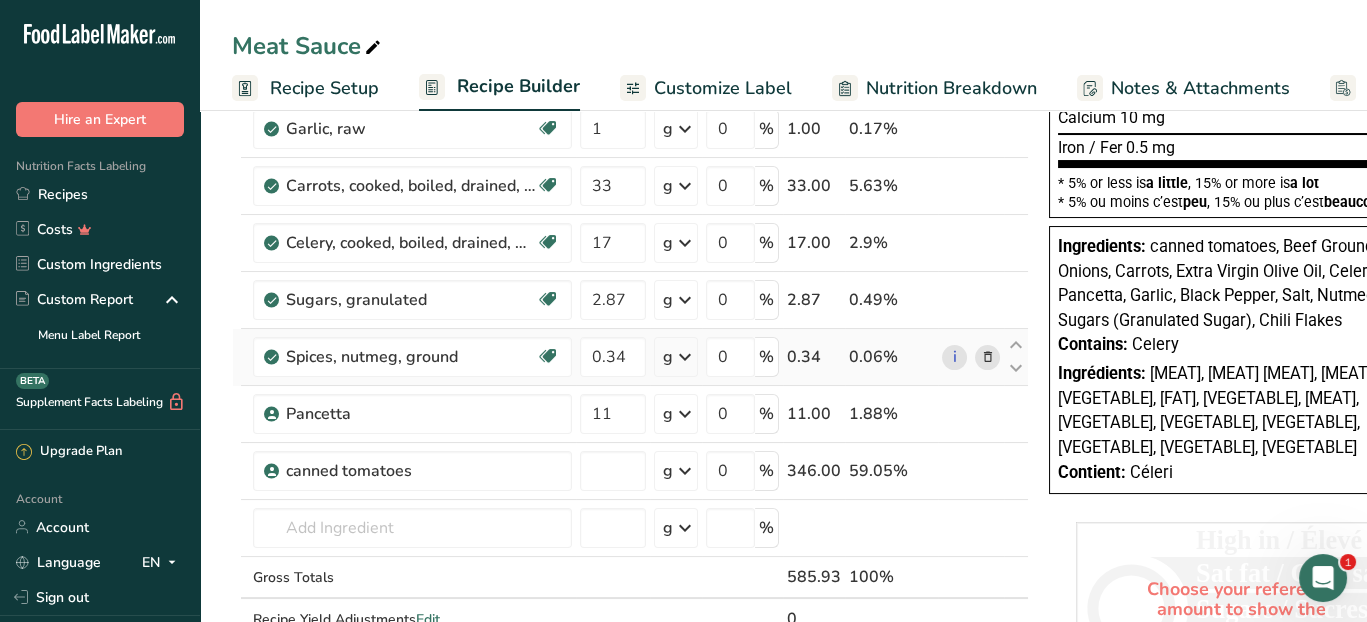 click on "Ingredient *
Amount *
Unit *
Waste *   .a-a{fill:#347362;}.b-a{fill:#fff;}          Grams
Percentage
Beef, ground, 75% lean meat / 25% fat, crumbles, cooked, pan-browned
Dairy free
Gluten free
Soy free
110
g
Portions
3 oz
Weight Units
g
kg
mg
See more
Volume Units
l
Volume units require a density conversion. If you know your ingredient's density enter it below. Otherwise, click on "RIA" our AI Regulatory bot - she will be able to help you
lb/ft3
g/cm3
Confirm
mL
lb/ft3
fl oz" at bounding box center (630, 199) 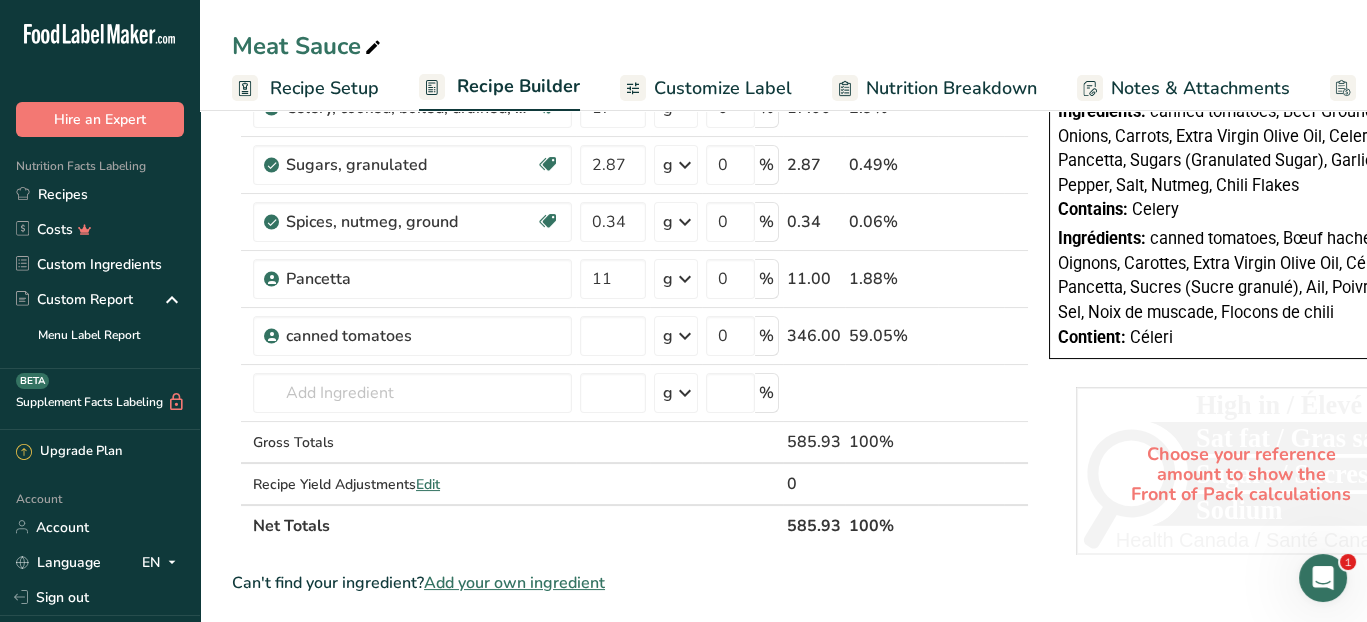 scroll, scrollTop: 500, scrollLeft: 0, axis: vertical 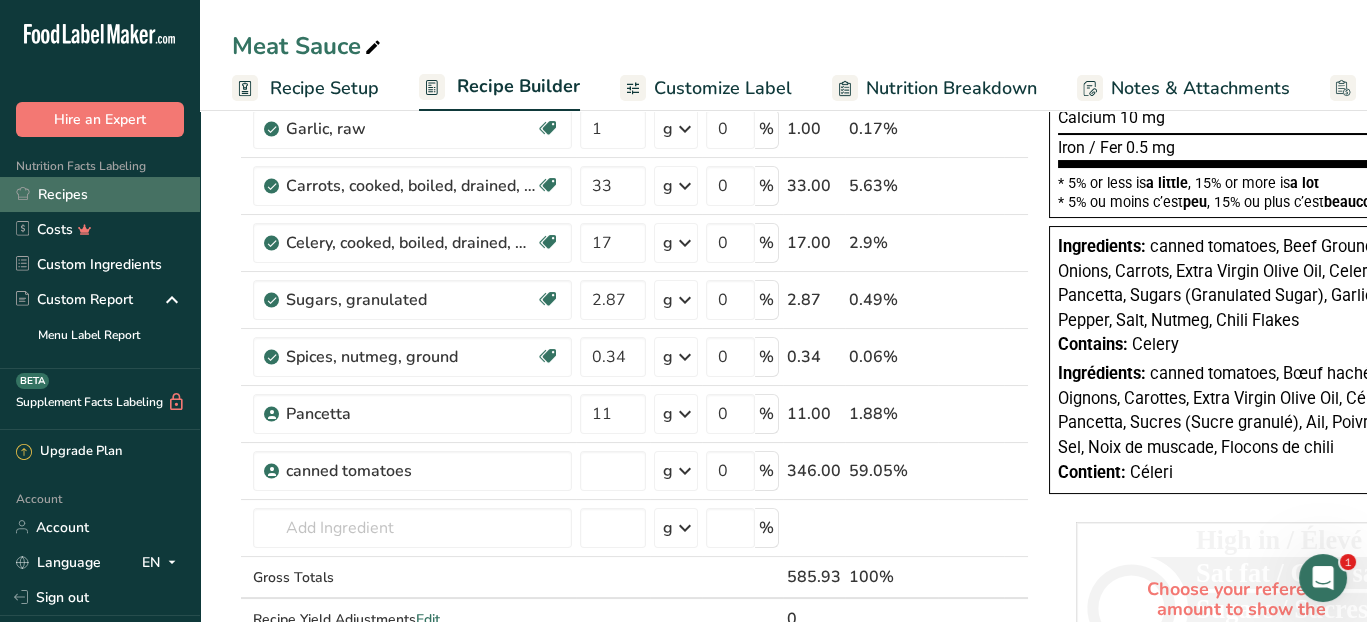 click on "Recipes" at bounding box center (100, 194) 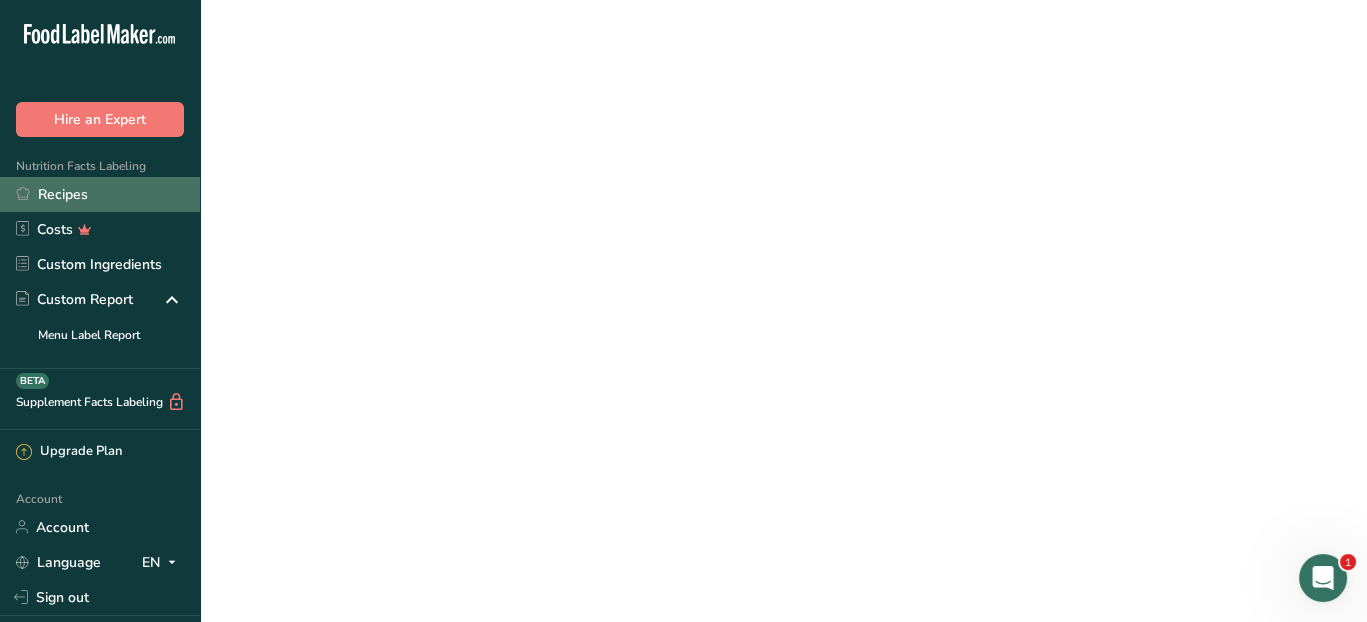scroll, scrollTop: 0, scrollLeft: 0, axis: both 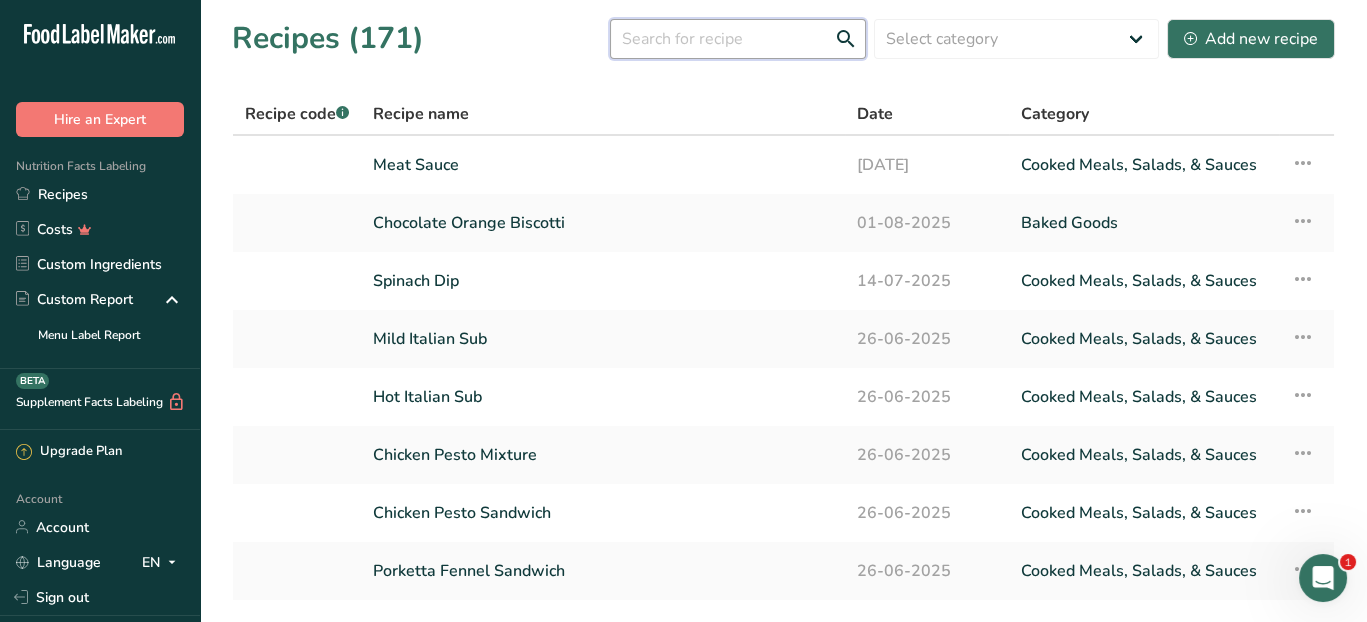click at bounding box center (738, 39) 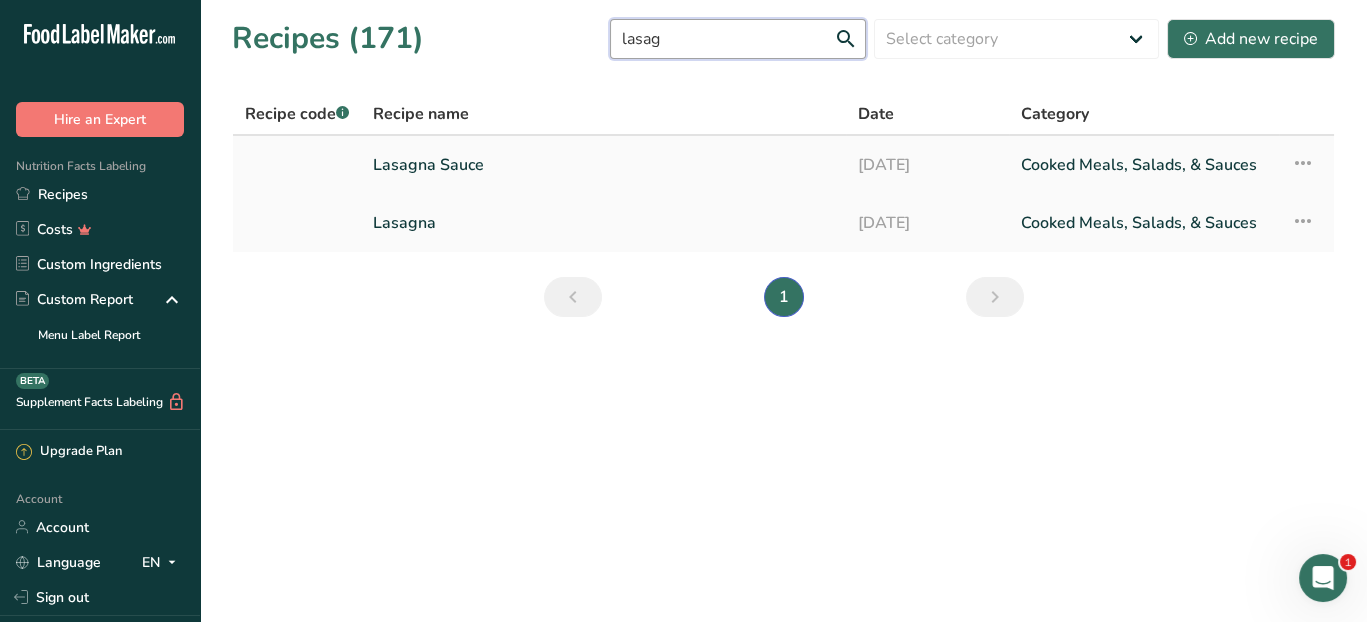 type on "lasag" 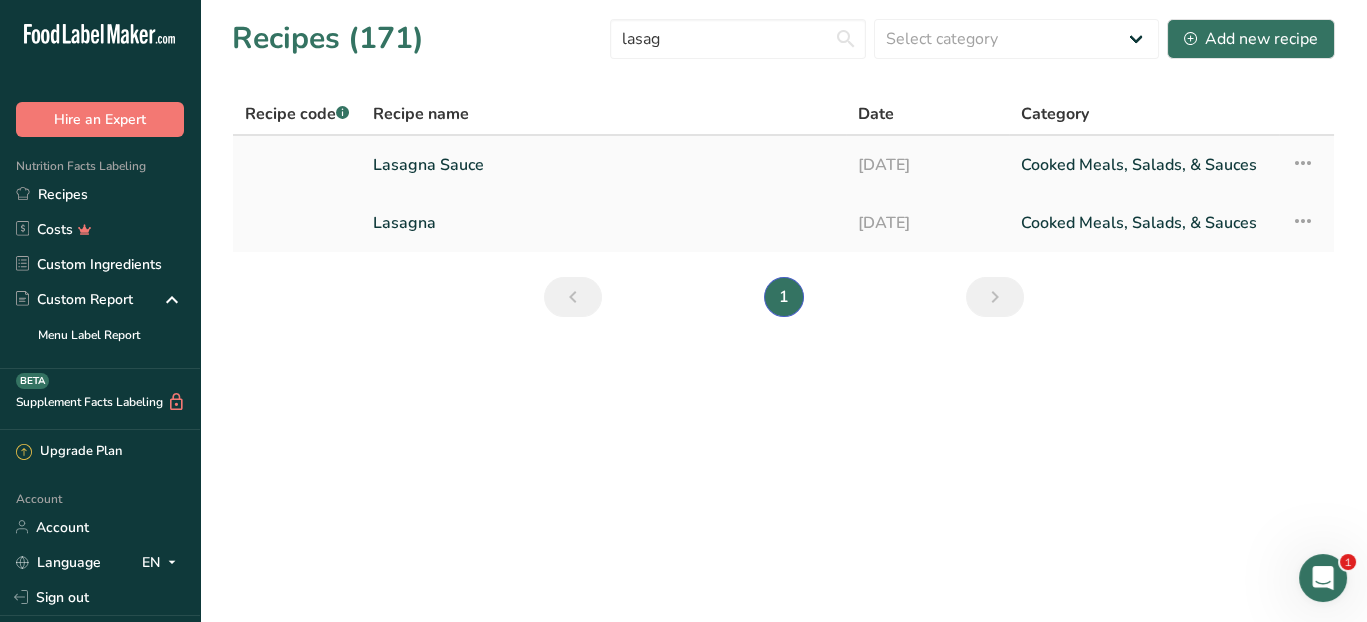 click on "Lasagna Sauce" at bounding box center [603, 165] 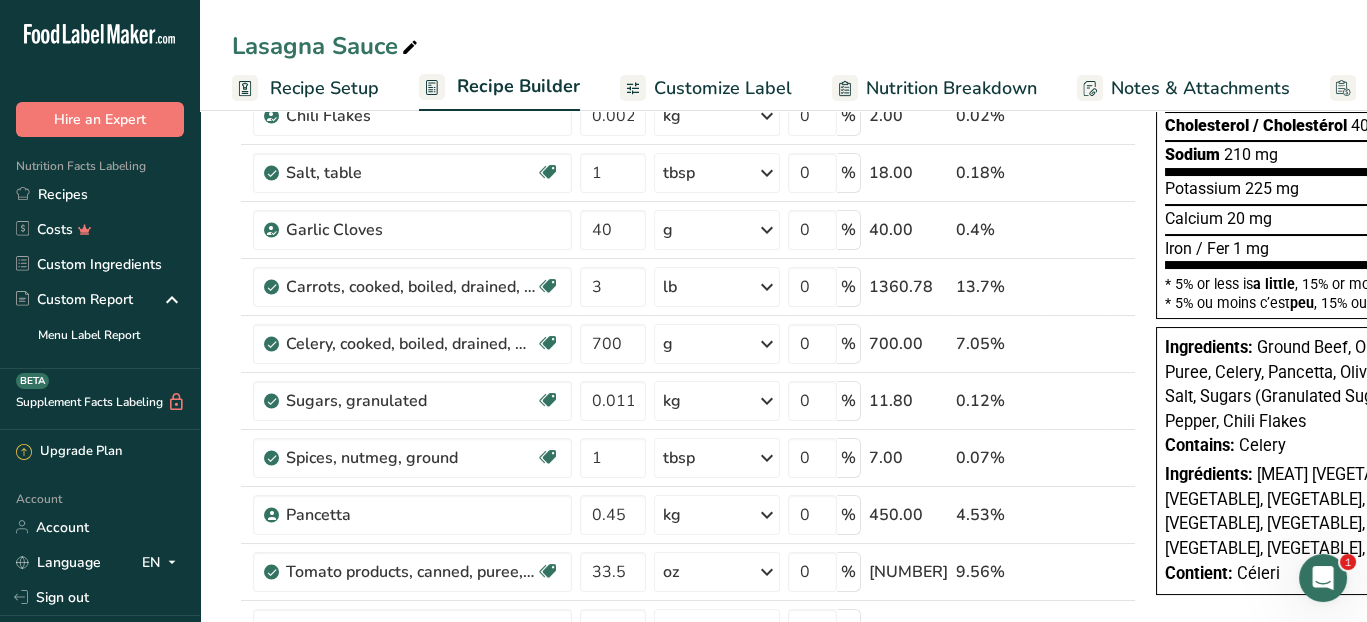 scroll, scrollTop: 400, scrollLeft: 0, axis: vertical 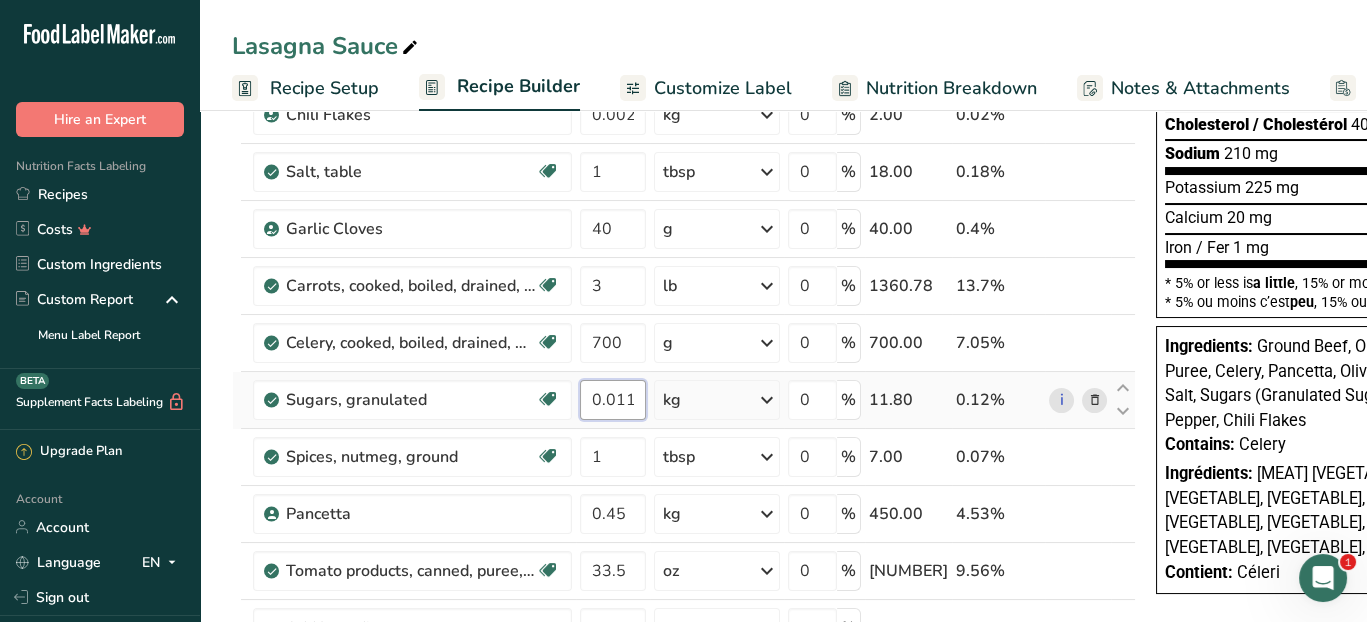 click on "0.0118" at bounding box center [613, 400] 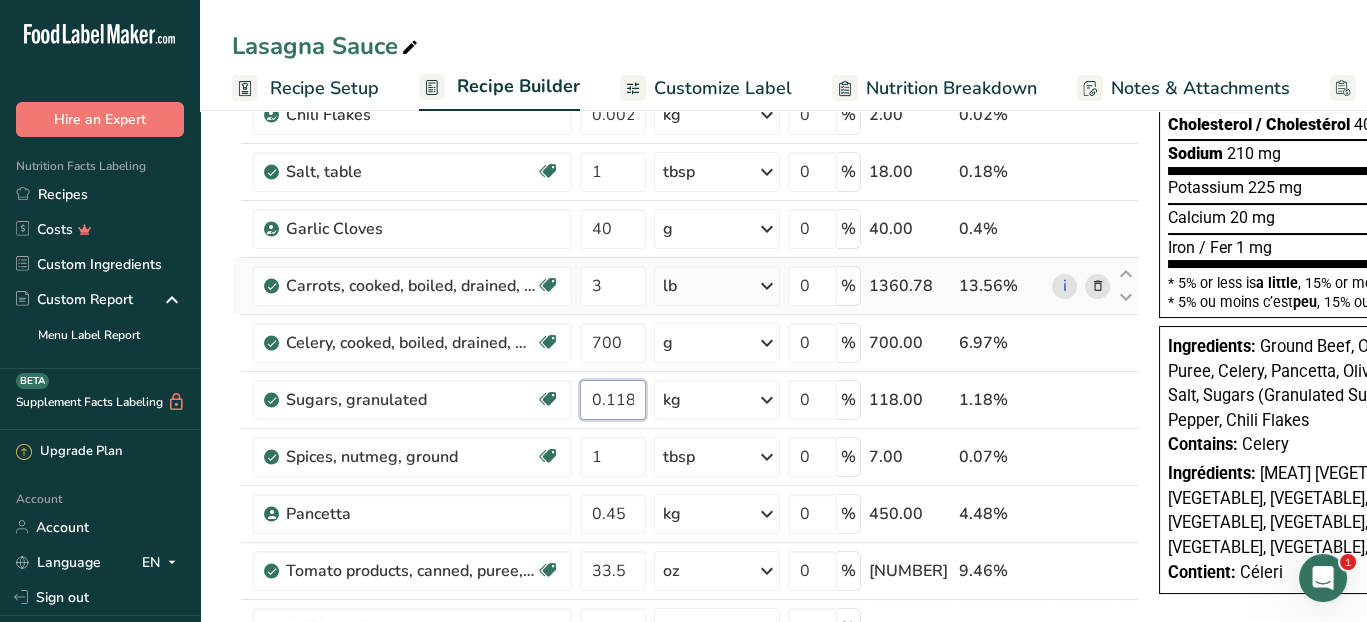 type on "0.118" 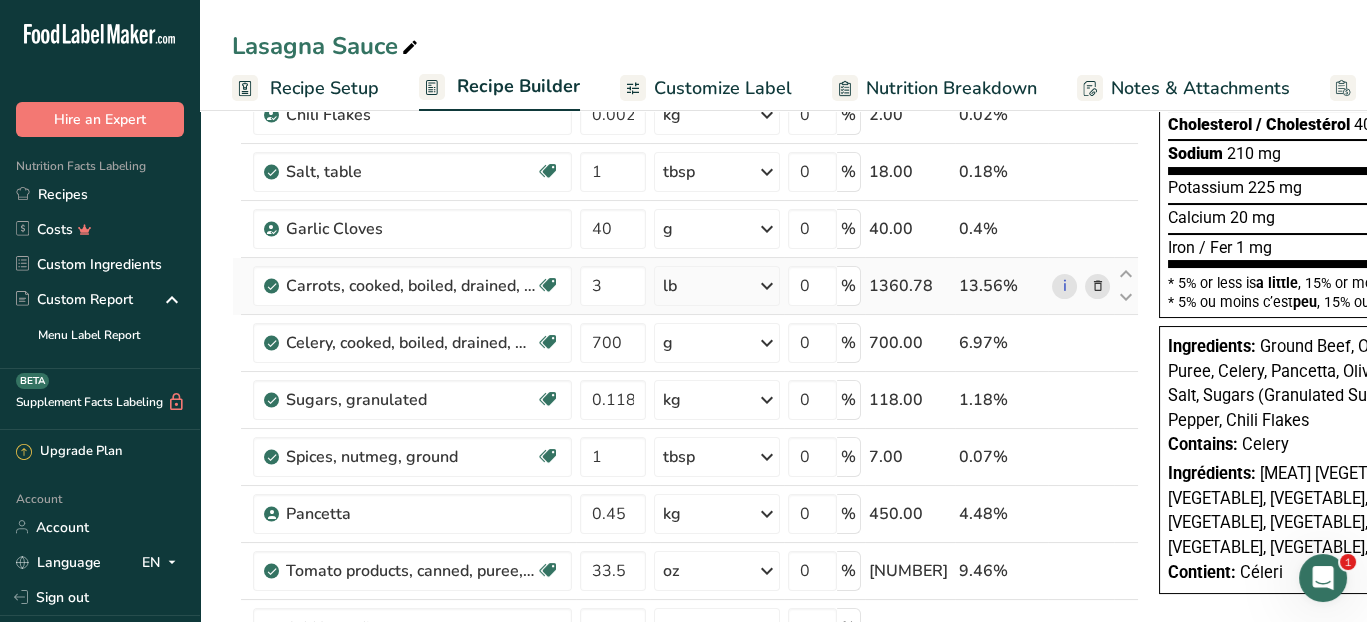 click on "Ingredient *
Amount *
Unit *
Waste *   .a-a{fill:#347362;}.b-a{fill:#fff;}          Grams
Percentage
Beef, ground, 70% lean meat / 30% fat, raw
Dairy free
Gluten free
Soy free
4.53
kg
Portions
4 oz
1 oz
Weight Units
g
kg
mg
See more
Volume Units
l
Volume units require a density conversion. If you know your ingredient's density enter it below. Otherwise, click on "RIA" our AI Regulatory bot - she will be able to help you
lb/ft3
g/cm3
Confirm
mL
lb/ft3
g/cm3" at bounding box center [685, 299] 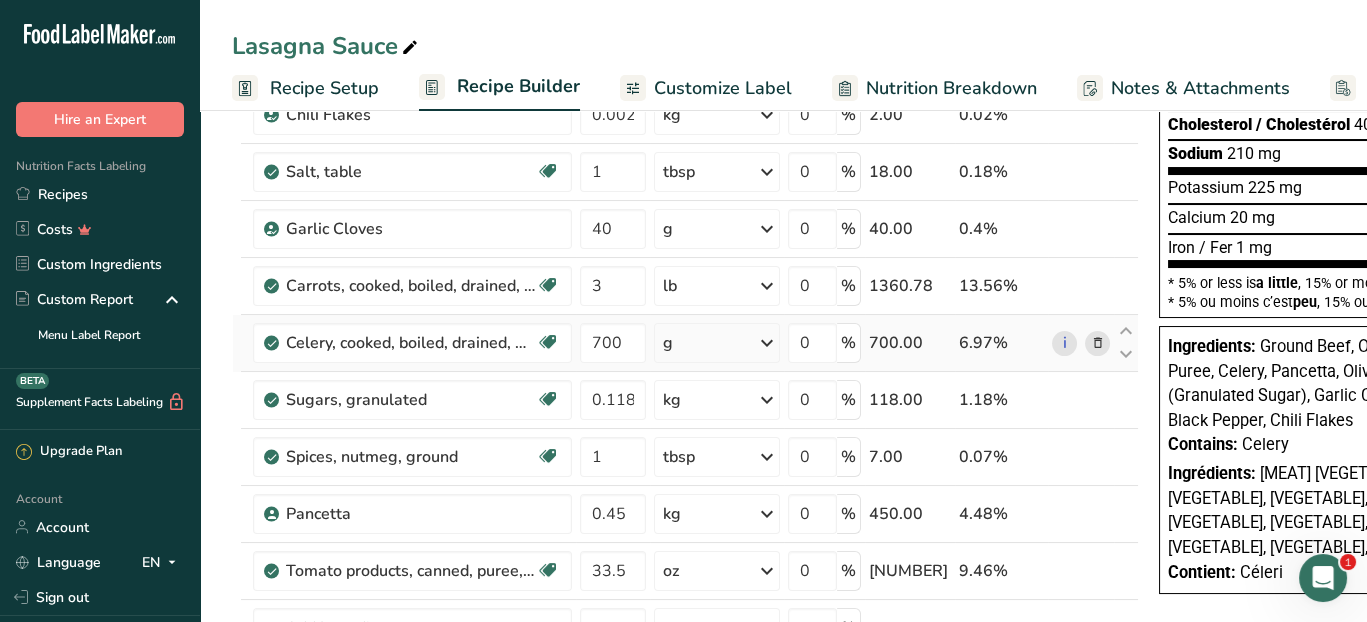 scroll, scrollTop: 500, scrollLeft: 0, axis: vertical 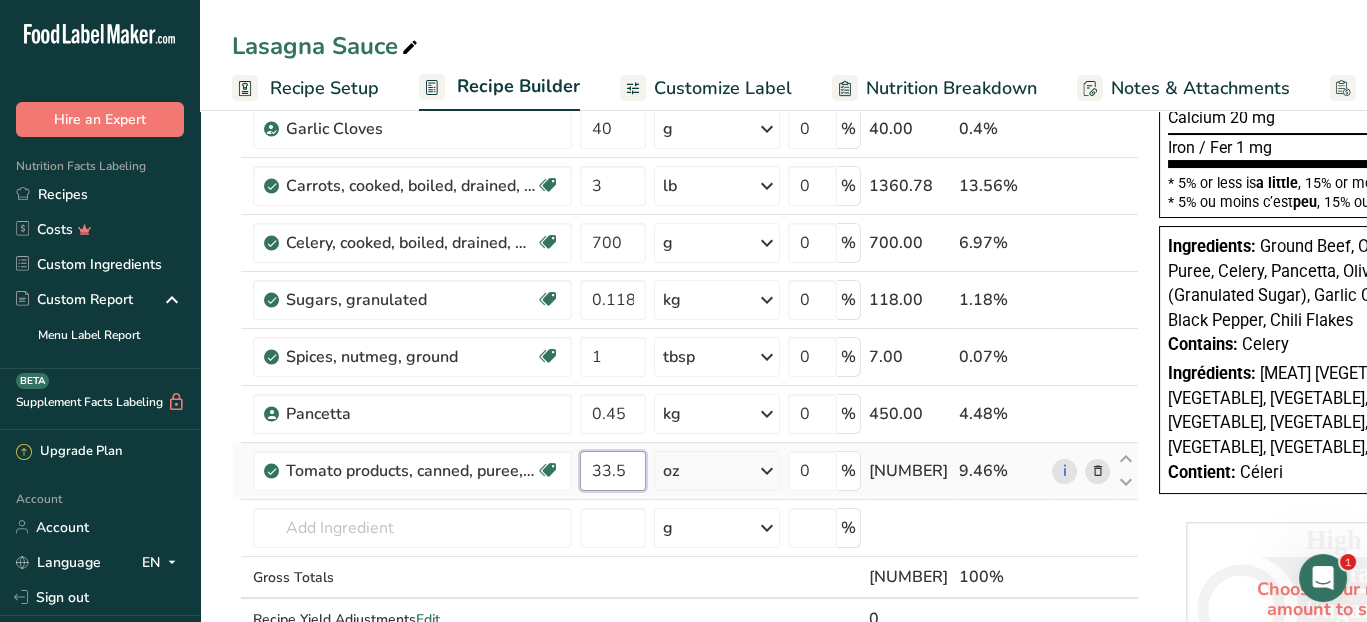 click on "33.5" at bounding box center (613, 471) 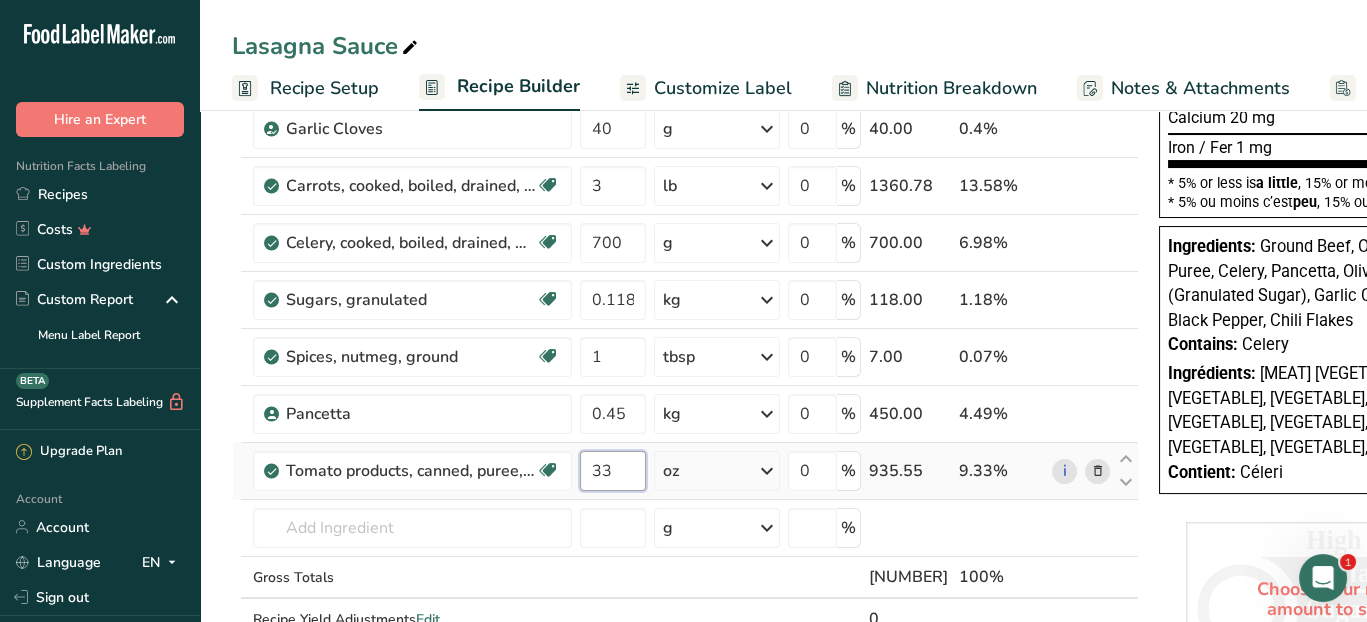 type on "3" 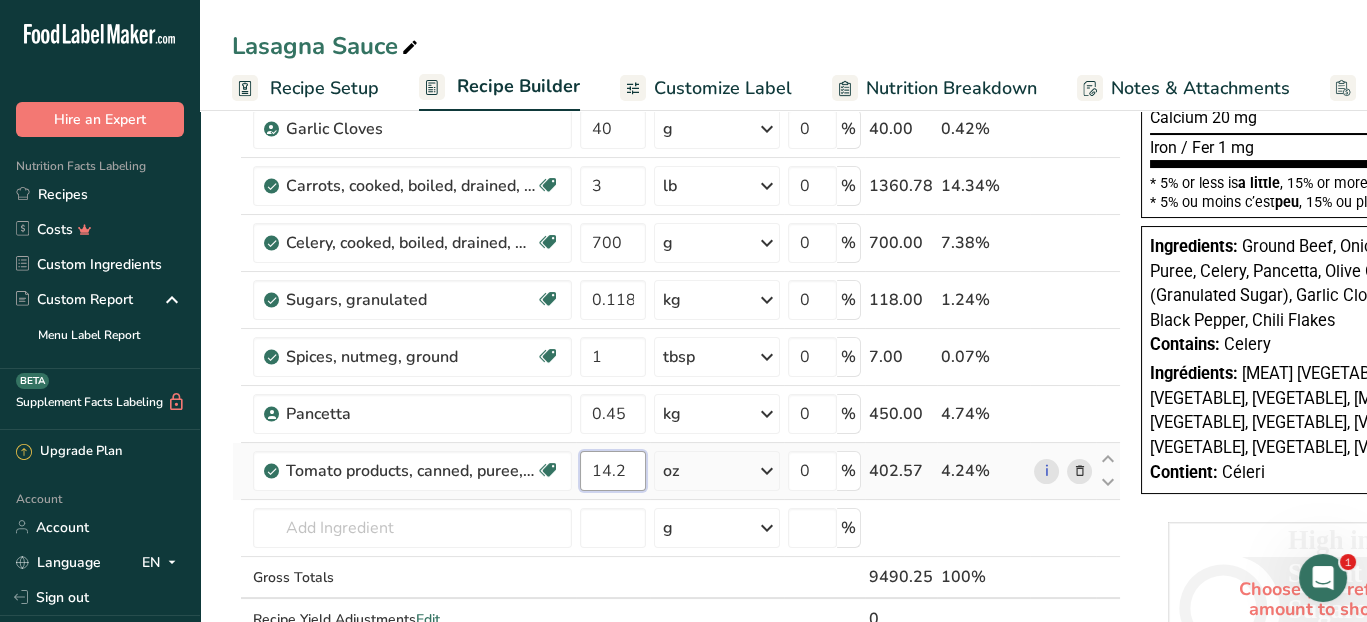 type on "14.2" 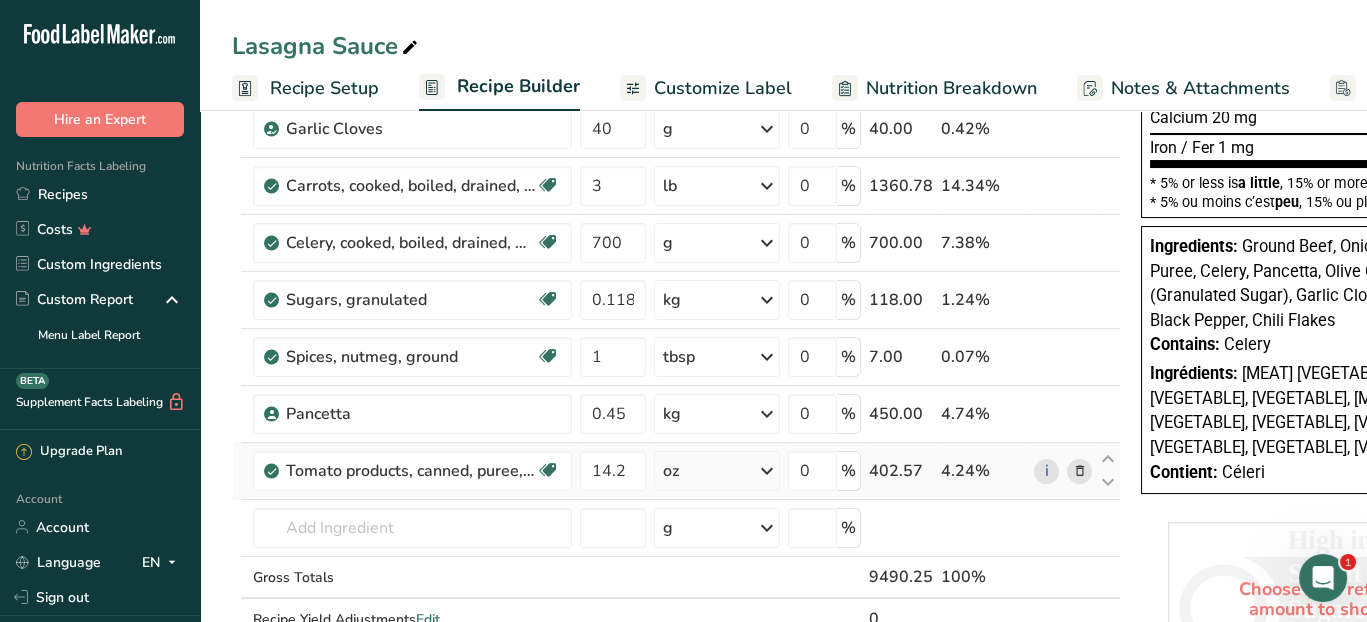 click on "Ingredient *
Amount *
Unit *
Waste *   .a-a{fill:#347362;}.b-a{fill:#fff;}          Grams
Percentage
Beef, ground, 70% lean meat / 30% fat, raw
Dairy free
Gluten free
Soy free
4.53
kg
Portions
4 oz
1 oz
Weight Units
g
kg
mg
See more
Volume Units
l
Volume units require a density conversion. If you know your ingredient's density enter it below. Otherwise, click on "RIA" our AI Regulatory bot - she will be able to help you
lb/ft3
g/cm3
Confirm
mL
lb/ft3
g/cm3" at bounding box center (676, 199) 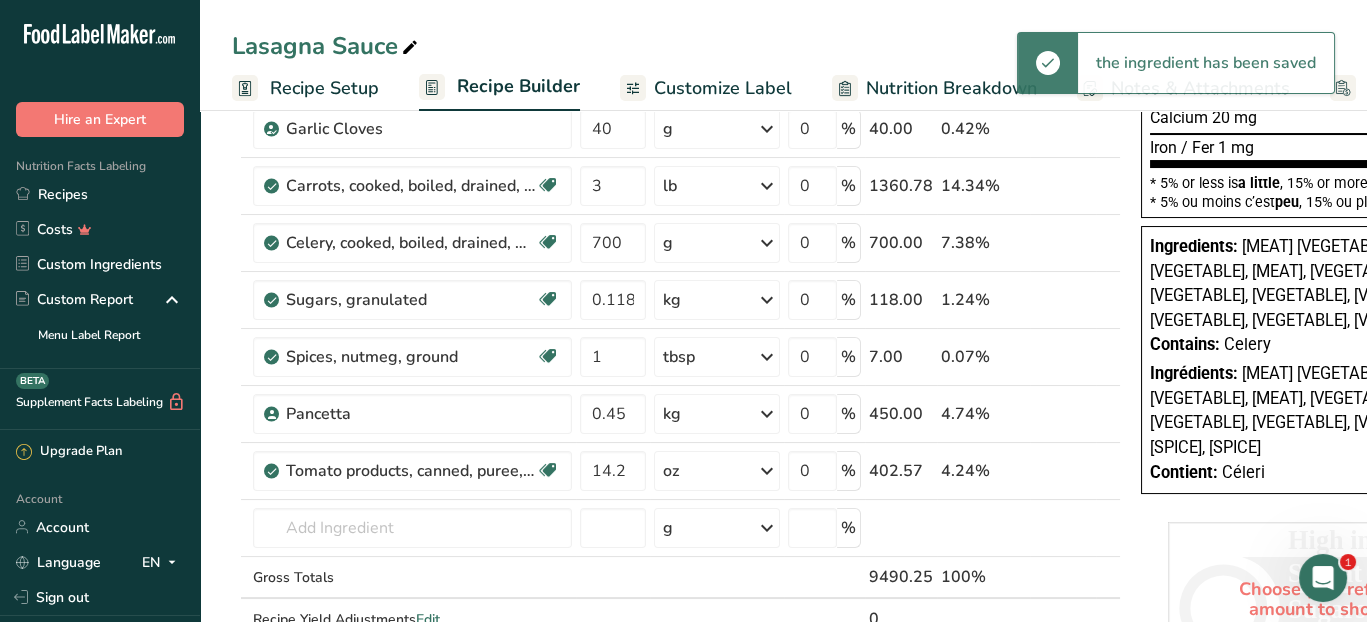 click at bounding box center (767, 471) 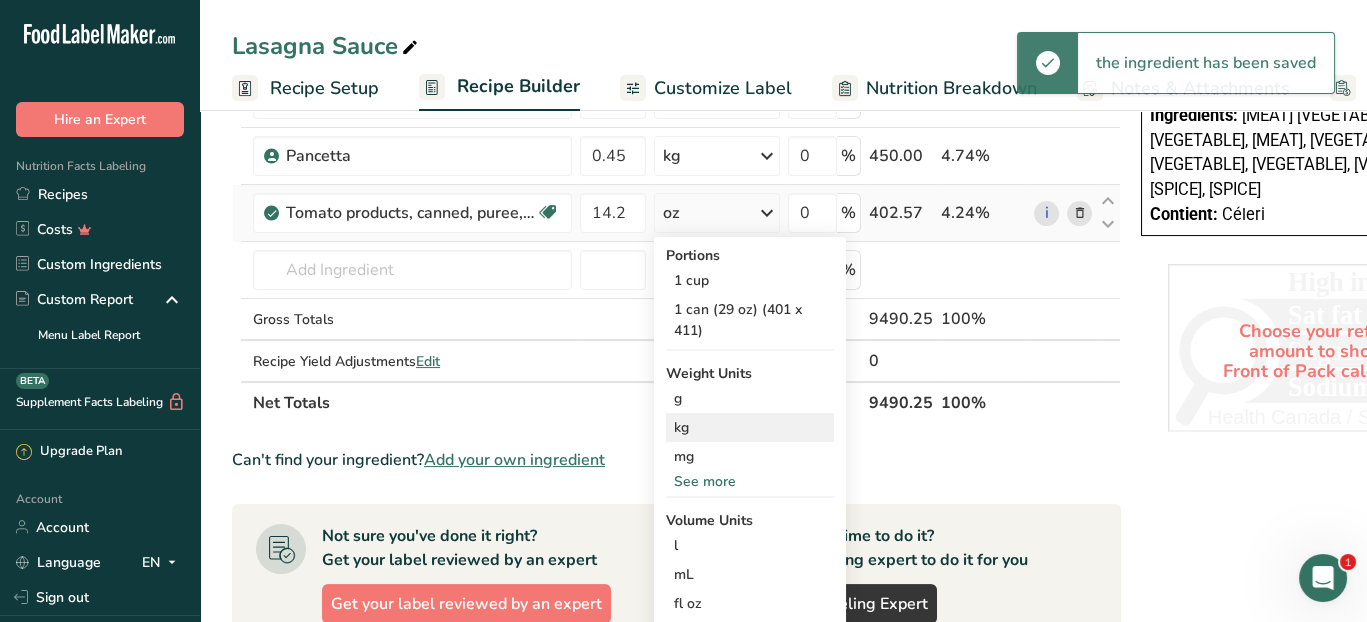 scroll, scrollTop: 800, scrollLeft: 0, axis: vertical 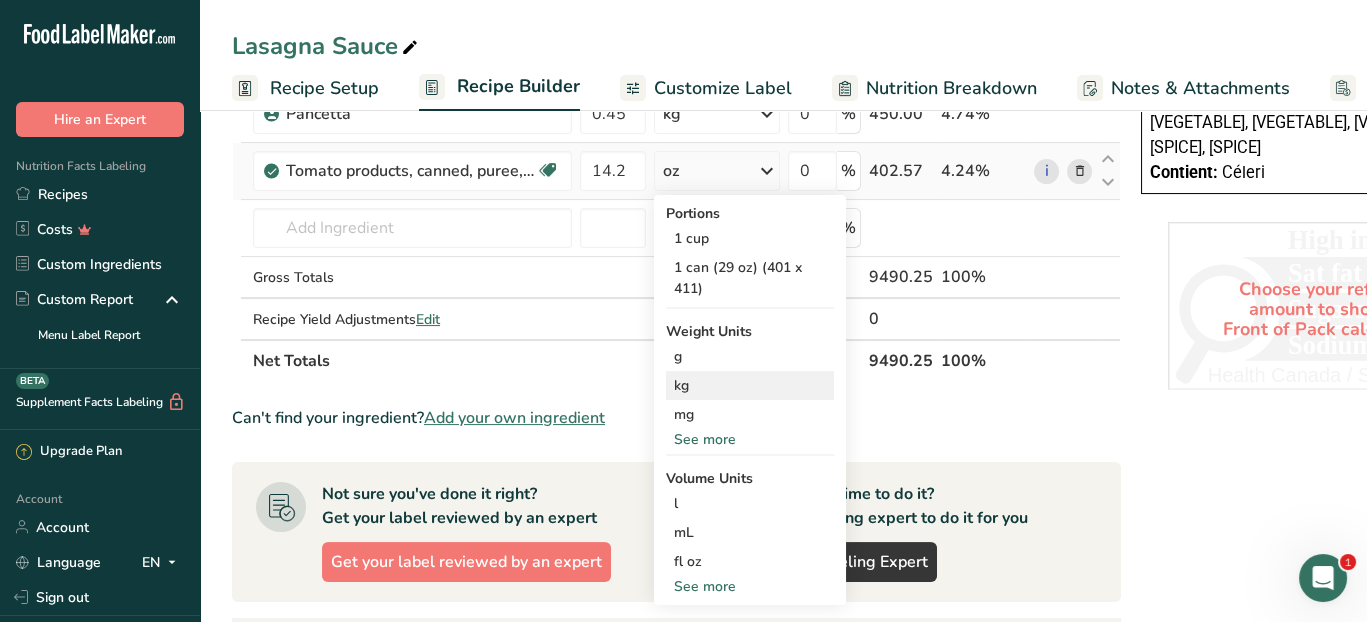 click on "kg" at bounding box center (750, 385) 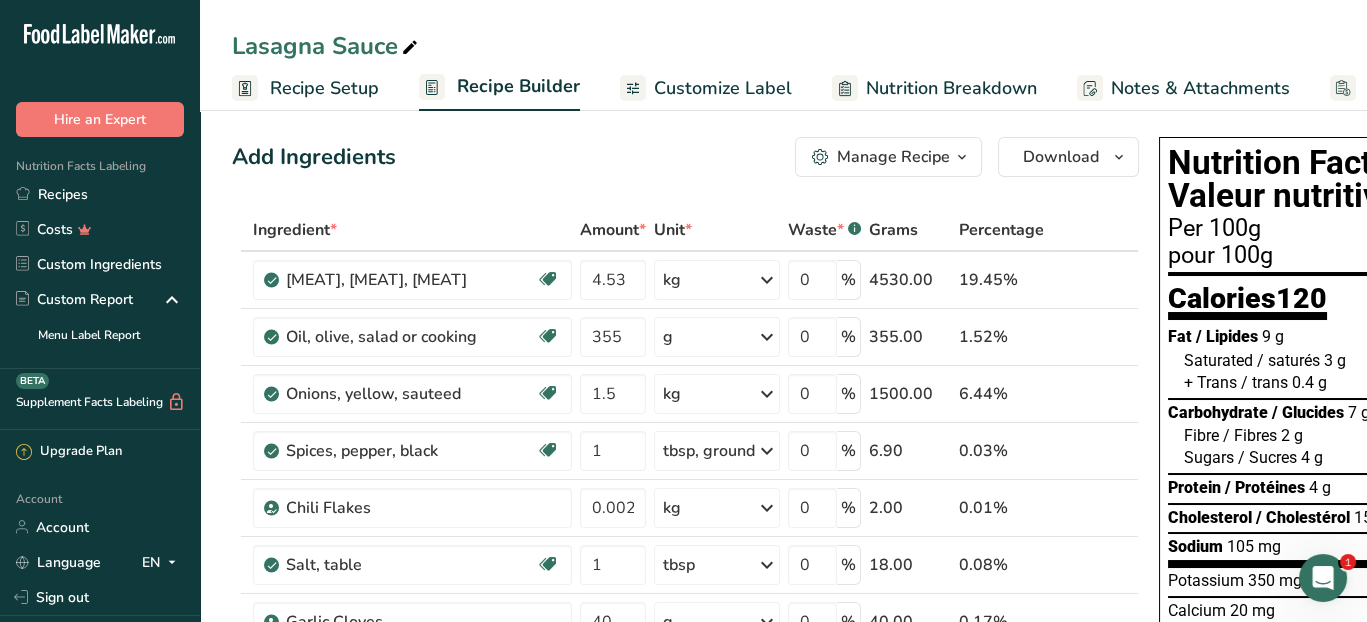scroll, scrollTop: 0, scrollLeft: 0, axis: both 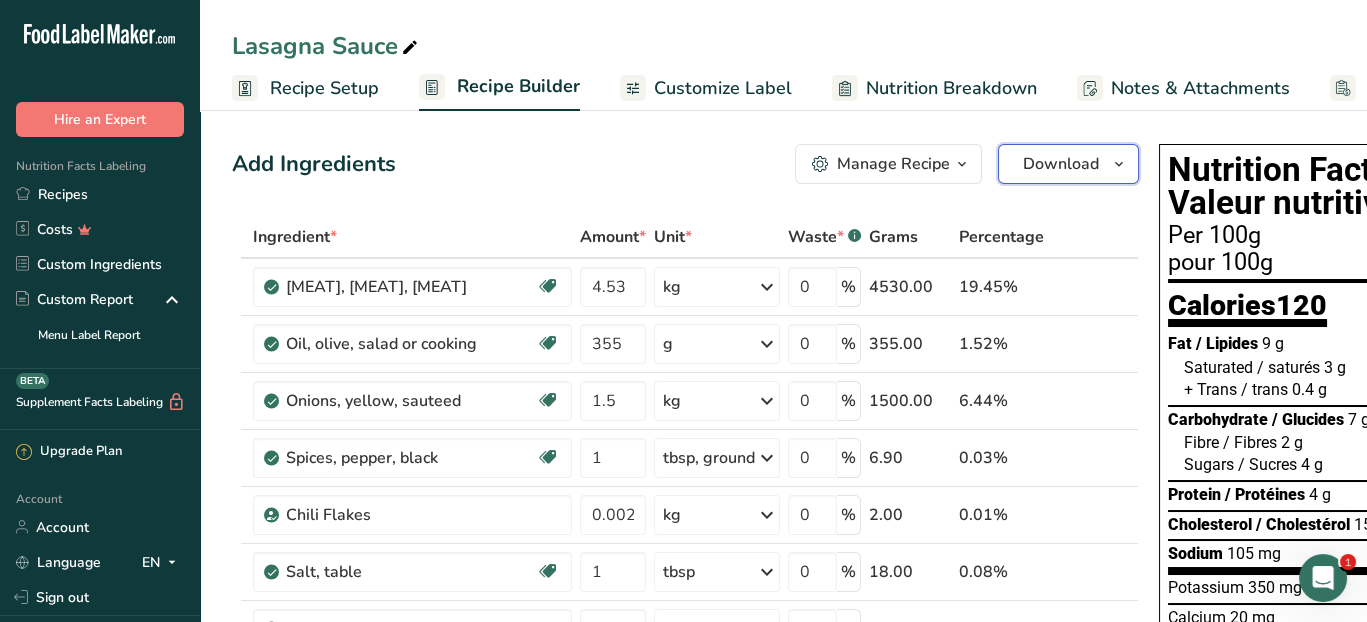 click on "Download" at bounding box center (1061, 164) 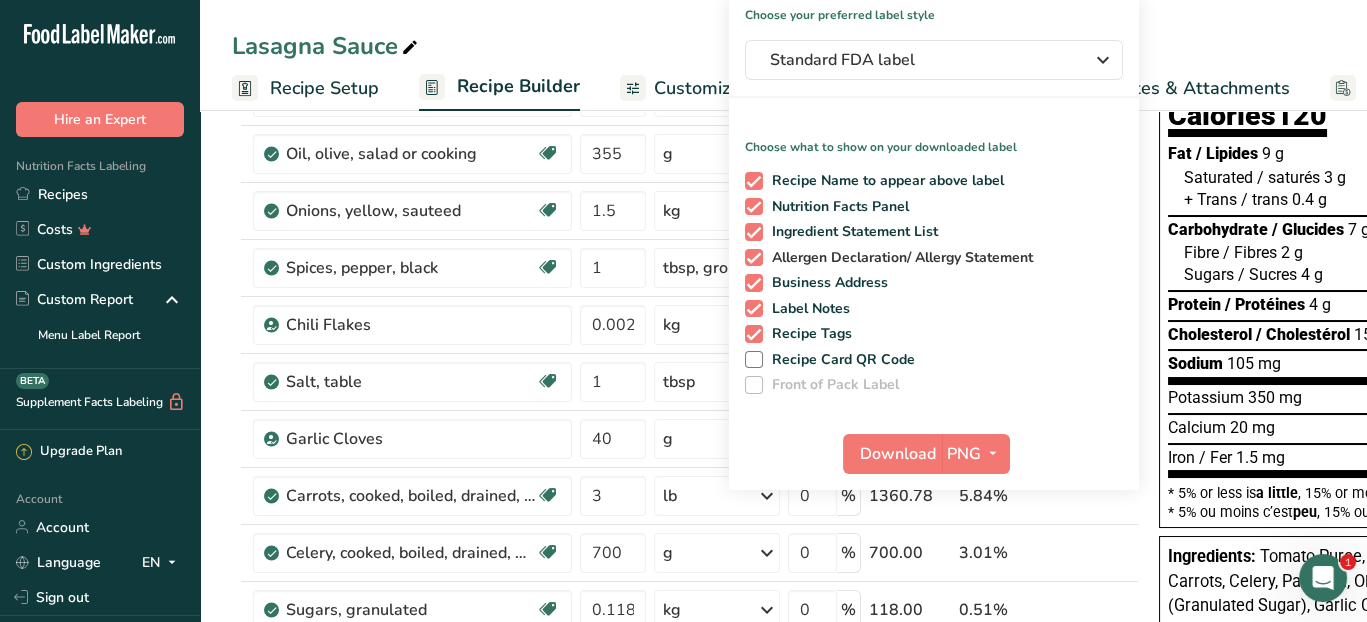 scroll, scrollTop: 200, scrollLeft: 0, axis: vertical 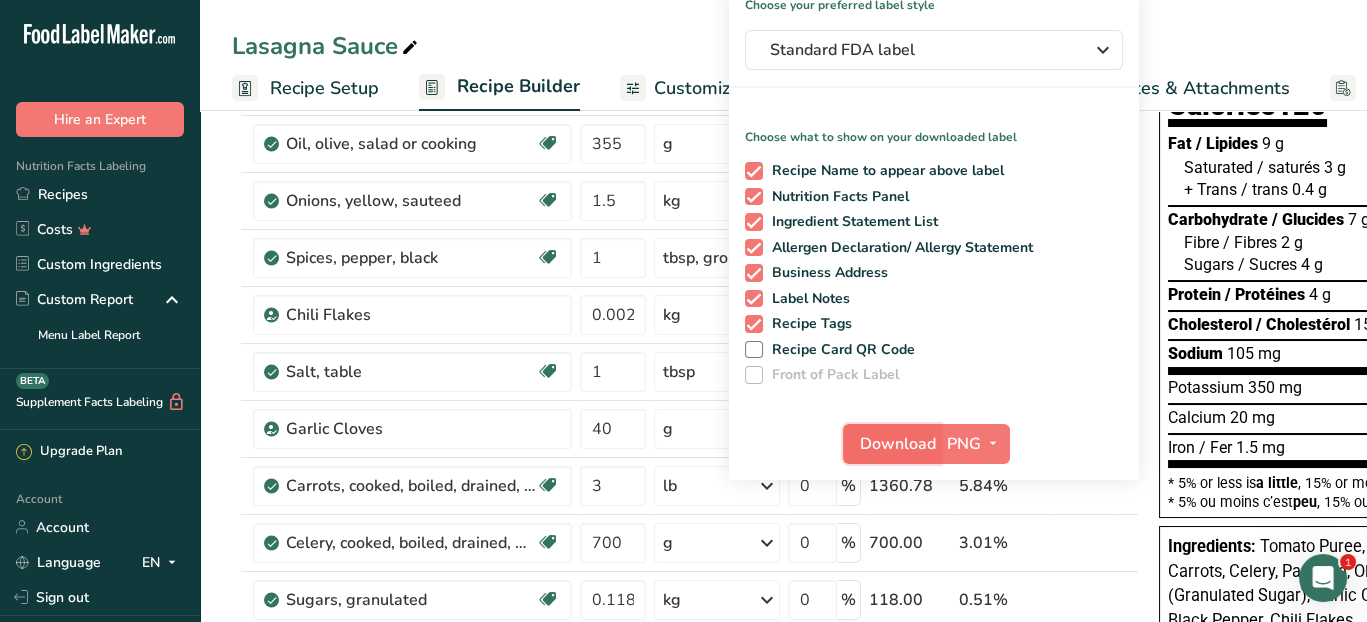 click on "Download" at bounding box center (898, 444) 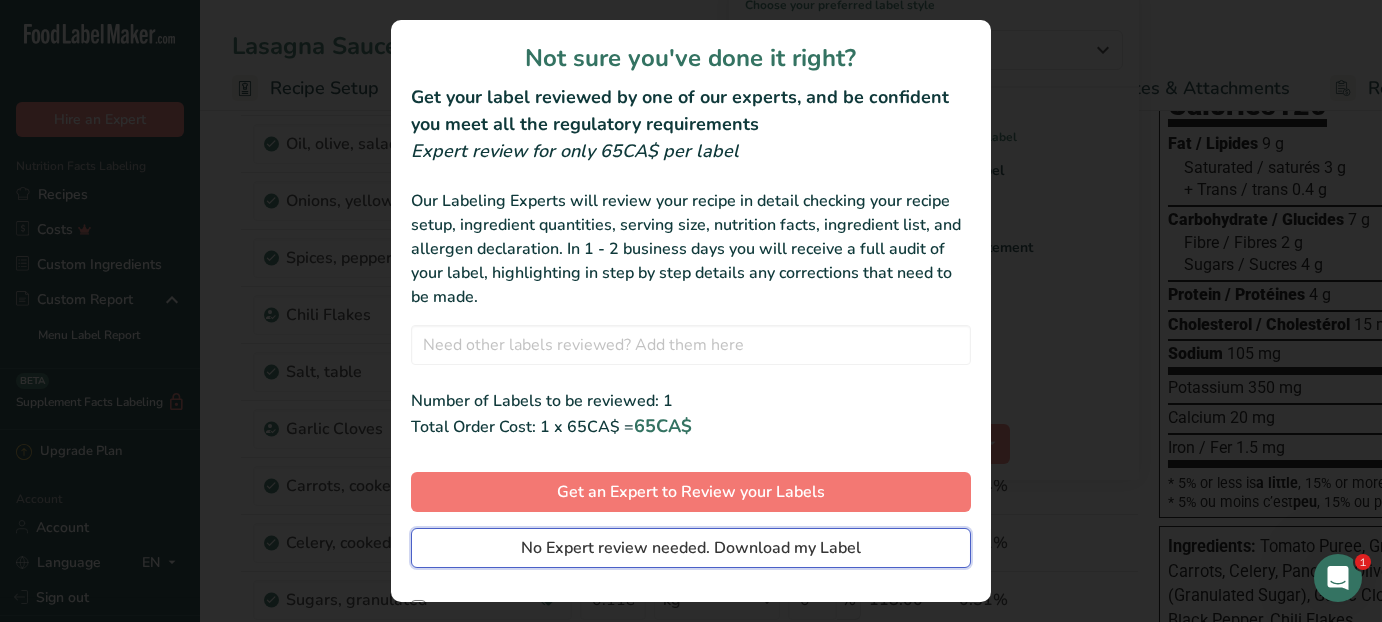 click on "No Expert review needed. Download my Label" at bounding box center (691, 548) 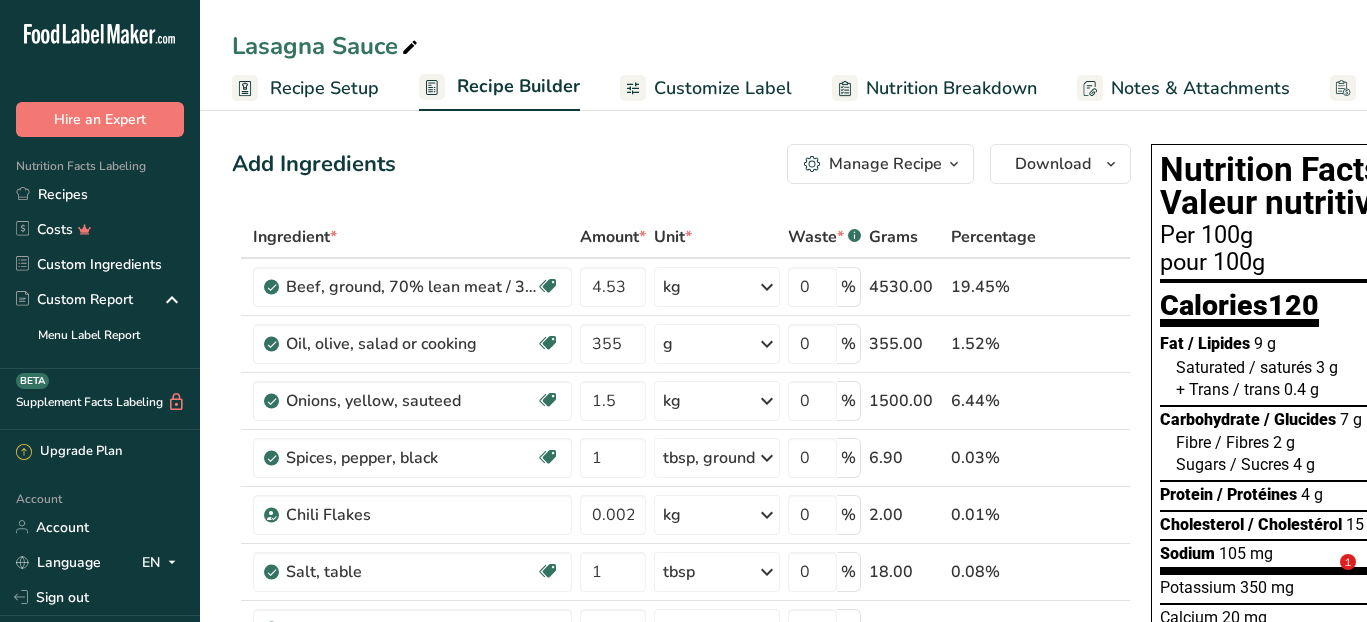 scroll, scrollTop: 200, scrollLeft: 0, axis: vertical 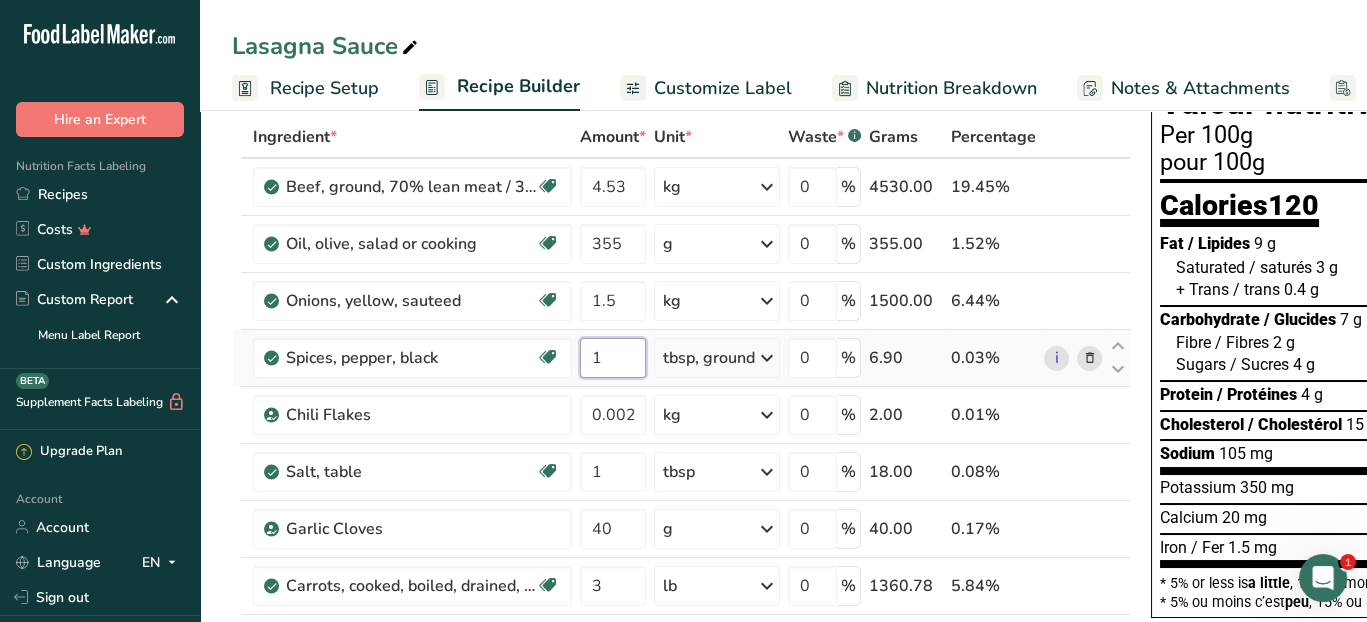 click on "1" at bounding box center [613, 358] 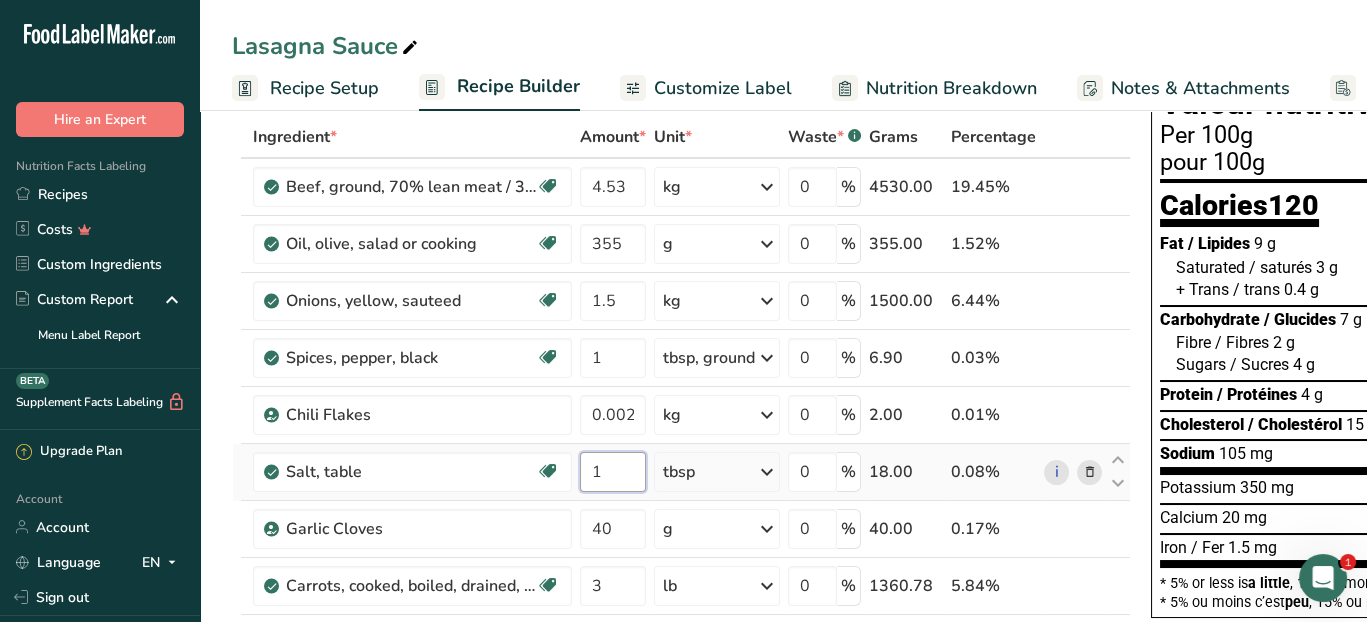 click on "Ingredient *
Amount *
Unit *
Waste *   .a-a{fill:#347362;}.b-a{fill:#fff;}          Grams
Percentage
Beef, ground, 70% lean meat / 30% fat, raw
Dairy free
Gluten free
Soy free
4.53
kg
Portions
4 oz
1 oz
Weight Units
g
kg
mg
See more
Volume Units
l
Volume units require a density conversion. If you know your ingredient's density enter it below. Otherwise, click on "RIA" our AI Regulatory bot - she will be able to help you
lb/ft3
g/cm3
Confirm
mL
lb/ft3
g/cm3" at bounding box center [681, 599] 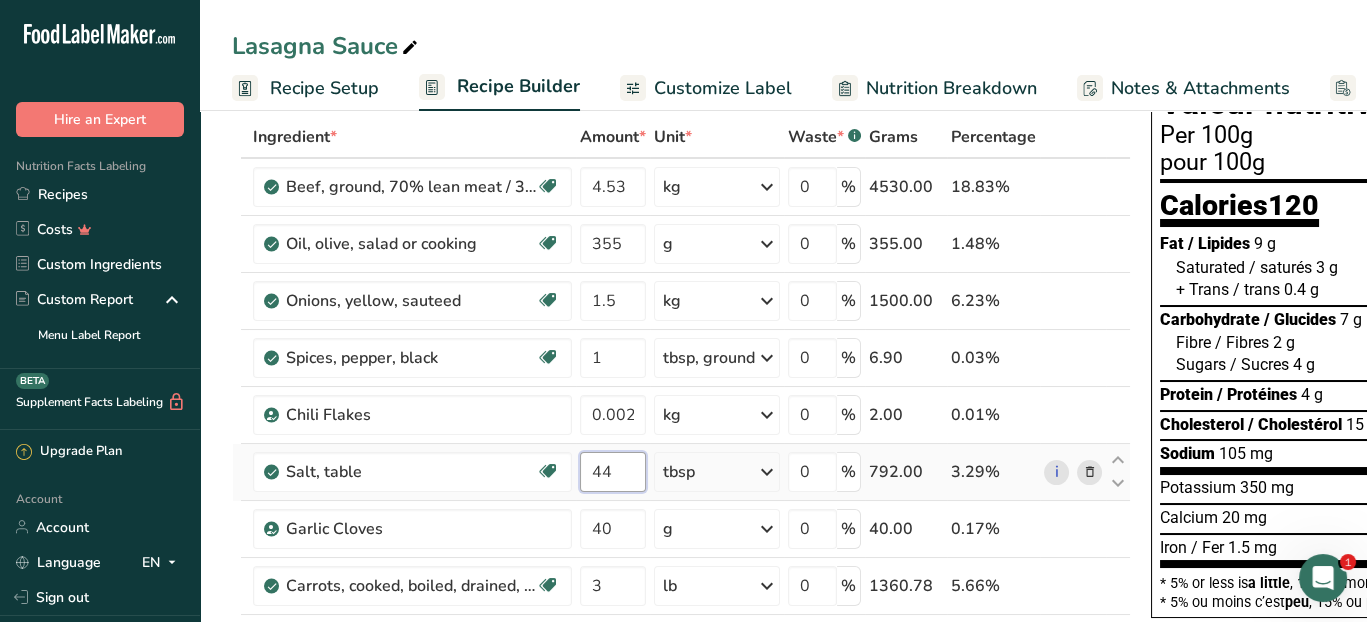 type on "44" 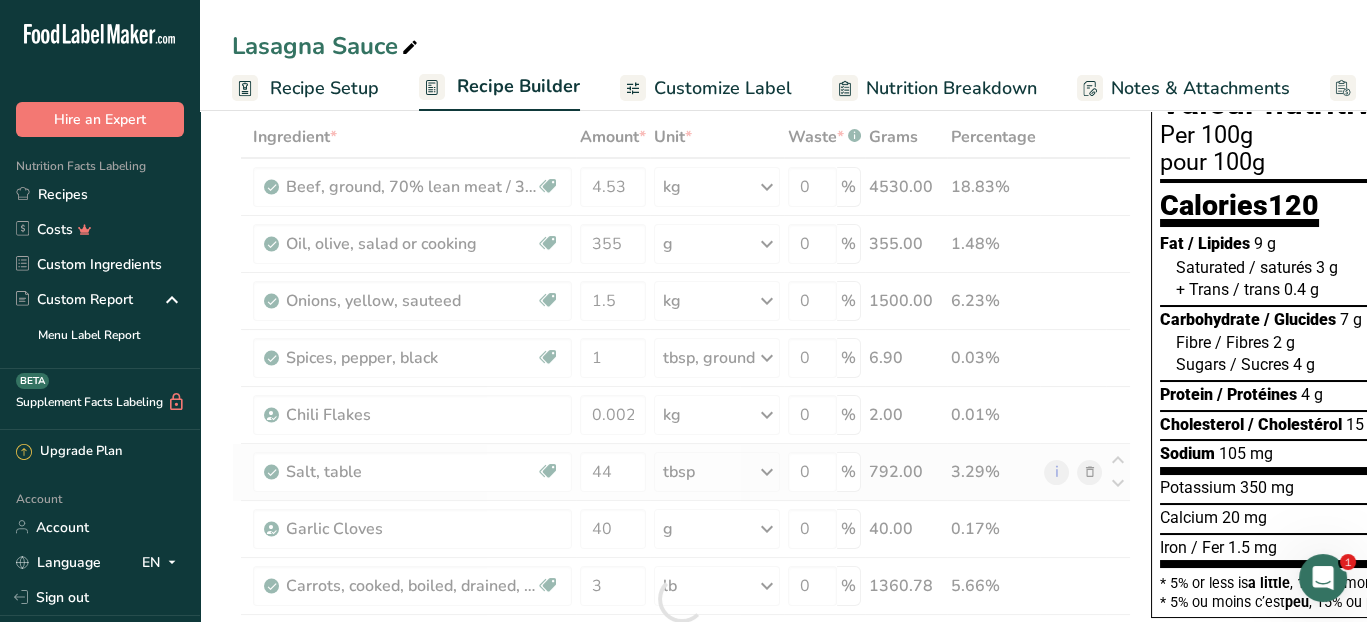 click on "Ingredient *
Amount *
Unit *
Waste *   .a-a{fill:#347362;}.b-a{fill:#fff;}          Grams
Percentage
Beef, ground, 70% lean meat / 30% fat, raw
Dairy free
Gluten free
Soy free
4.53
kg
Portions
4 oz
1 oz
Weight Units
g
kg
mg
See more
Volume Units
l
Volume units require a density conversion. If you know your ingredient's density enter it below. Otherwise, click on "RIA" our AI Regulatory bot - she will be able to help you
lb/ft3
g/cm3
Confirm
mL
lb/ft3
g/cm3" at bounding box center (681, 599) 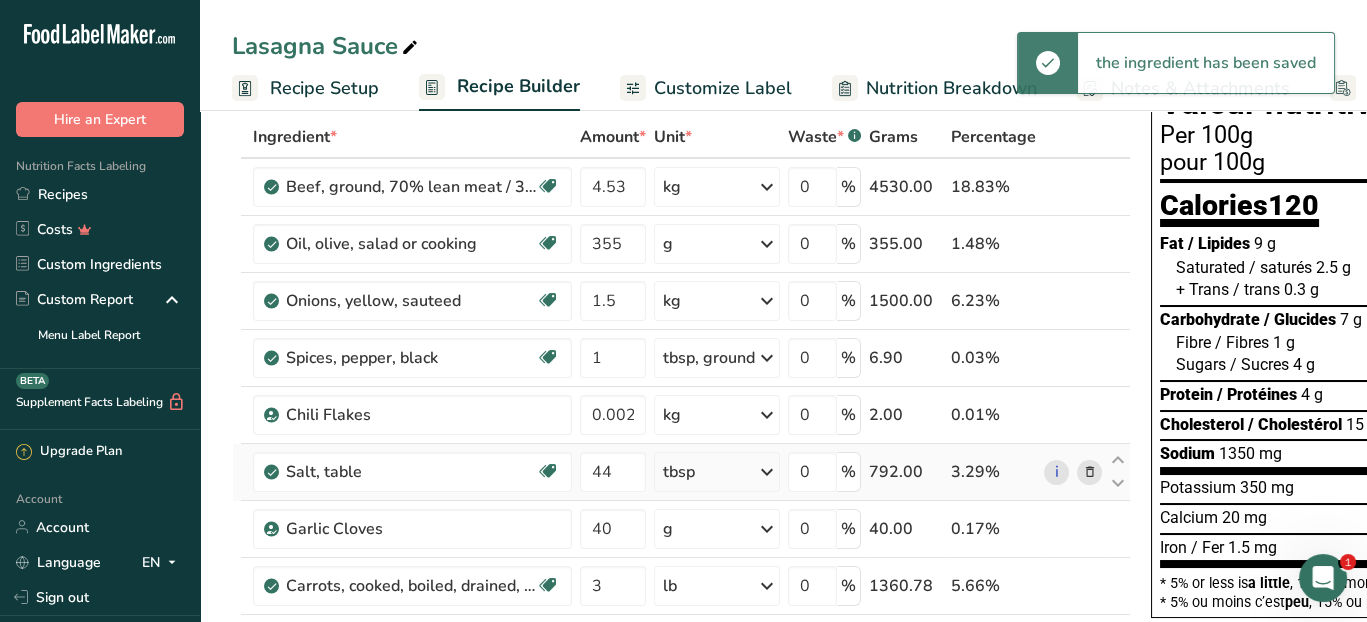 click at bounding box center [767, 472] 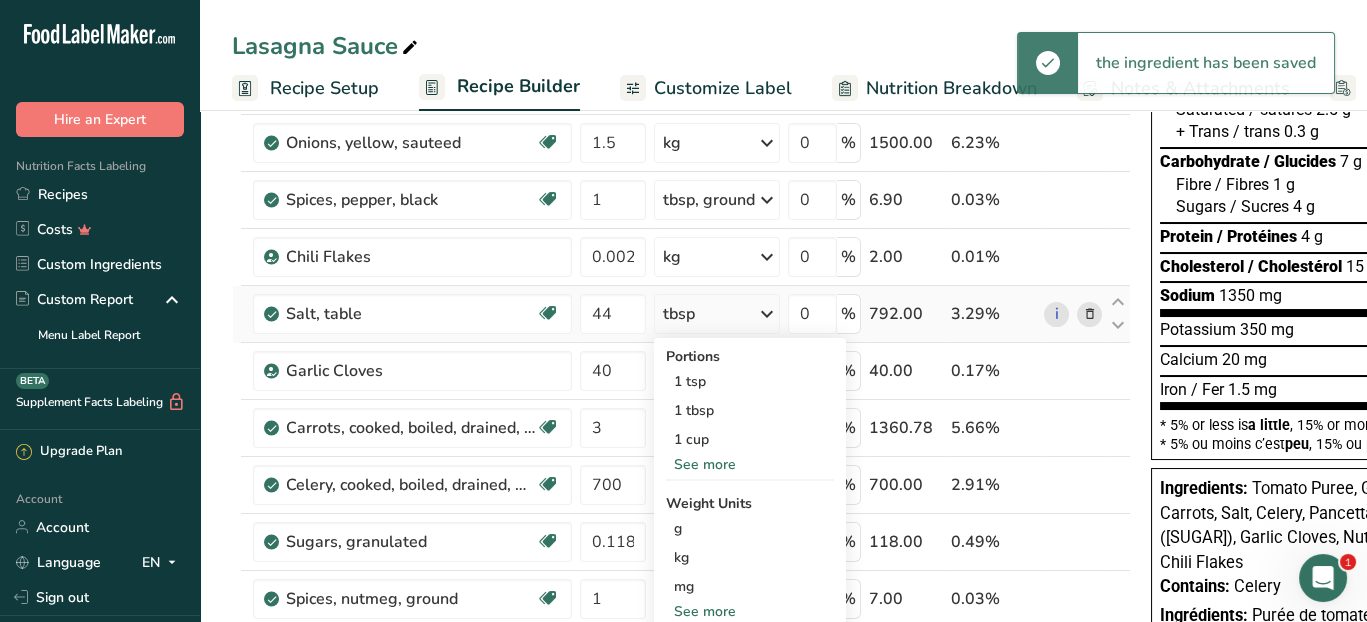 scroll, scrollTop: 300, scrollLeft: 0, axis: vertical 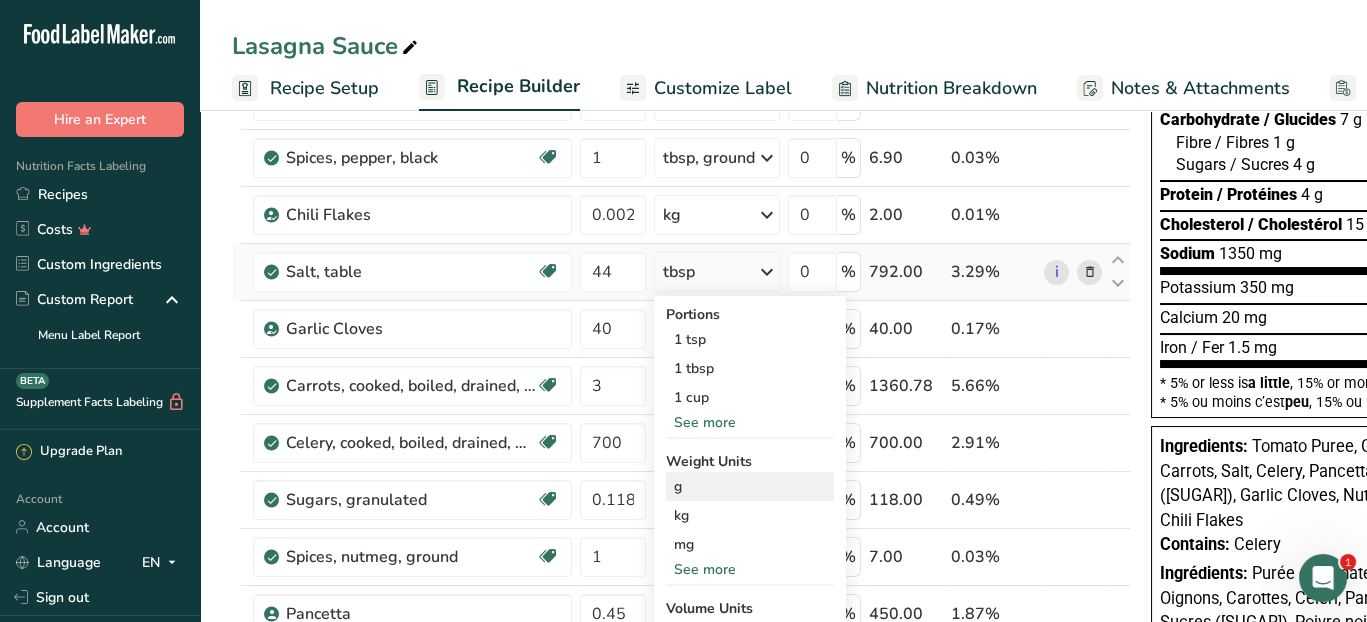 click on "g" at bounding box center [750, 486] 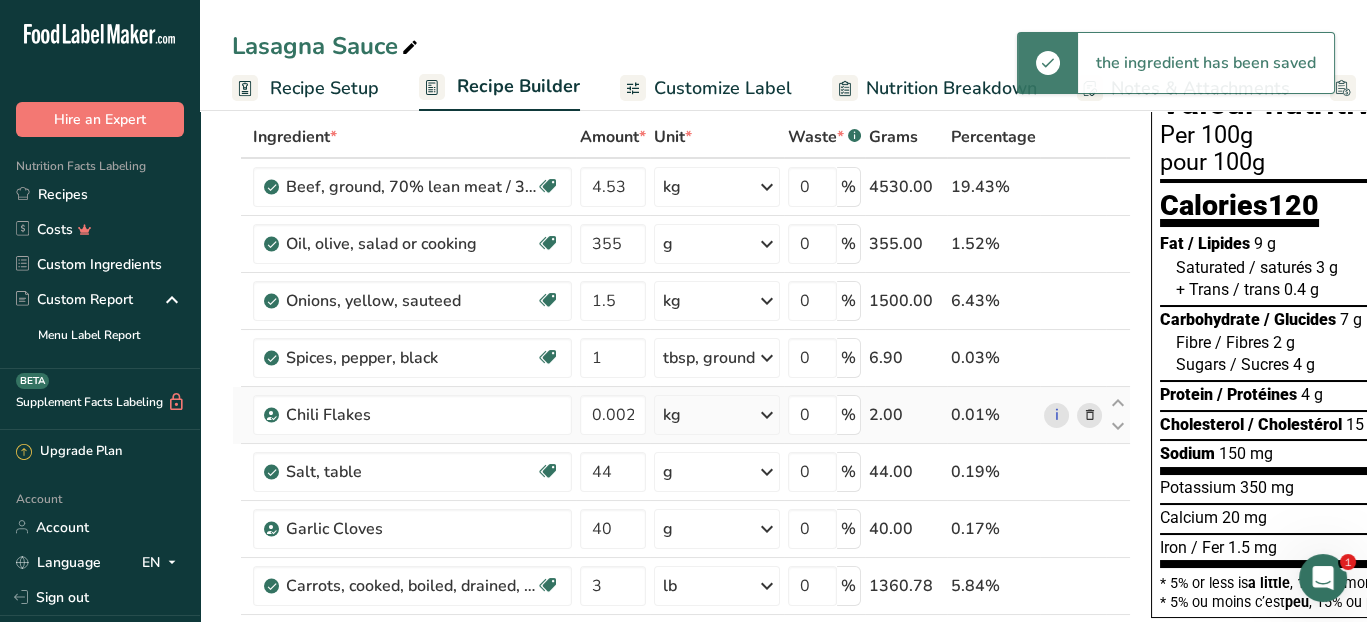 scroll, scrollTop: 0, scrollLeft: 0, axis: both 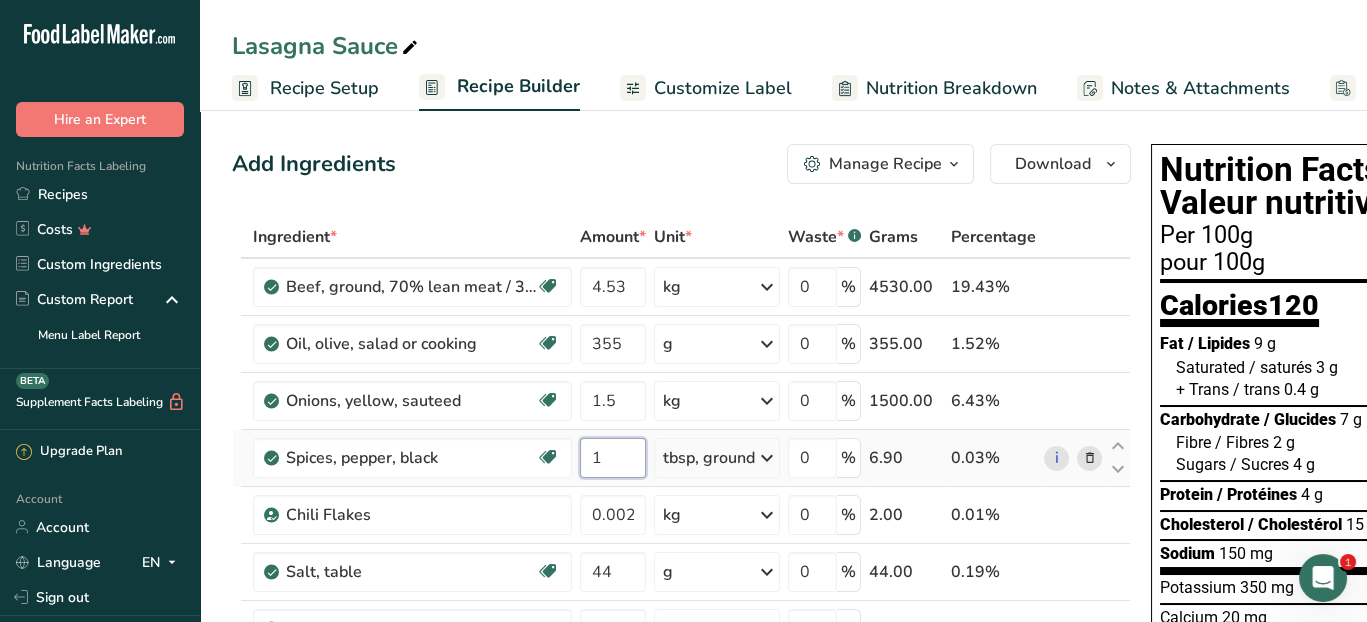 click on "1" at bounding box center [613, 458] 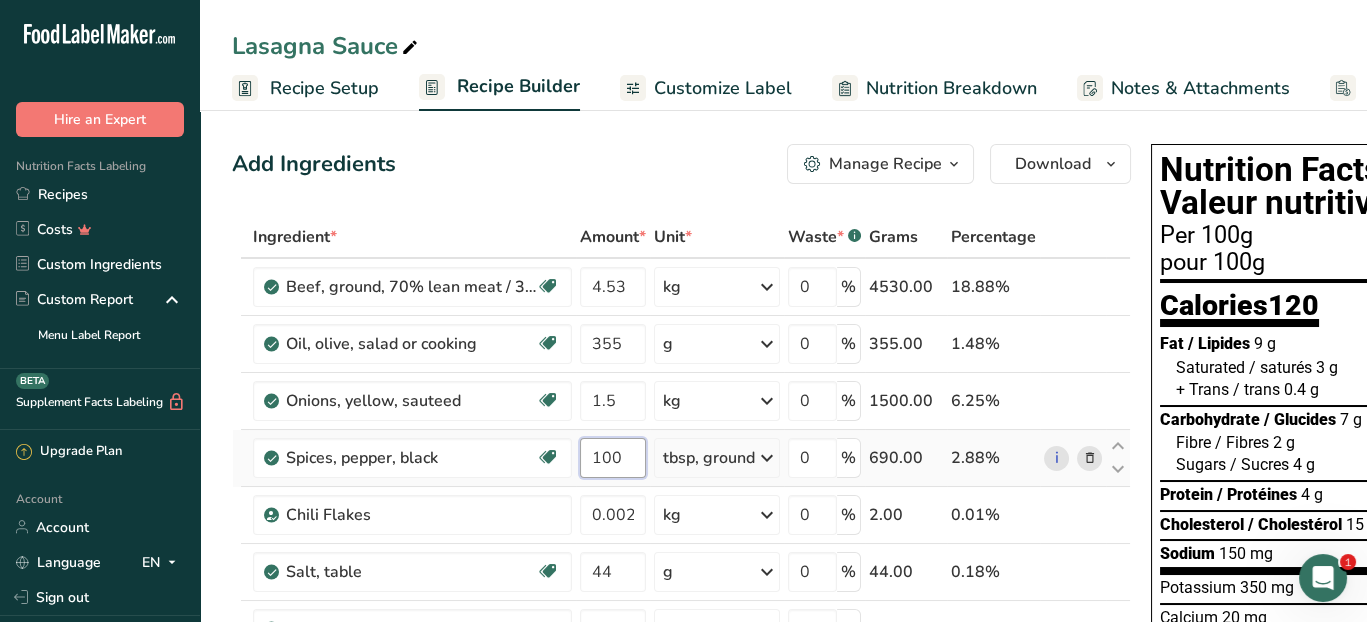 type on "100" 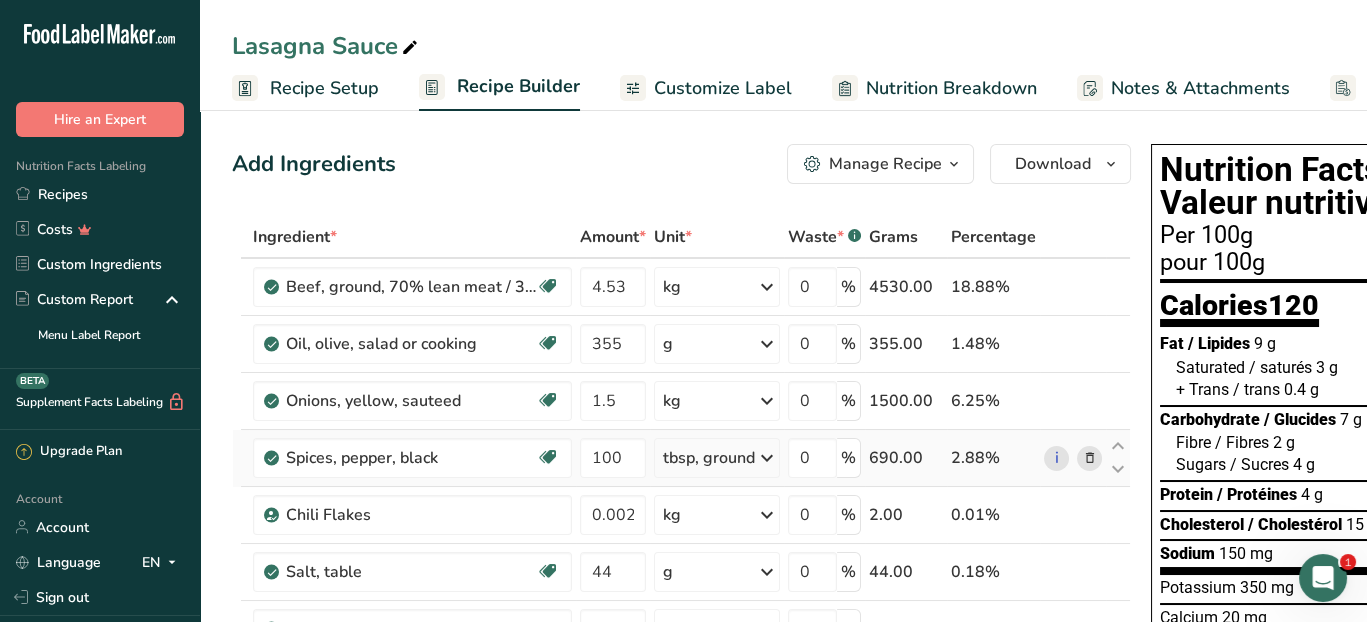 click on "Ingredient *
Amount *
Unit *
Waste *   .a-a{fill:#347362;}.b-a{fill:#fff;}          Grams
Percentage
Beef, ground, 70% lean meat / 30% fat, raw
Dairy free
Gluten free
Soy free
4.53
kg
Portions
4 oz
1 oz
Weight Units
g
kg
mg
See more
Volume Units
l
Volume units require a density conversion. If you know your ingredient's density enter it below. Otherwise, click on "RIA" our AI Regulatory bot - she will be able to help you
lb/ft3
g/cm3
Confirm
mL
lb/ft3
g/cm3" at bounding box center [681, 699] 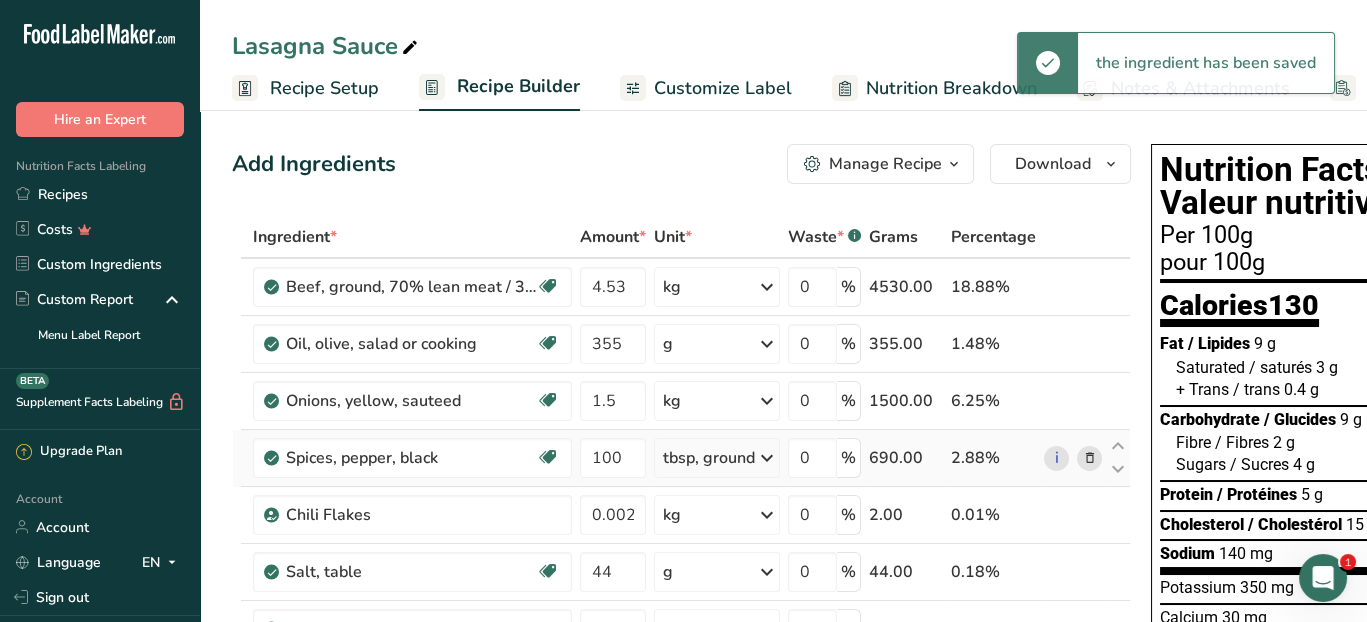 click at bounding box center [767, 458] 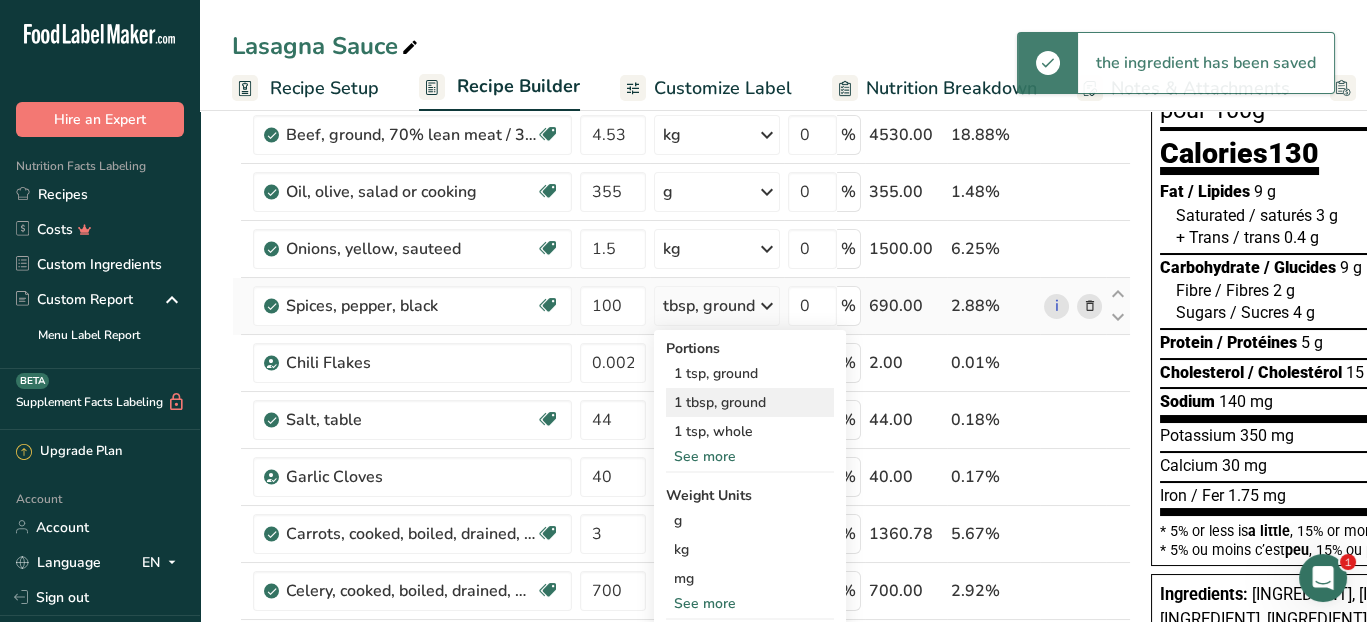 scroll, scrollTop: 200, scrollLeft: 0, axis: vertical 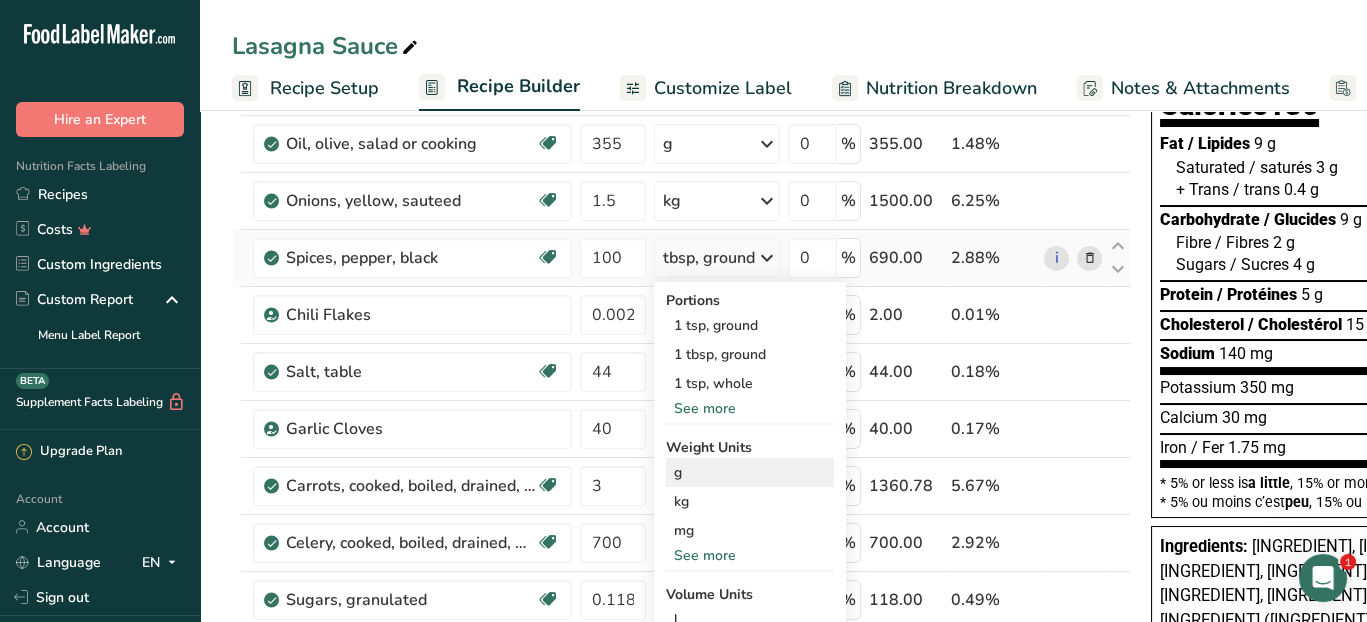click on "g" at bounding box center (750, 472) 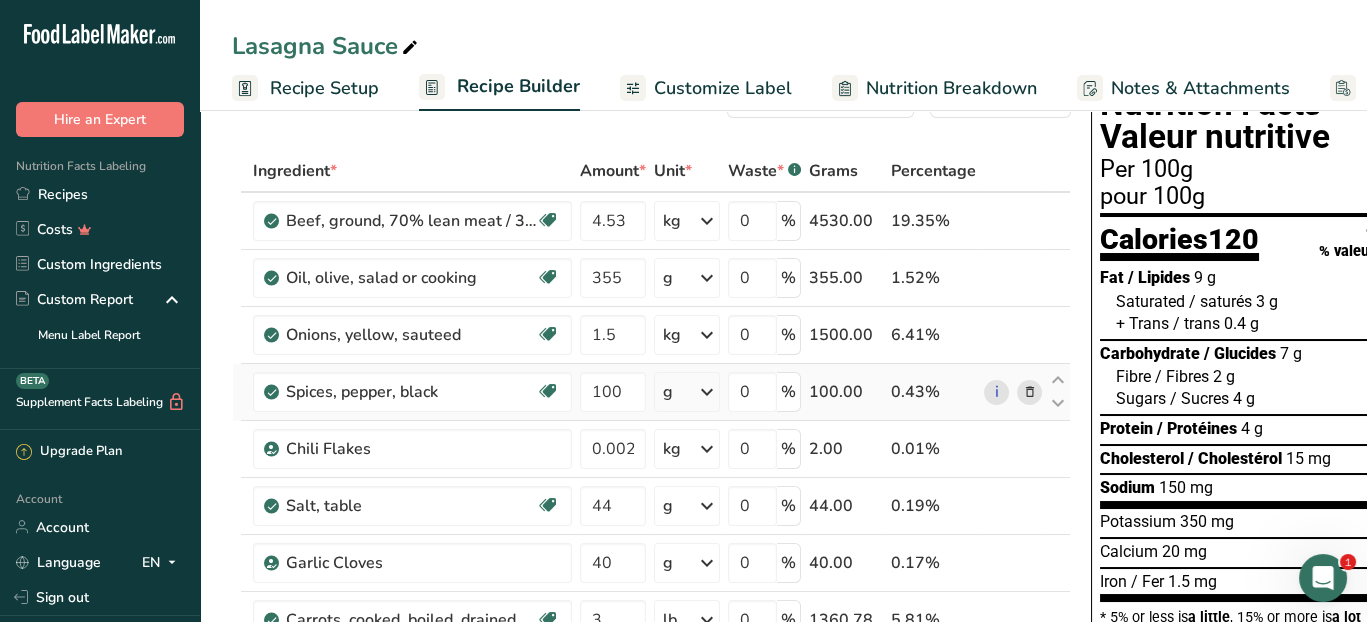 scroll, scrollTop: 100, scrollLeft: 0, axis: vertical 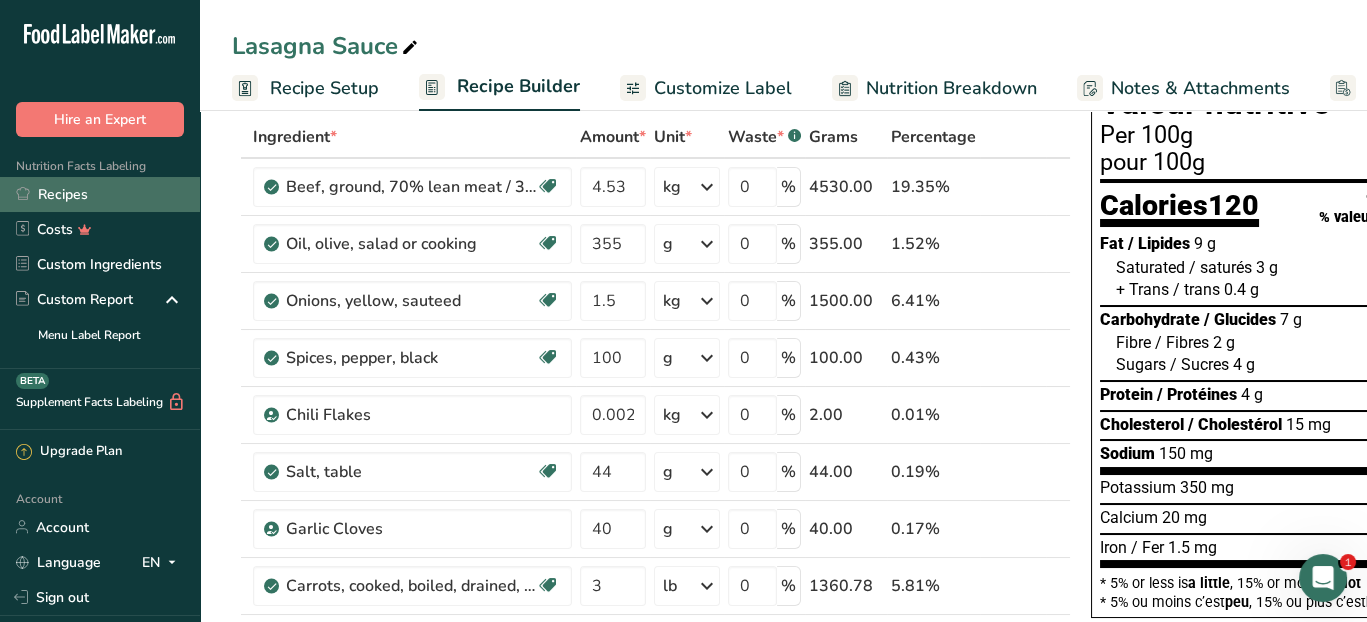 click on "Recipes" at bounding box center [100, 194] 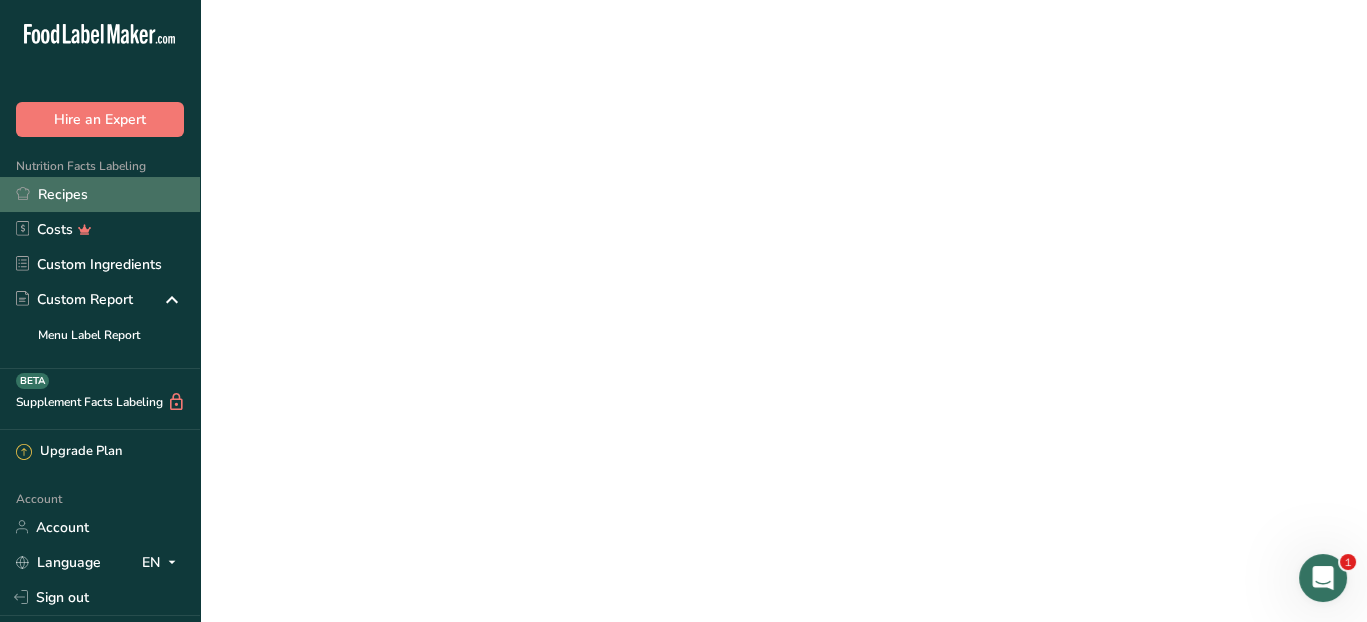 scroll, scrollTop: 0, scrollLeft: 0, axis: both 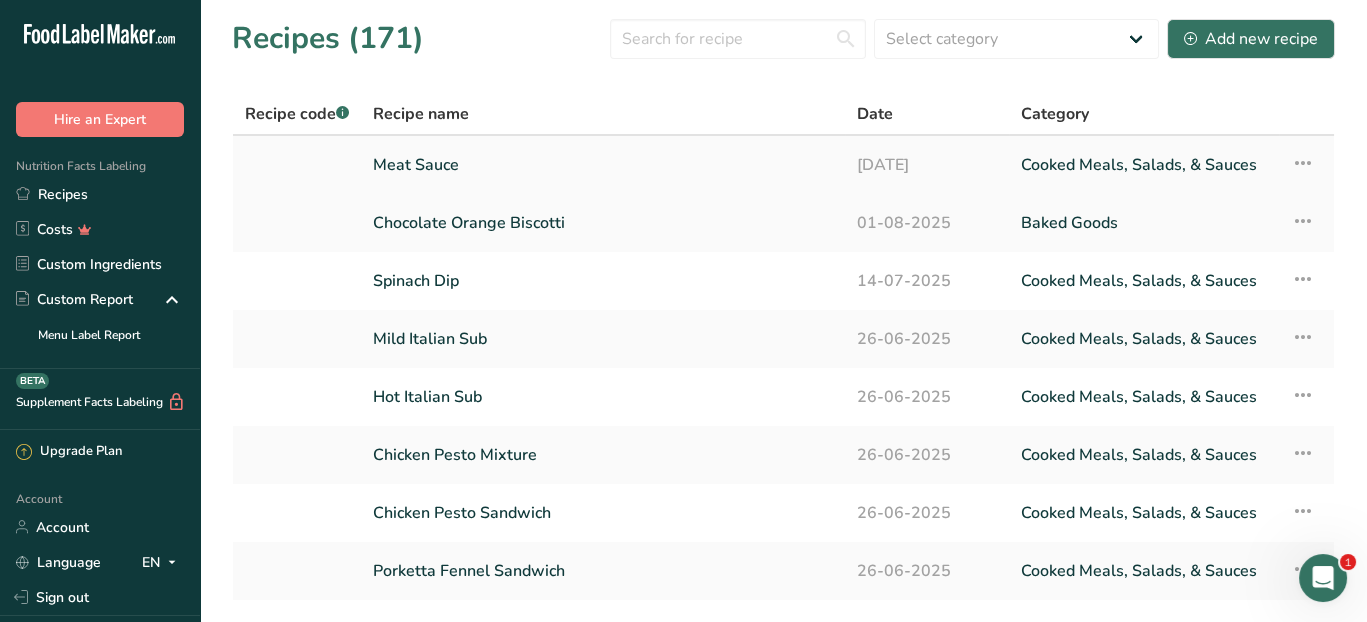 click on "Meat Sauce" at bounding box center (603, 165) 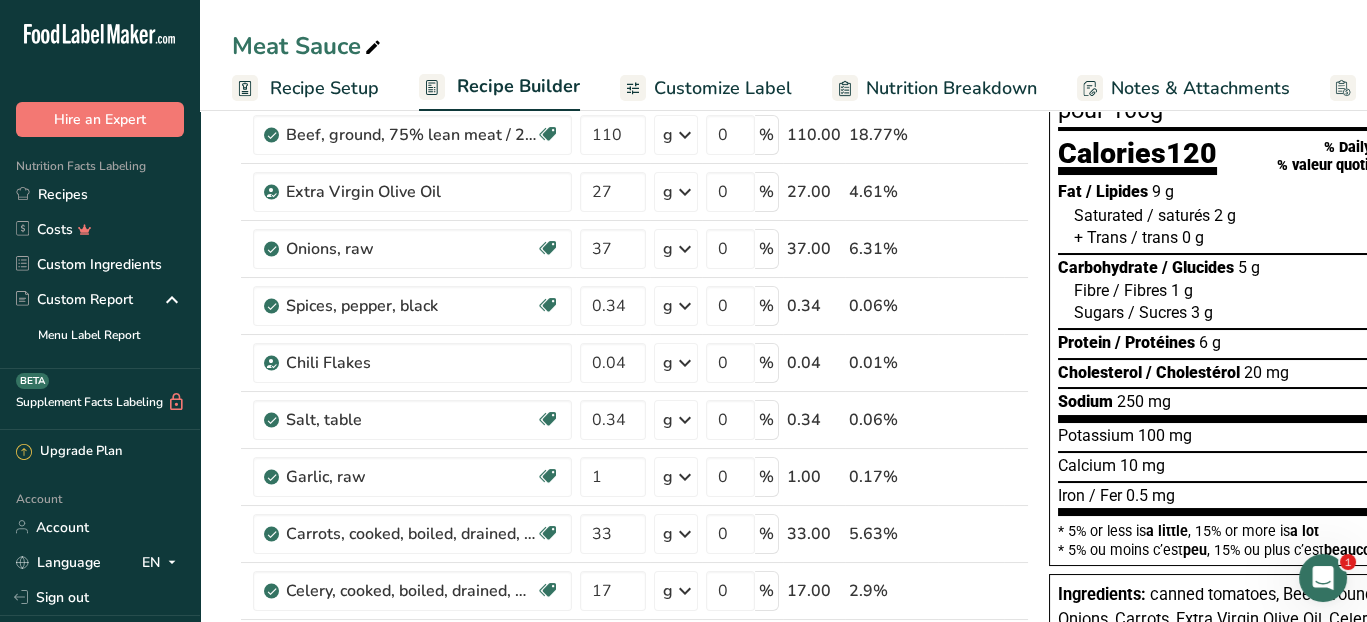 scroll, scrollTop: 200, scrollLeft: 0, axis: vertical 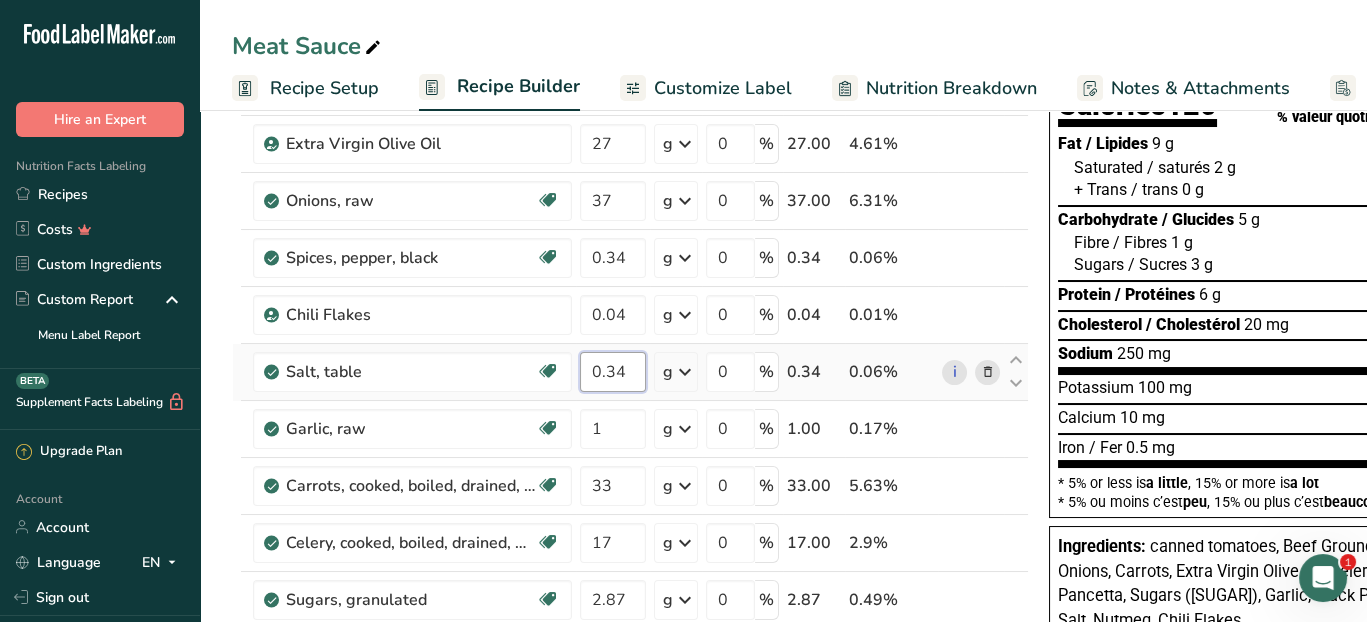 click on "0.34" at bounding box center (613, 372) 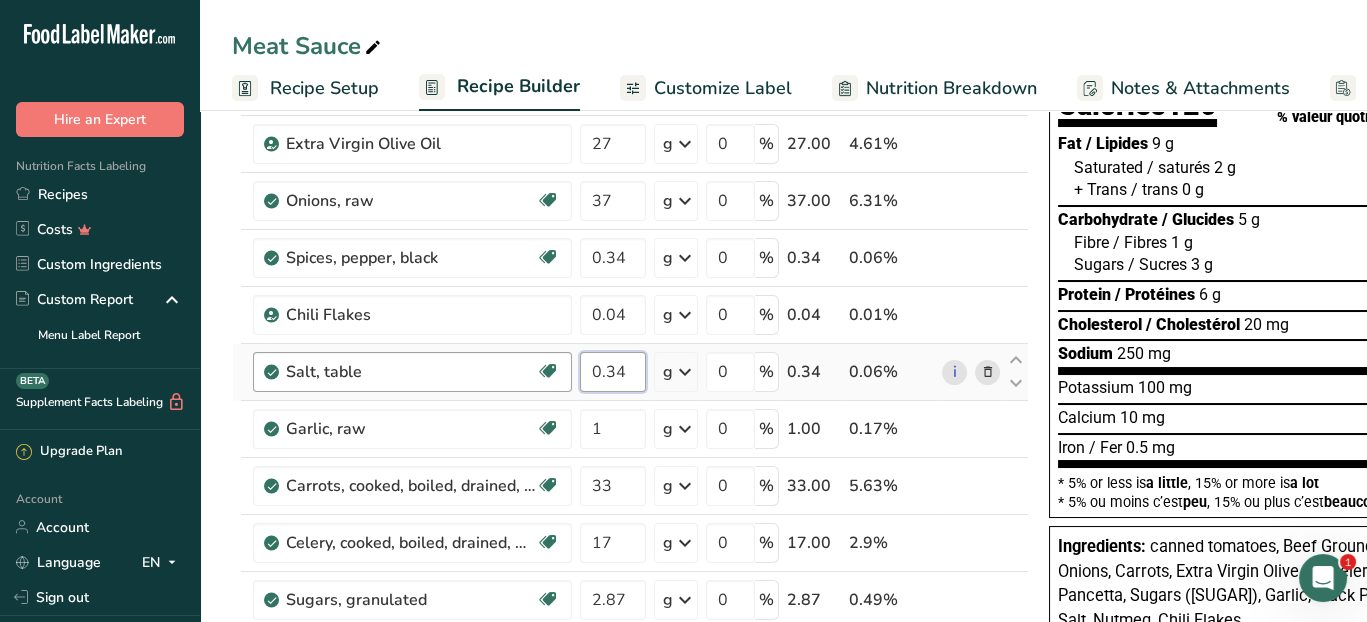 drag, startPoint x: 625, startPoint y: 375, endPoint x: 568, endPoint y: 389, distance: 58.694122 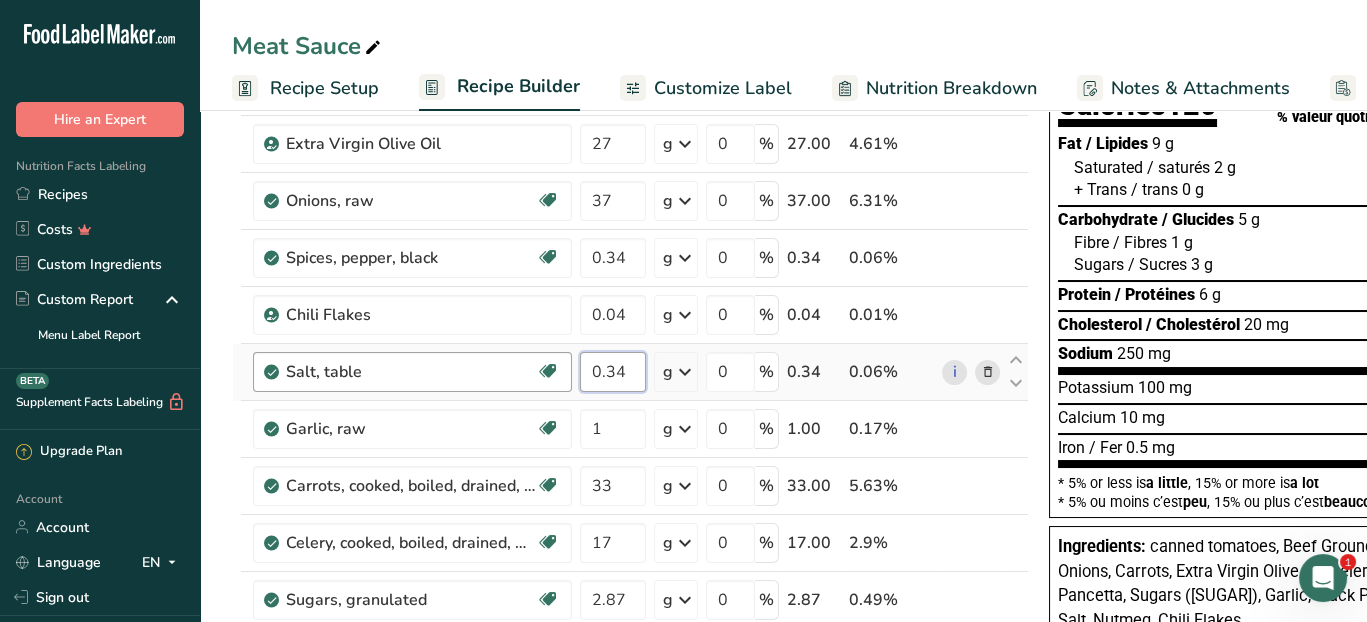 click on "0.34" at bounding box center [613, 372] 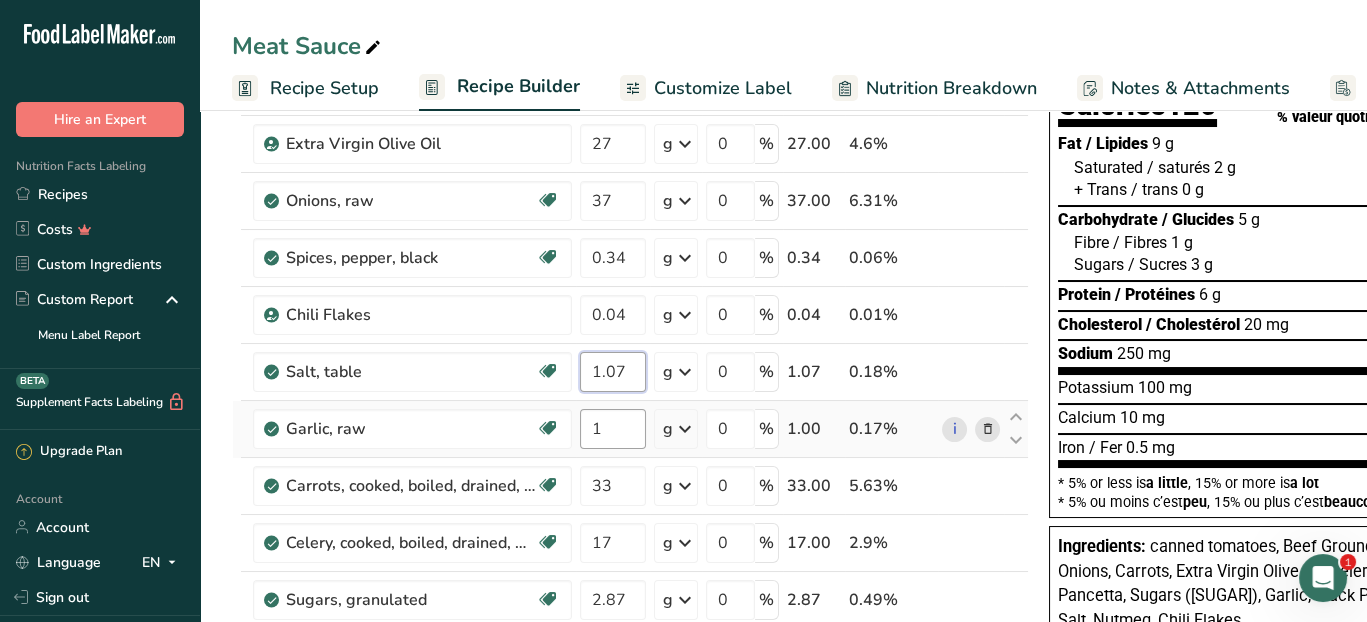 type on "1.07" 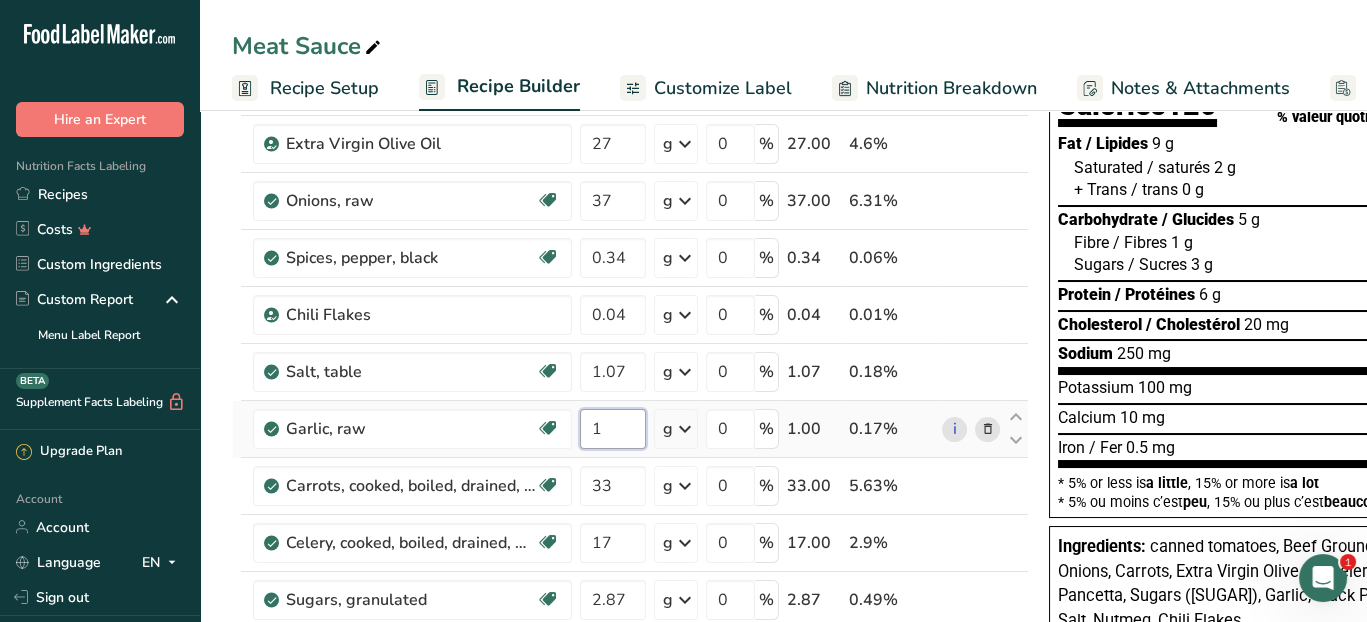 click on "Ingredient *
Amount *
Unit *
Waste *   .a-a{fill:#347362;}.b-a{fill:#fff;}          Grams
Percentage
Beef, ground, 75% lean meat / 25% fat, crumbles, cooked, pan-browned
Dairy free
Gluten free
Soy free
110
g
Portions
3 oz
Weight Units
g
kg
mg
See more
Volume Units
l
Volume units require a density conversion. If you know your ingredient's density enter it below. Otherwise, click on "RIA" our AI Regulatory bot - she will be able to help you
lb/ft3
g/cm3
Confirm
mL
lb/ft3
fl oz" at bounding box center (630, 499) 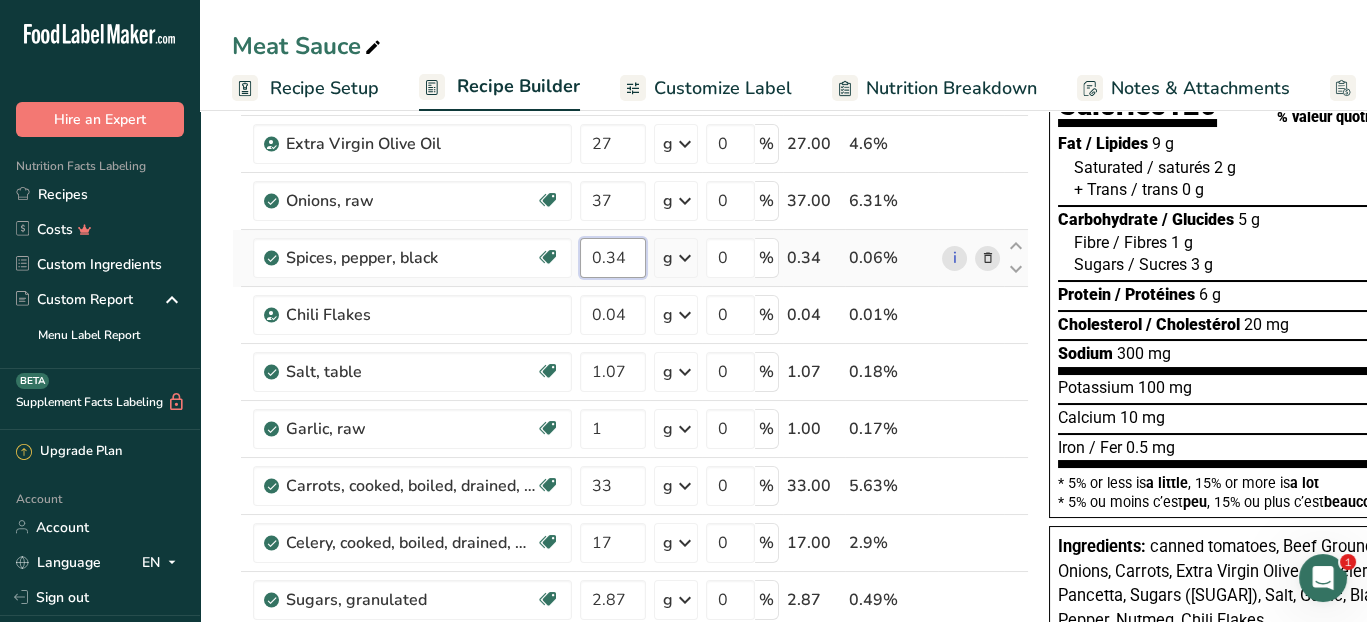 click on "Ingredient *
Amount *
Unit *
Waste *   .a-a{fill:#347362;}.b-a{fill:#fff;}          Grams
Percentage
Beef, ground, 75% lean meat / 25% fat, crumbles, cooked, pan-browned
Dairy free
Gluten free
Soy free
110
g
Portions
3 oz
Weight Units
g
kg
mg
See more
Volume Units
l
Volume units require a density conversion. If you know your ingredient's density enter it below. Otherwise, click on "RIA" our AI Regulatory bot - she will be able to help you
lb/ft3
g/cm3
Confirm
mL
lb/ft3
fl oz" at bounding box center [630, 499] 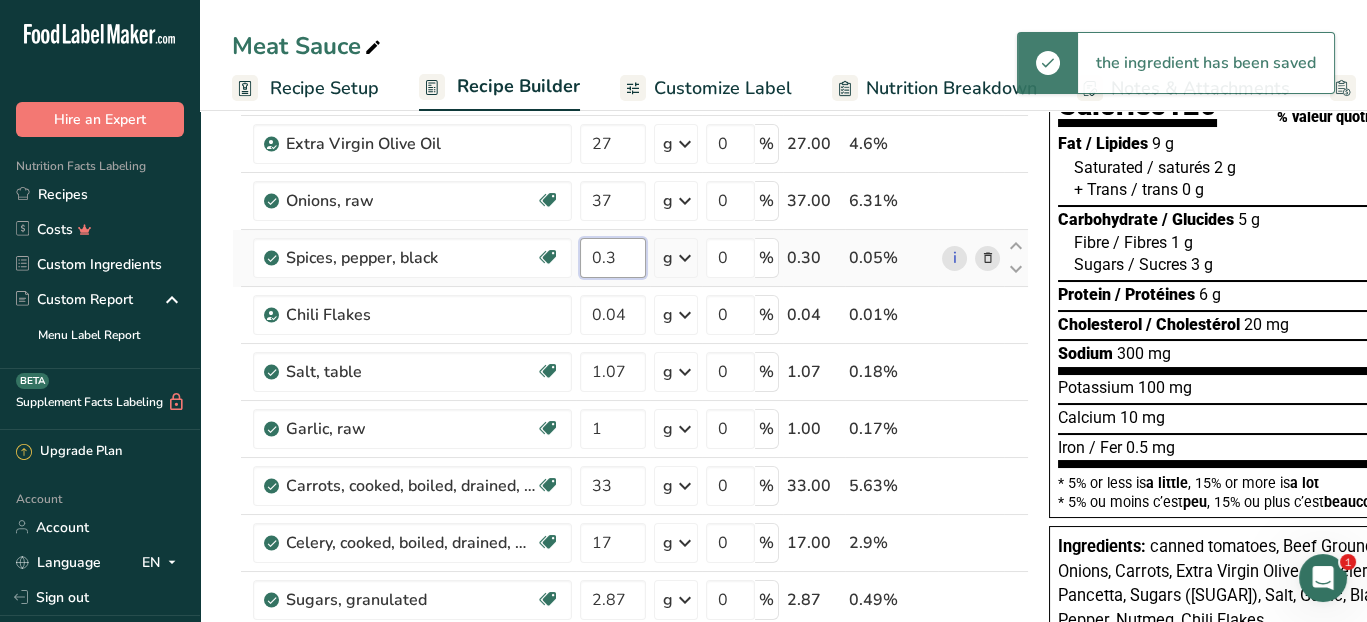 type on "0" 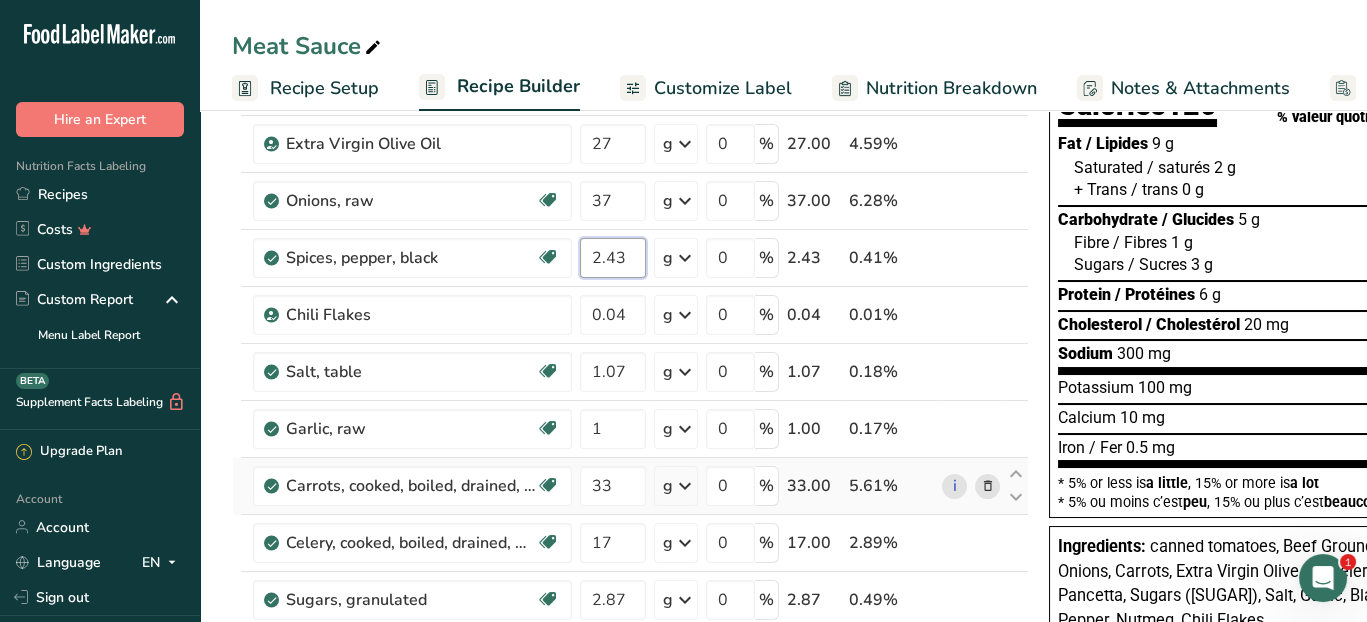 type on "2.43" 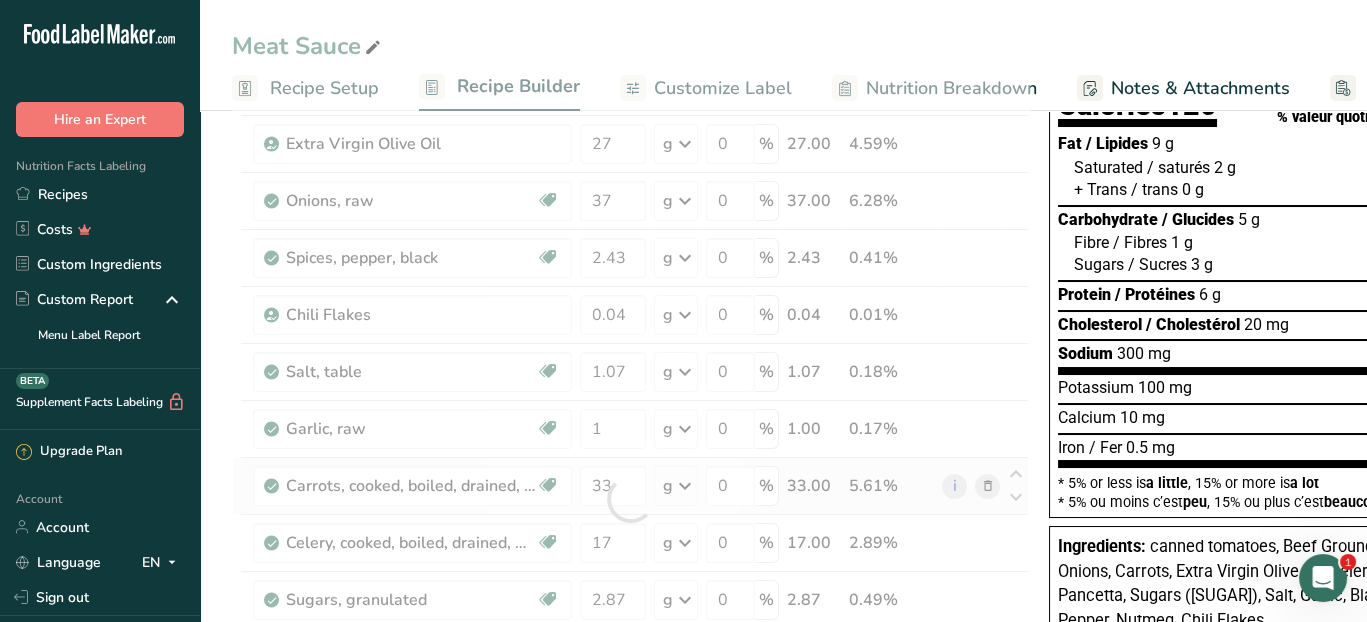 click on "Ingredient *
Amount *
Unit *
Waste *   .a-a{fill:#347362;}.b-a{fill:#fff;}          Grams
Percentage
Beef, ground, 75% lean meat / 25% fat, crumbles, cooked, pan-browned
Dairy free
Gluten free
Soy free
110
g
Portions
3 oz
Weight Units
g
kg
mg
See more
Volume Units
l
Volume units require a density conversion. If you know your ingredient's density enter it below. Otherwise, click on "RIA" our AI Regulatory bot - she will be able to help you
lb/ft3
g/cm3
Confirm
mL
lb/ft3
fl oz" at bounding box center (630, 499) 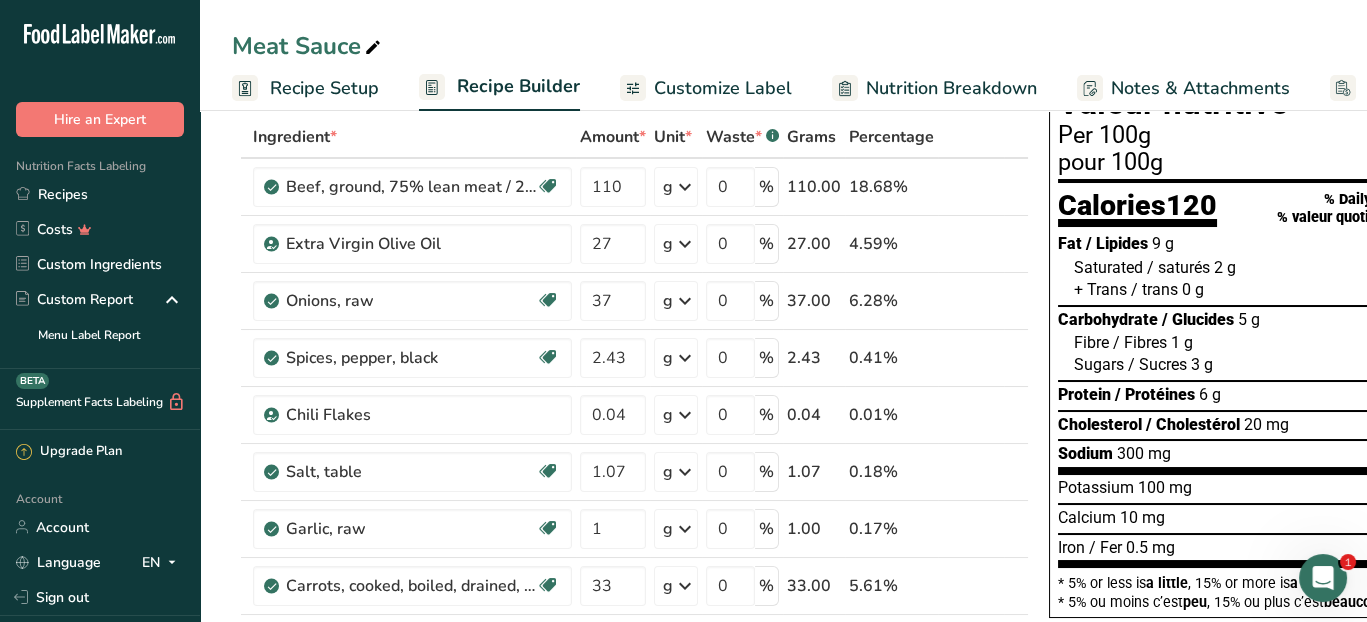 scroll, scrollTop: 0, scrollLeft: 0, axis: both 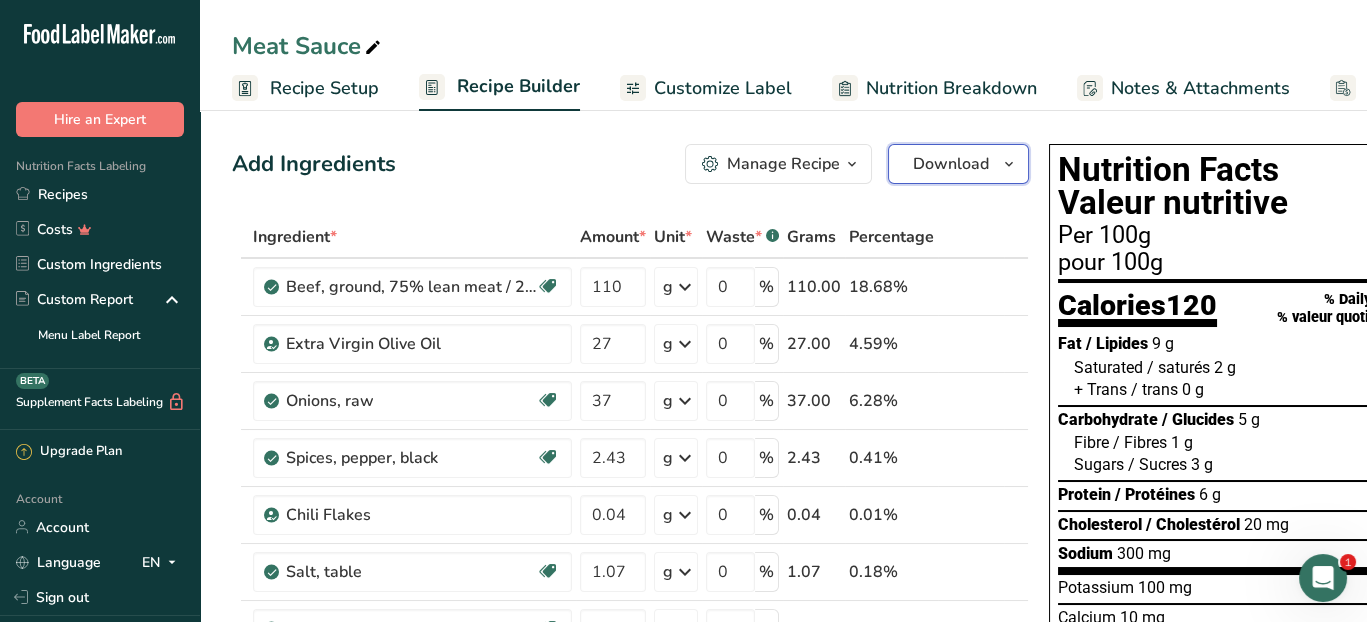 click on "Download" at bounding box center (958, 164) 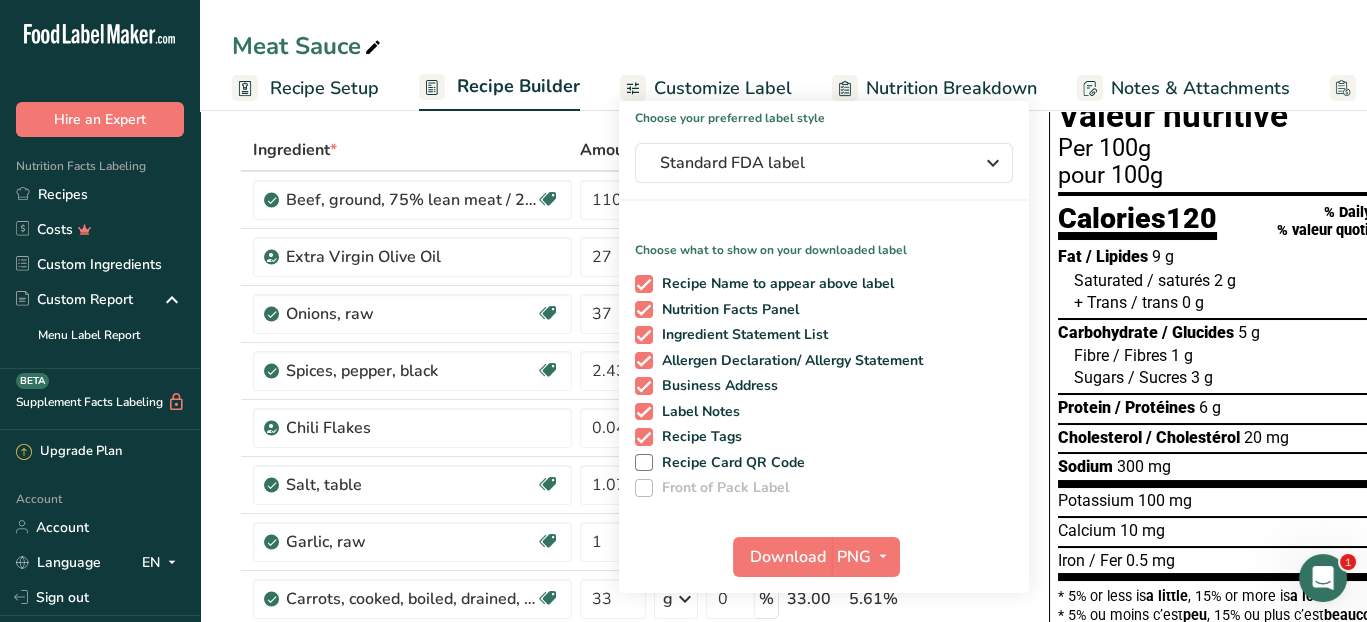 scroll, scrollTop: 200, scrollLeft: 0, axis: vertical 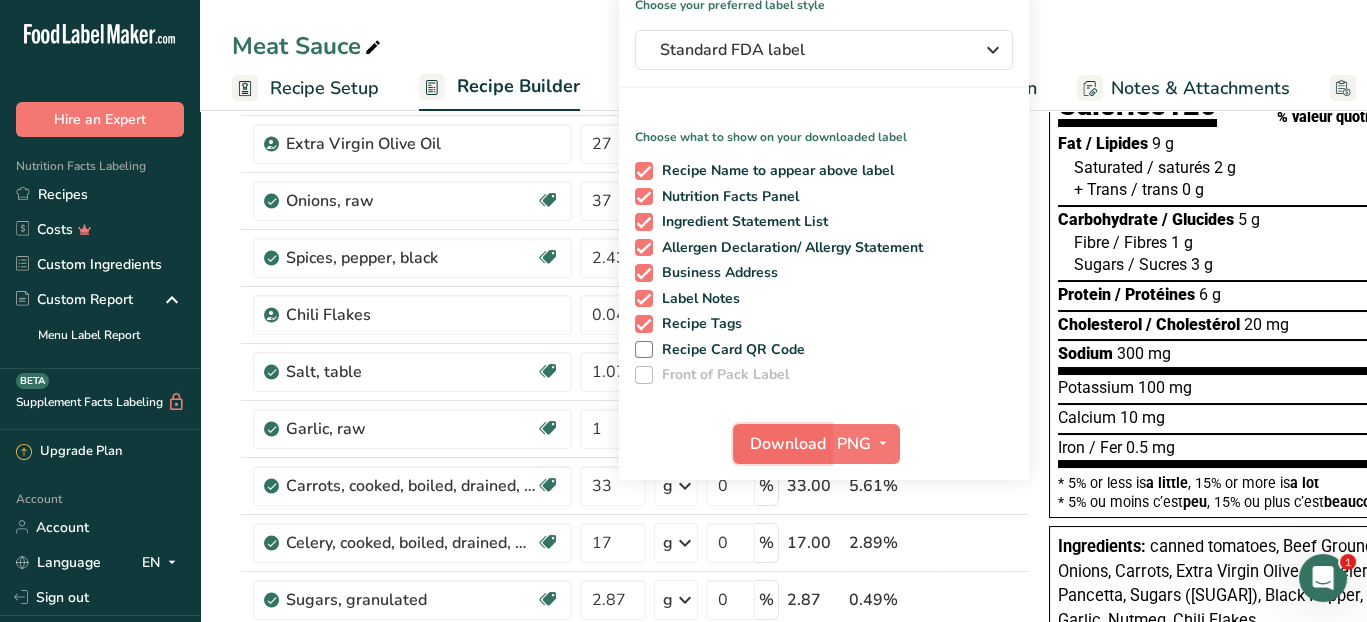 click on "Download" at bounding box center [788, 444] 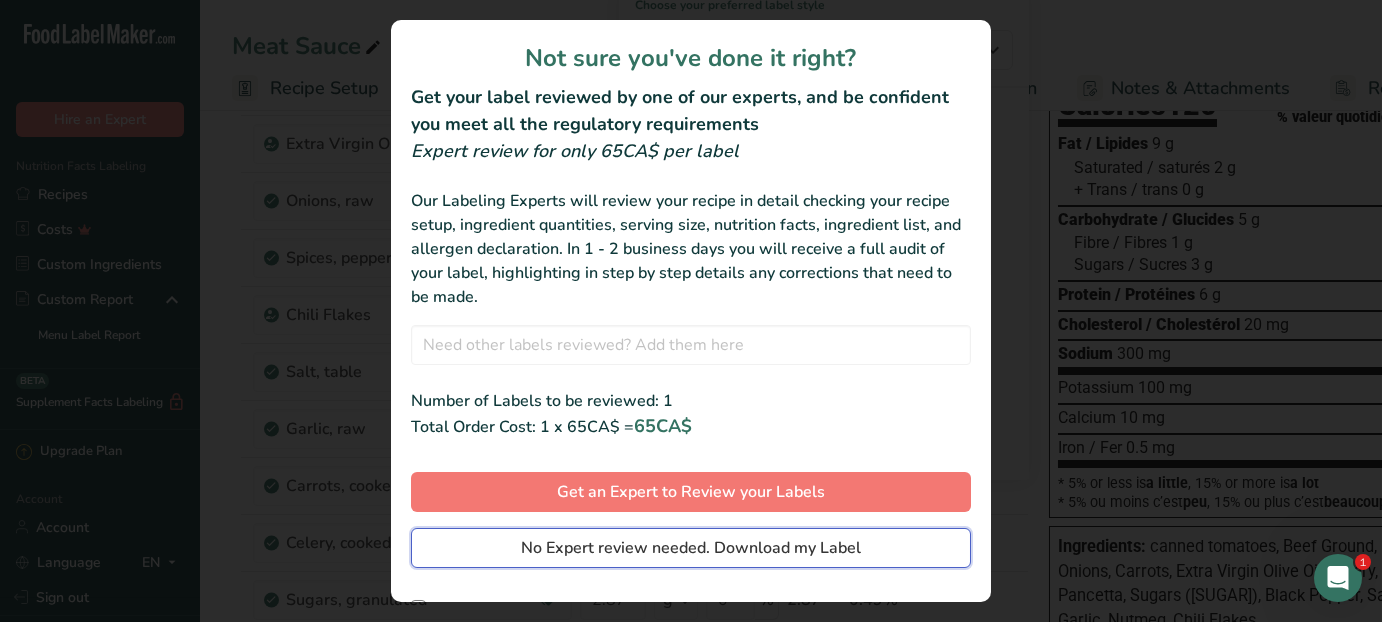 click on "No Expert review needed. Download my Label" at bounding box center (691, 548) 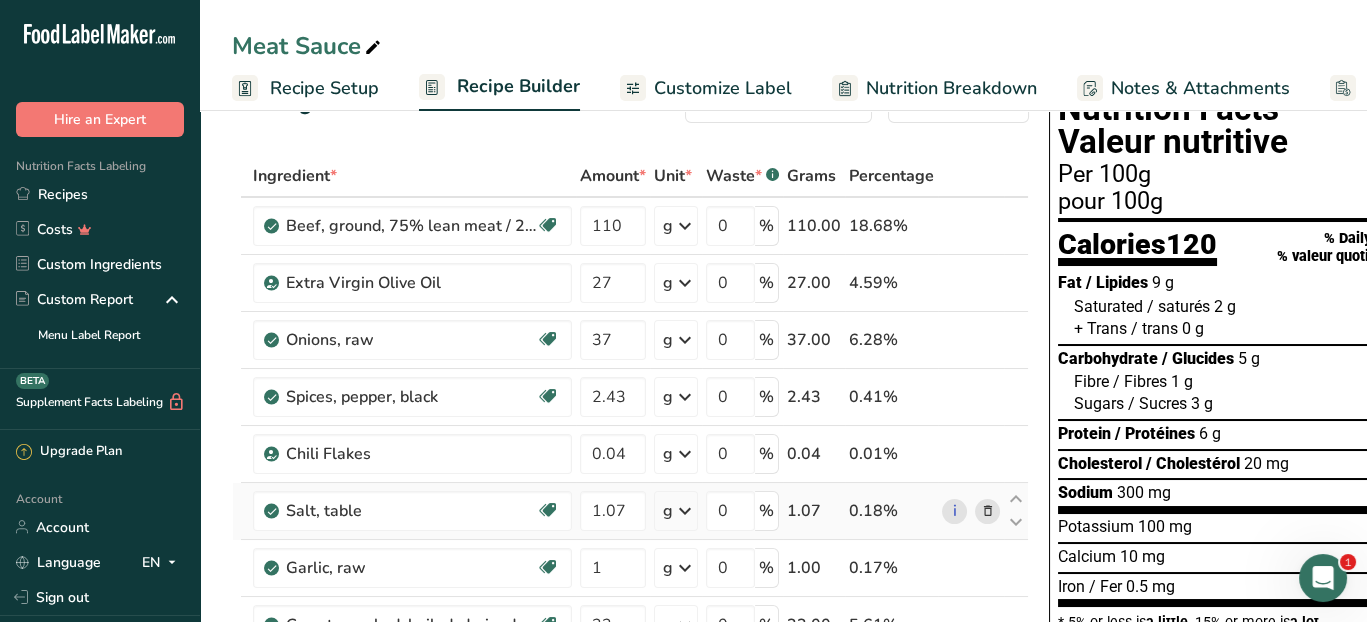 scroll, scrollTop: 0, scrollLeft: 0, axis: both 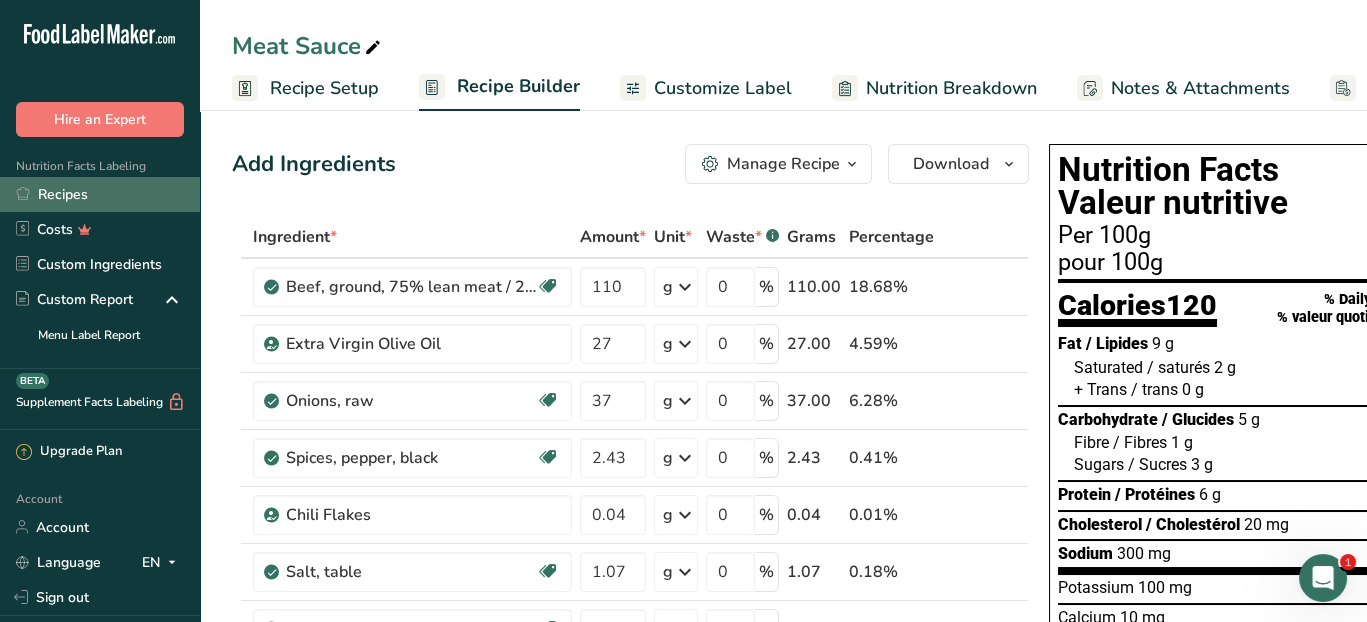 click on "Recipes" at bounding box center [100, 194] 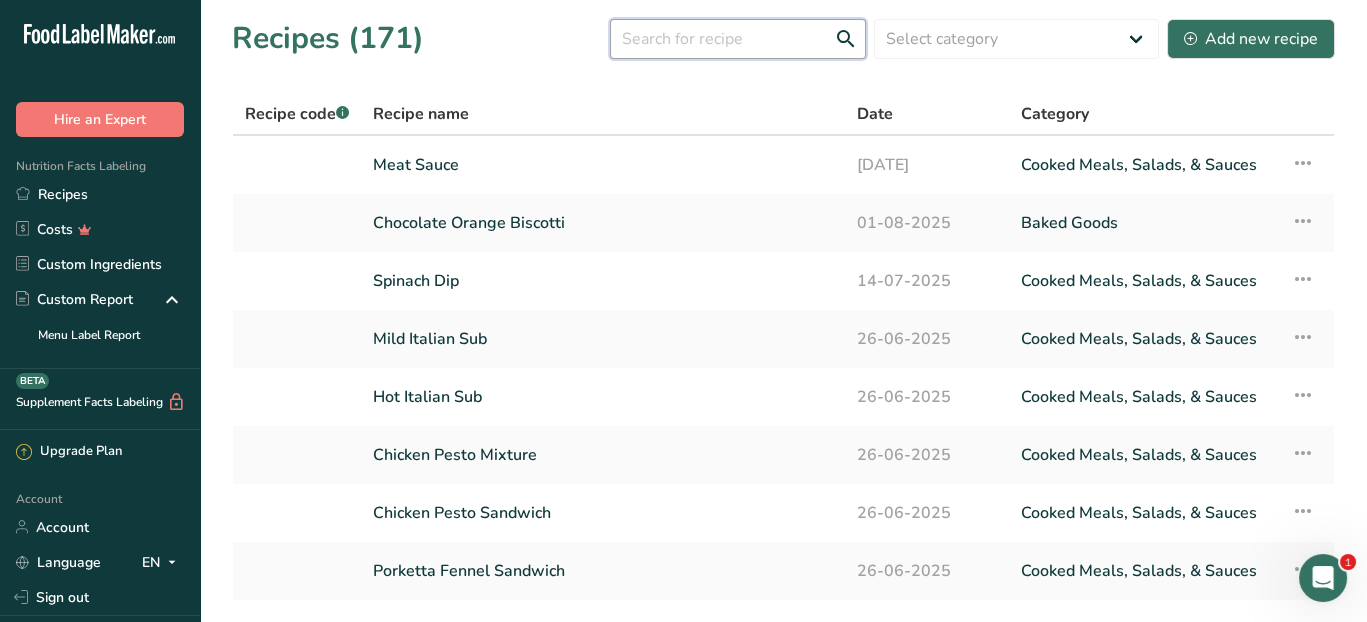 click at bounding box center [738, 39] 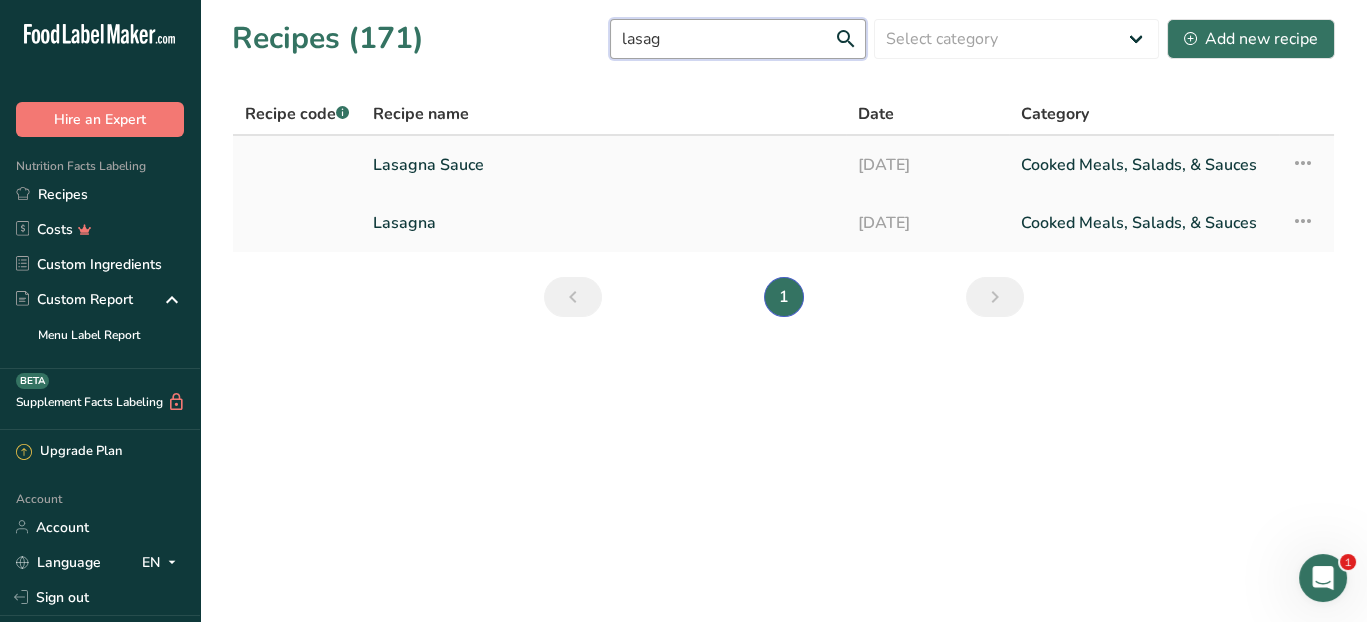 type on "lasag" 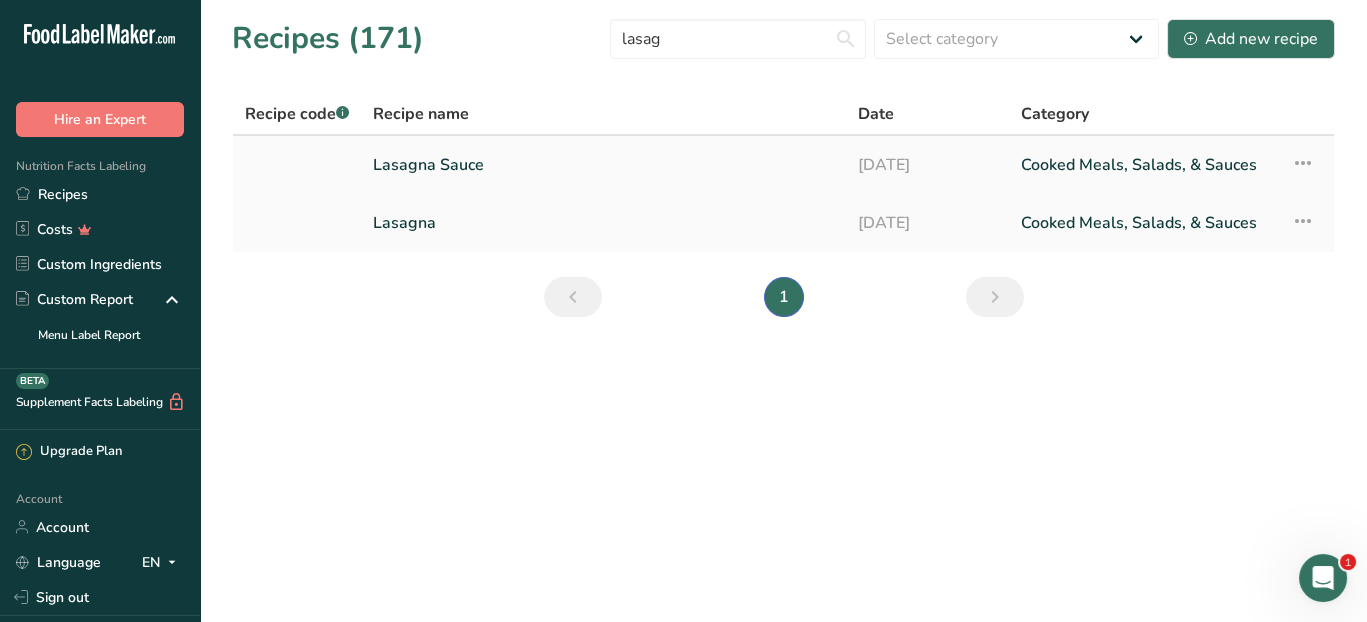 click on "Lasagna Sauce" at bounding box center (603, 165) 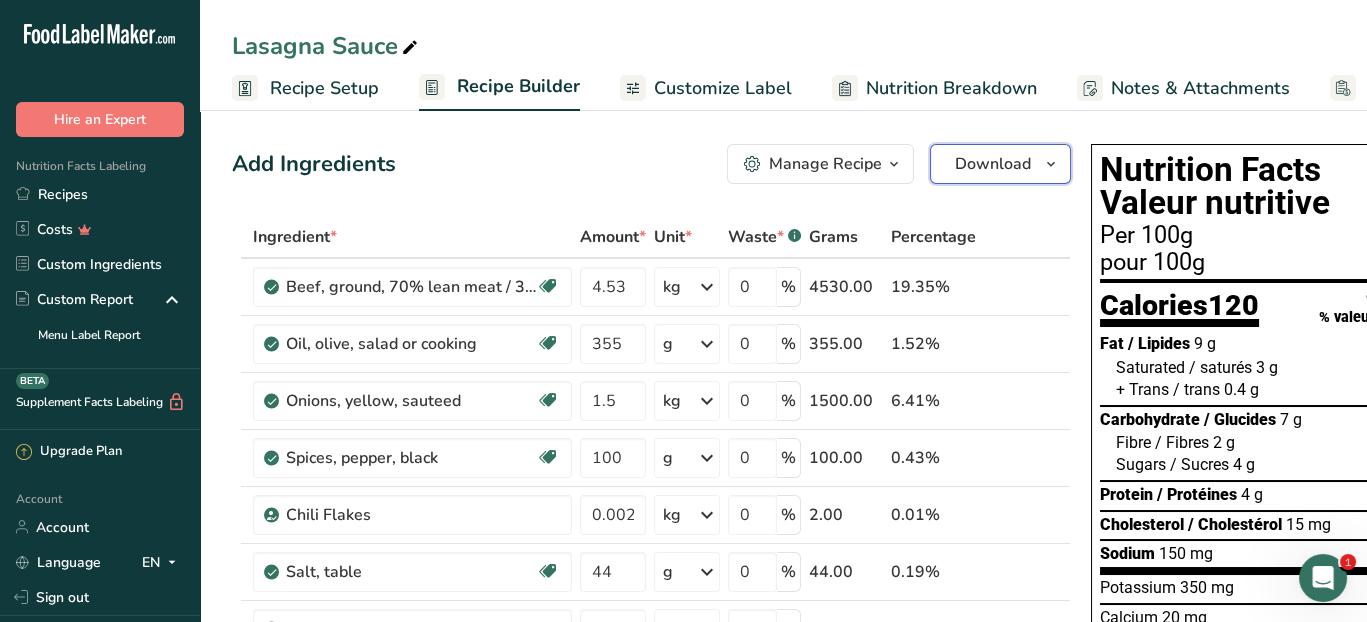 click on "Download" at bounding box center (993, 164) 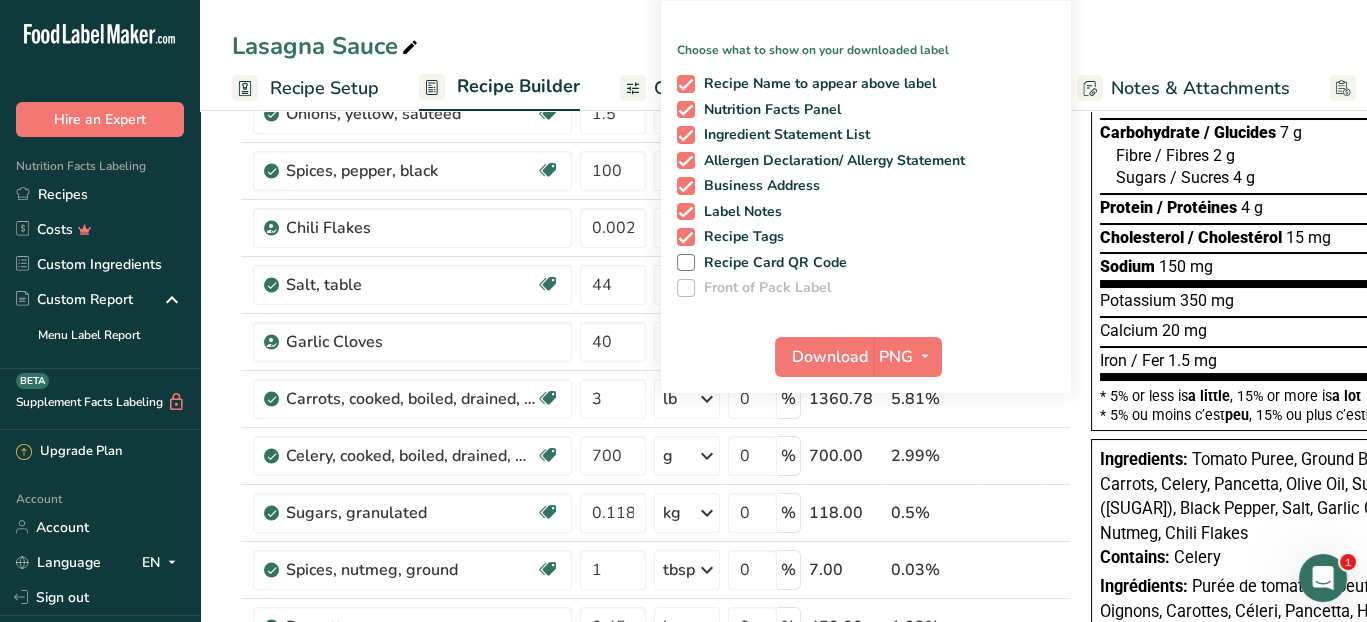 scroll, scrollTop: 300, scrollLeft: 0, axis: vertical 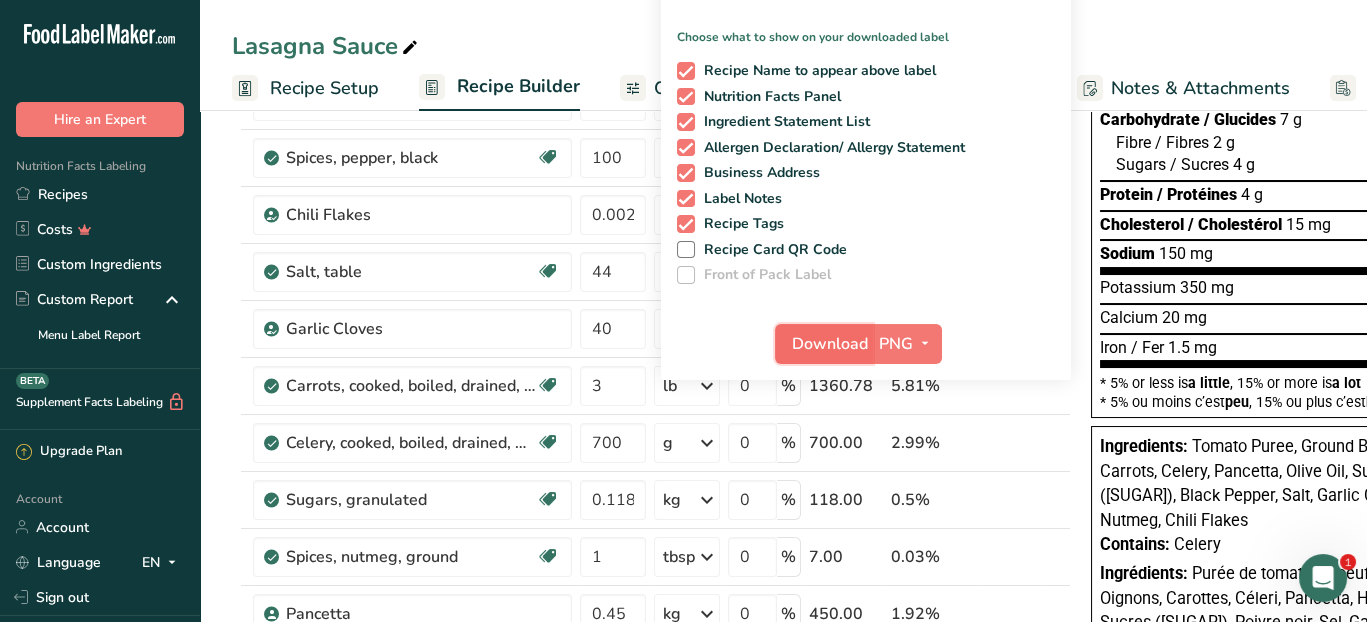 click on "Download" at bounding box center (830, 344) 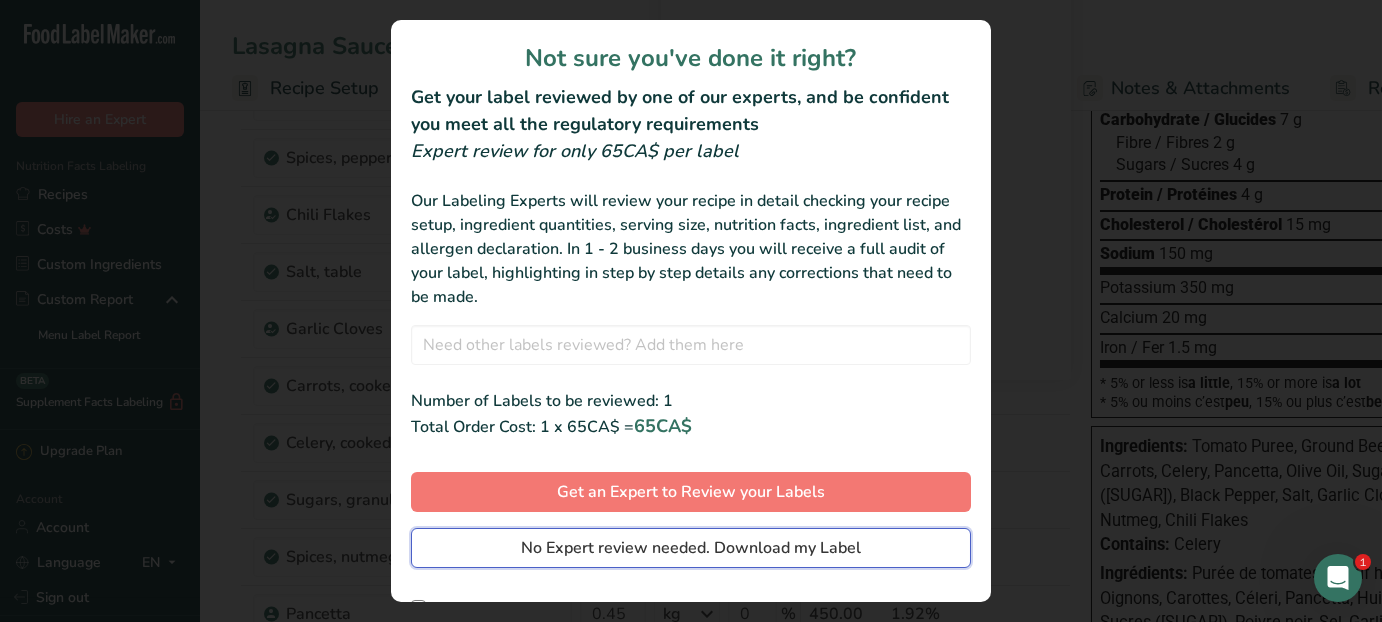 click on "No Expert review needed. Download my Label" at bounding box center (691, 548) 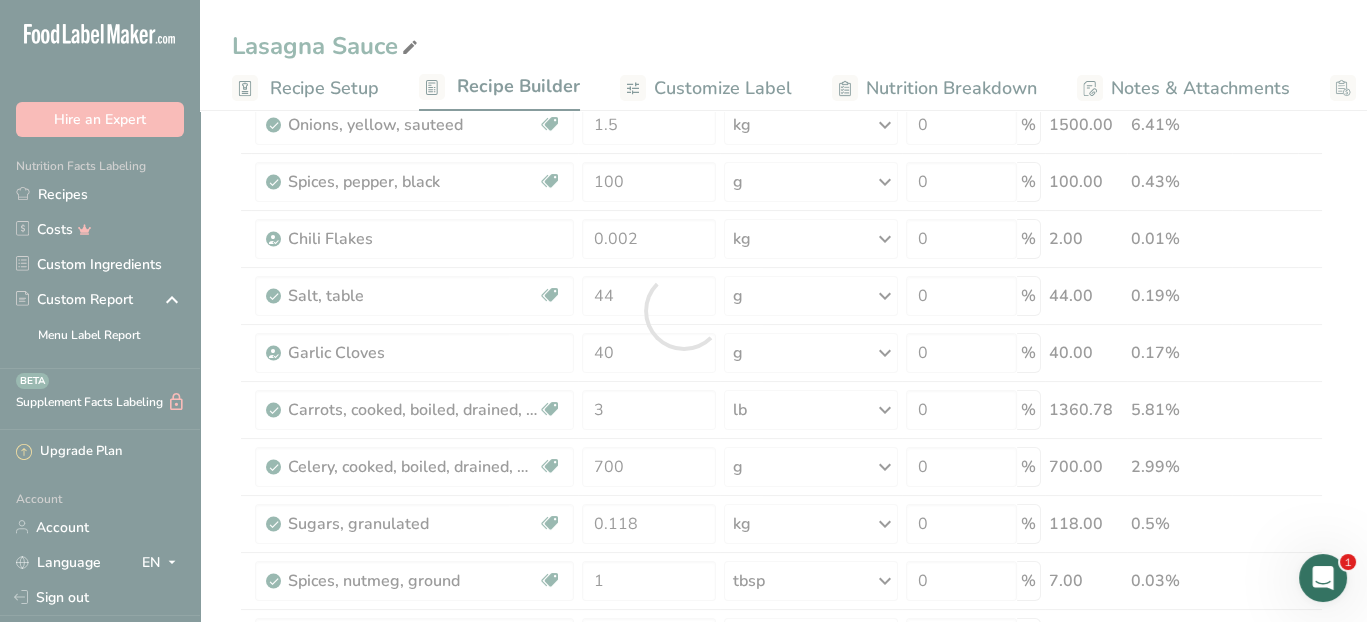 scroll, scrollTop: 0, scrollLeft: 0, axis: both 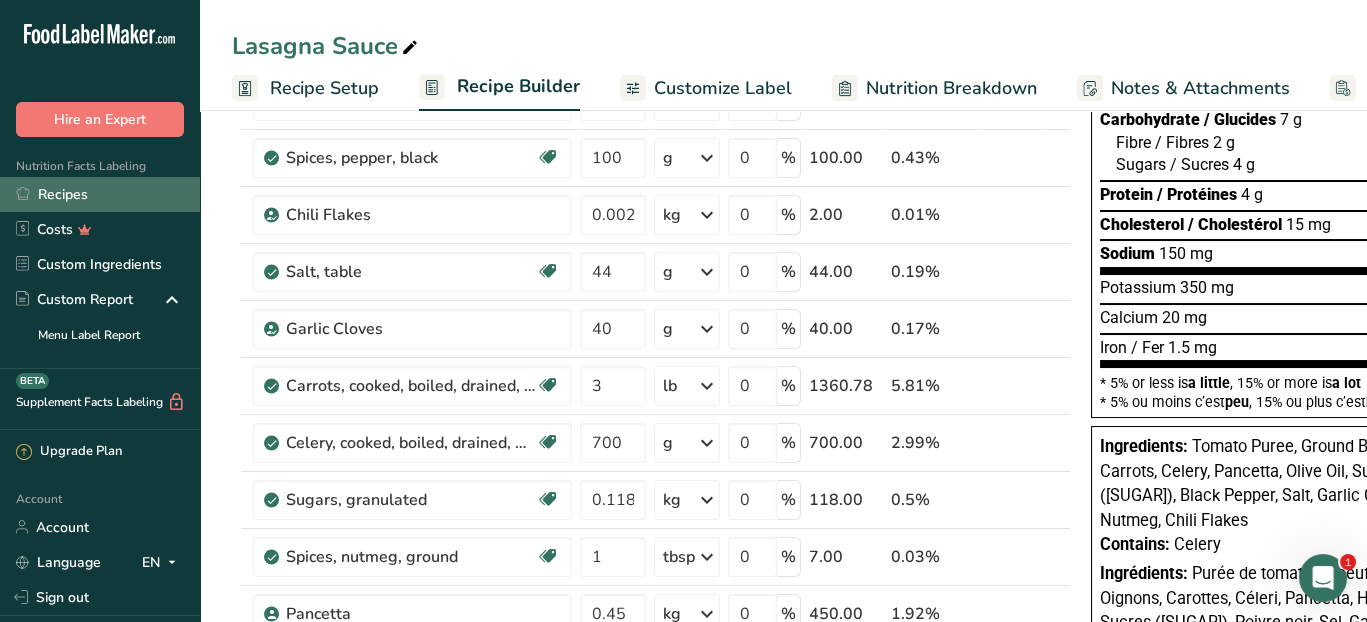 click on "Recipes" at bounding box center (100, 194) 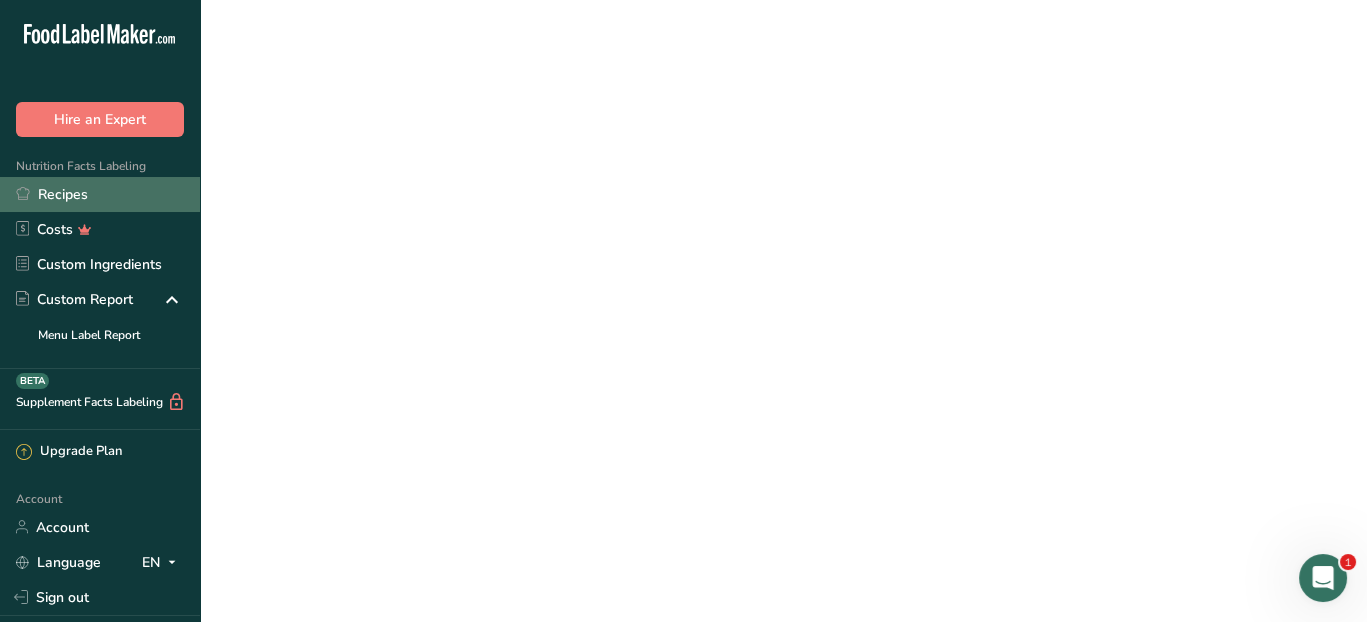 scroll, scrollTop: 0, scrollLeft: 0, axis: both 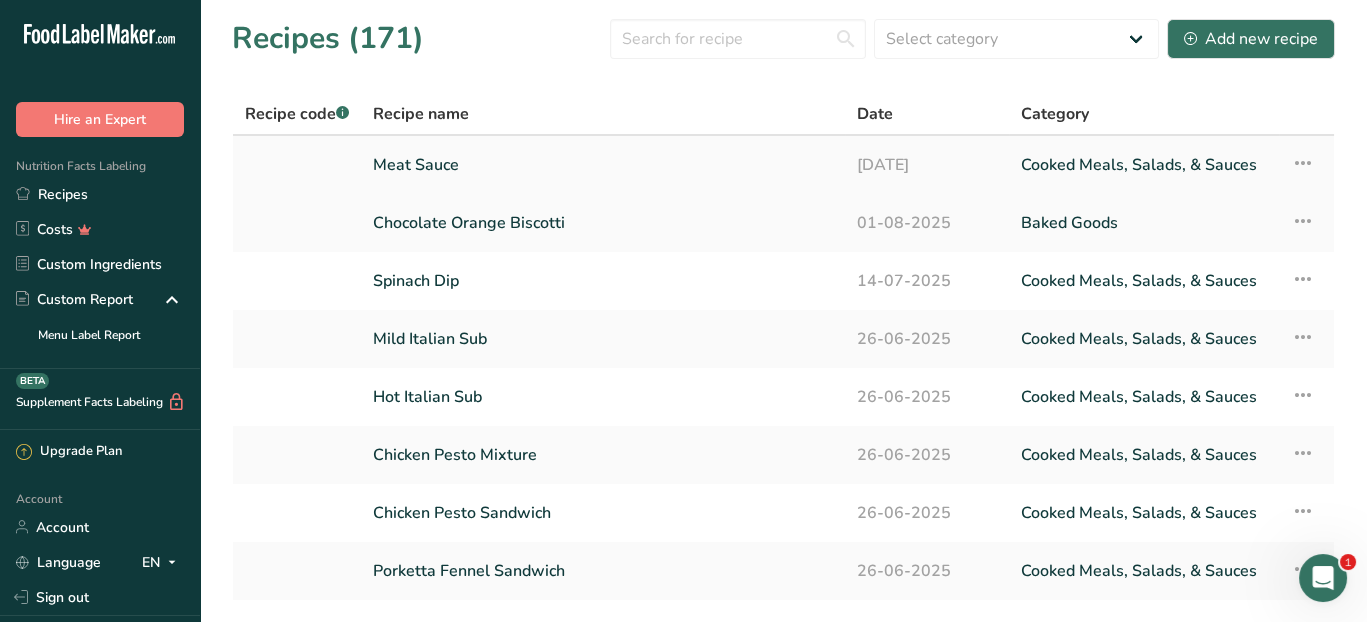 click on "Meat Sauce" at bounding box center [603, 165] 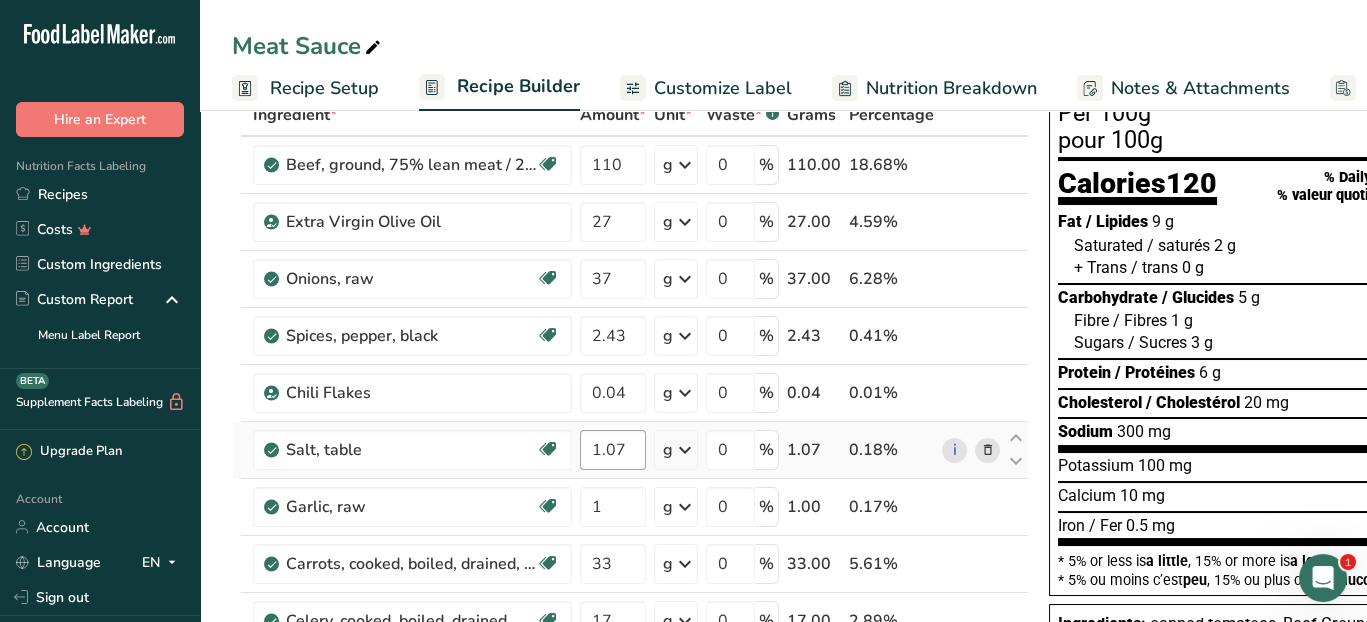 scroll, scrollTop: 200, scrollLeft: 0, axis: vertical 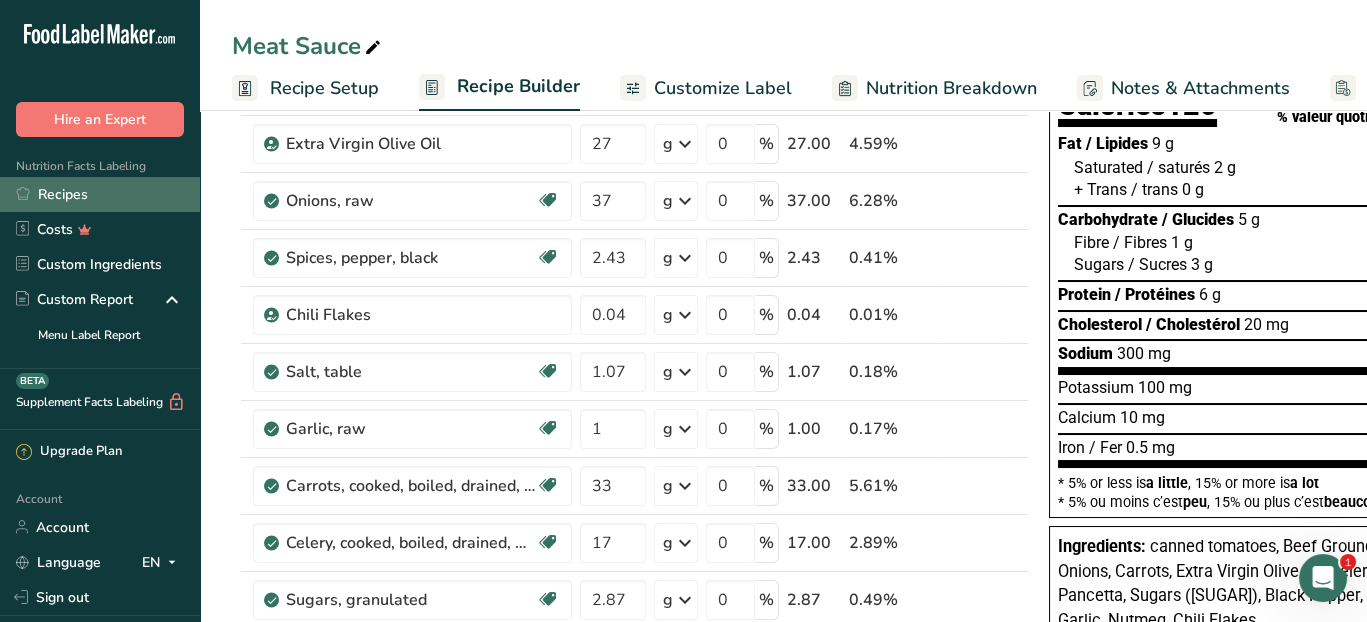 click on "Recipes" at bounding box center [100, 194] 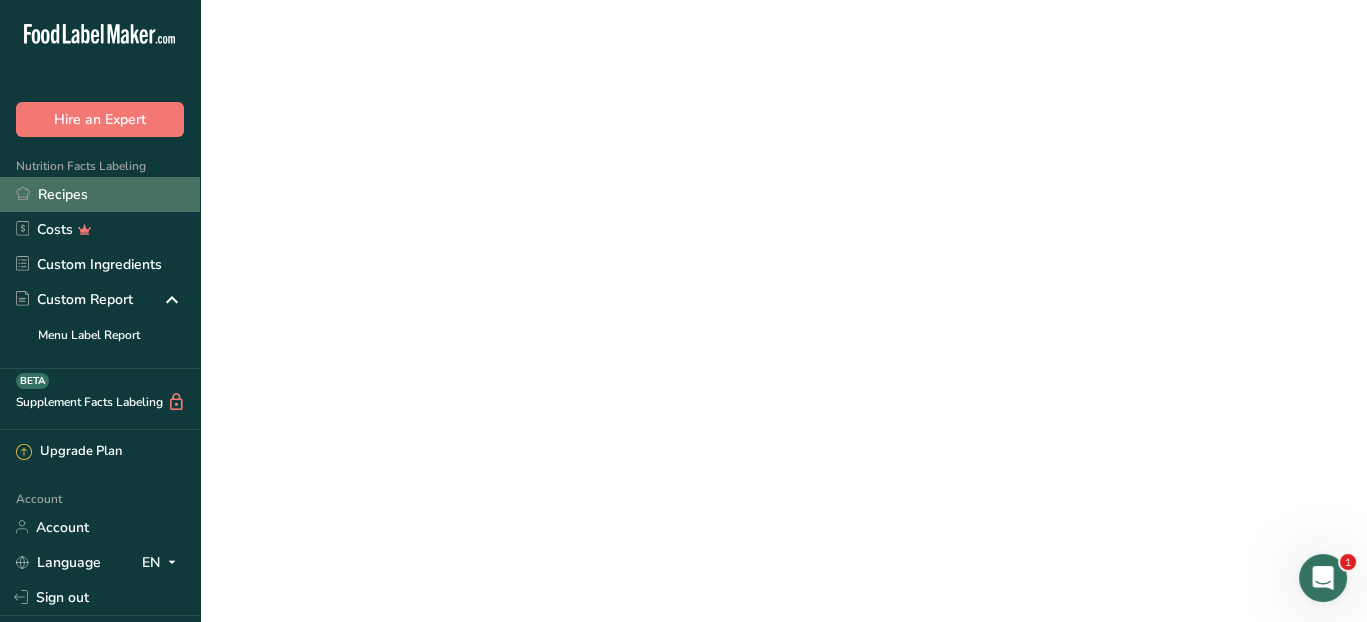 scroll, scrollTop: 0, scrollLeft: 0, axis: both 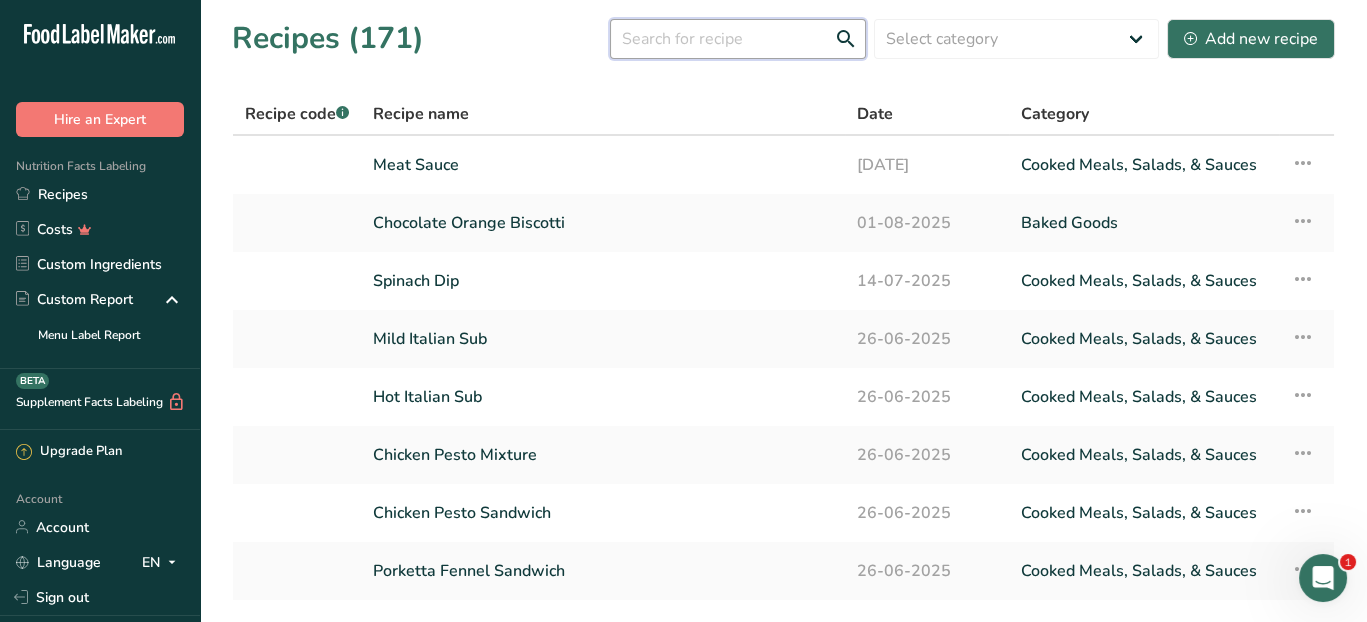 click at bounding box center (738, 39) 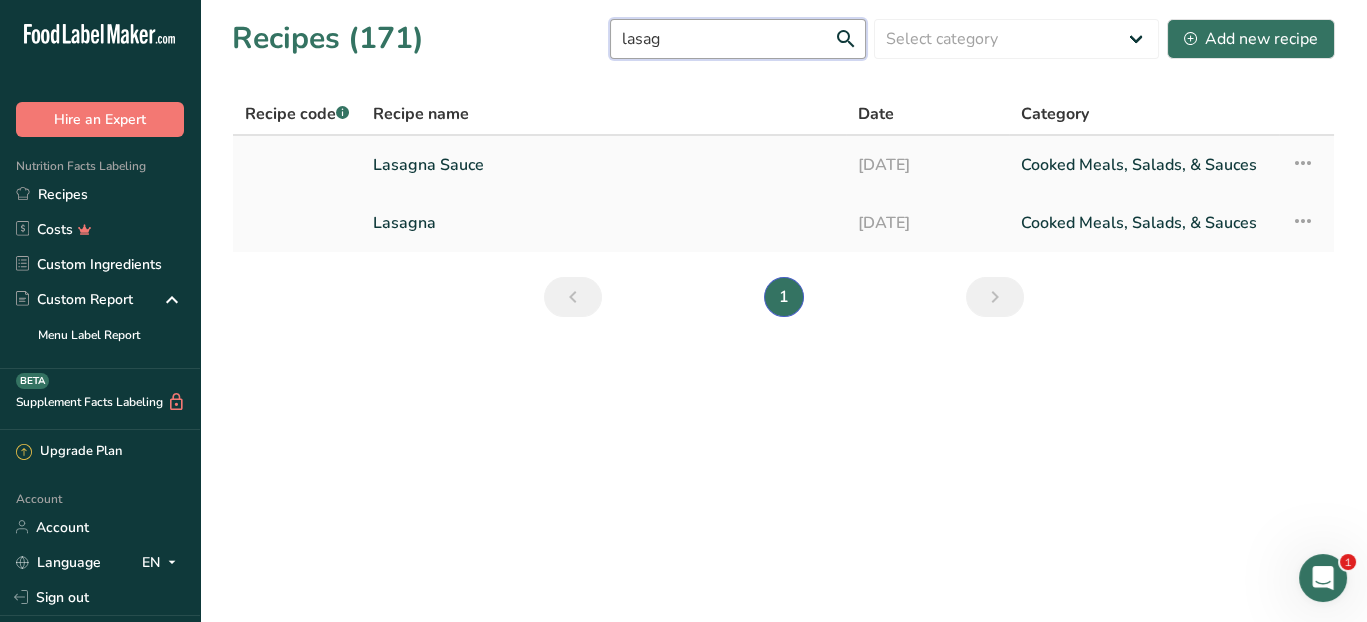 type on "lasag" 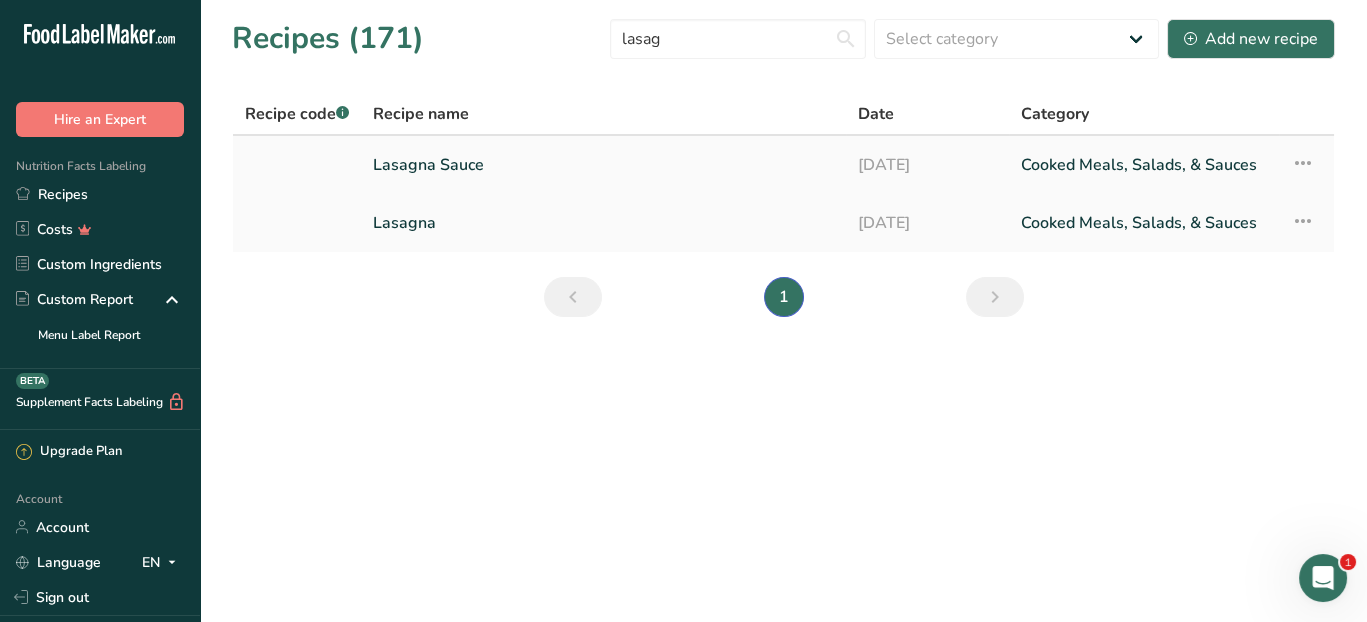 click on "Lasagna Sauce" at bounding box center (603, 165) 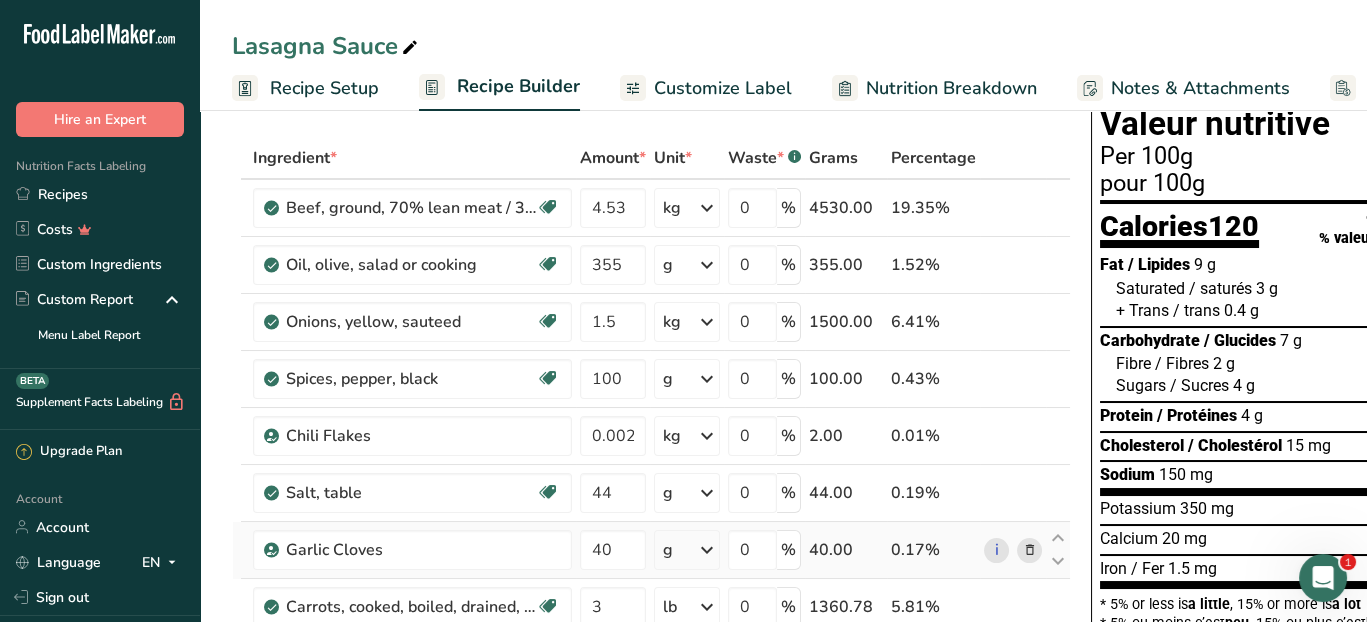 scroll, scrollTop: 400, scrollLeft: 0, axis: vertical 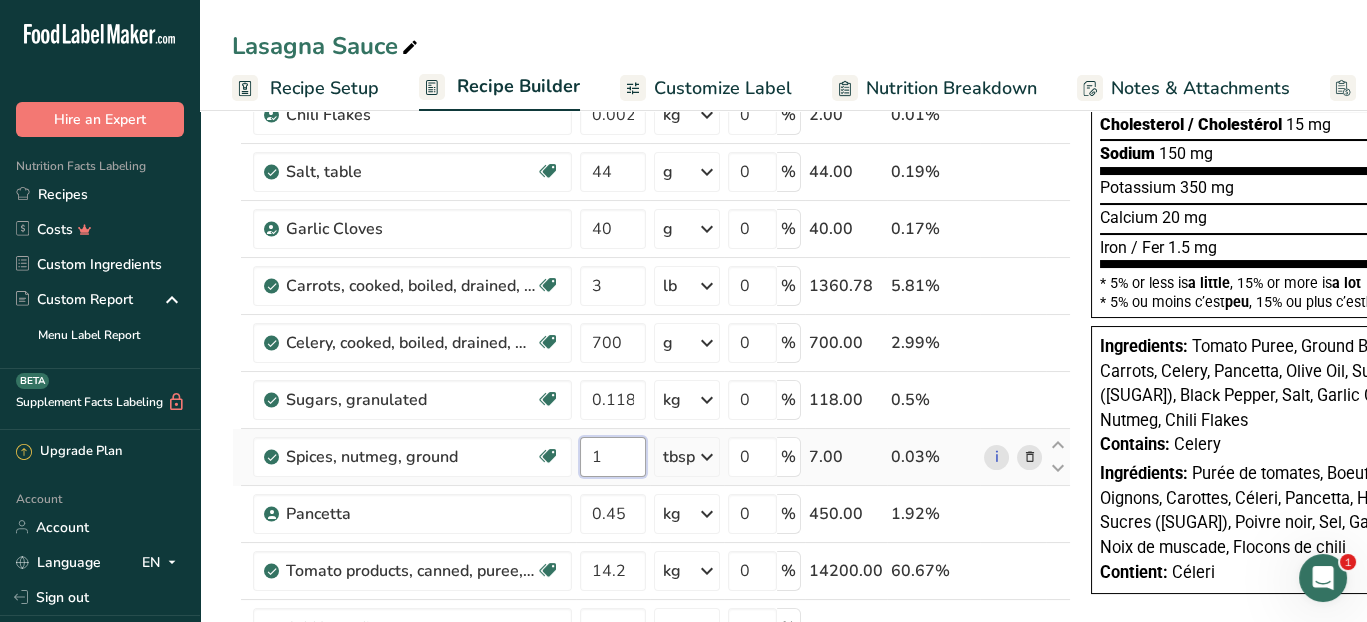 click on "1" at bounding box center [613, 457] 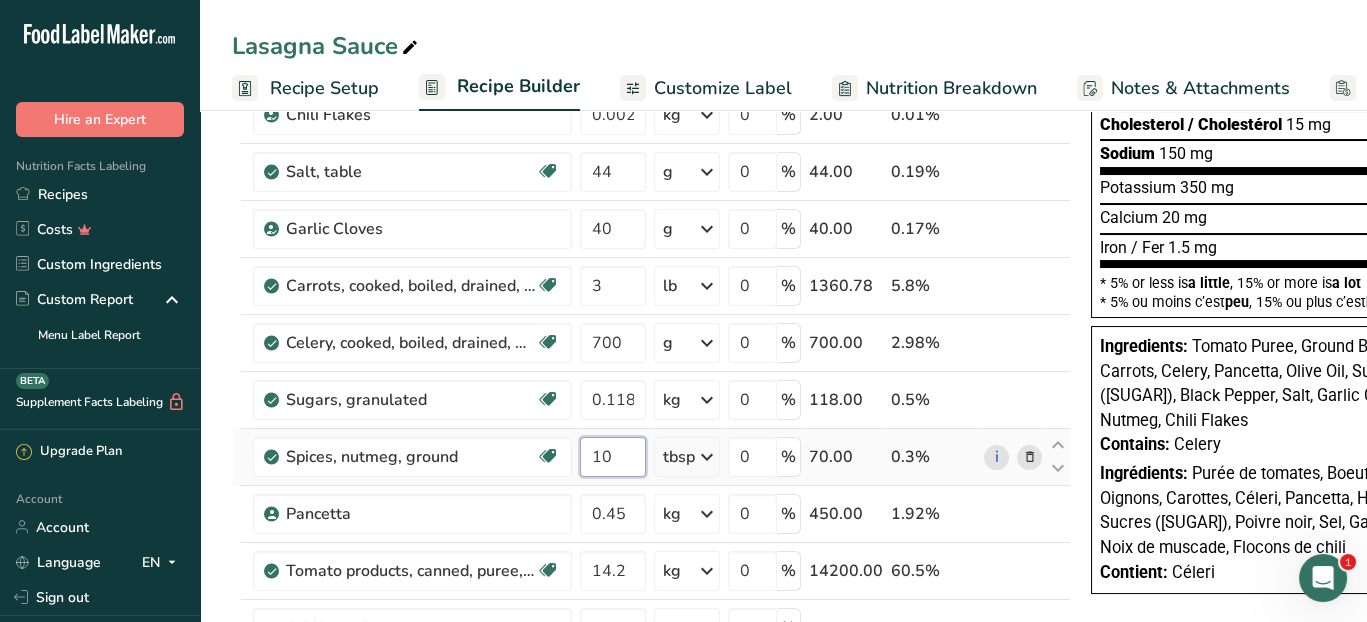 type on "10" 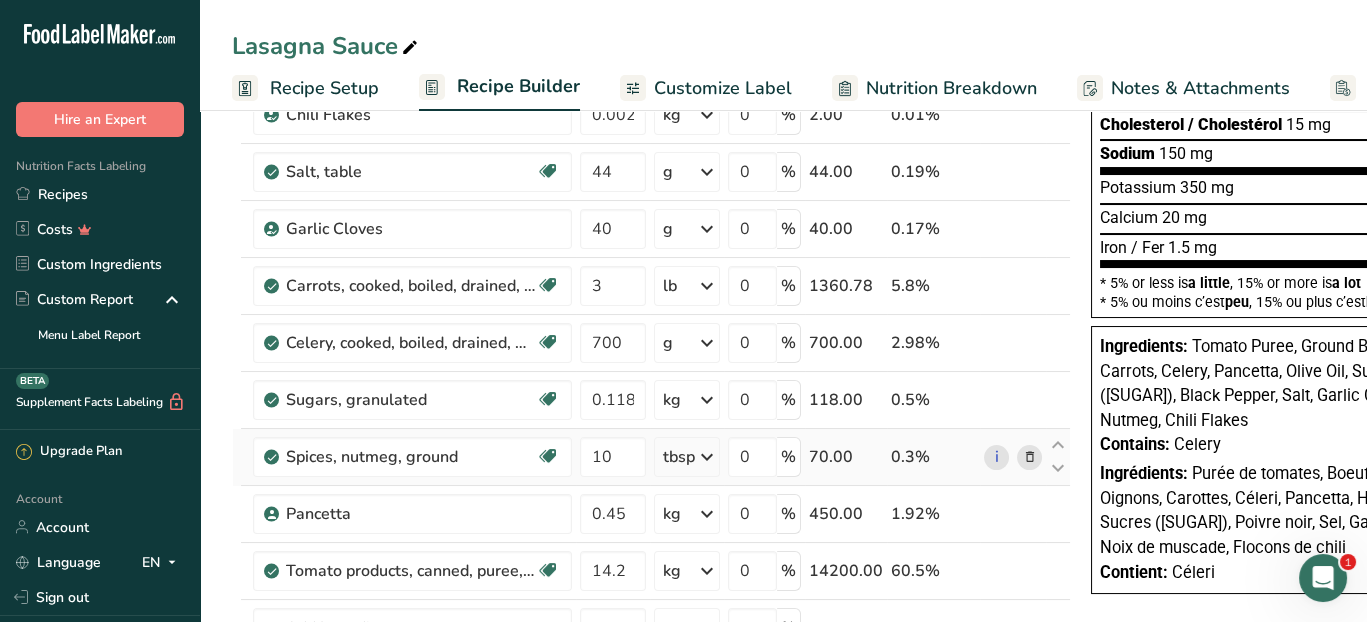click on "Ingredient *
Amount *
Unit *
Waste *   .a-a{fill:#347362;}.b-a{fill:#fff;}          Grams
Percentage
Beef, ground, 70% lean meat / 30% fat, raw
Dairy free
Gluten free
Soy free
4.53
kg
Portions
4 oz
1 oz
Weight Units
g
kg
mg
See more
Volume Units
l
Volume units require a density conversion. If you know your ingredient's density enter it below. Otherwise, click on "RIA" our AI Regulatory bot - she will be able to help you
lb/ft3
g/cm3
Confirm
mL
lb/ft3
g/cm3" at bounding box center [651, 299] 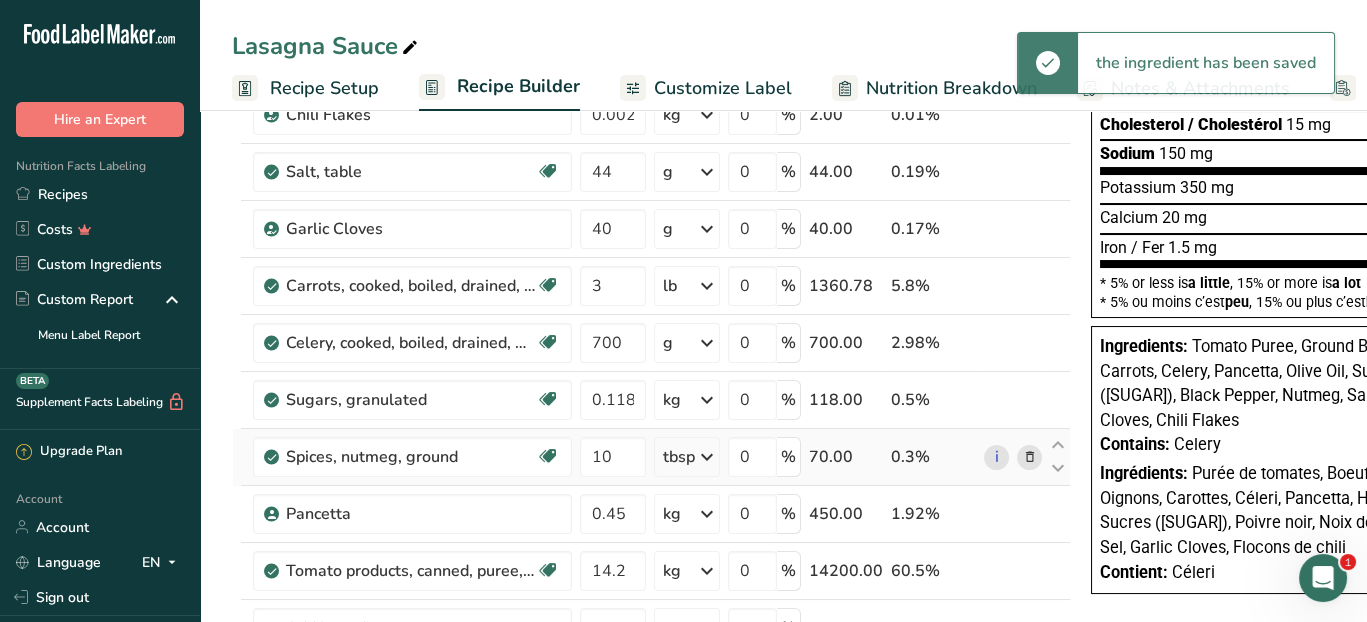 click at bounding box center (707, 457) 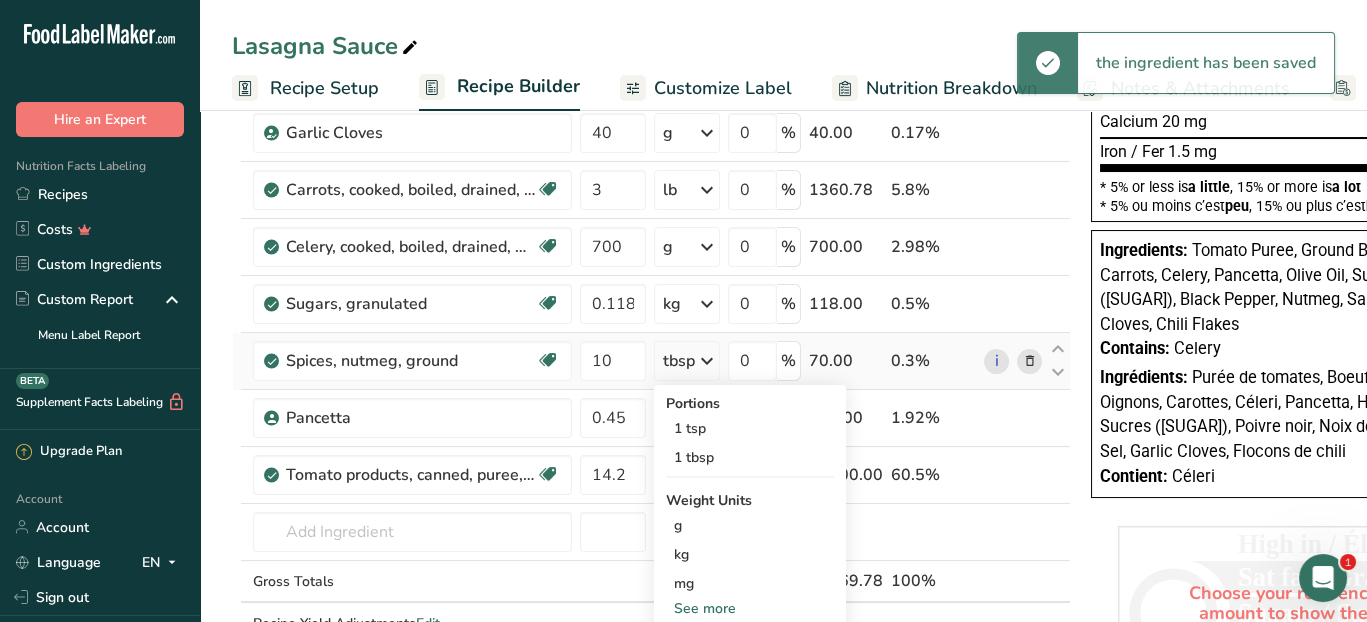 scroll, scrollTop: 600, scrollLeft: 0, axis: vertical 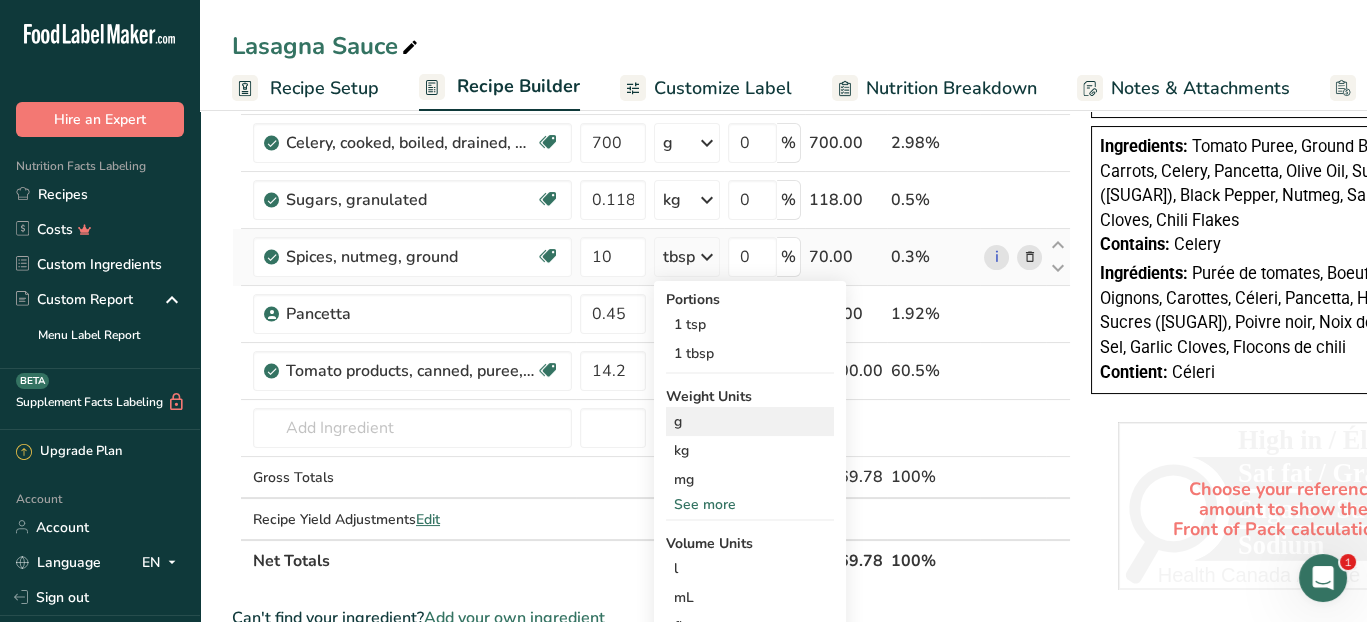click on "g" at bounding box center [750, 421] 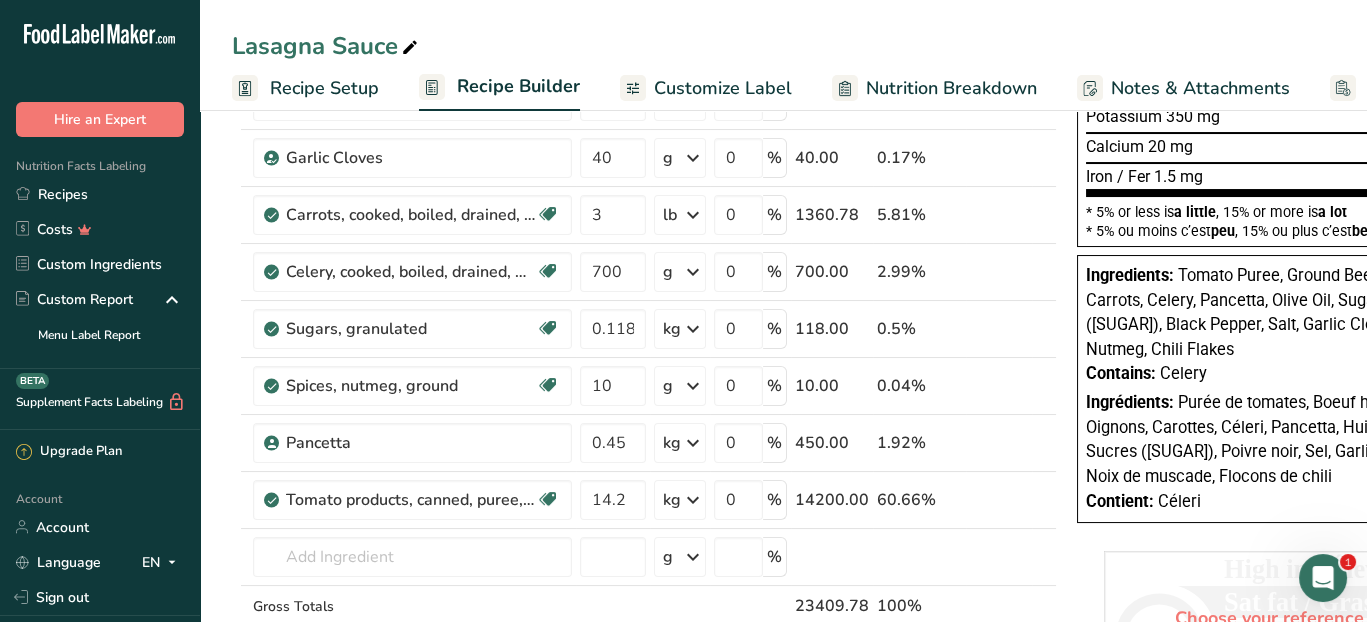 scroll, scrollTop: 500, scrollLeft: 0, axis: vertical 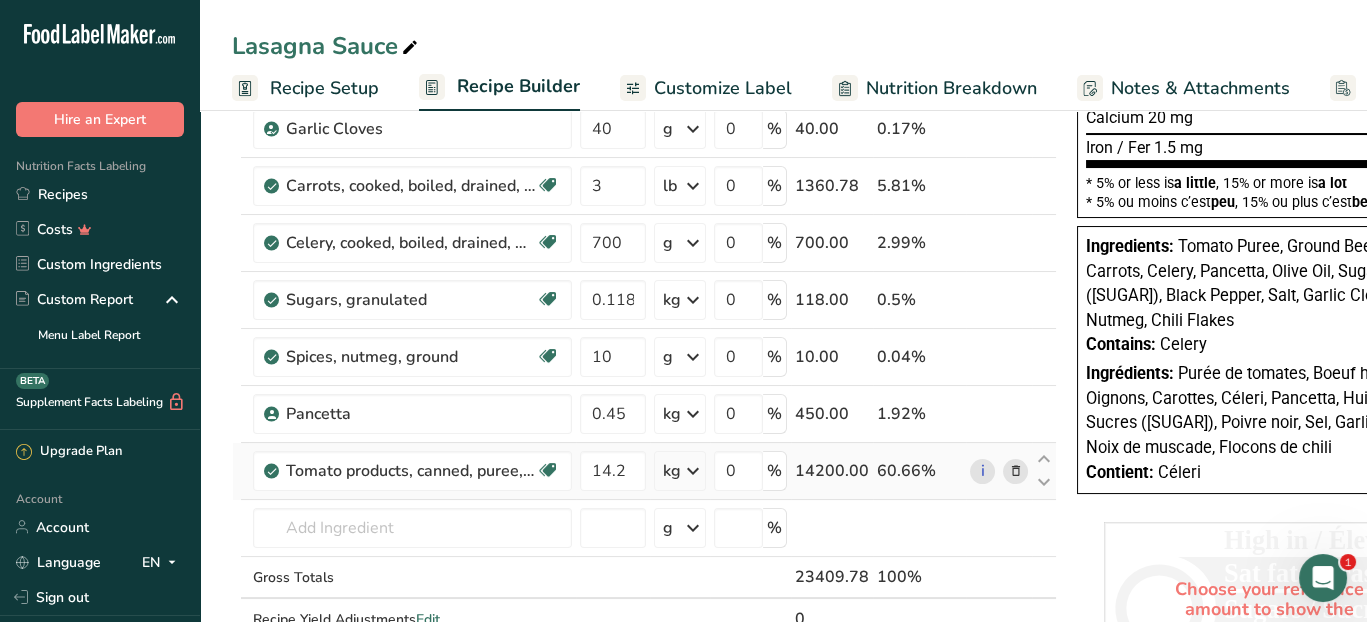 click at bounding box center [1016, 471] 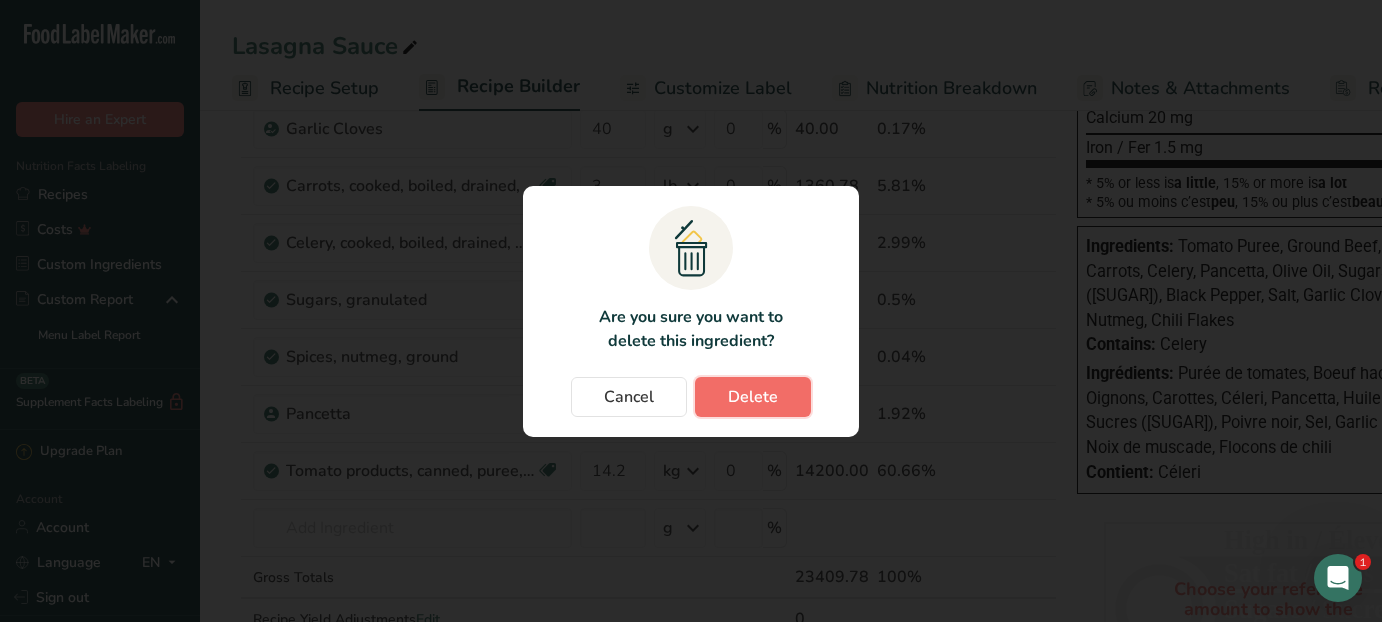 click on "Delete" at bounding box center (753, 397) 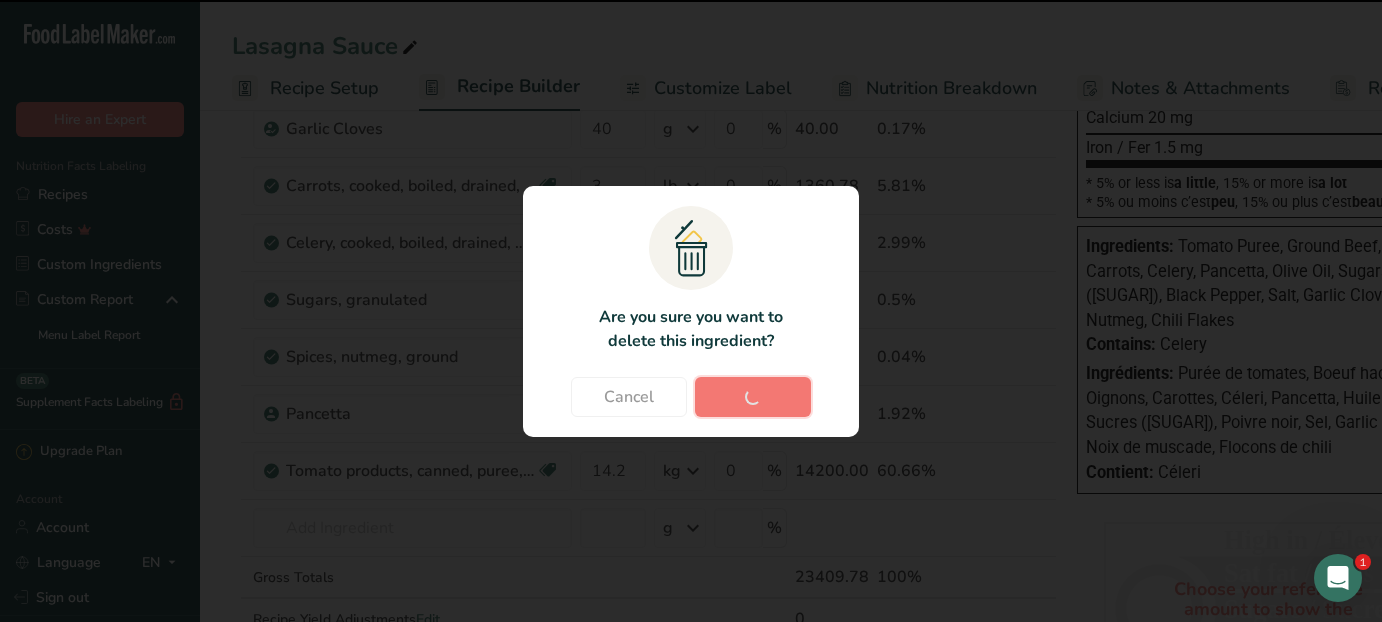 type 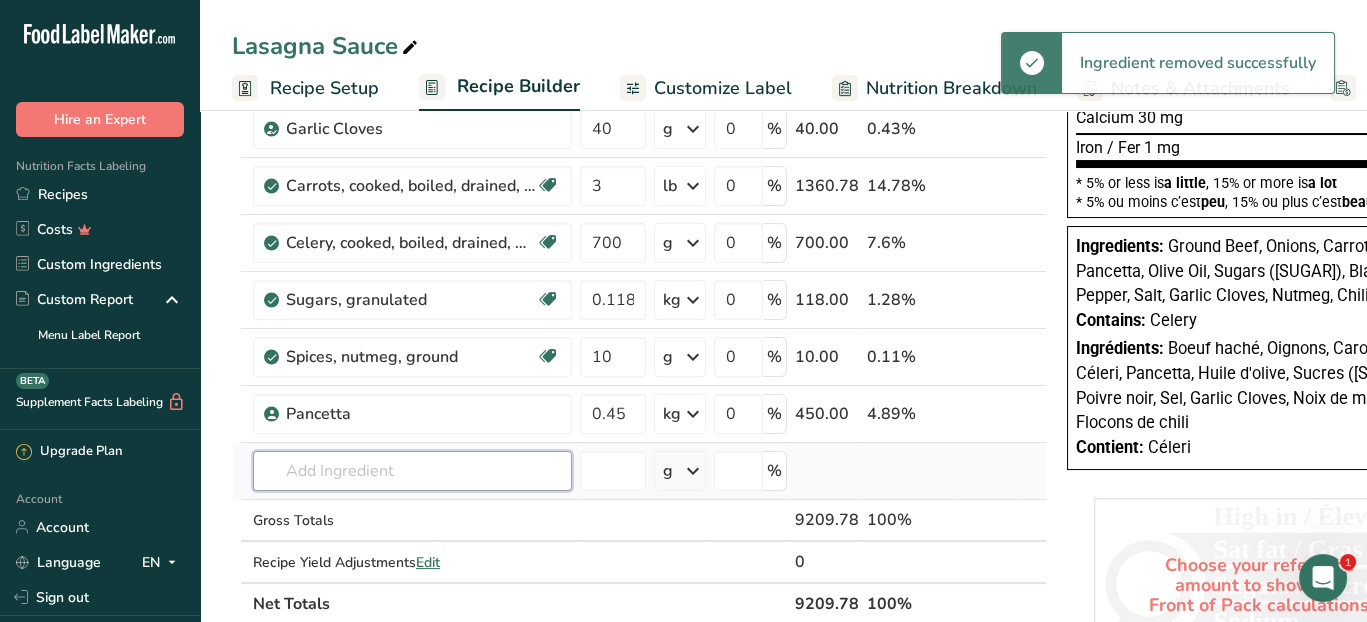 click at bounding box center (412, 471) 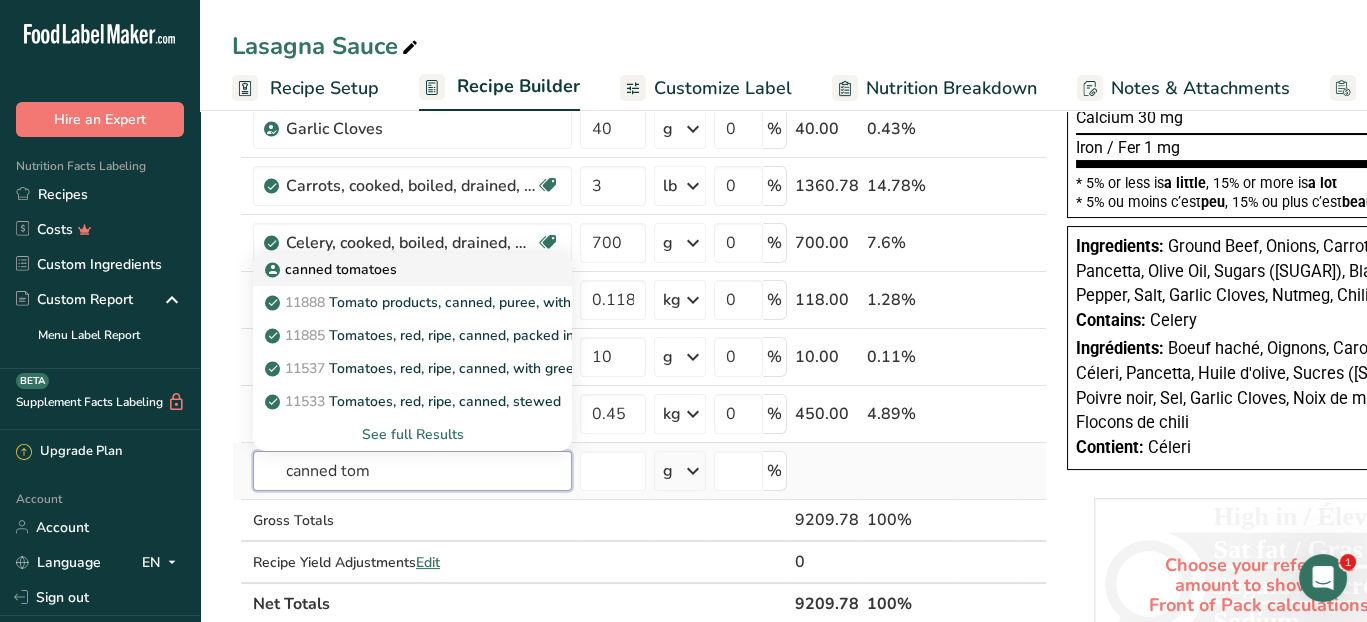 type on "canned tom" 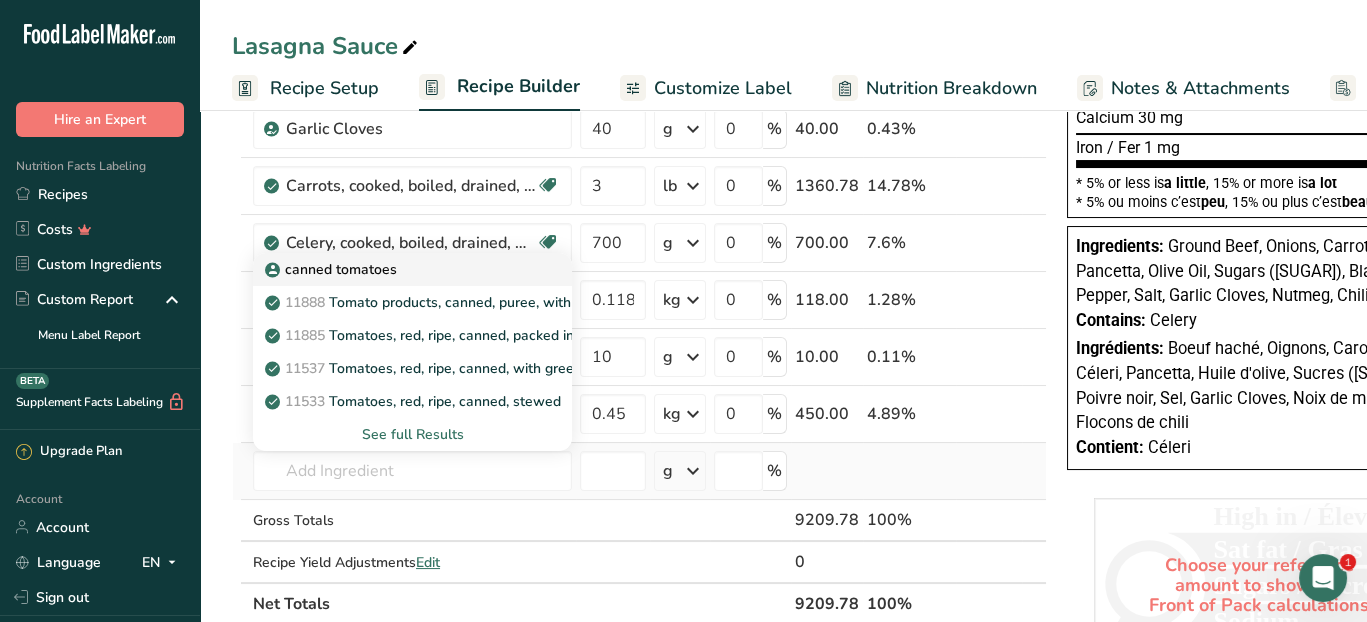 click on "canned tomatoes" at bounding box center (333, 269) 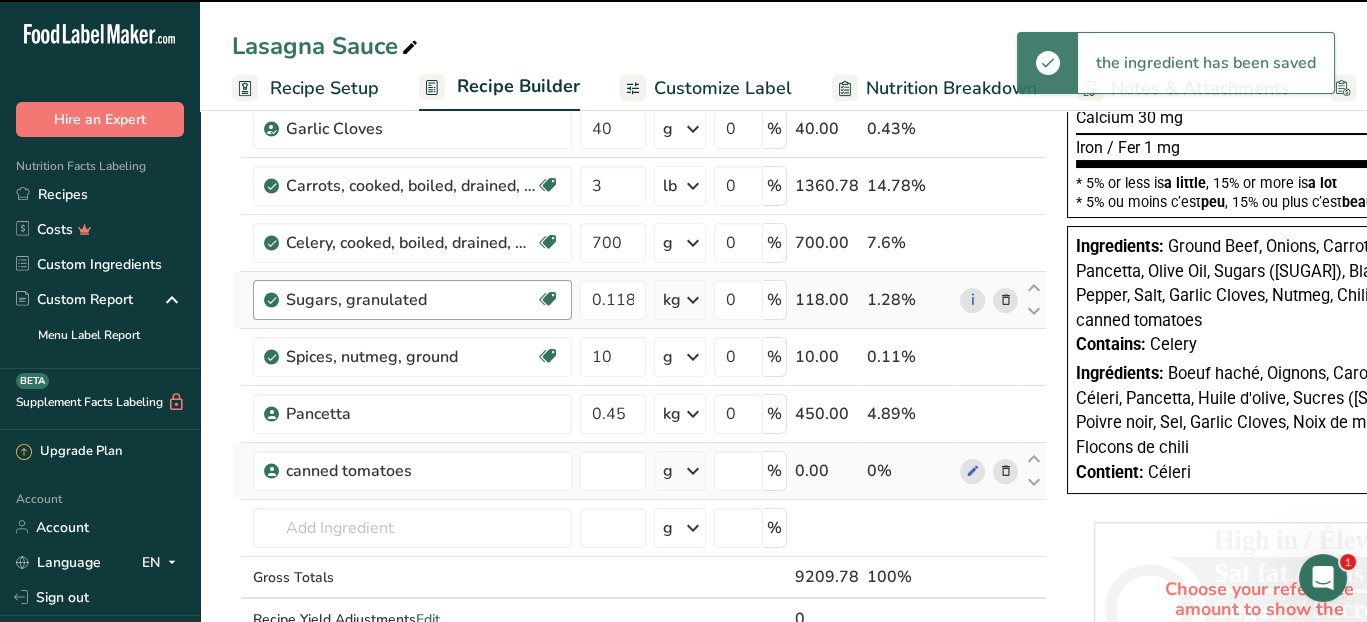 type on "0" 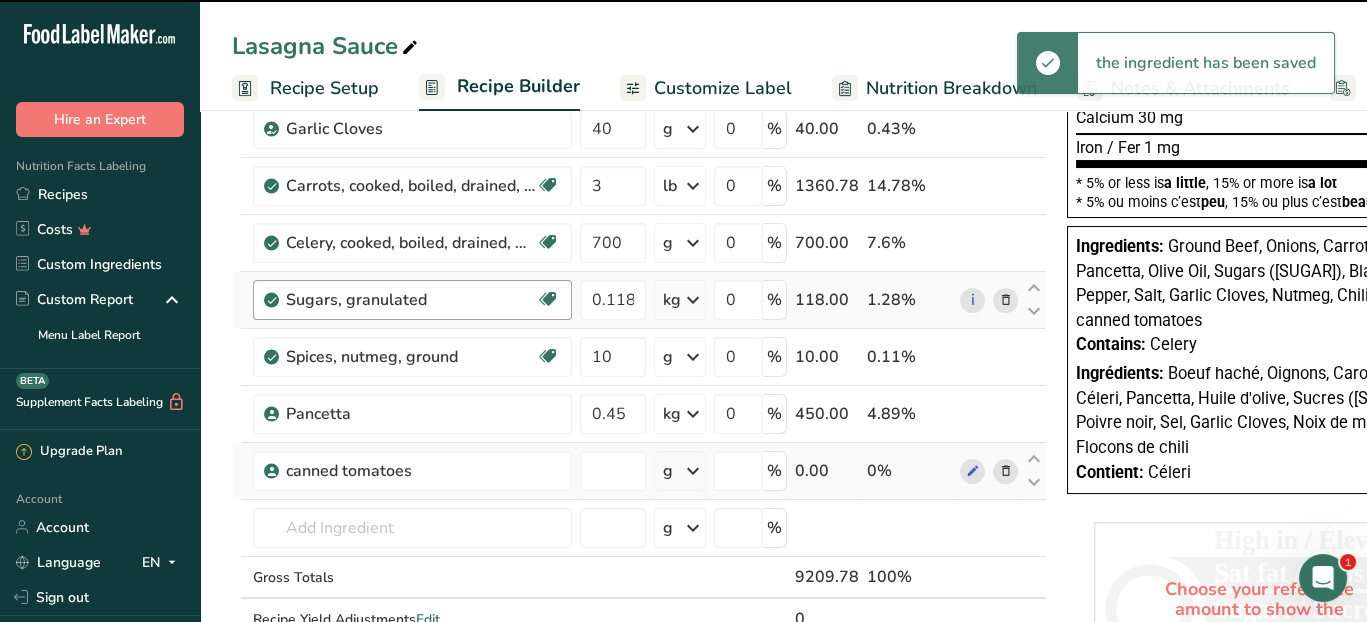 type on "0" 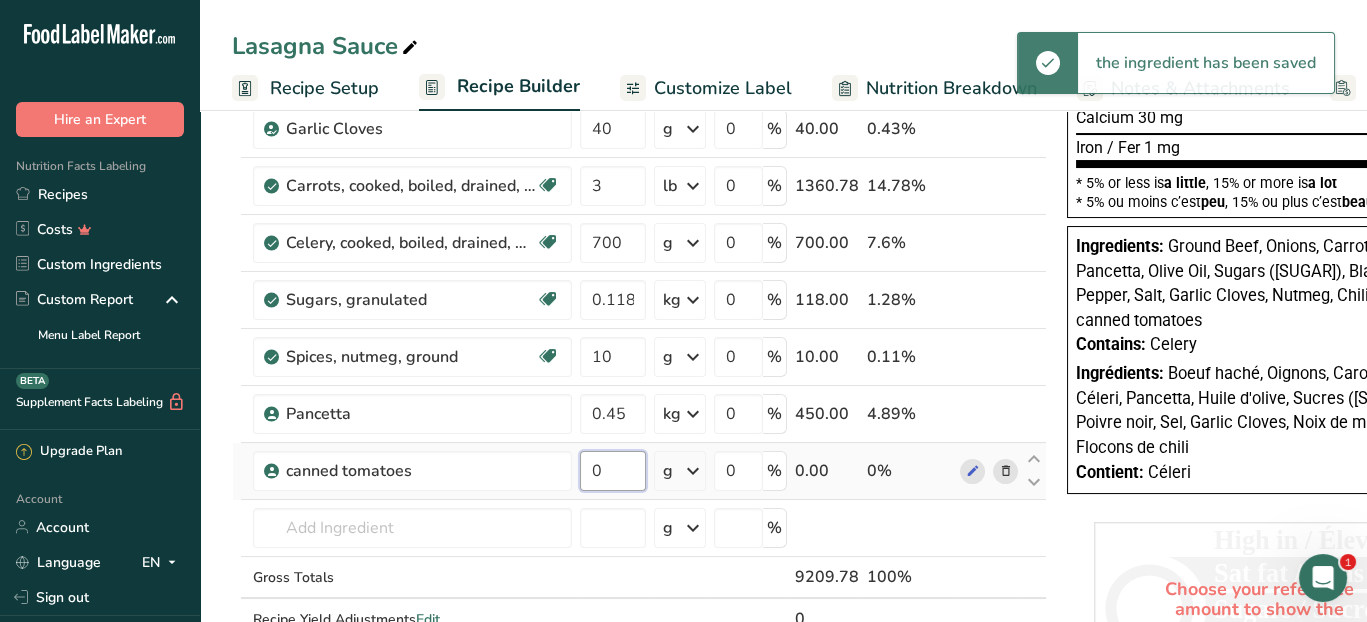 click on "0" at bounding box center [613, 471] 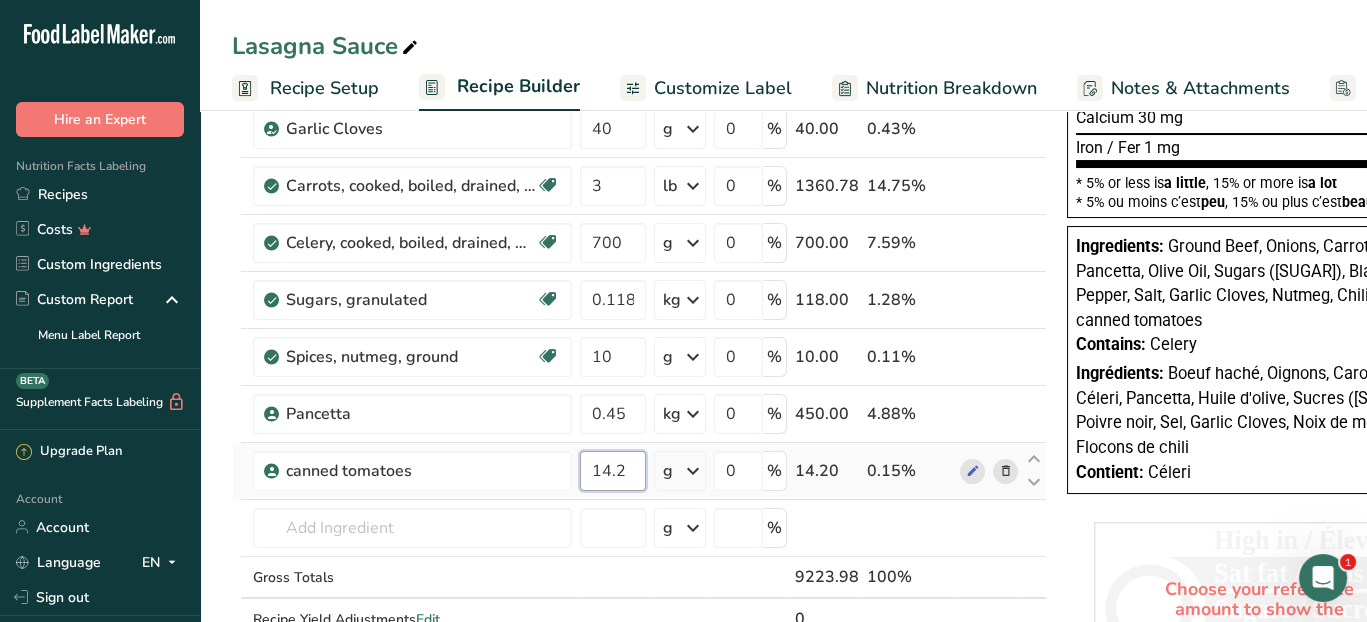 type on "14.2" 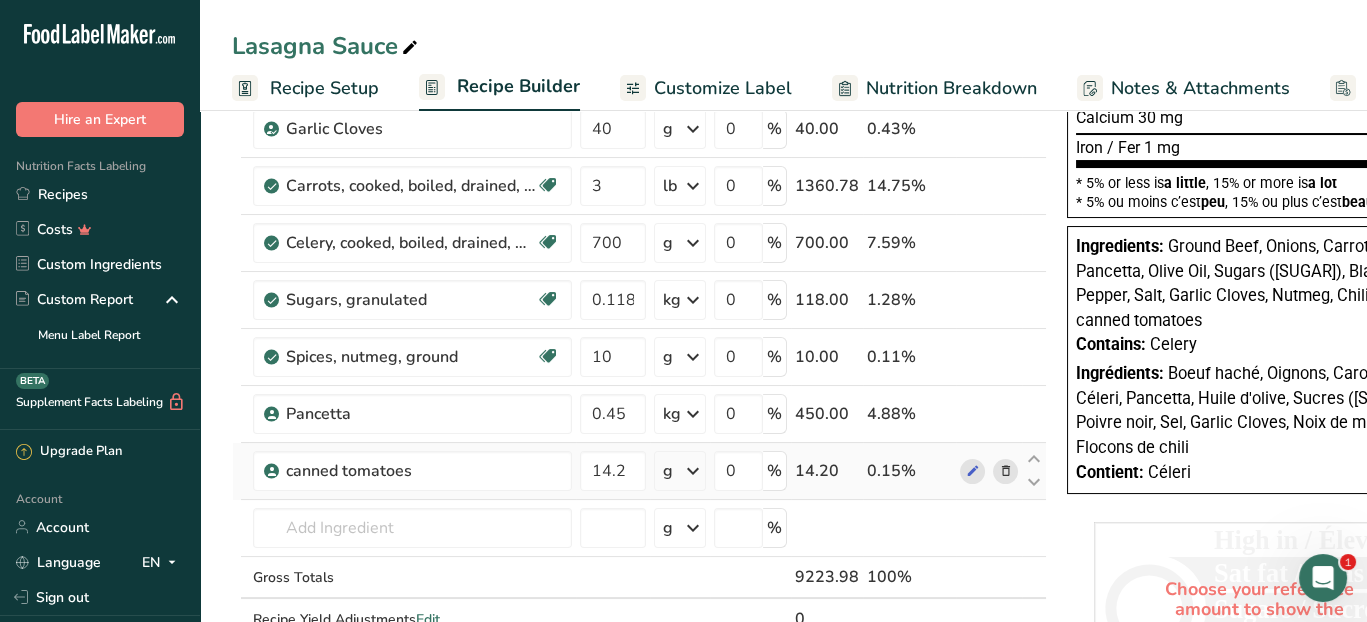 click on "Ingredient *
Amount *
Unit *
Waste *   .a-a{fill:#347362;}.b-a{fill:#fff;}          Grams
Percentage
Beef, ground, 70% lean meat / 30% fat, raw
Dairy free
Gluten free
Soy free
4.53
kg
Portions
4 oz
1 oz
Weight Units
g
kg
mg
See more
Volume Units
l
Volume units require a density conversion. If you know your ingredient's density enter it below. Otherwise, click on "RIA" our AI Regulatory bot - she will be able to help you
lb/ft3
g/cm3
Confirm
mL
lb/ft3
g/cm3" at bounding box center [639, 199] 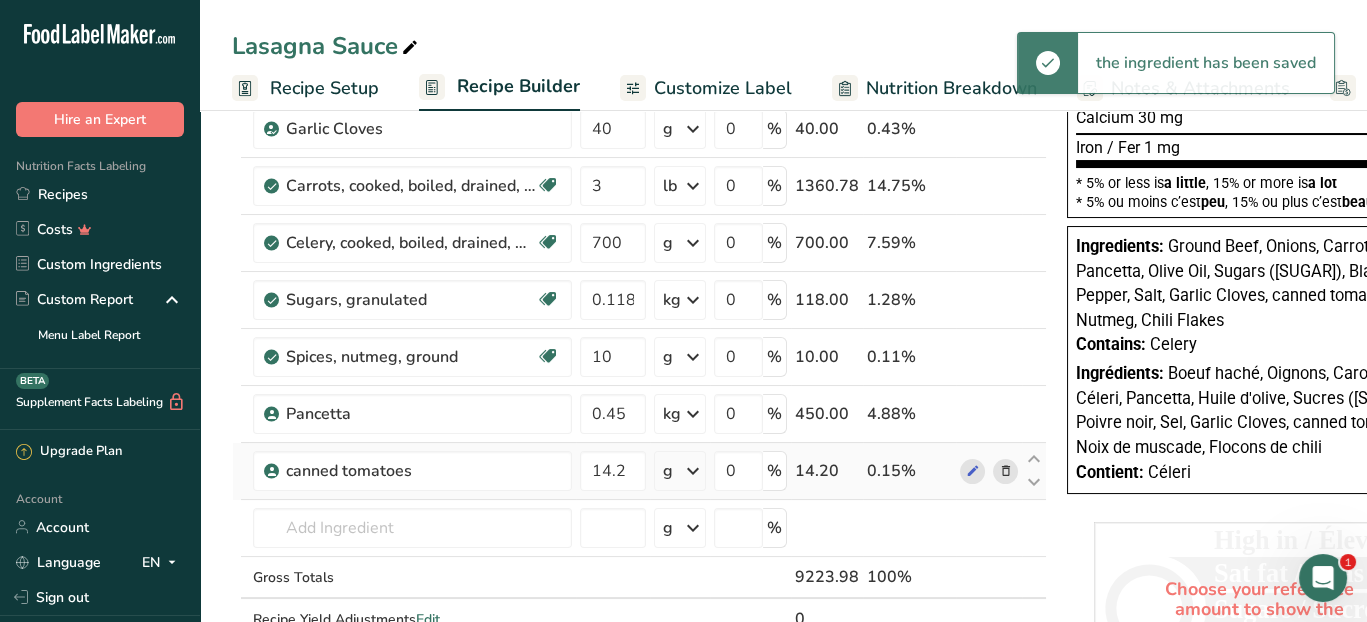 click at bounding box center [693, 471] 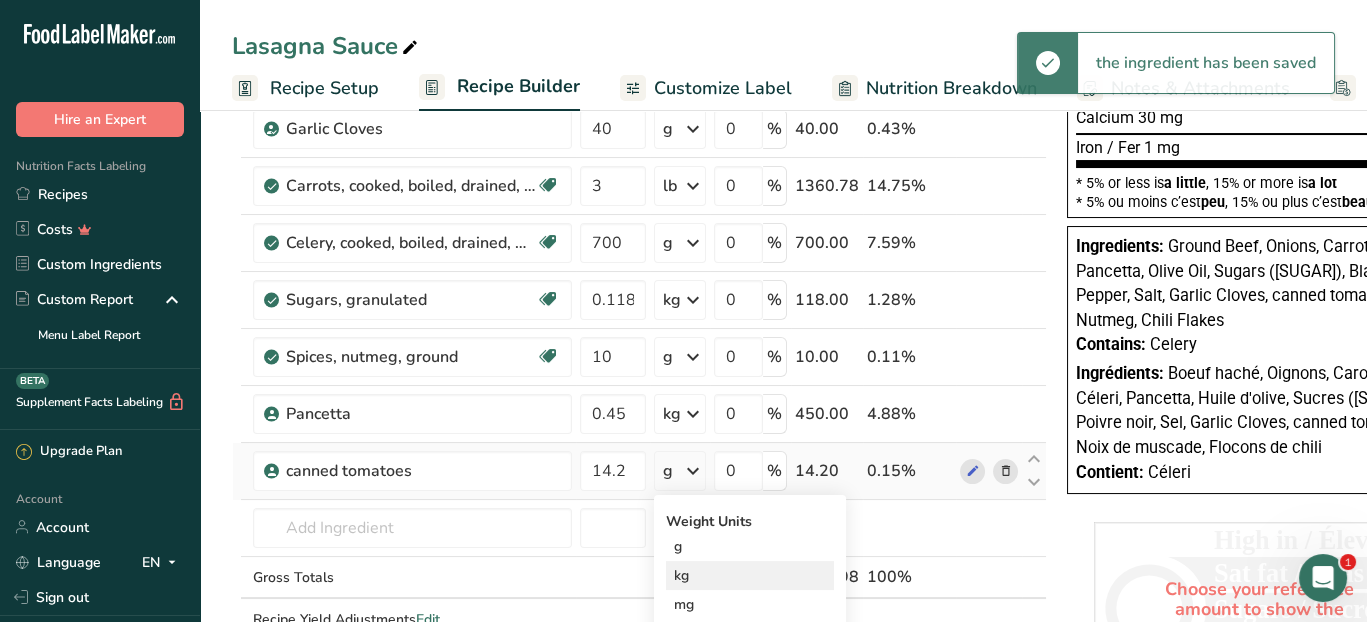 click on "kg" at bounding box center [750, 575] 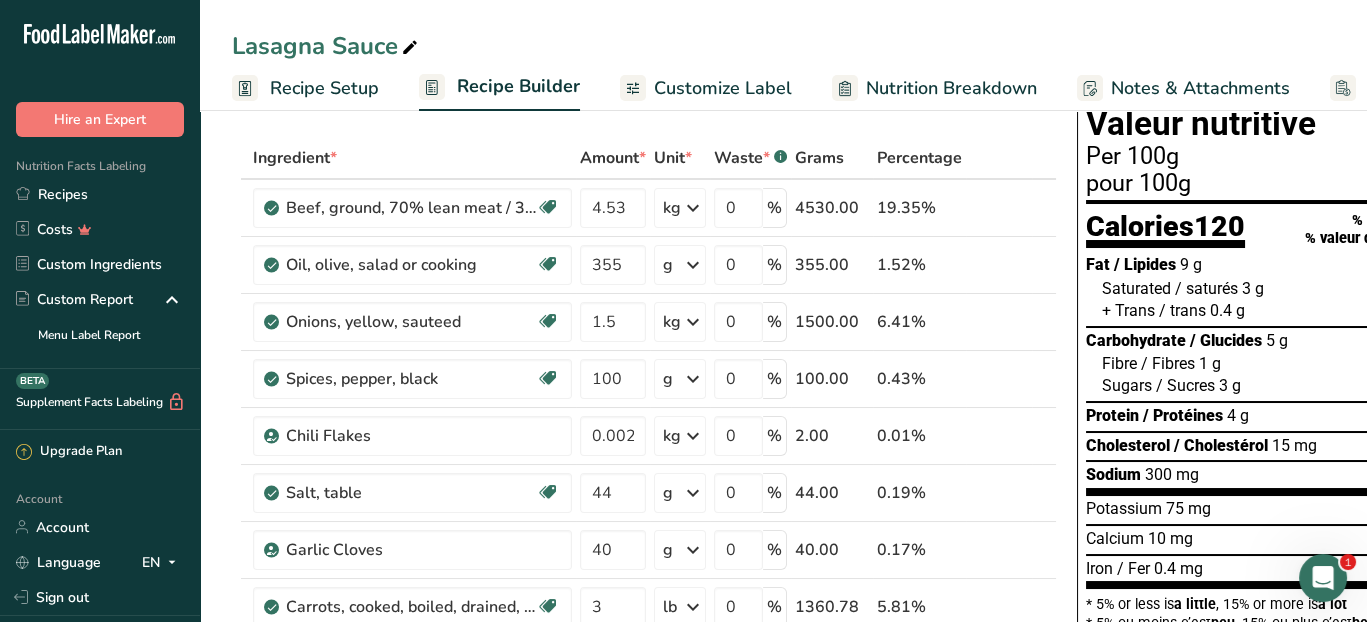 scroll, scrollTop: 0, scrollLeft: 0, axis: both 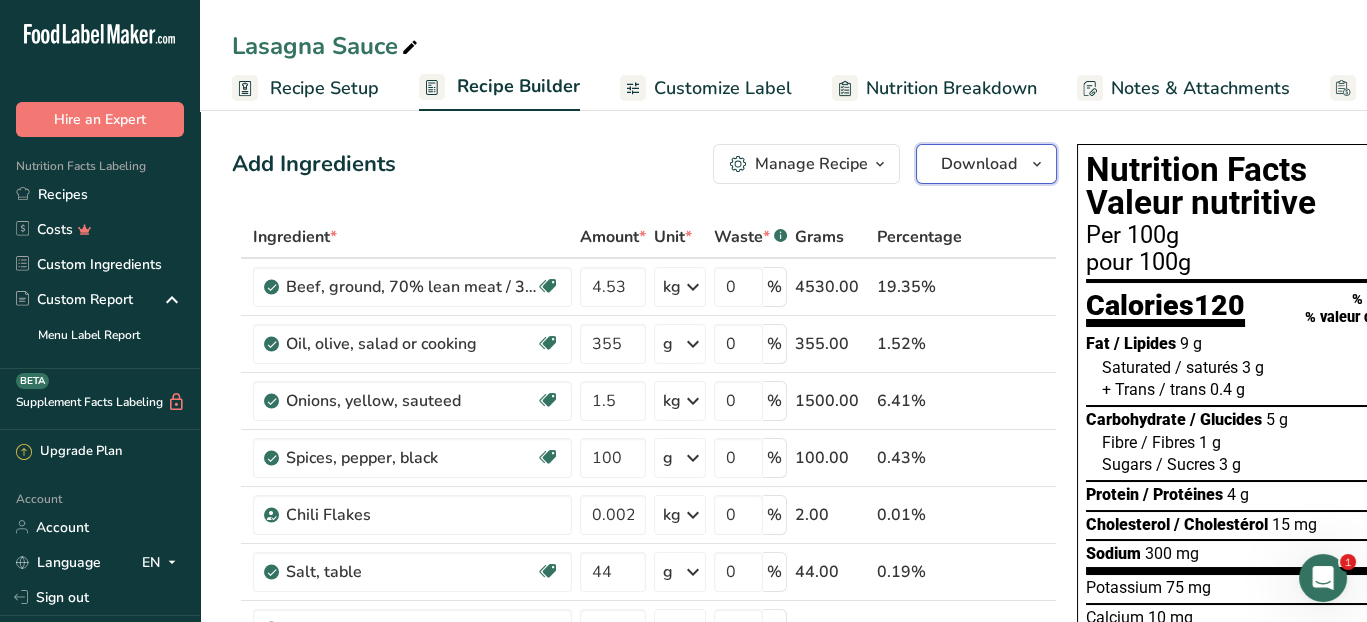 click on "Download" at bounding box center [979, 164] 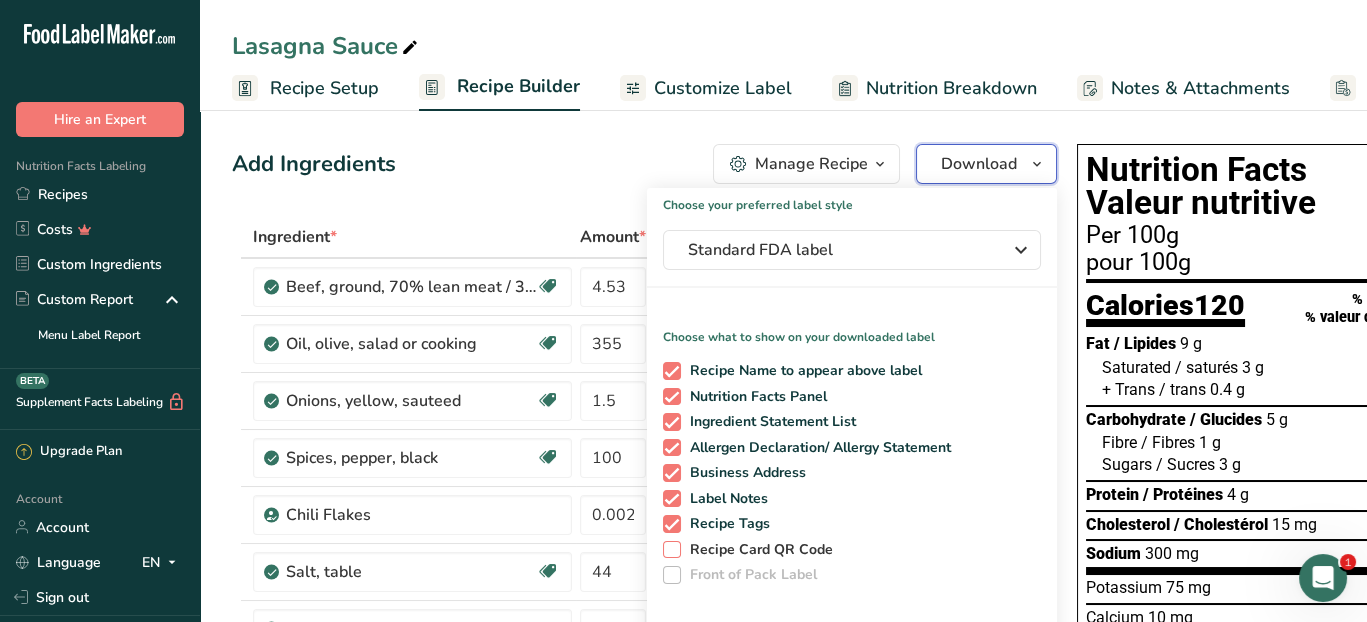 scroll, scrollTop: 300, scrollLeft: 0, axis: vertical 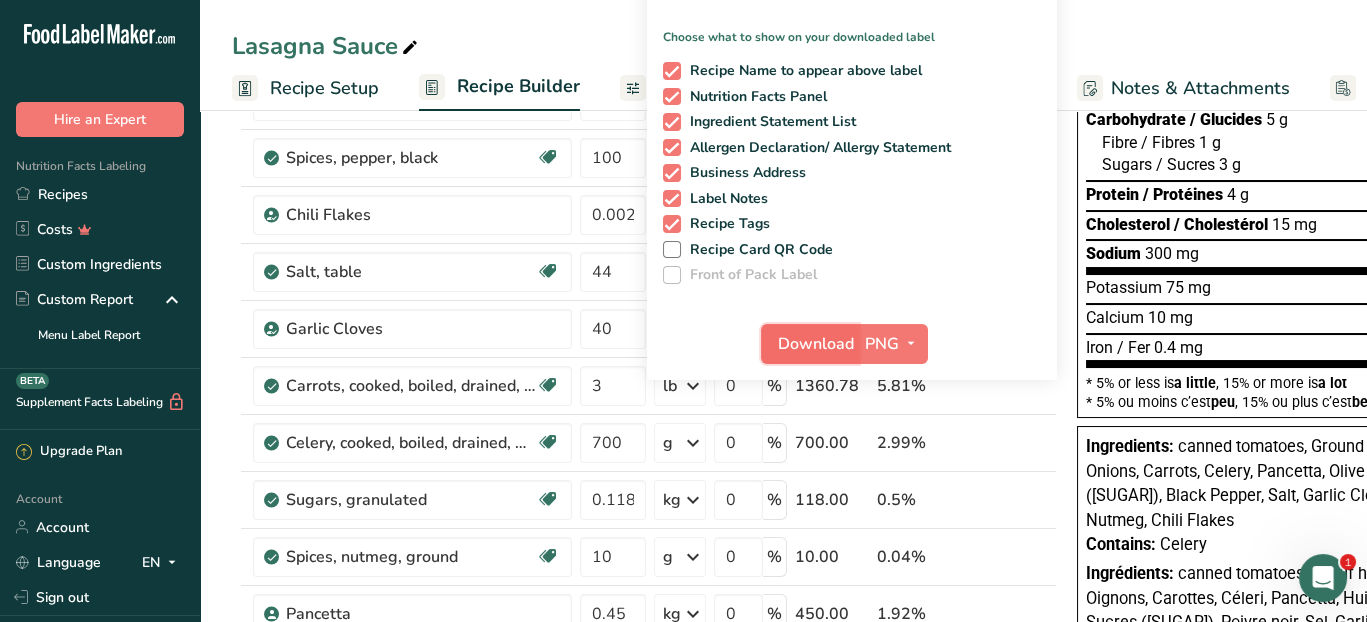 click on "Download" at bounding box center (816, 344) 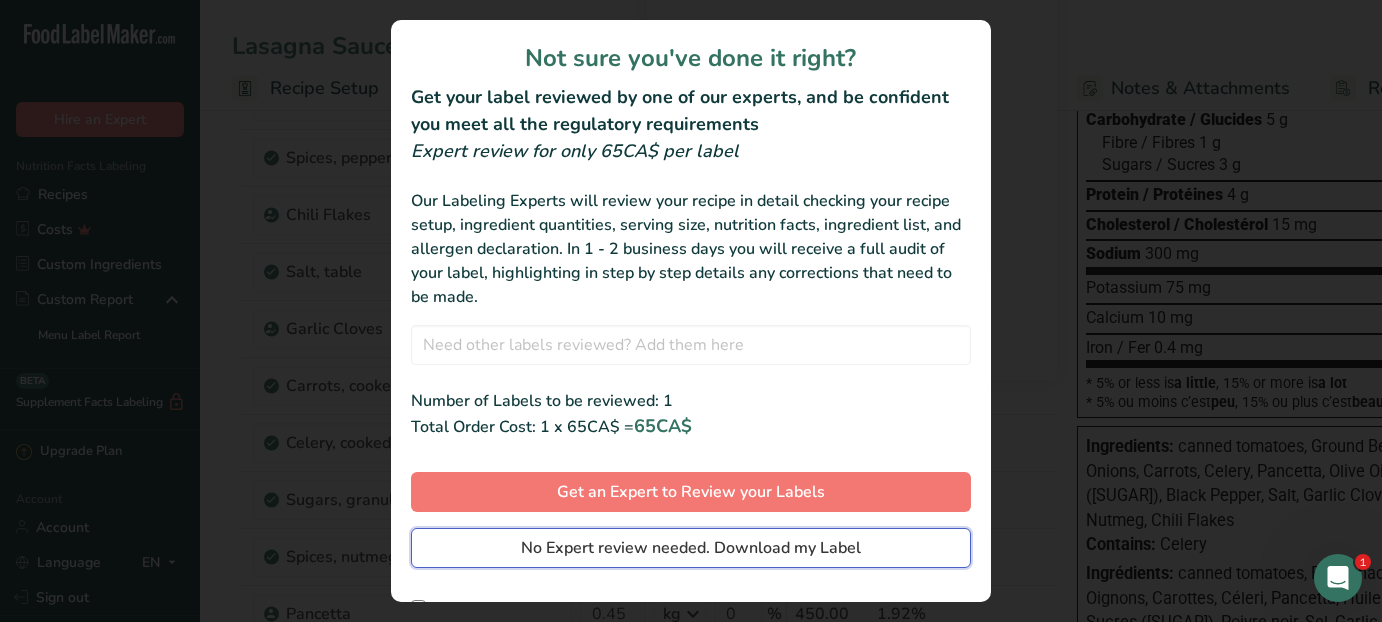 click on "No Expert review needed. Download my Label" at bounding box center (691, 548) 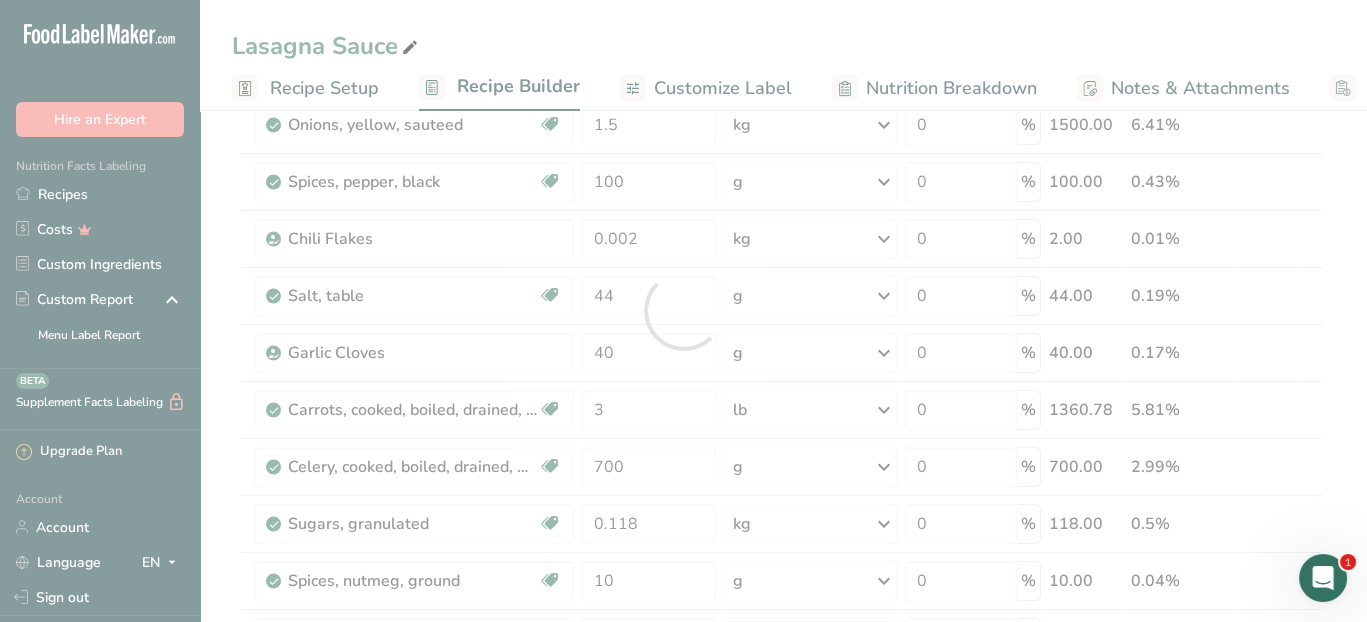 scroll, scrollTop: 0, scrollLeft: 0, axis: both 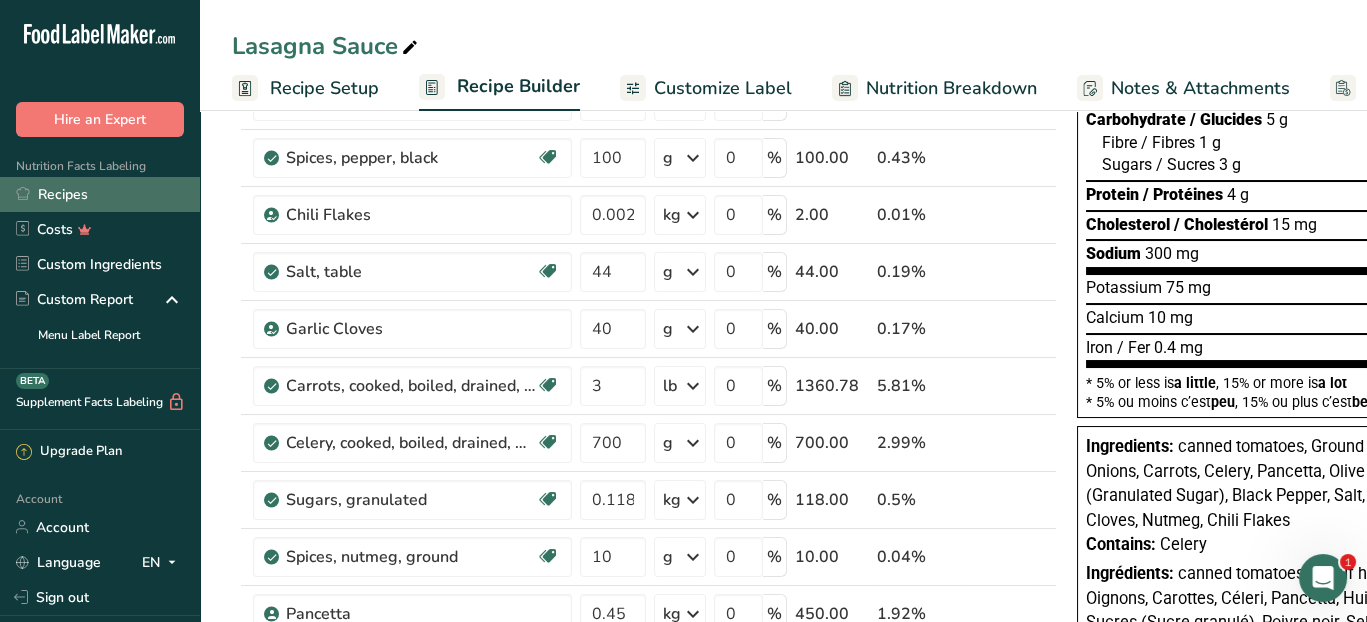 click on "Recipes" at bounding box center (100, 194) 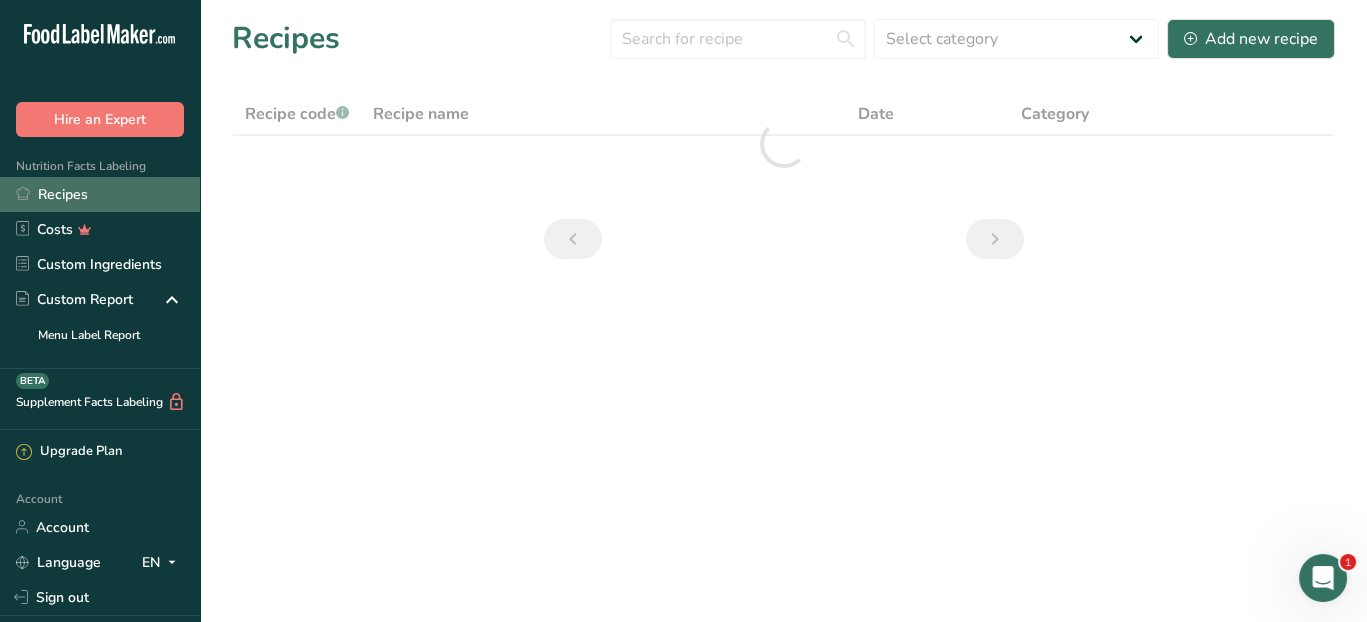 scroll, scrollTop: 0, scrollLeft: 0, axis: both 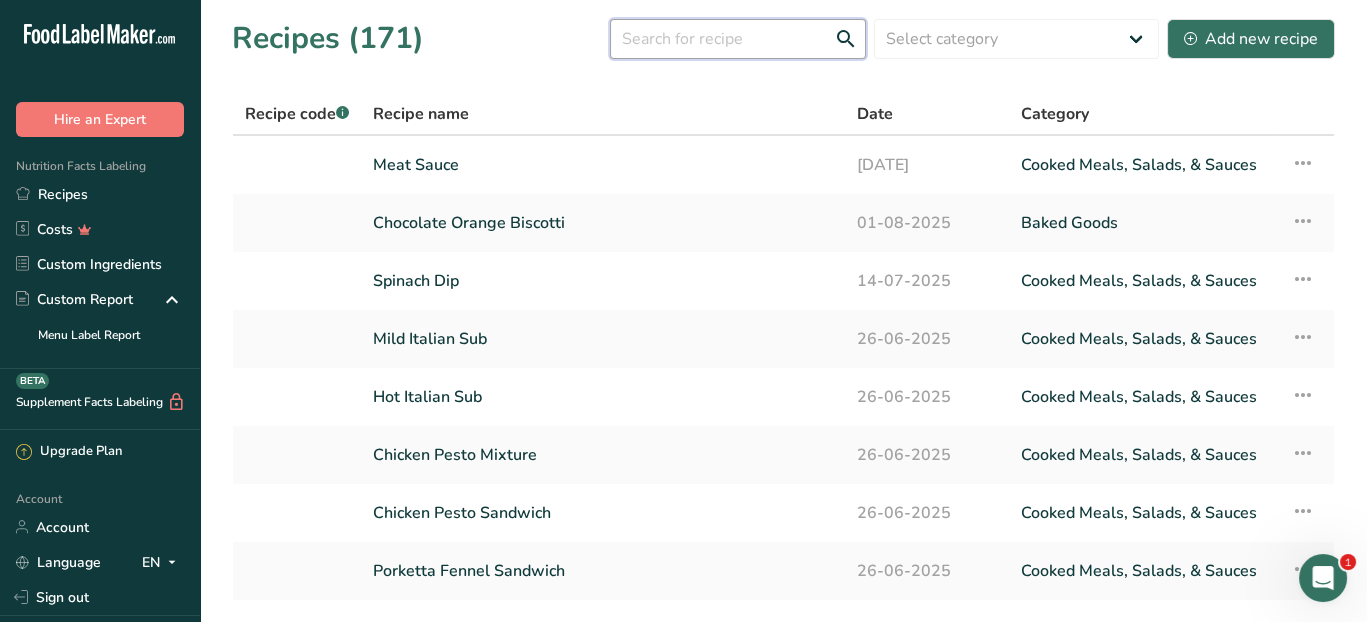 click at bounding box center (738, 39) 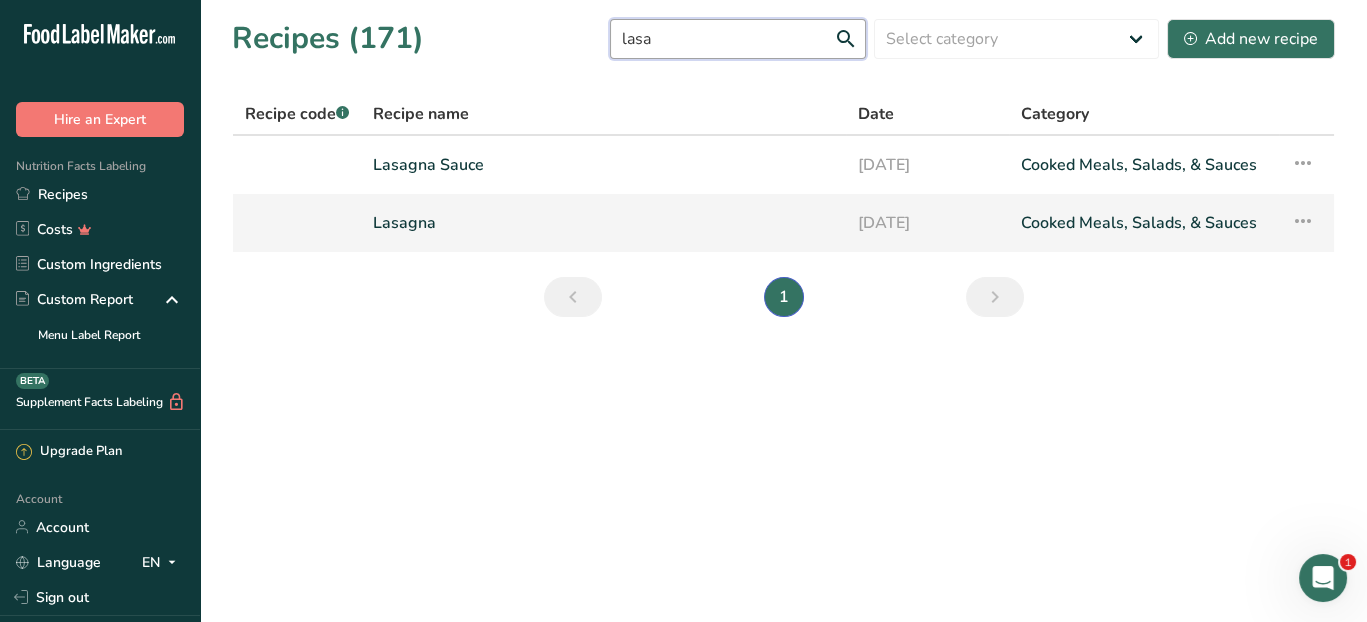 type on "lasa" 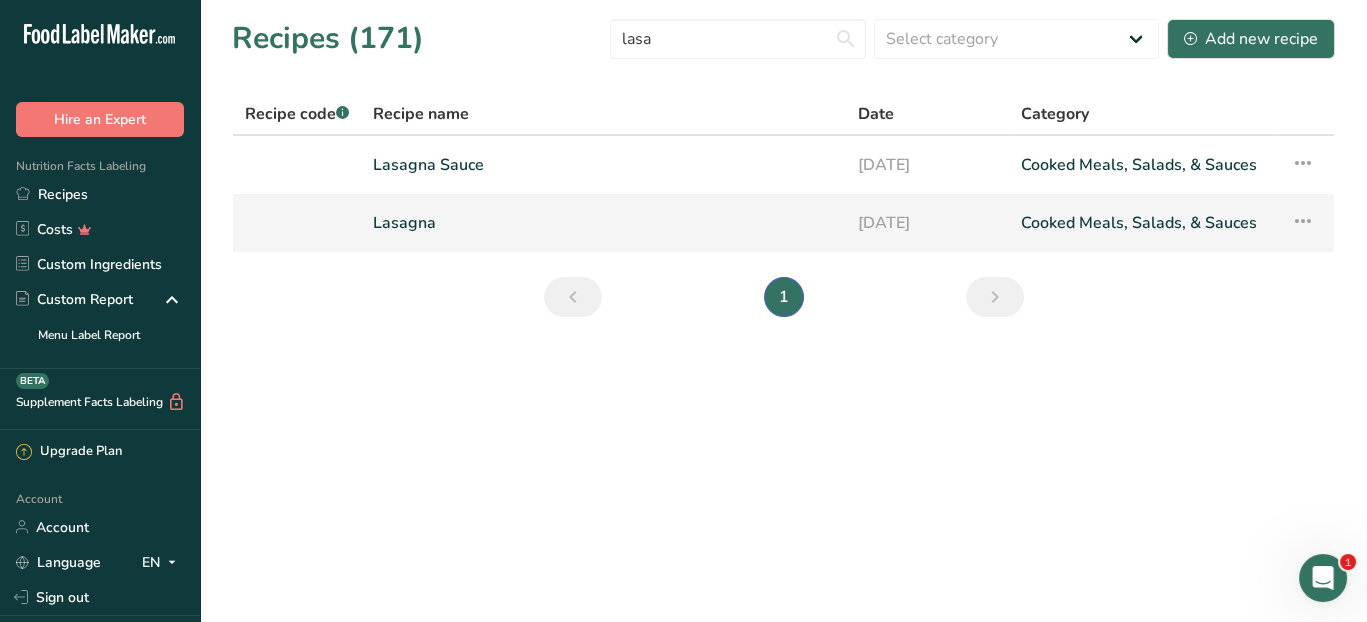 click on "Lasagna" at bounding box center (603, 223) 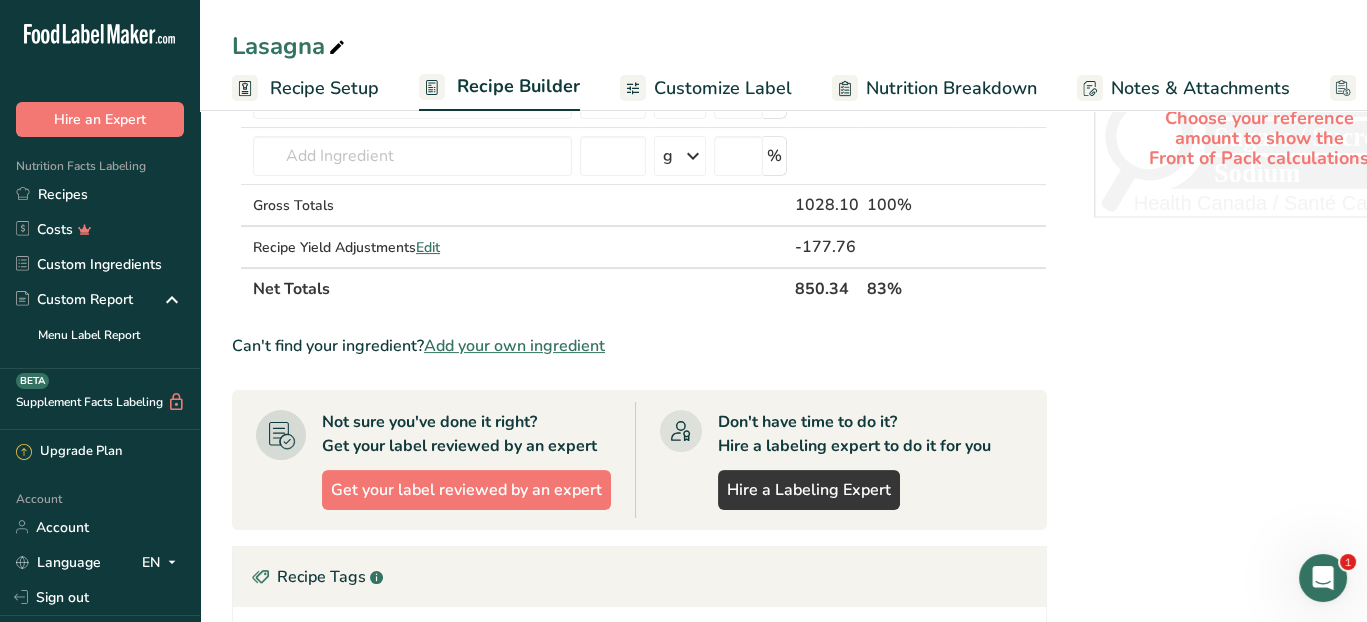 scroll, scrollTop: 900, scrollLeft: 0, axis: vertical 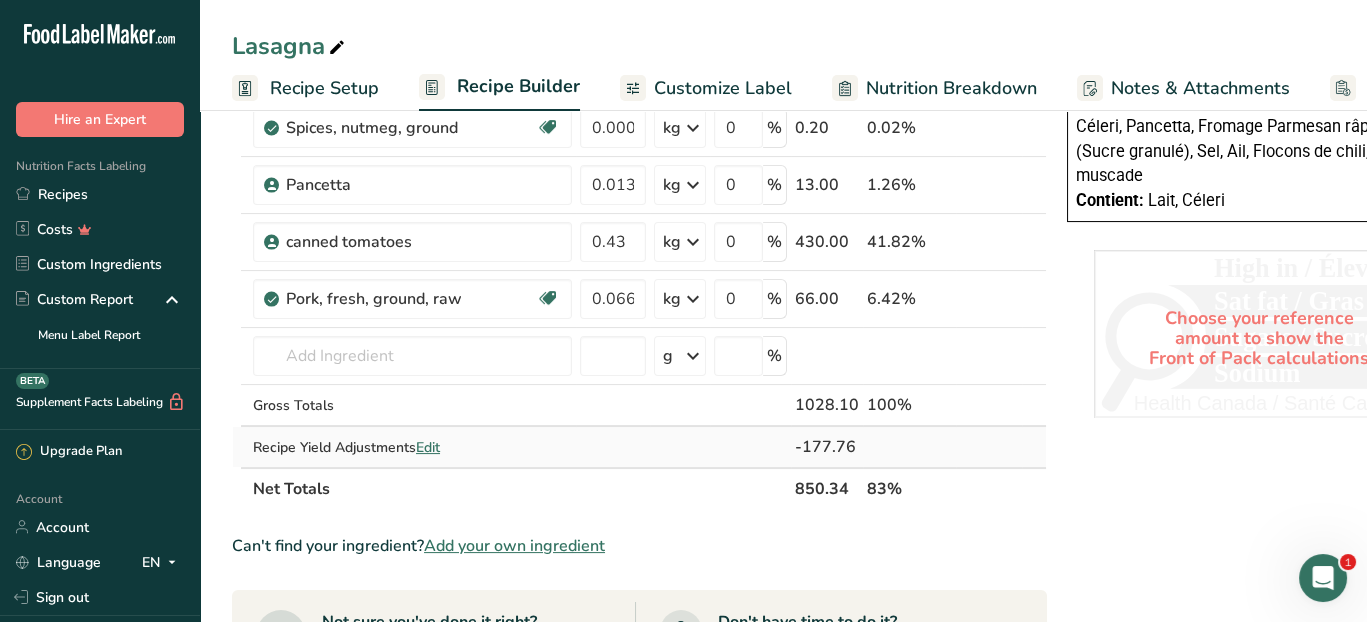 click on "Edit" at bounding box center [428, 447] 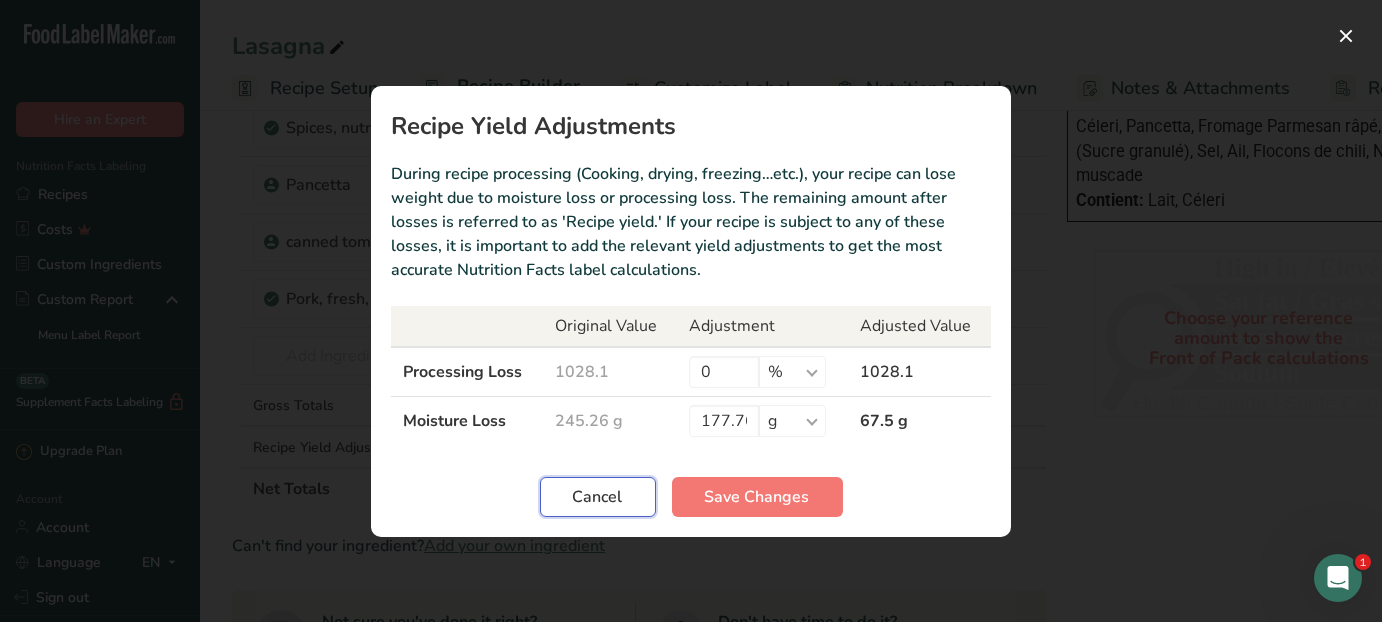 click on "Cancel" at bounding box center [598, 497] 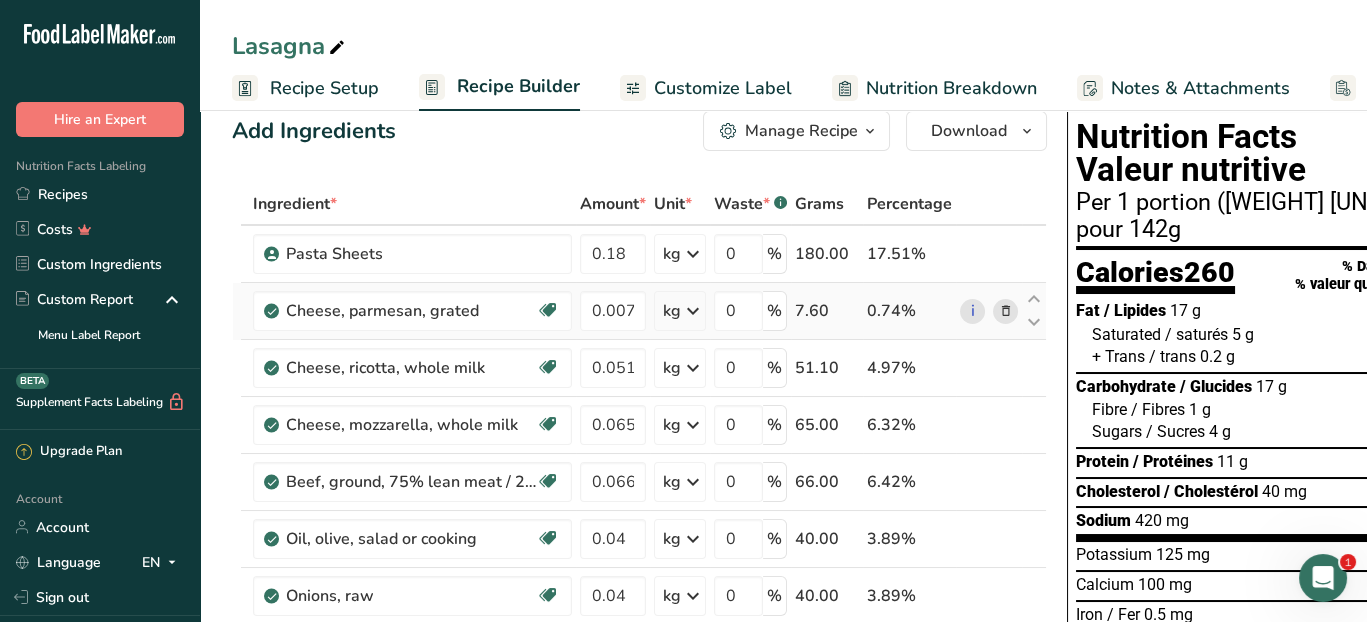 scroll, scrollTop: 0, scrollLeft: 0, axis: both 